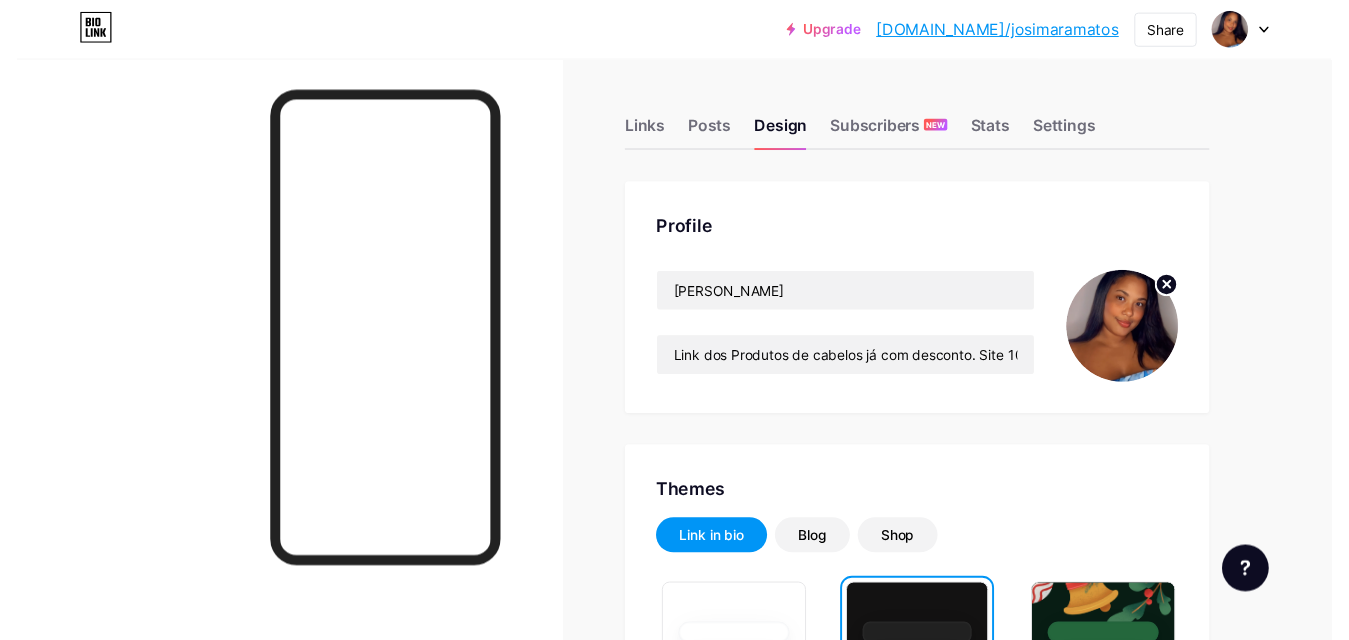 scroll, scrollTop: 0, scrollLeft: 0, axis: both 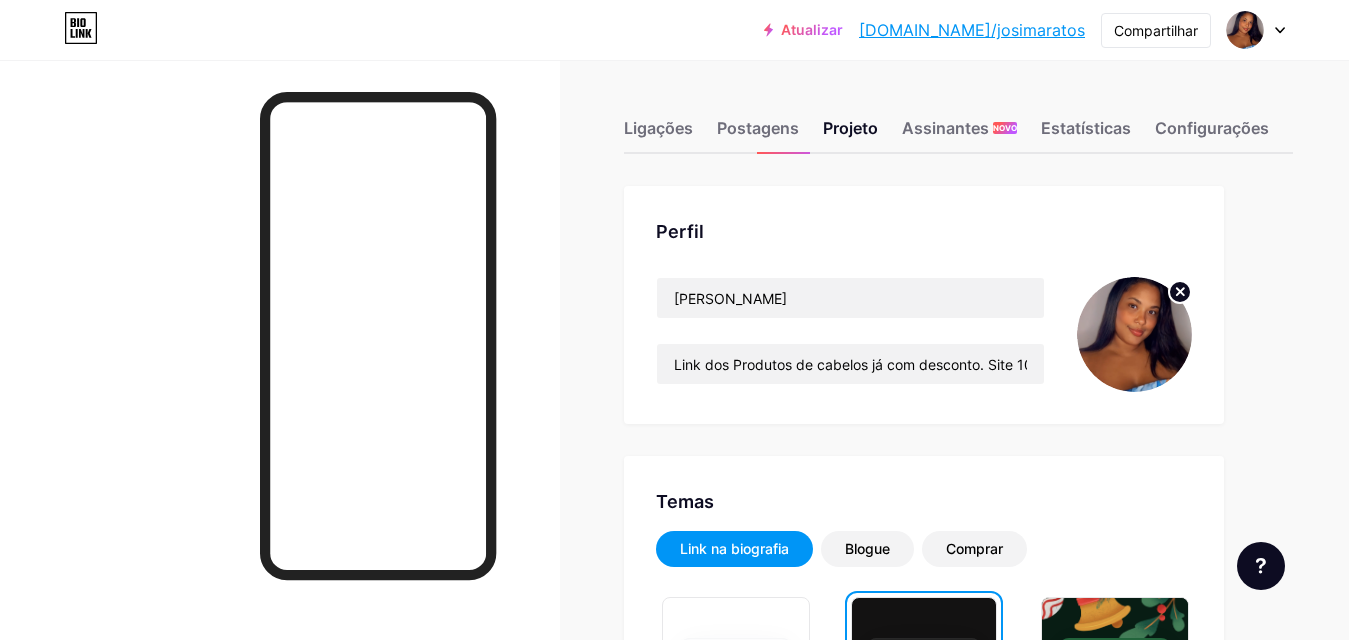 click on "Atualizar" at bounding box center [812, 29] 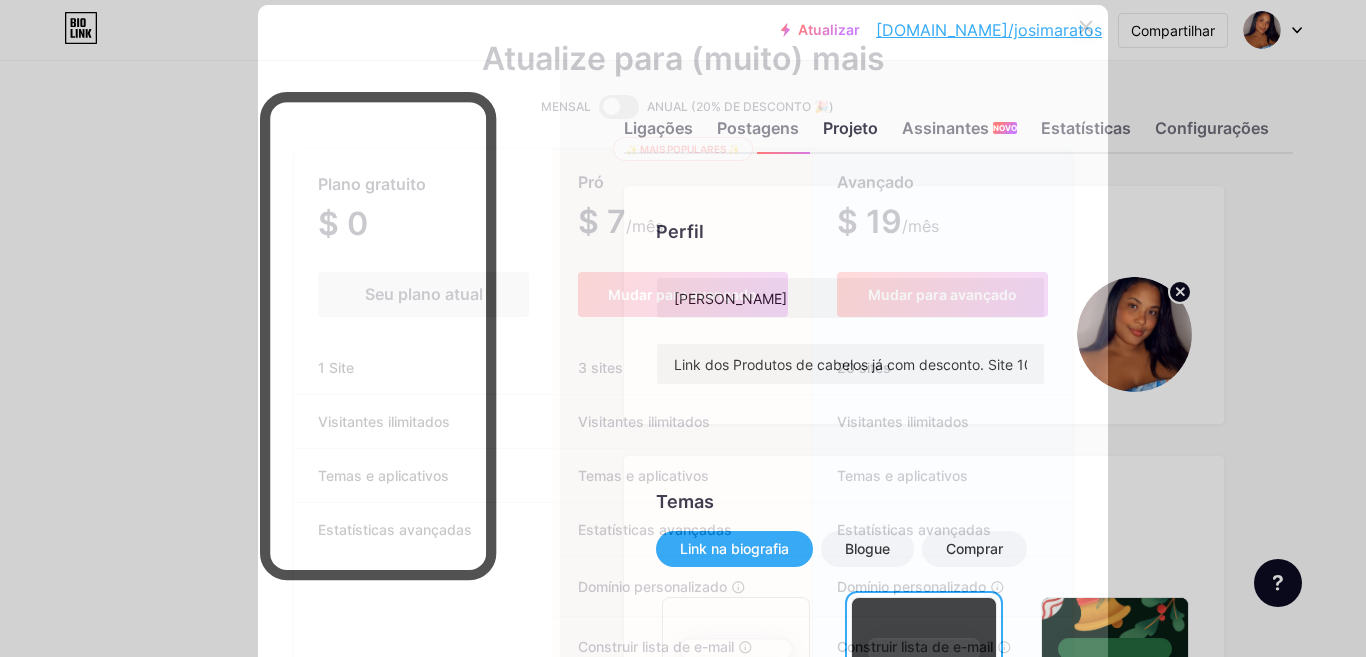 click 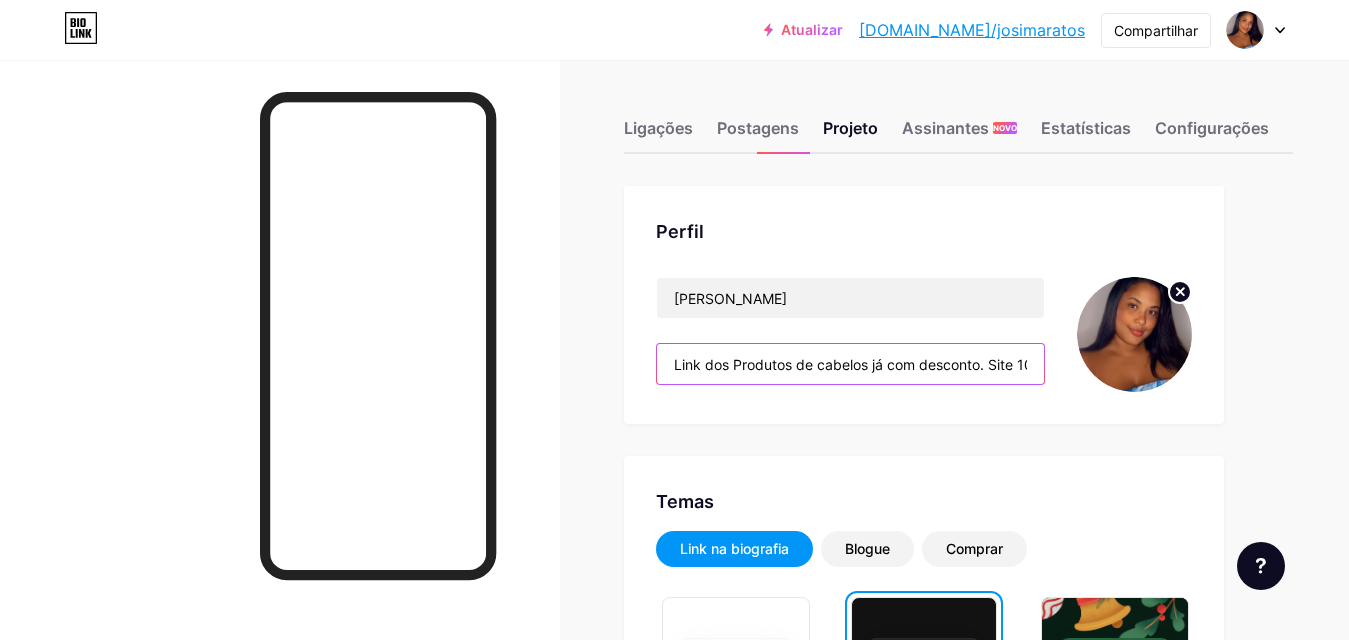 click on "Link dos Produtos de cabelos já com desconto. Site 100% seguro !" at bounding box center [850, 364] 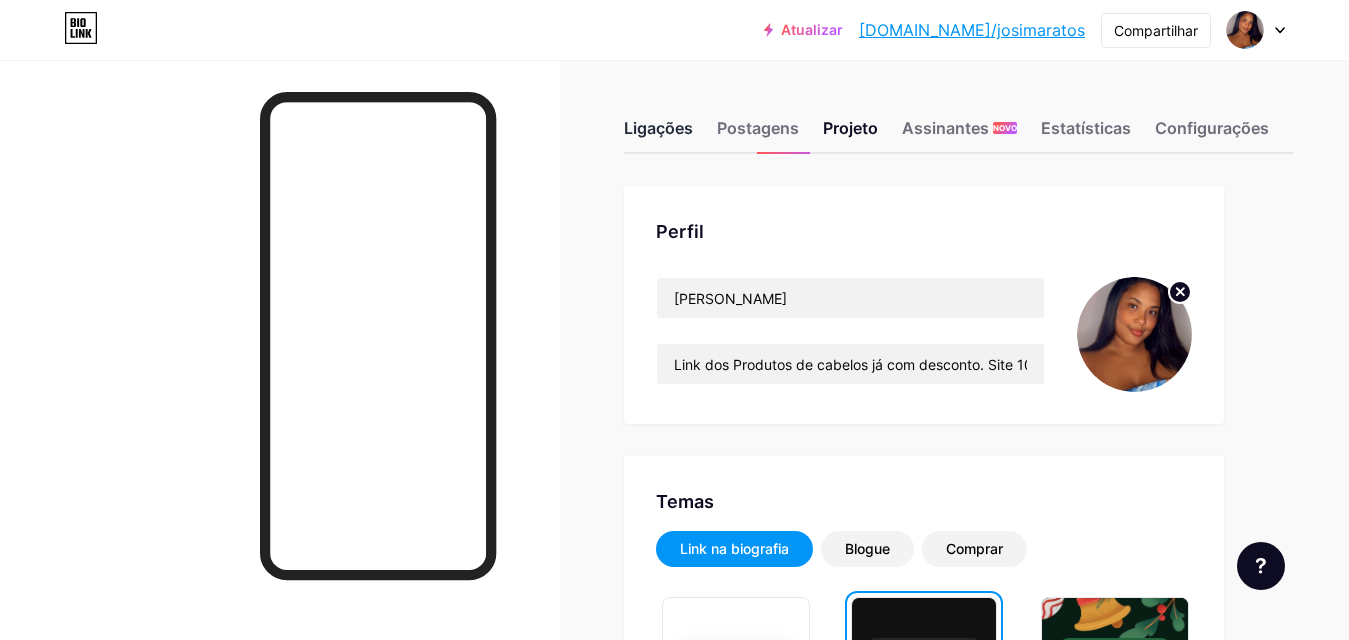 click on "Ligações" at bounding box center [658, 128] 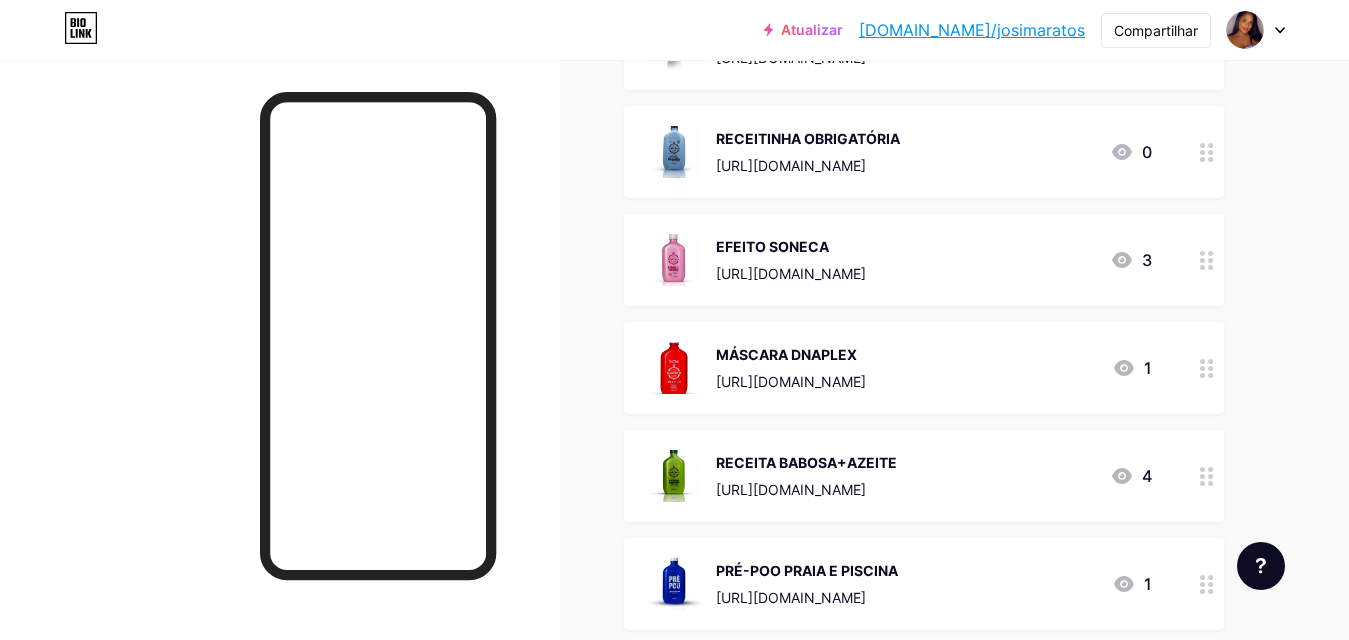 scroll, scrollTop: 1080, scrollLeft: 0, axis: vertical 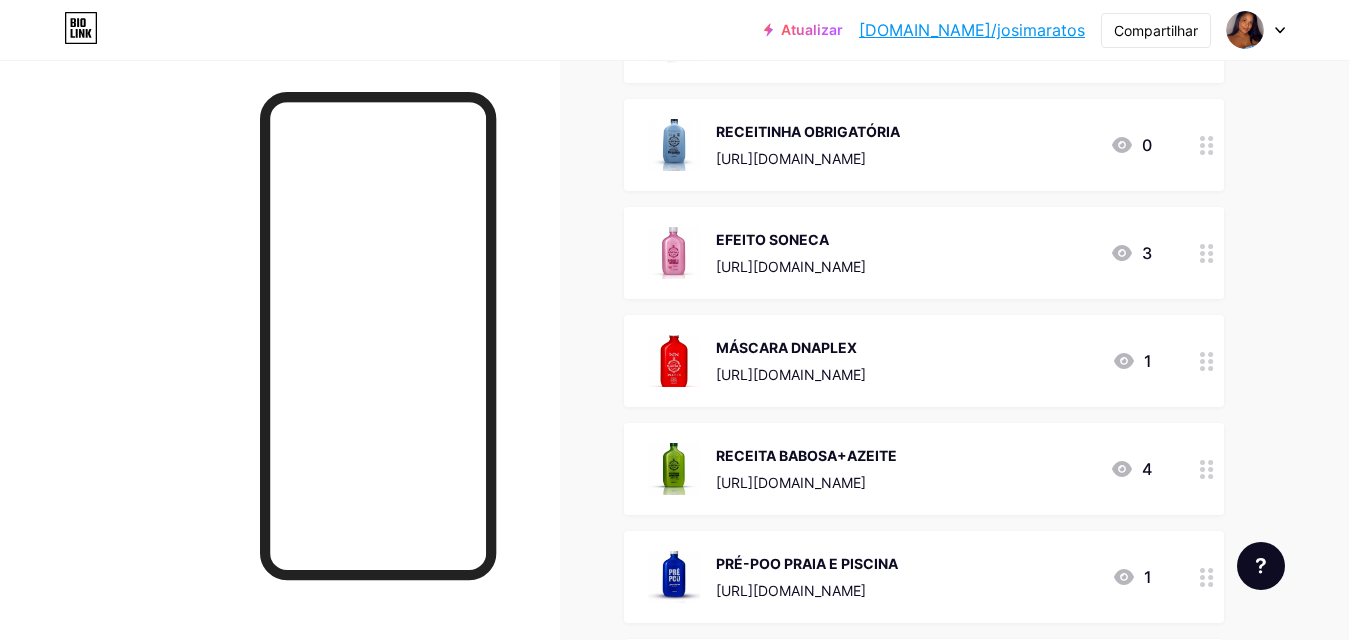 click 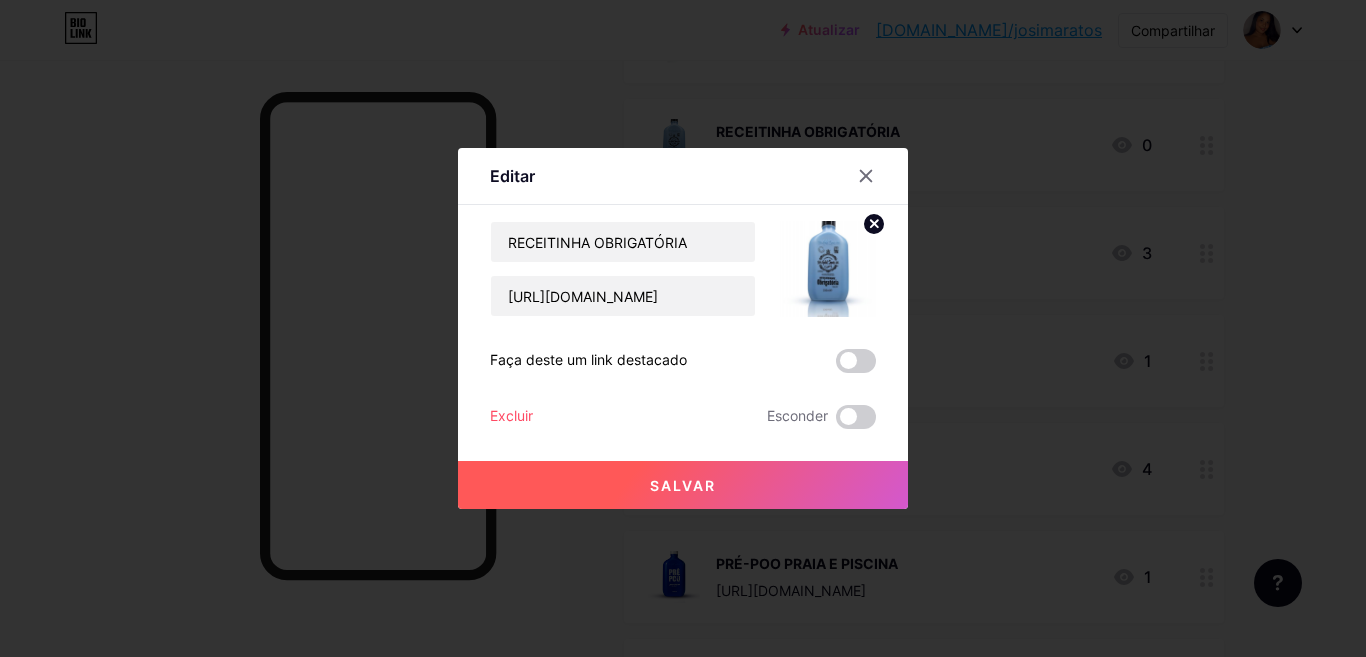 click on "Excluir" at bounding box center (511, 415) 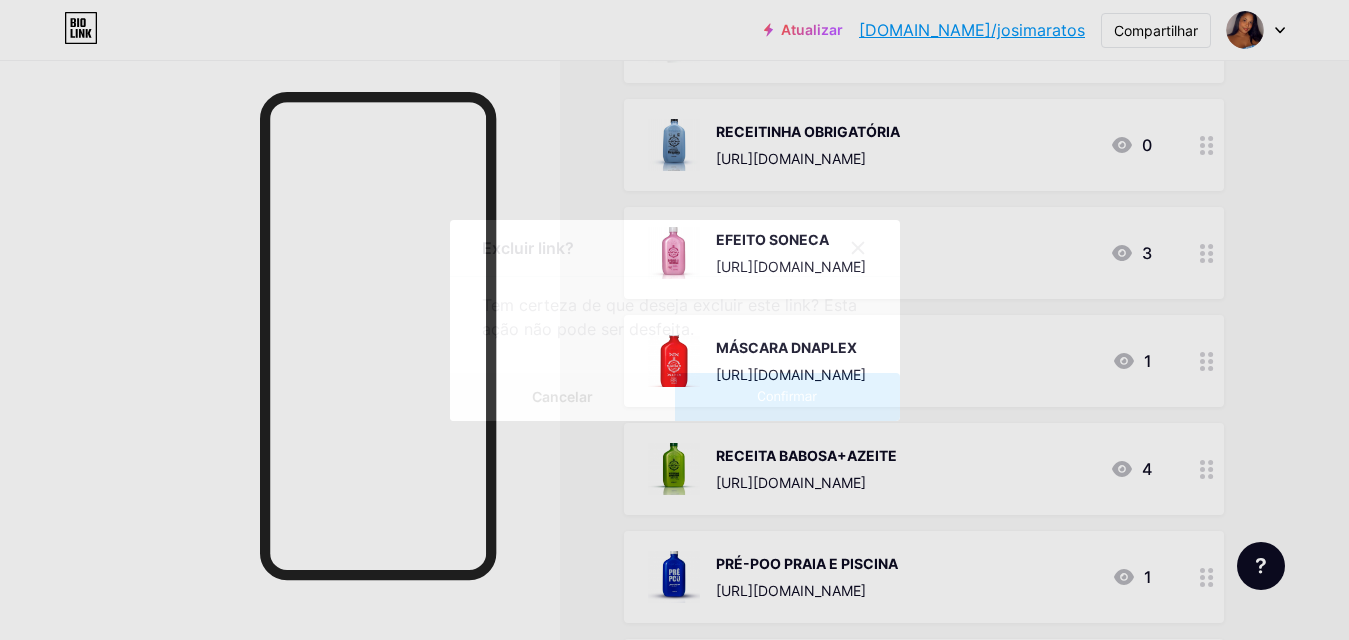click 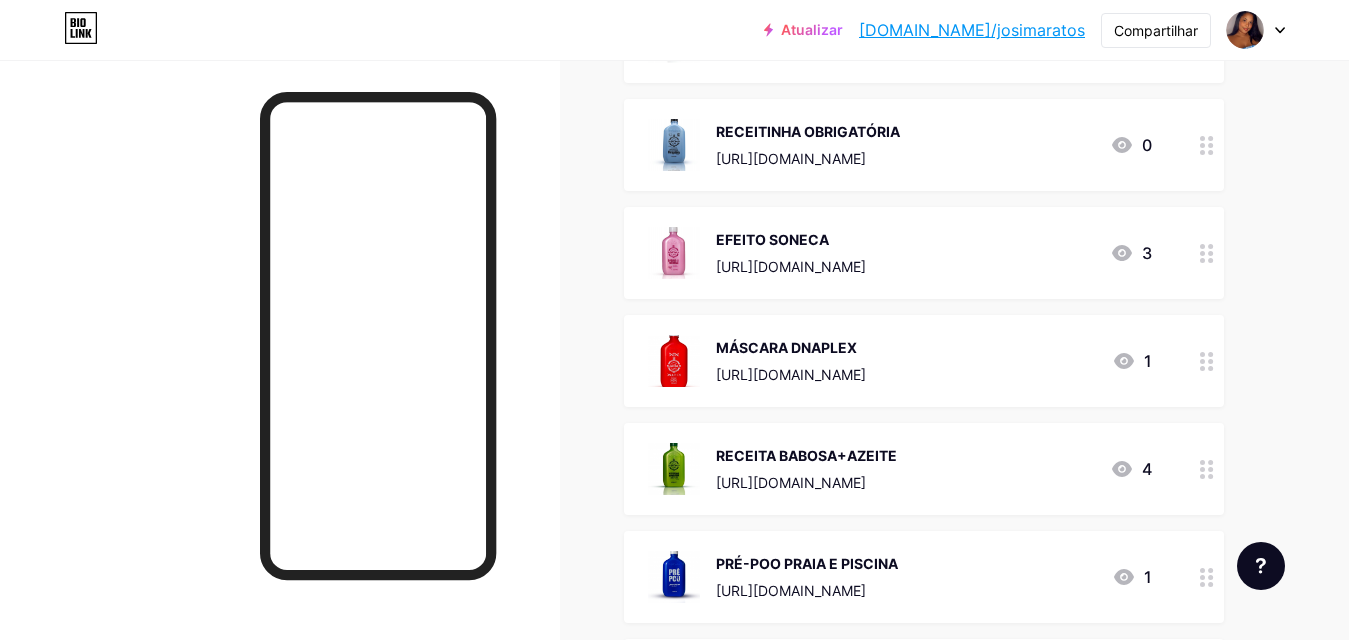 click at bounding box center [1207, 145] 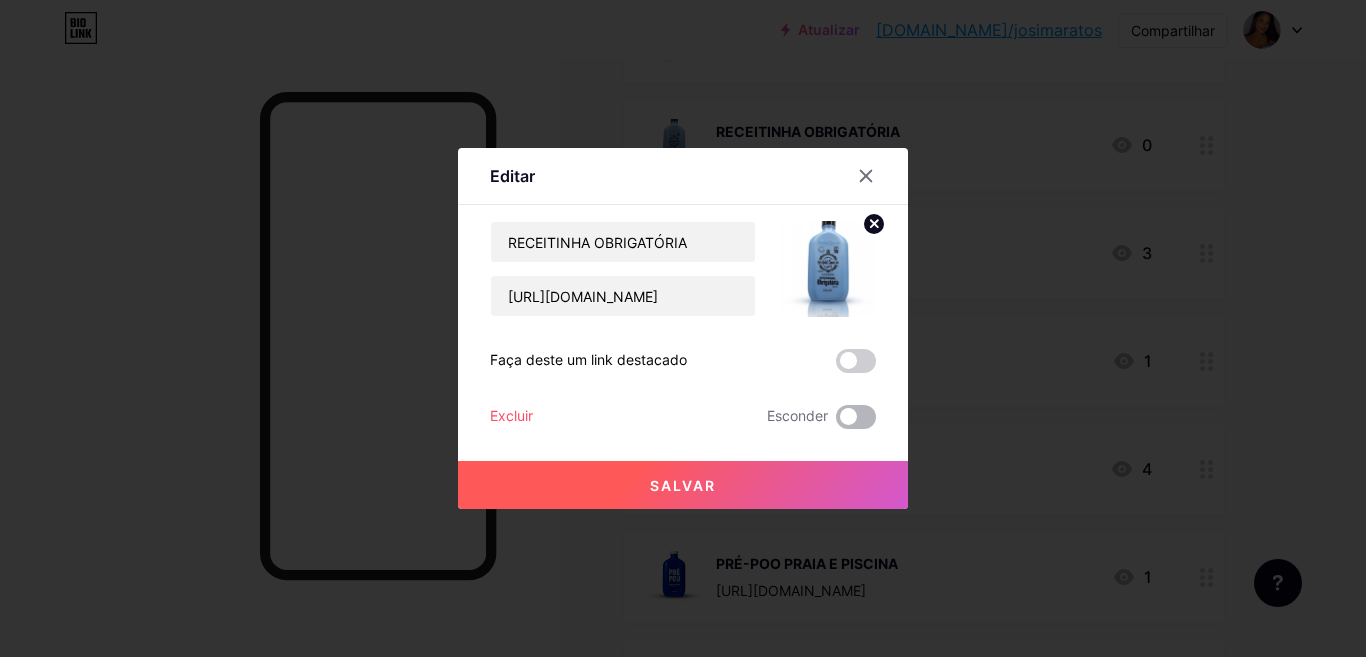 click at bounding box center [856, 417] 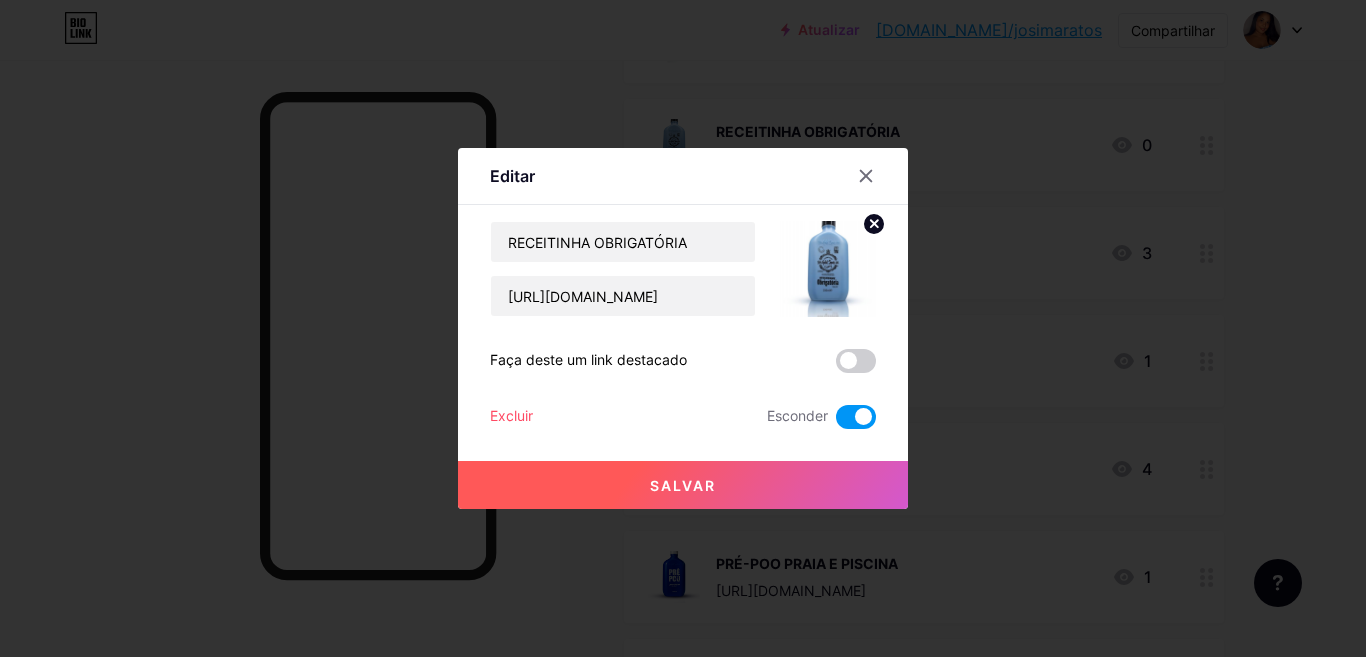 click on "Salvar" at bounding box center [683, 485] 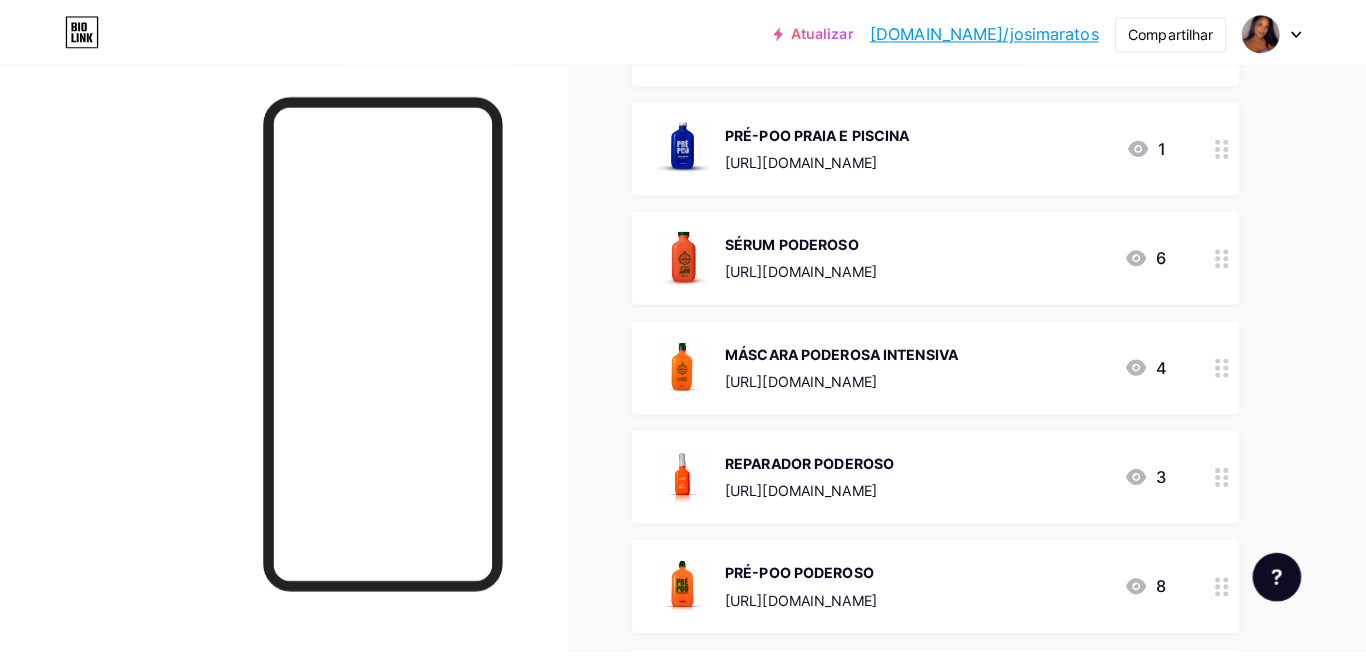 scroll, scrollTop: 1540, scrollLeft: 0, axis: vertical 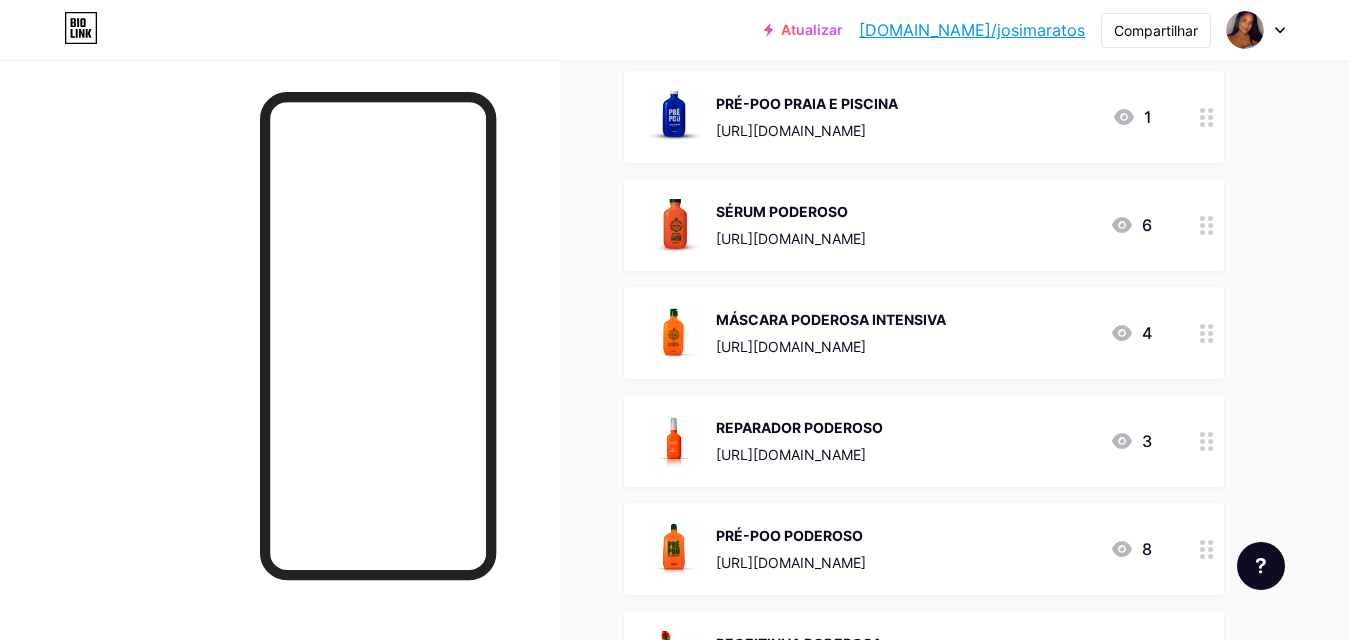 click on "[URL][DOMAIN_NAME]" at bounding box center (791, 130) 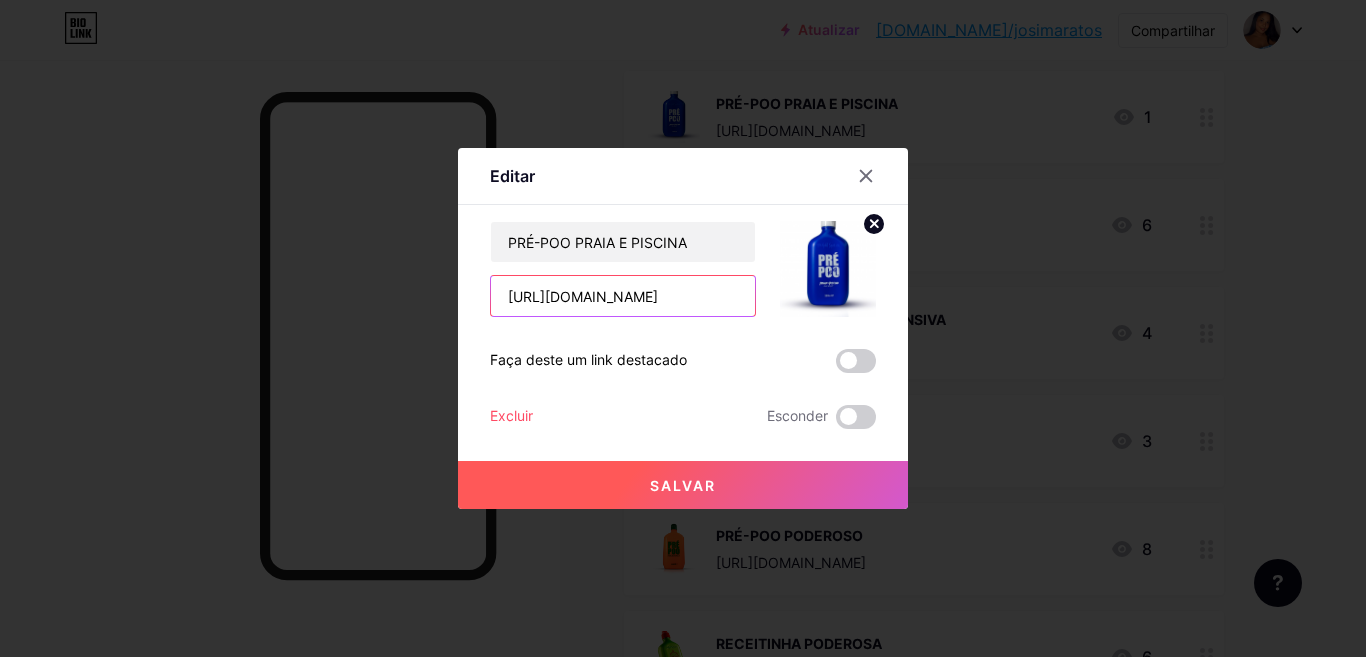scroll, scrollTop: 0, scrollLeft: 131, axis: horizontal 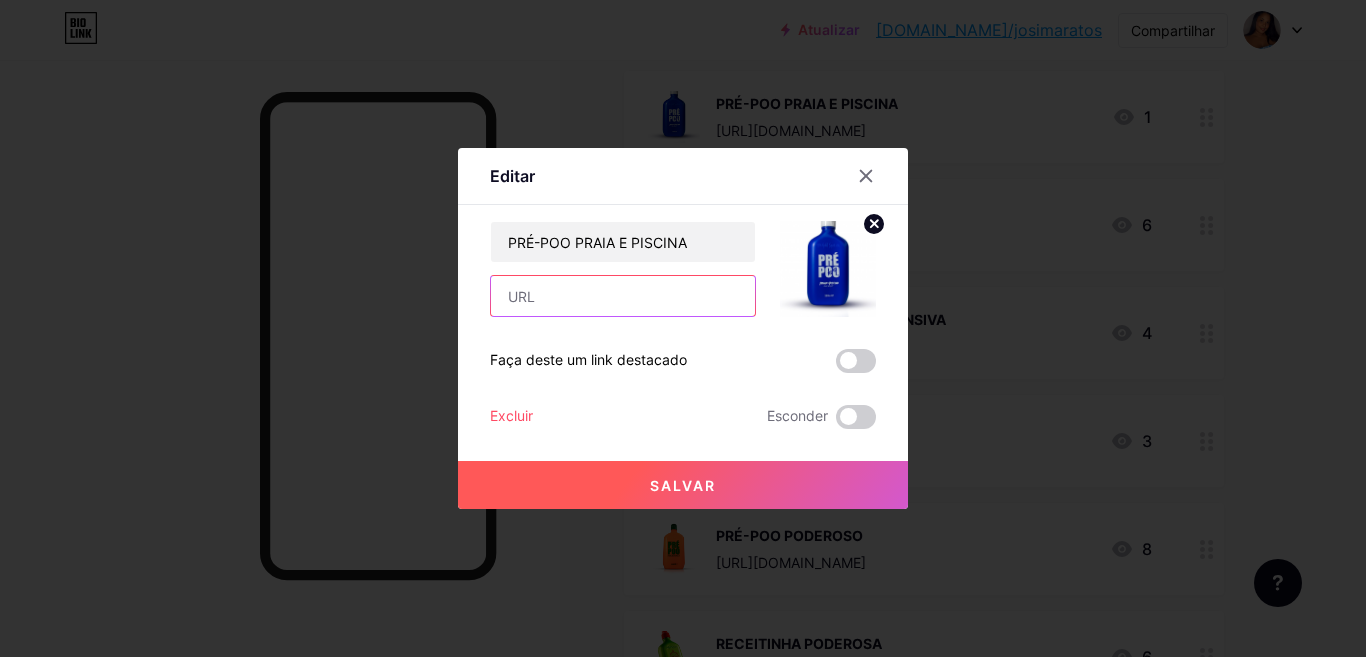 paste on "[URL][DOMAIN_NAME]" 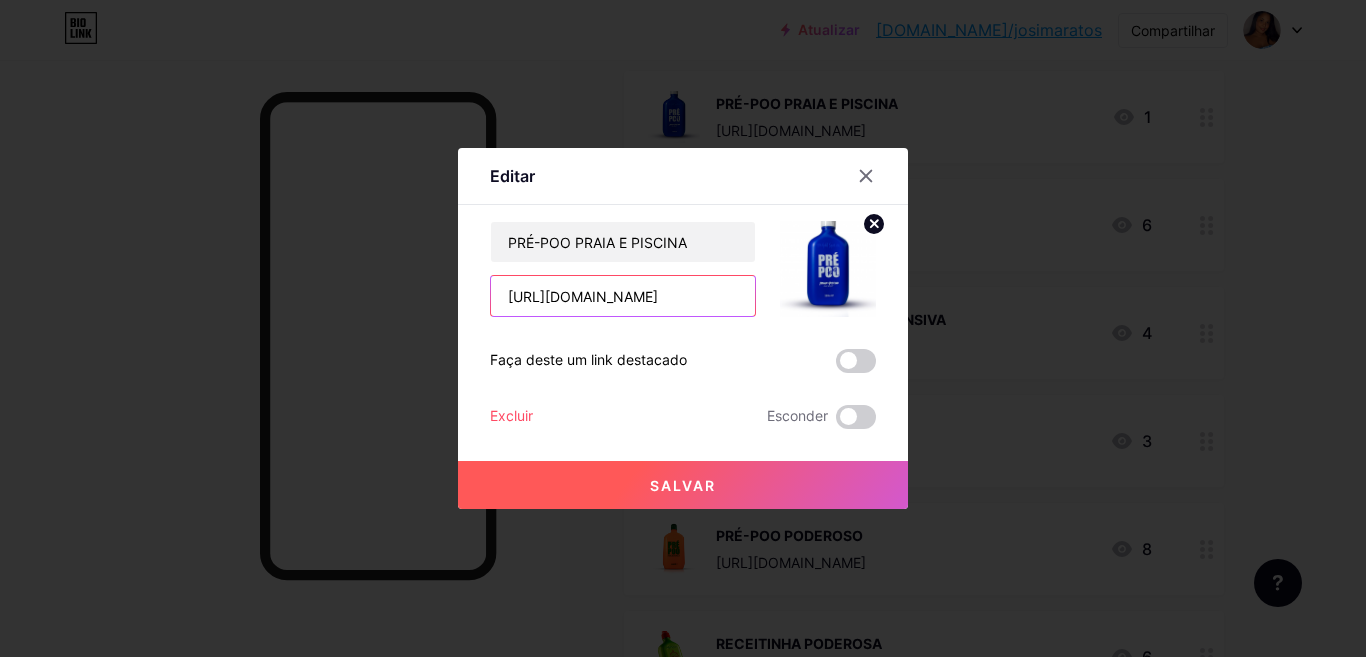 scroll, scrollTop: 0, scrollLeft: 90, axis: horizontal 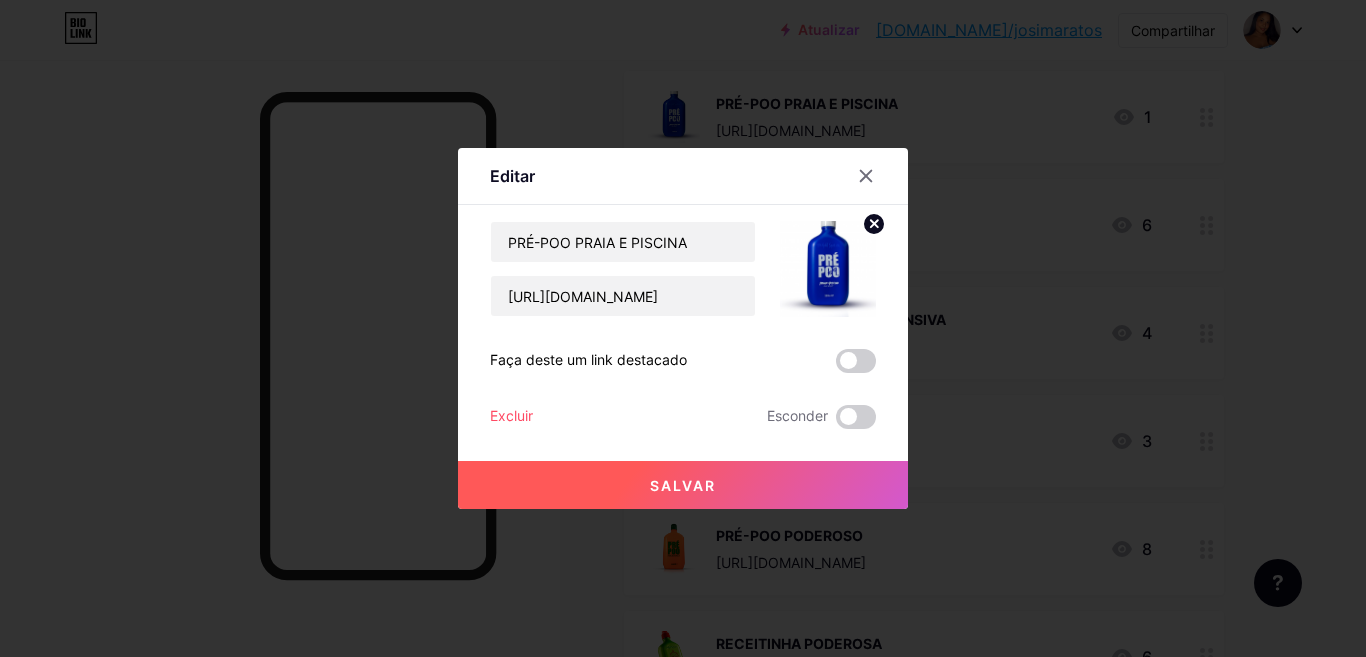 click on "Salvar" at bounding box center [683, 485] 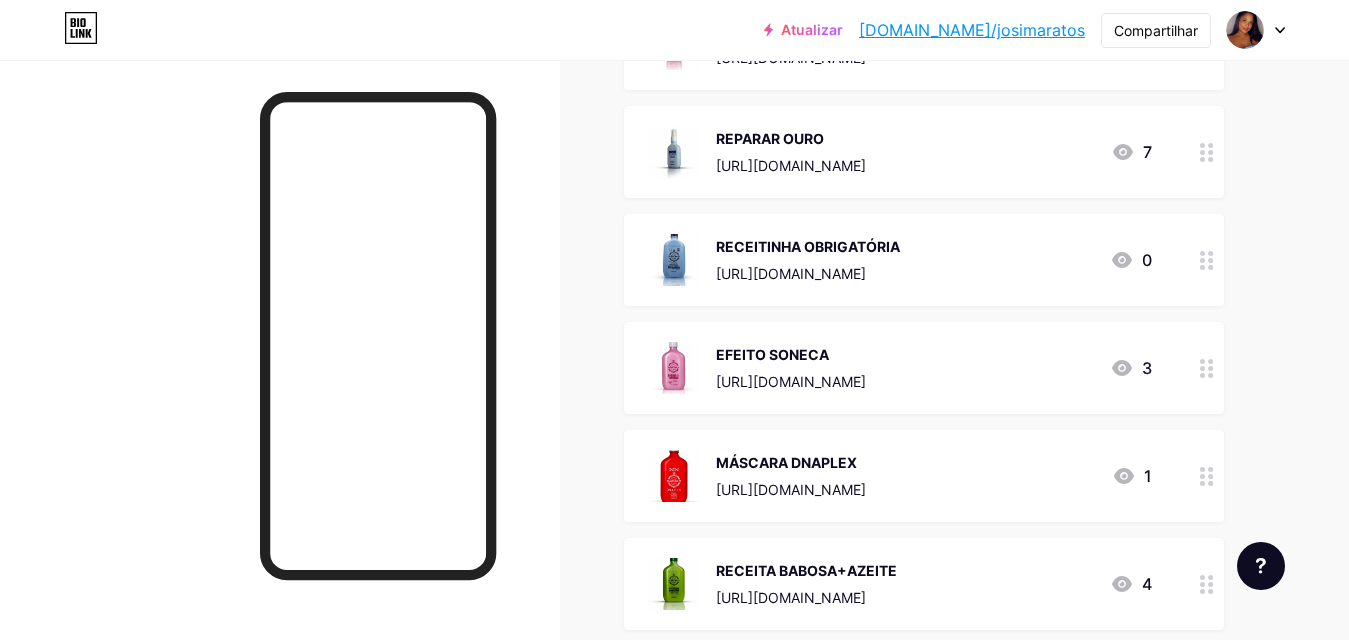 scroll, scrollTop: 933, scrollLeft: 0, axis: vertical 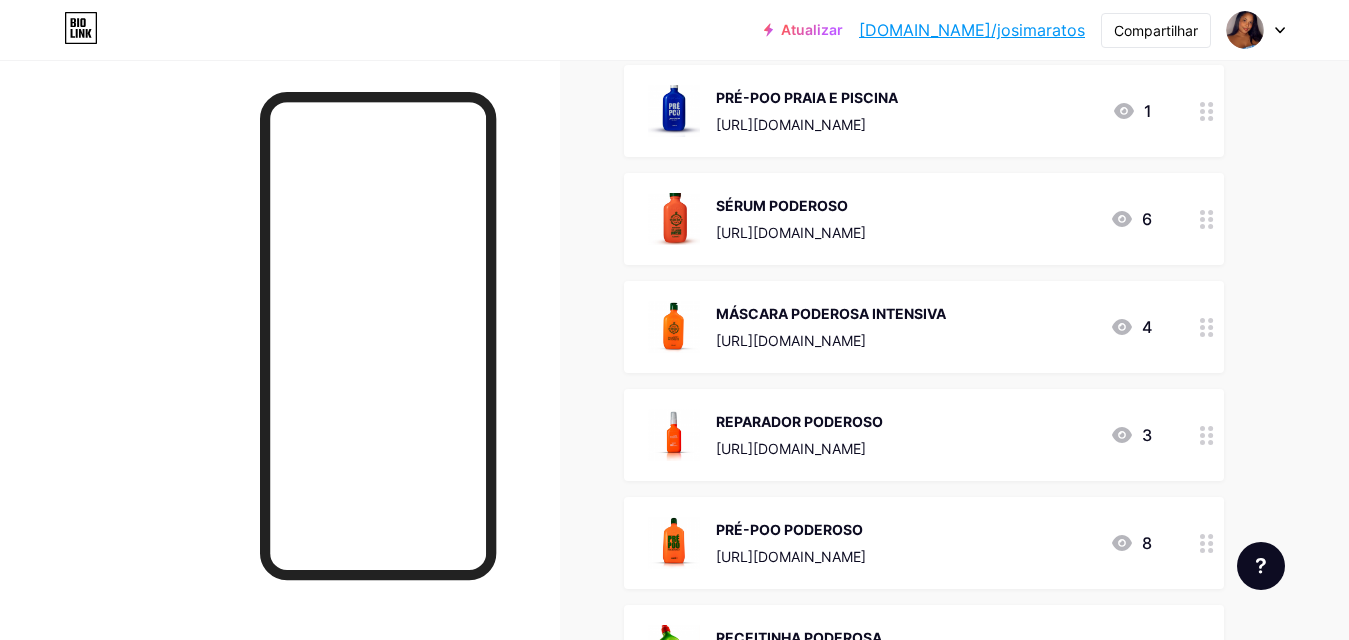 click on "SÉRUM PODEROSO" at bounding box center (791, 205) 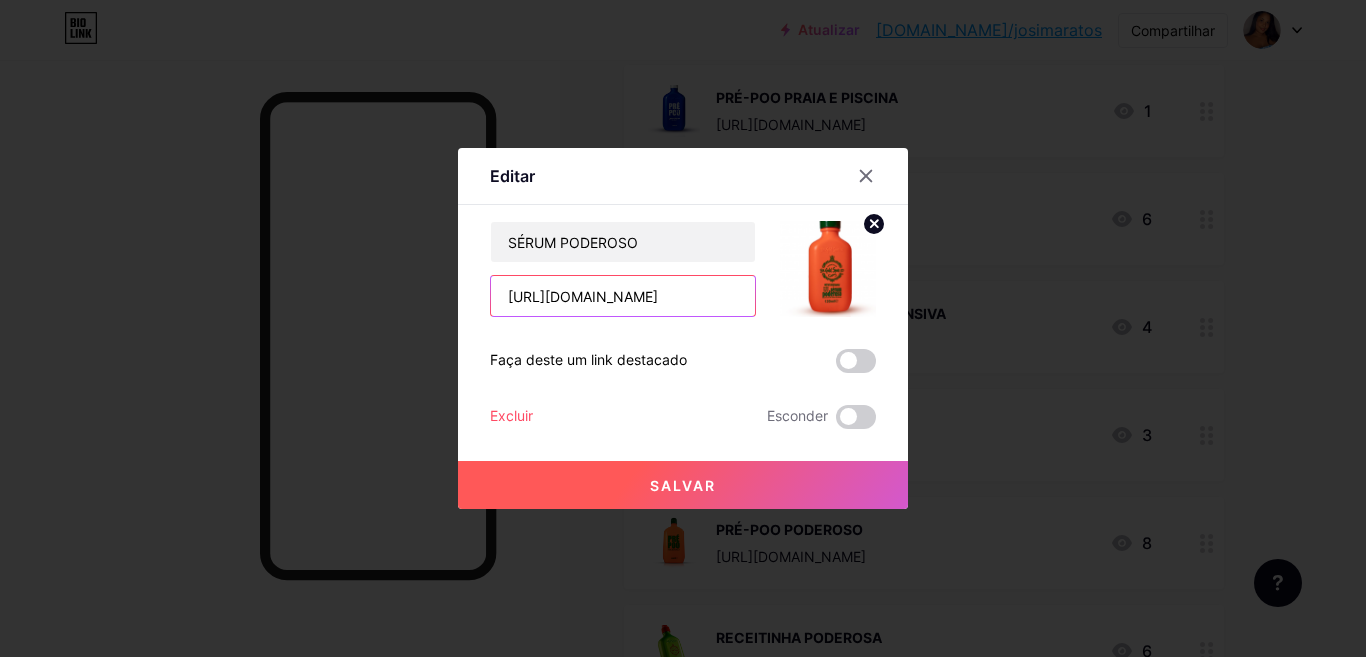 scroll, scrollTop: 0, scrollLeft: 121, axis: horizontal 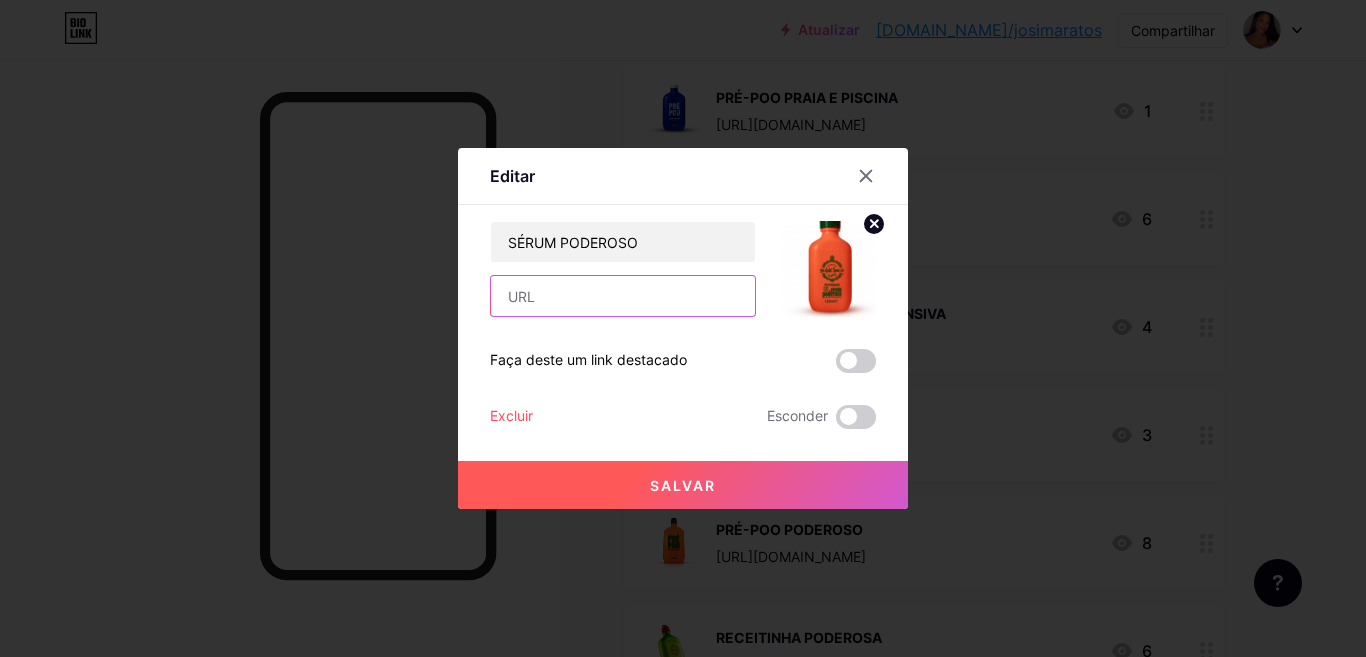 paste on "[URL][DOMAIN_NAME]" 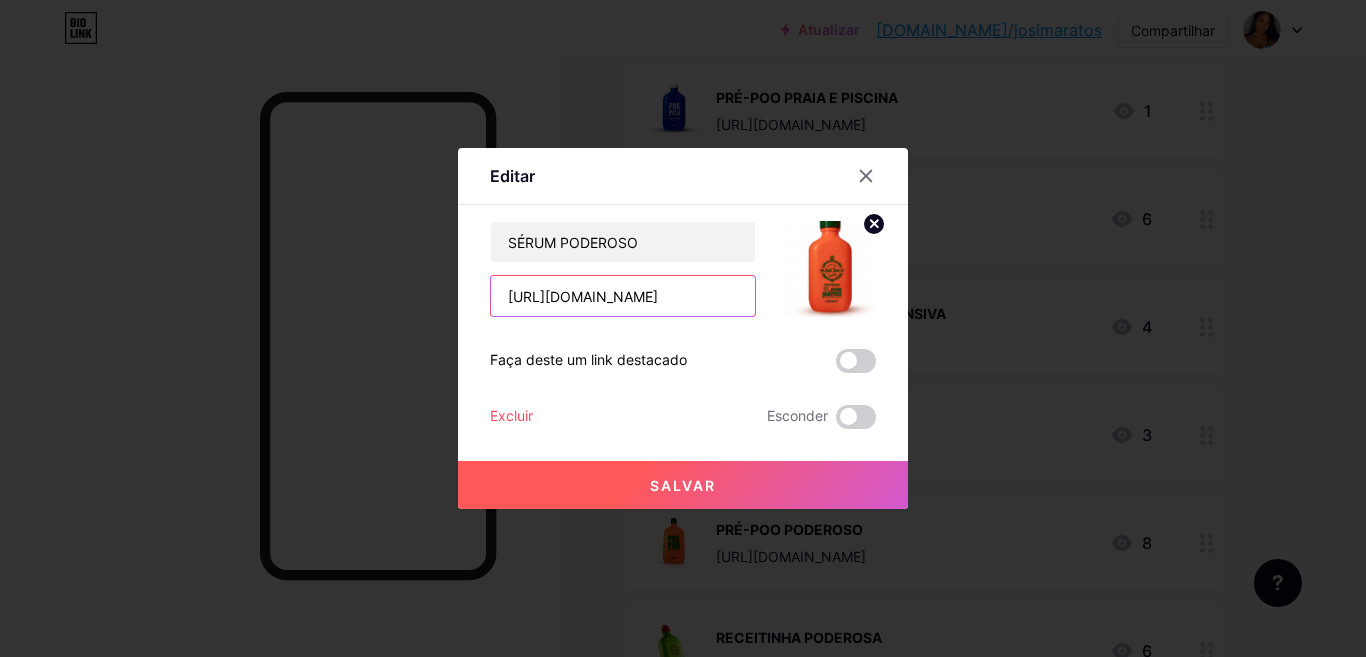 scroll, scrollTop: 0, scrollLeft: 75, axis: horizontal 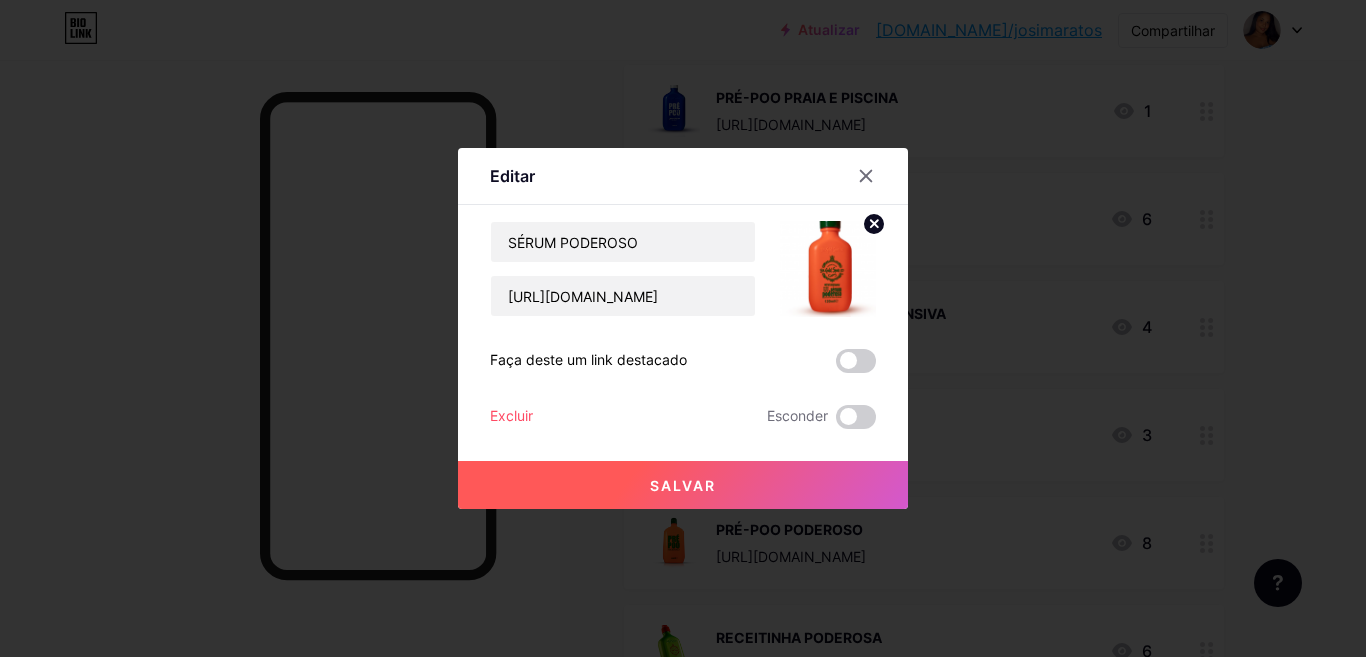 click on "Salvar" at bounding box center (683, 485) 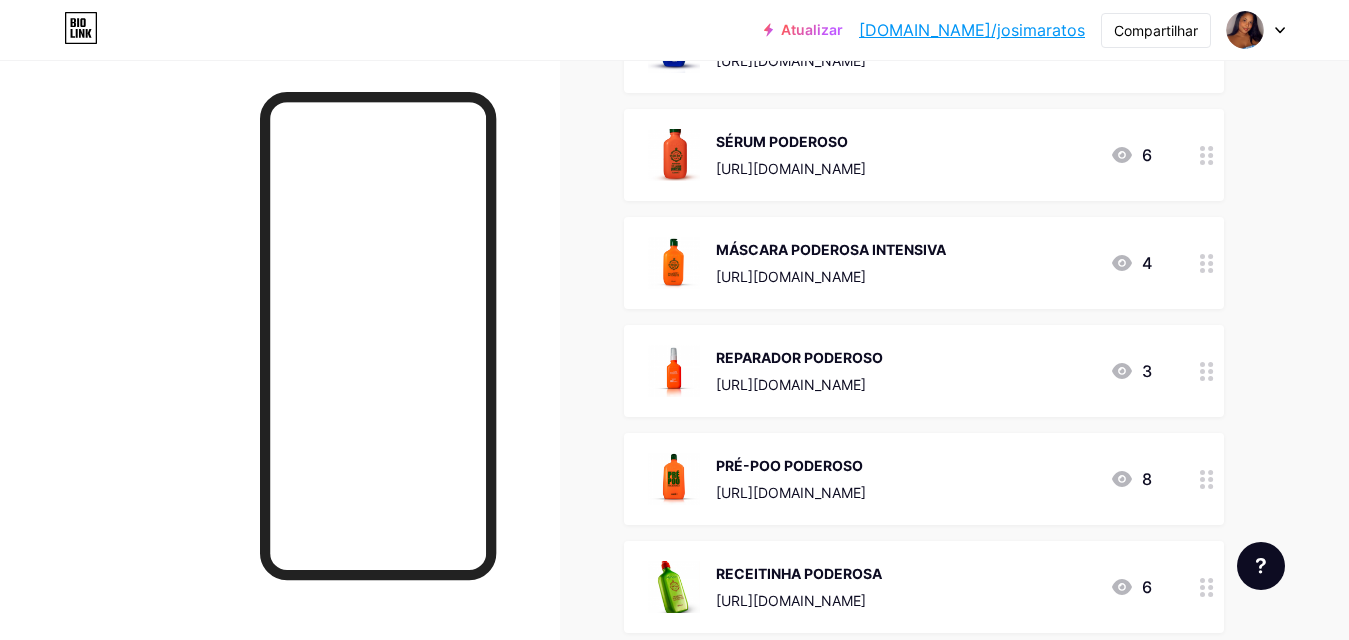 scroll, scrollTop: 1431, scrollLeft: 0, axis: vertical 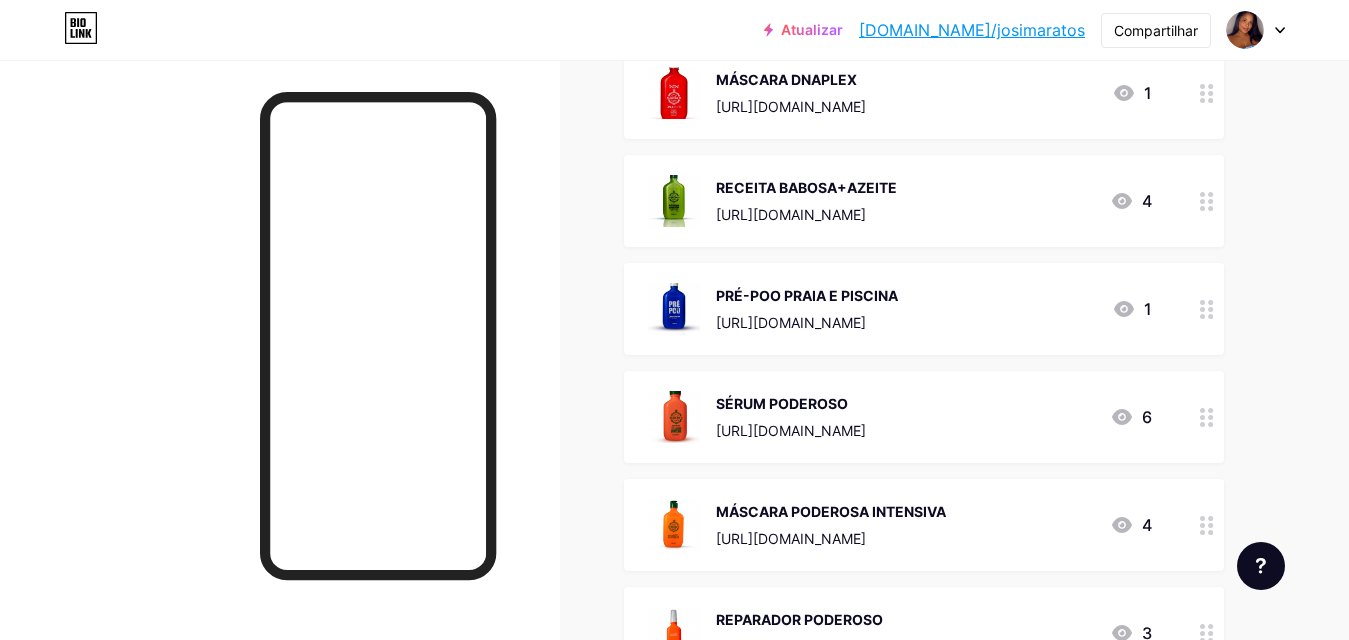 click on "SÉRUM PODEROSO" at bounding box center [782, 403] 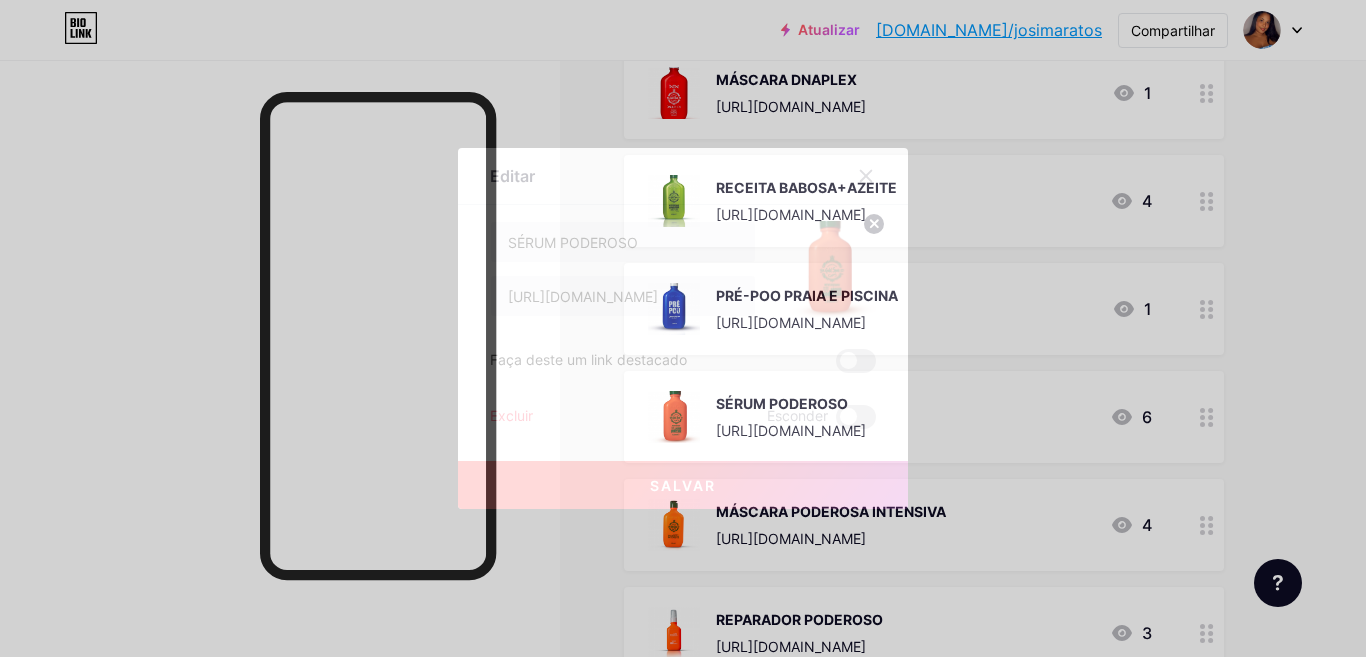 click on "Salvar" at bounding box center [683, 485] 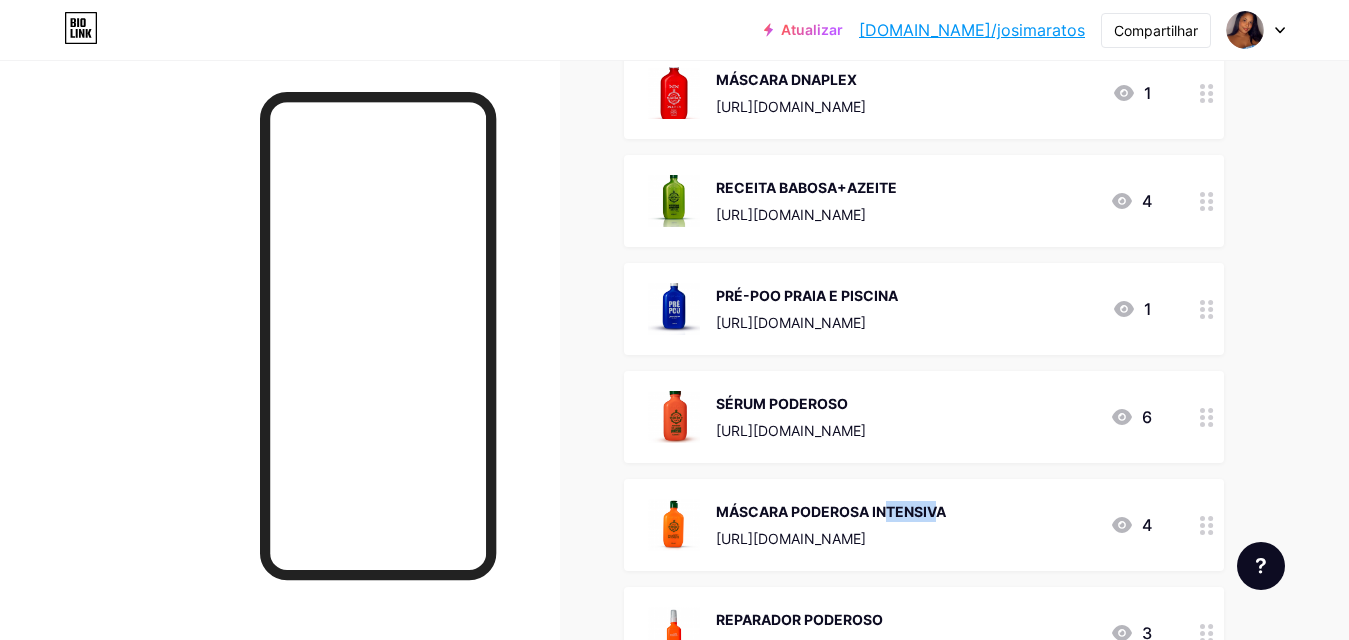 drag, startPoint x: 774, startPoint y: 478, endPoint x: 833, endPoint y: 465, distance: 60.41523 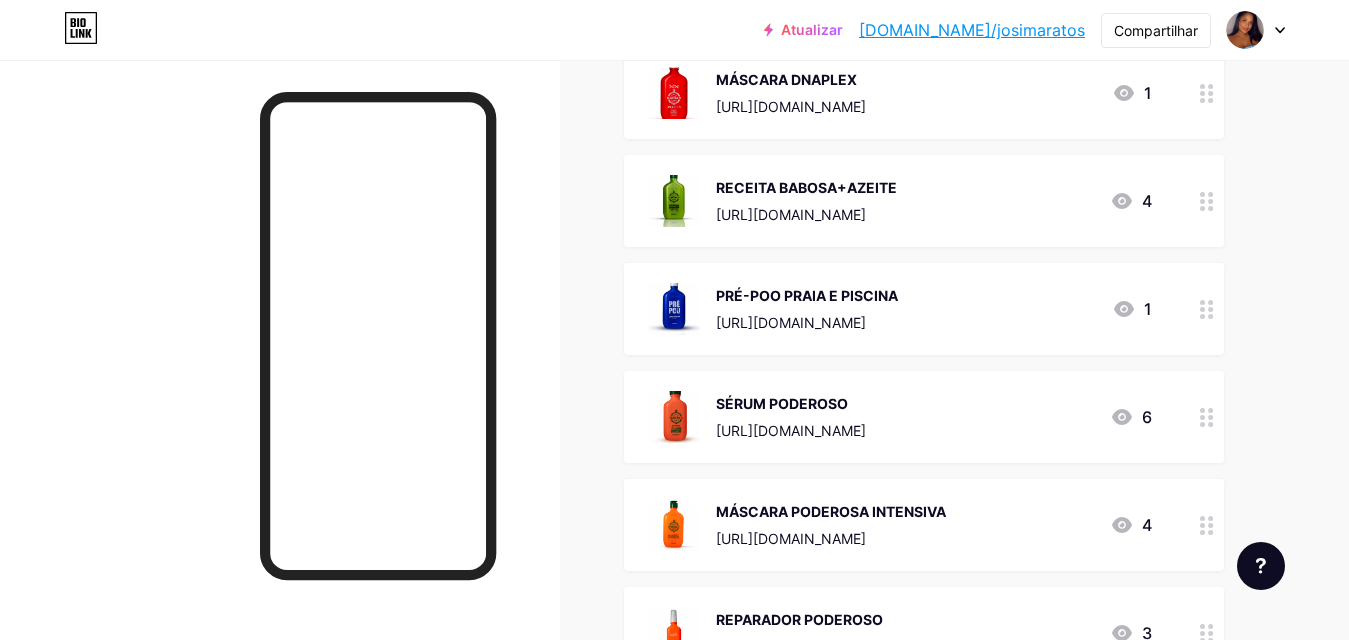 click on "MÁSCARA PODEROSA INTENSIVA
[URL][DOMAIN_NAME]" at bounding box center (831, 525) 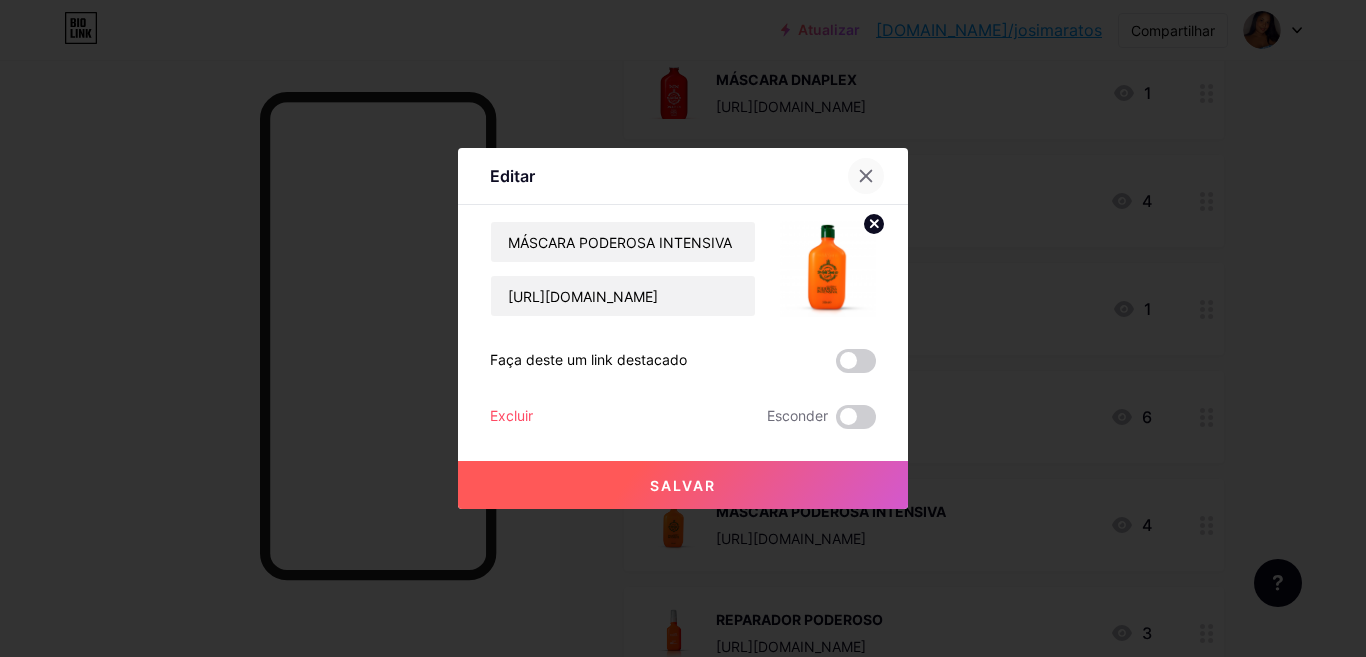 click 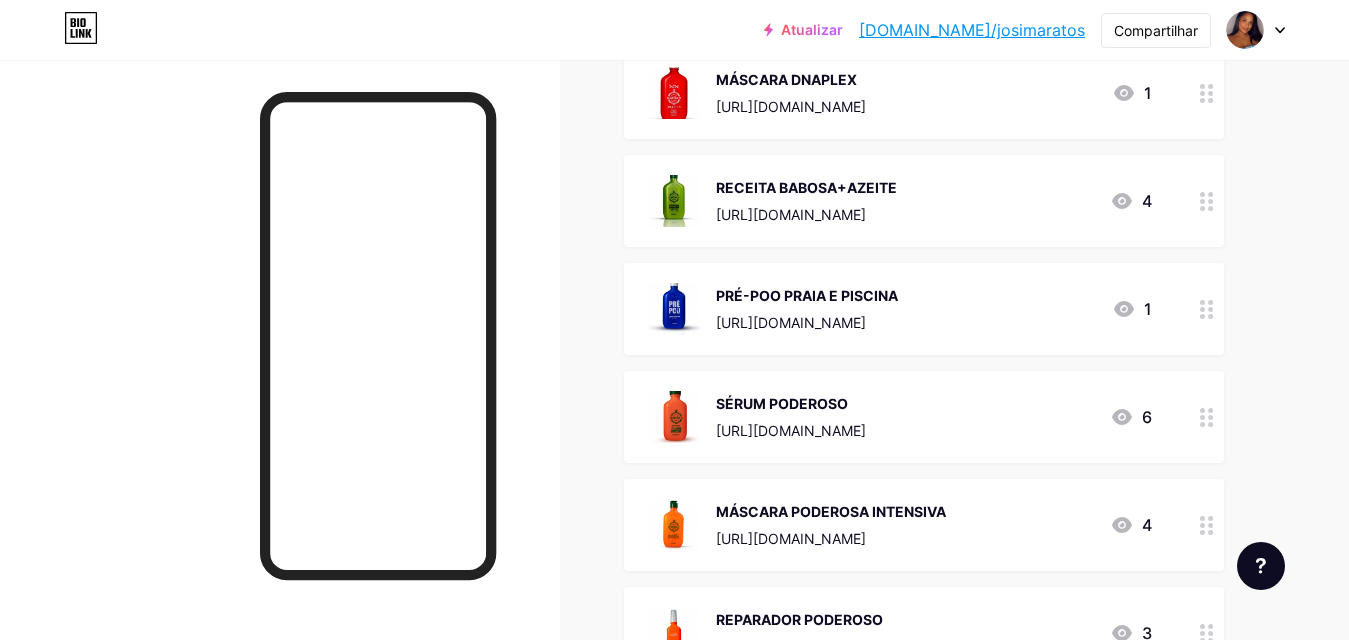 click on "PRÉ-POO PRAIA E PISCINA" at bounding box center (807, 295) 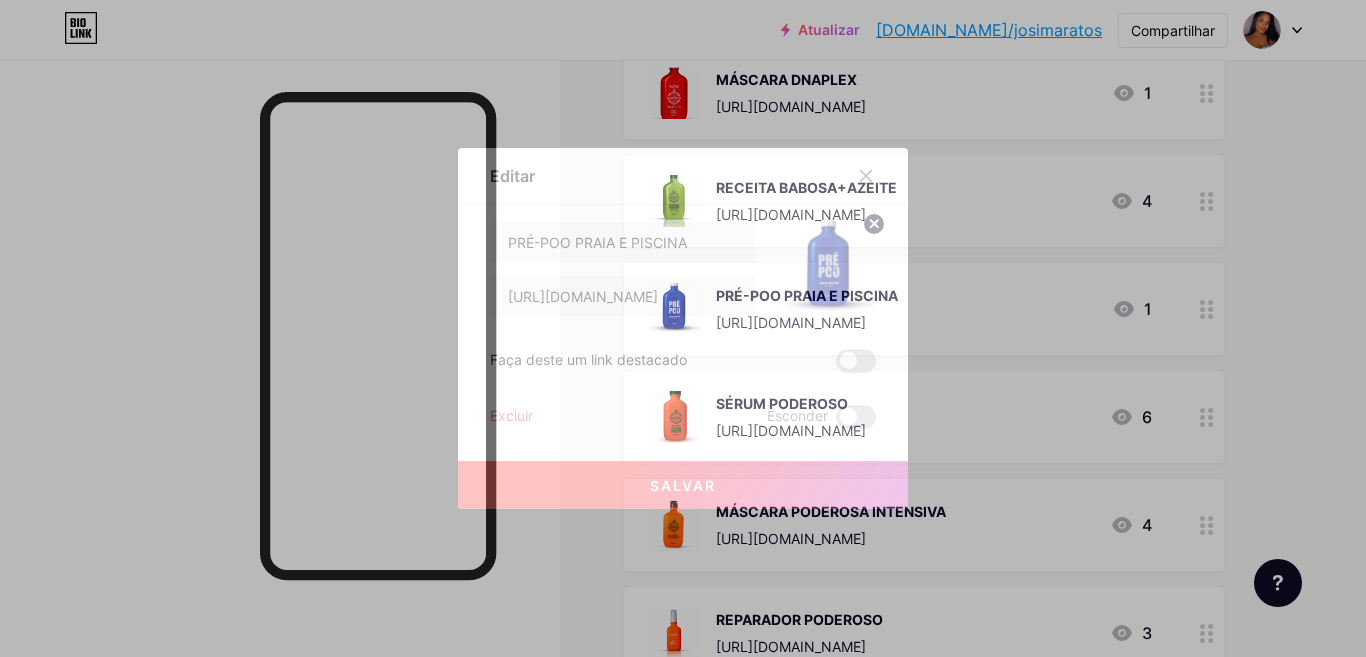 click on "Salvar" at bounding box center (683, 485) 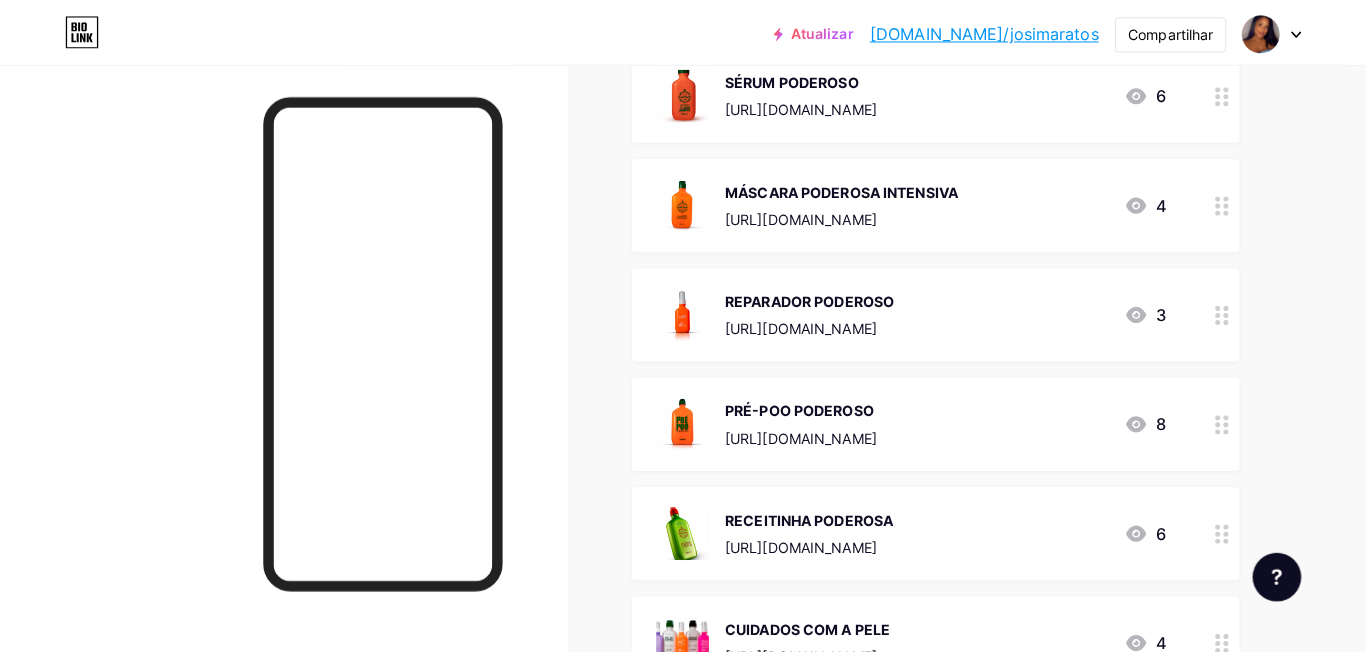 scroll, scrollTop: 1661, scrollLeft: 0, axis: vertical 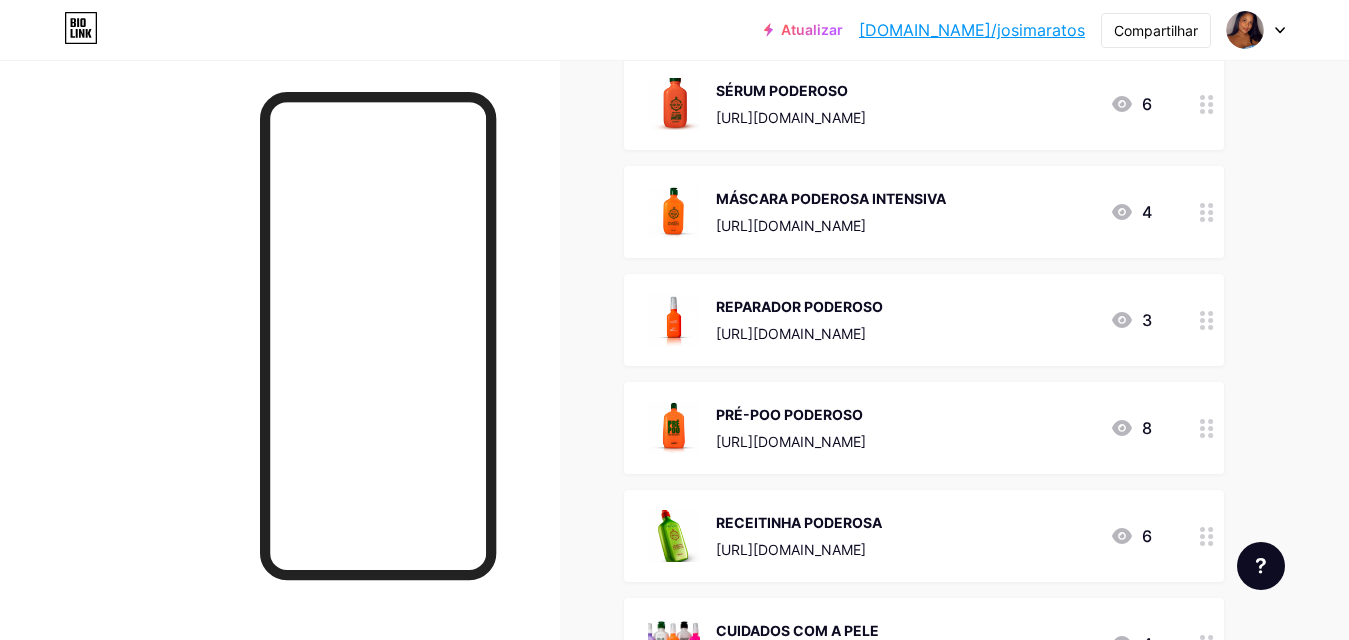 click on "MÁSCARA PODEROSA INTENSIVA
[URL][DOMAIN_NAME]" at bounding box center [831, 212] 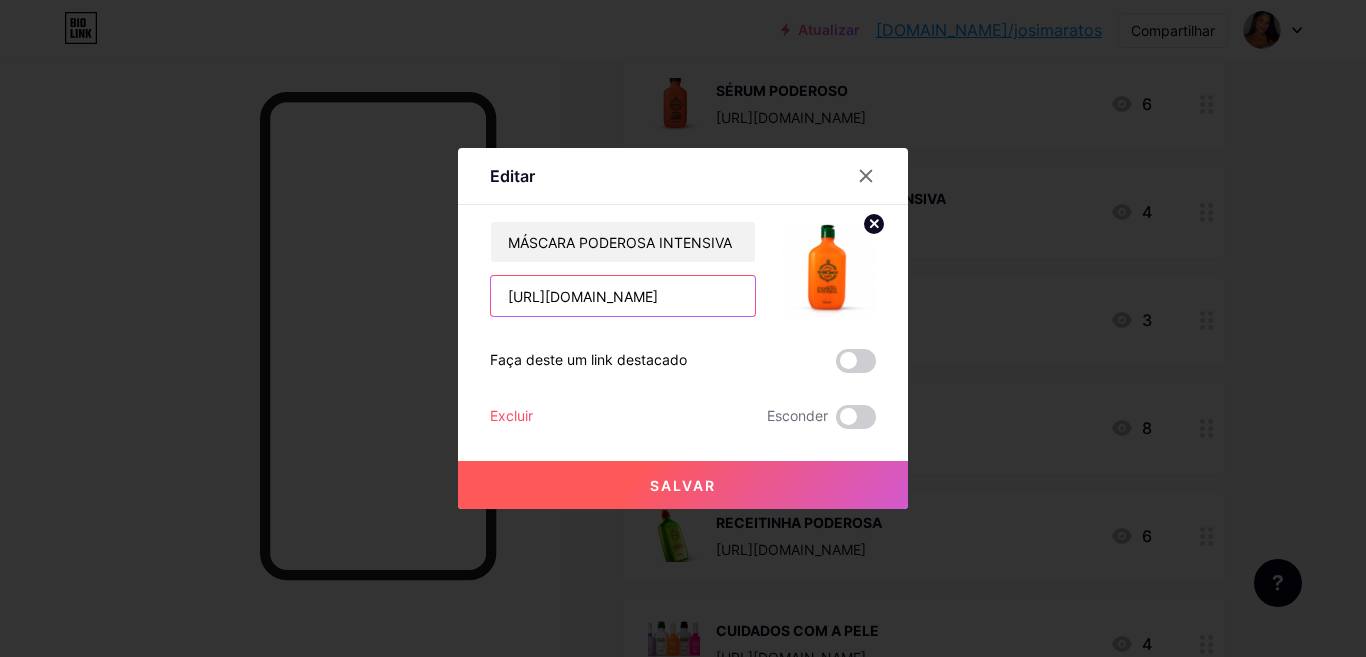 scroll, scrollTop: 0, scrollLeft: 137, axis: horizontal 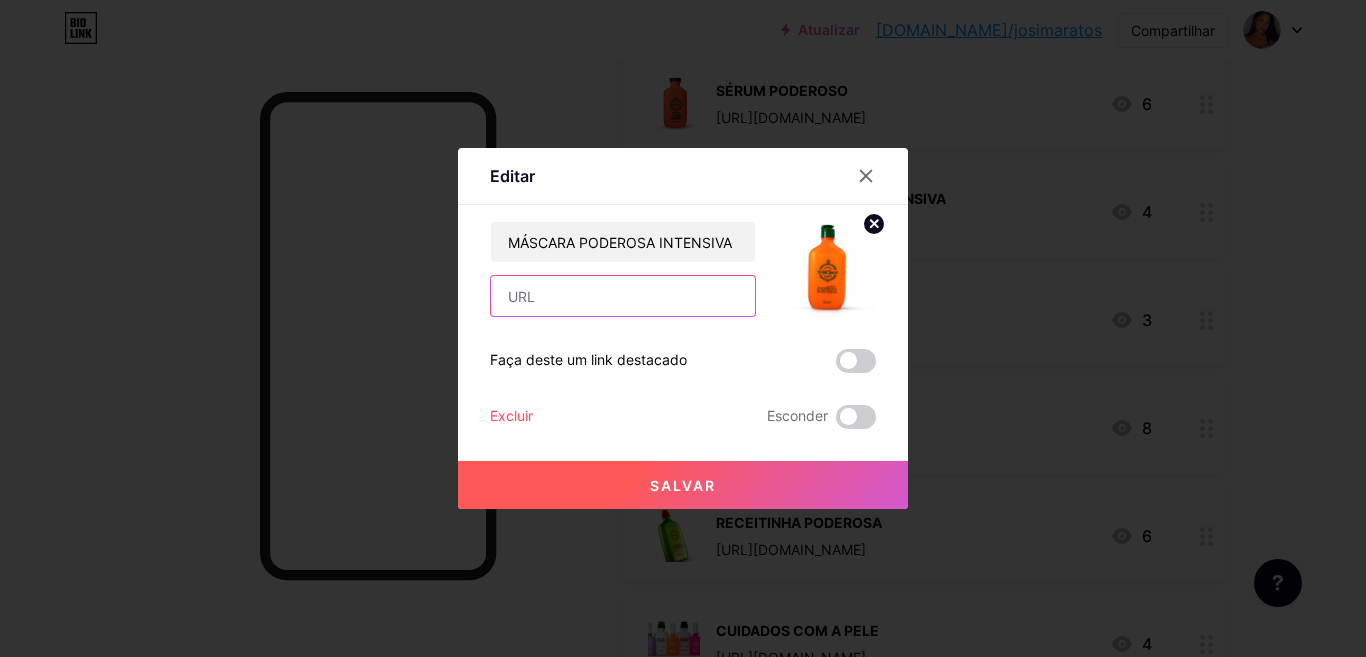 paste on "[URL][DOMAIN_NAME]" 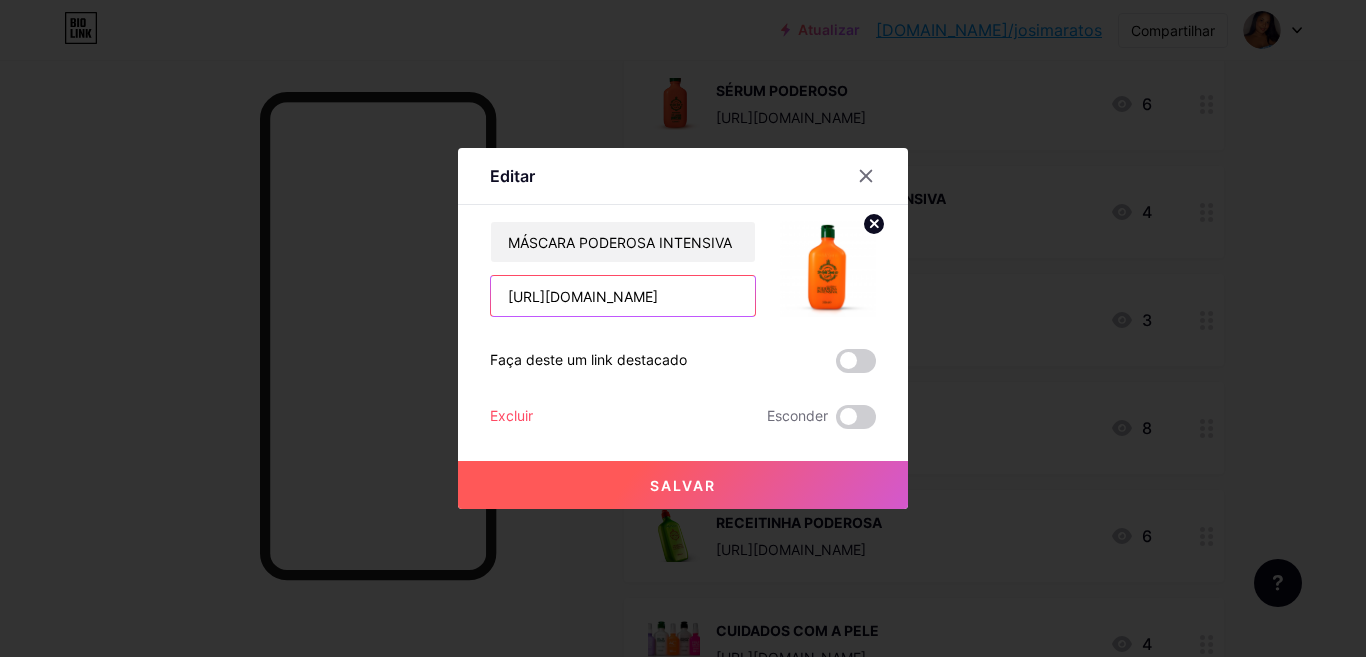 scroll, scrollTop: 0, scrollLeft: 83, axis: horizontal 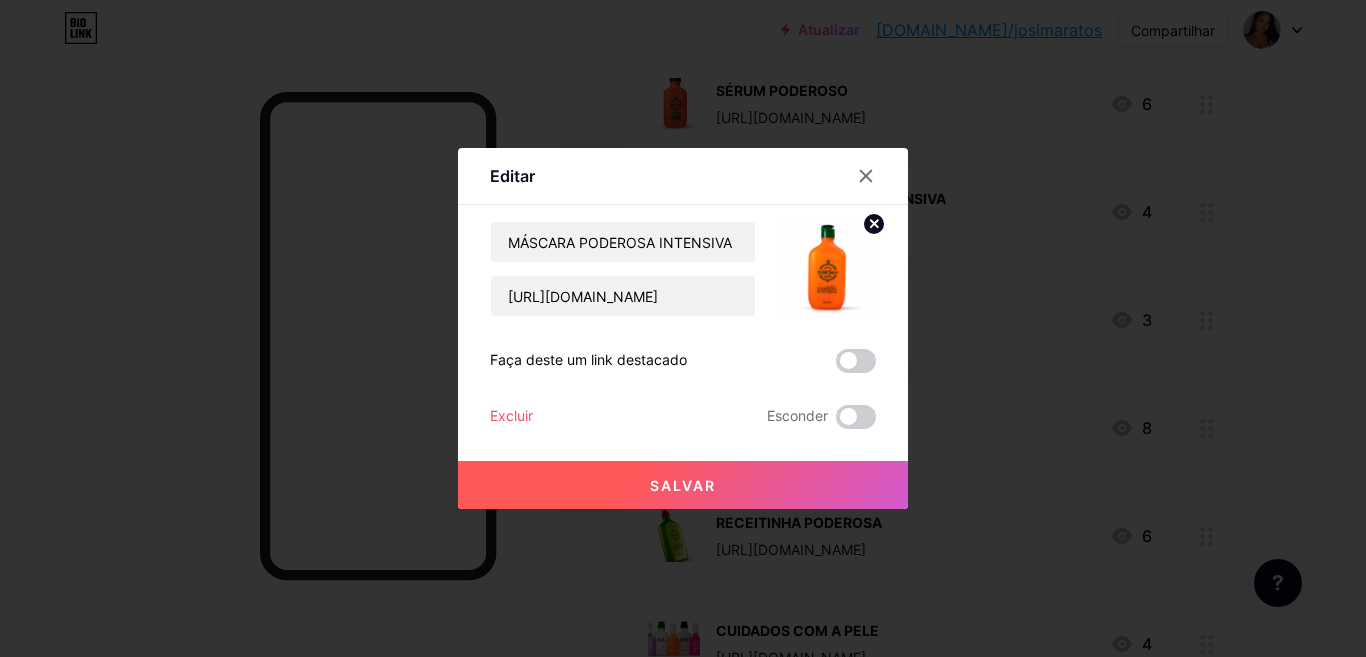 click on "Salvar" at bounding box center [683, 485] 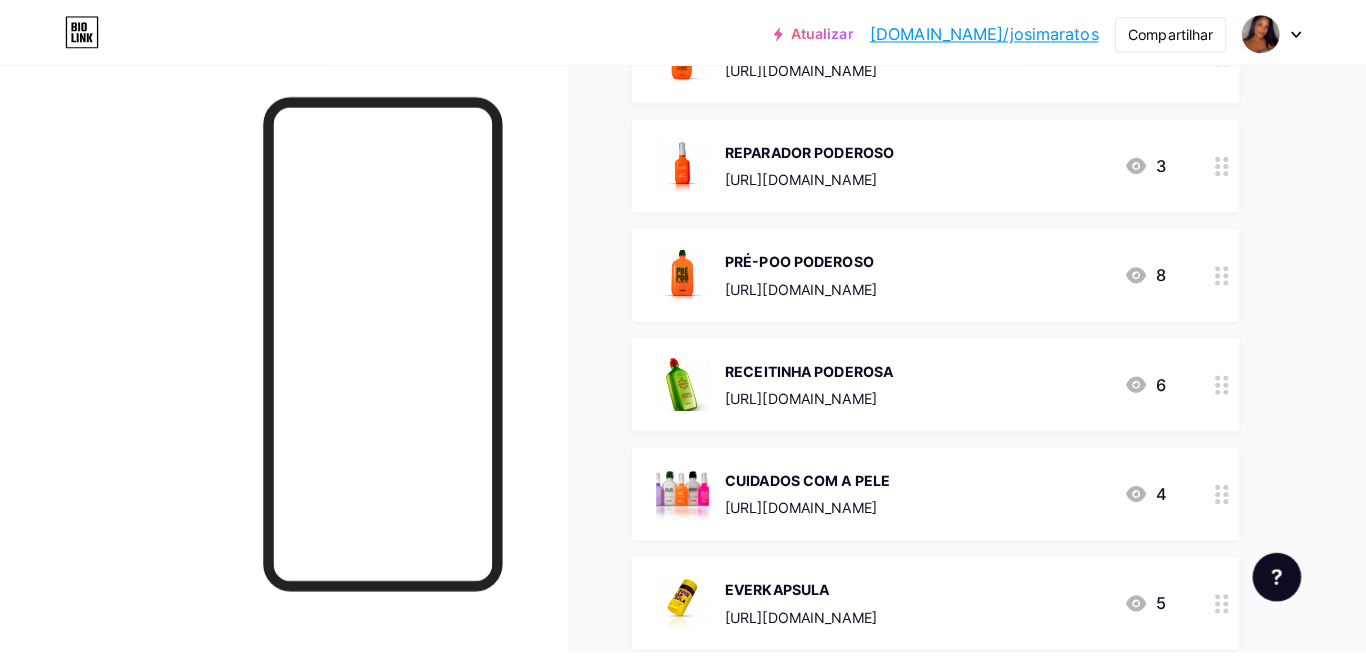 scroll, scrollTop: 1834, scrollLeft: 0, axis: vertical 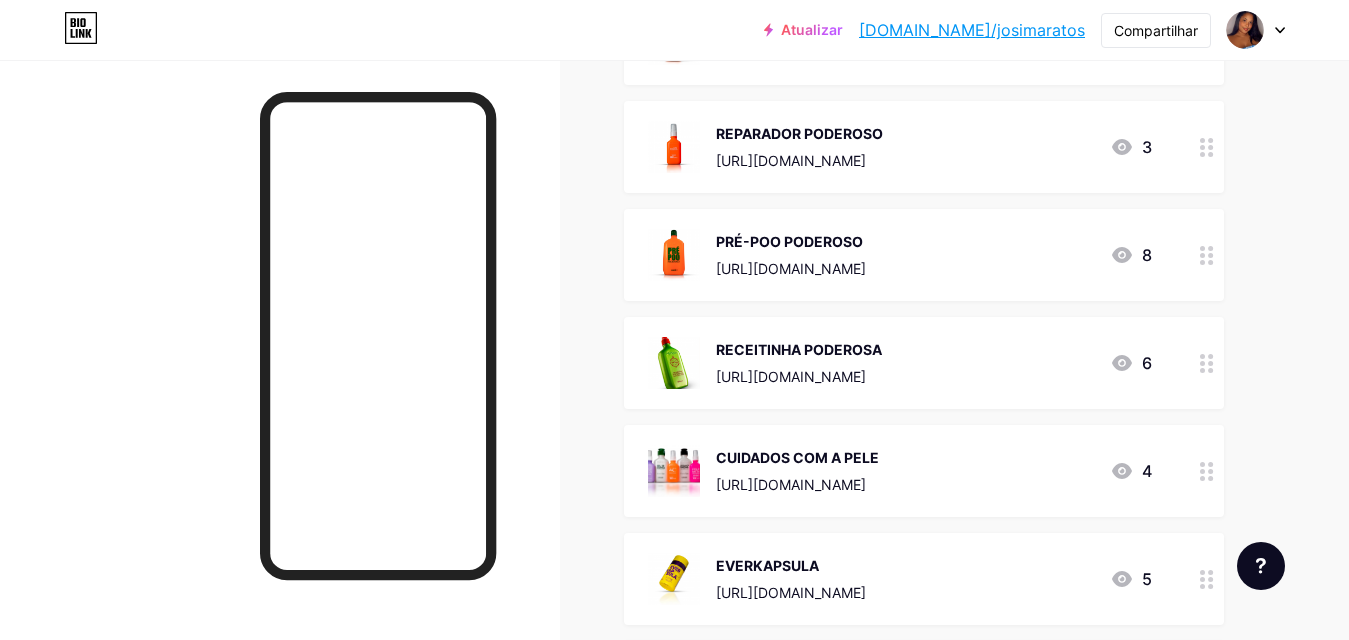 click on "REPARADOR PODEROSO
[URL][DOMAIN_NAME]" at bounding box center [799, 147] 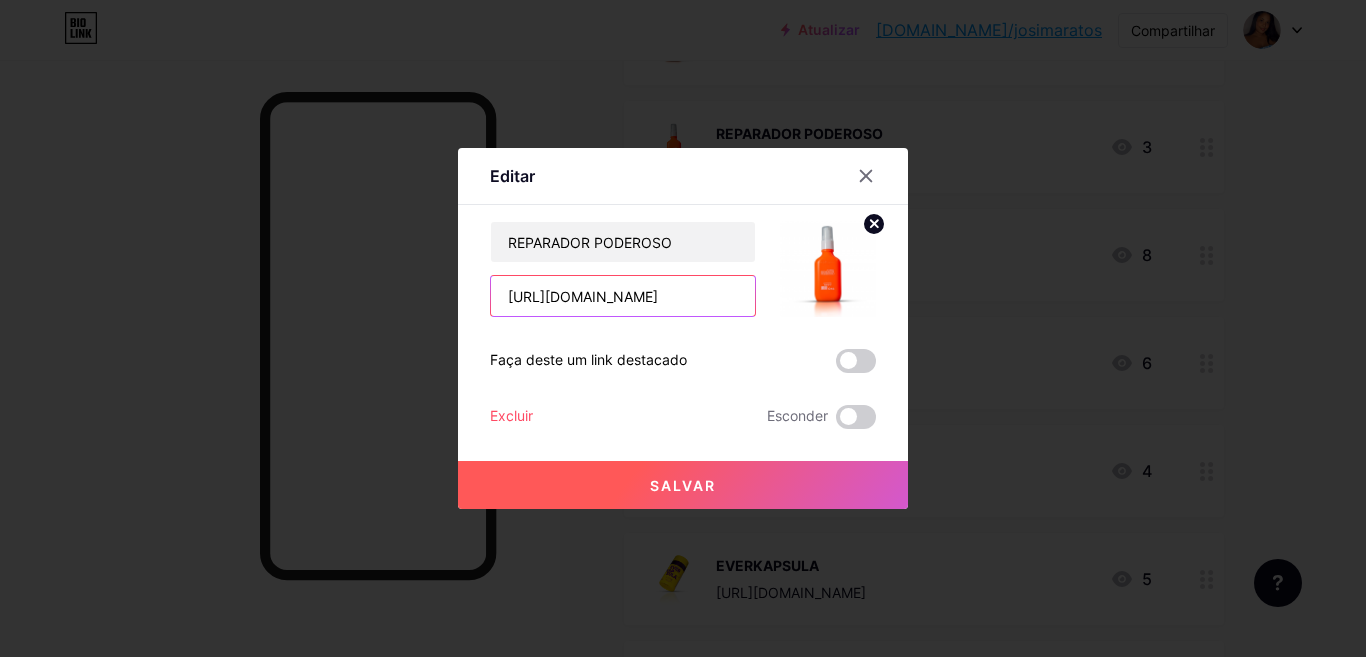 click on "[URL][DOMAIN_NAME]" at bounding box center (623, 296) 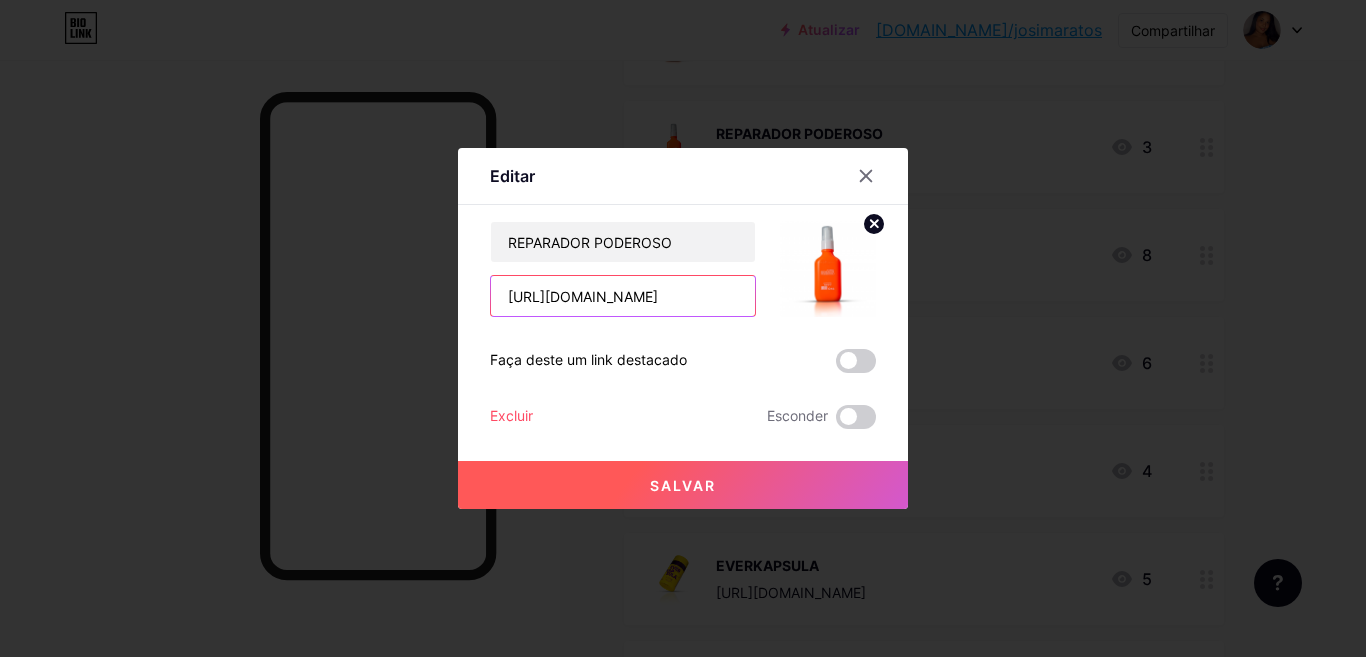 scroll, scrollTop: 0, scrollLeft: 139, axis: horizontal 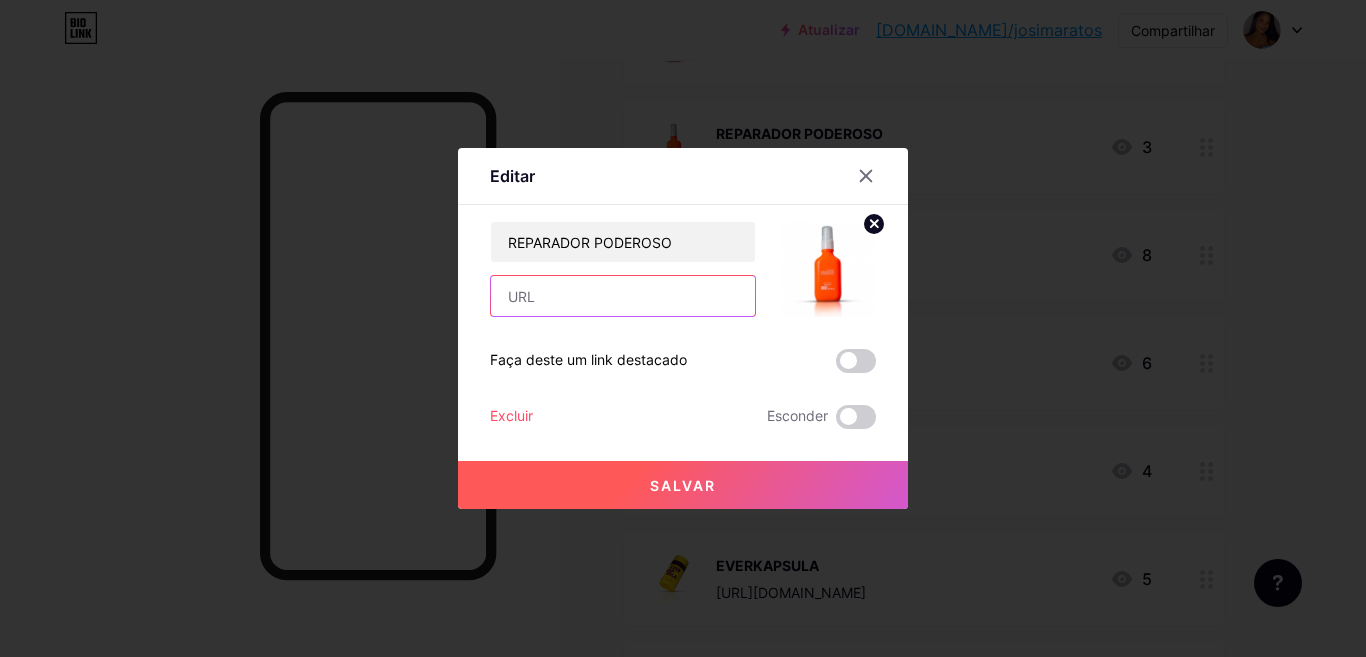 paste on "[URL][DOMAIN_NAME]" 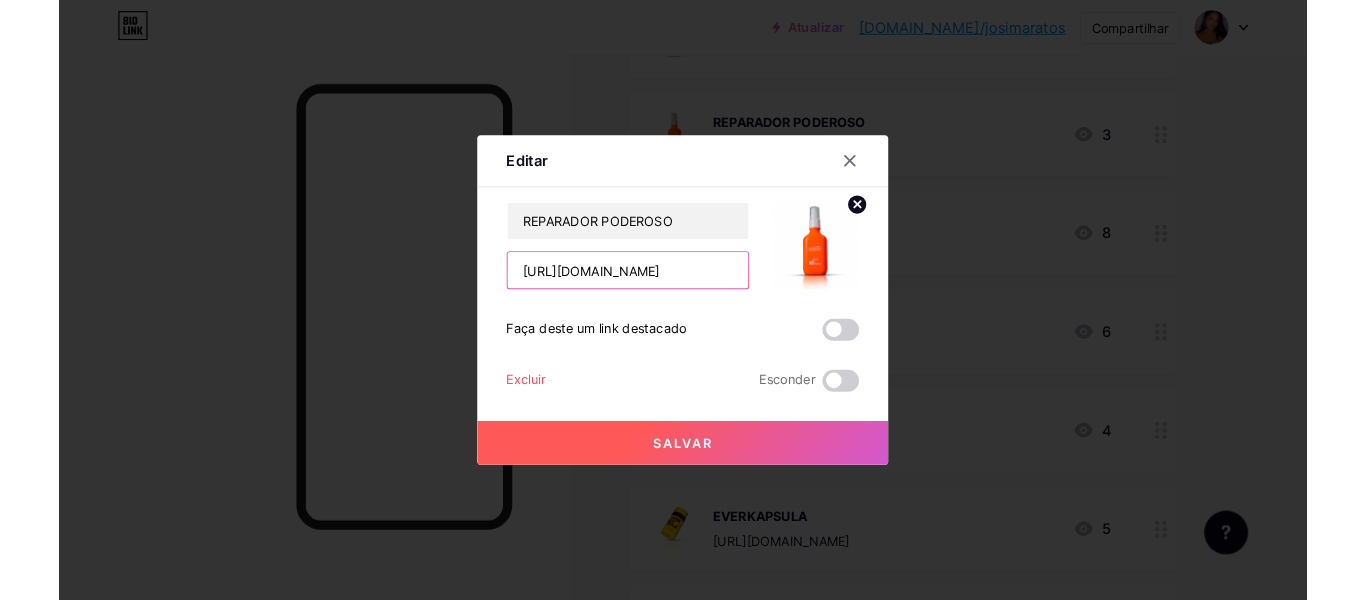 scroll, scrollTop: 0, scrollLeft: 80, axis: horizontal 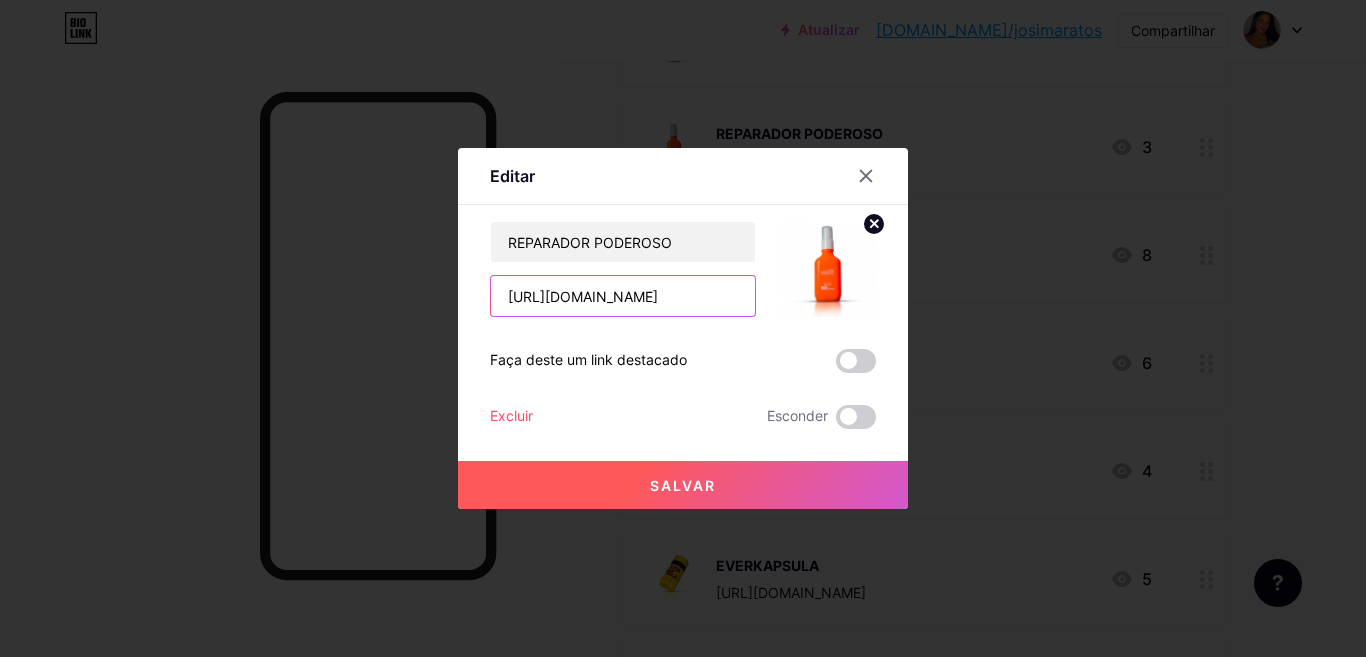 type on "[URL][DOMAIN_NAME]" 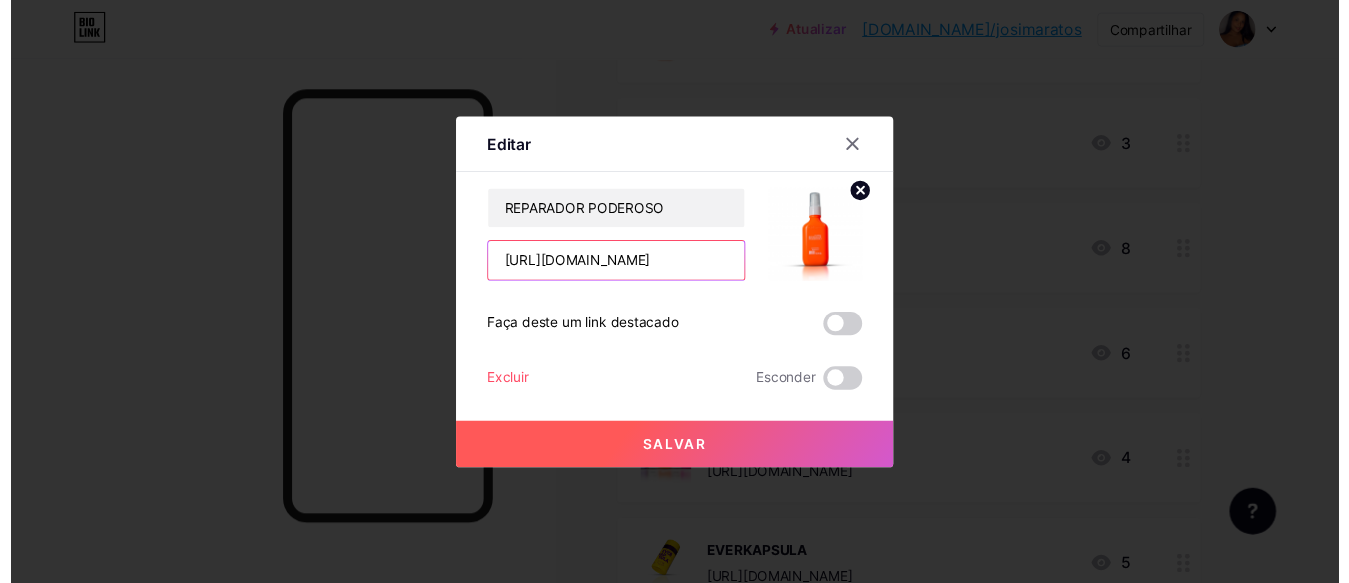 scroll, scrollTop: 0, scrollLeft: 0, axis: both 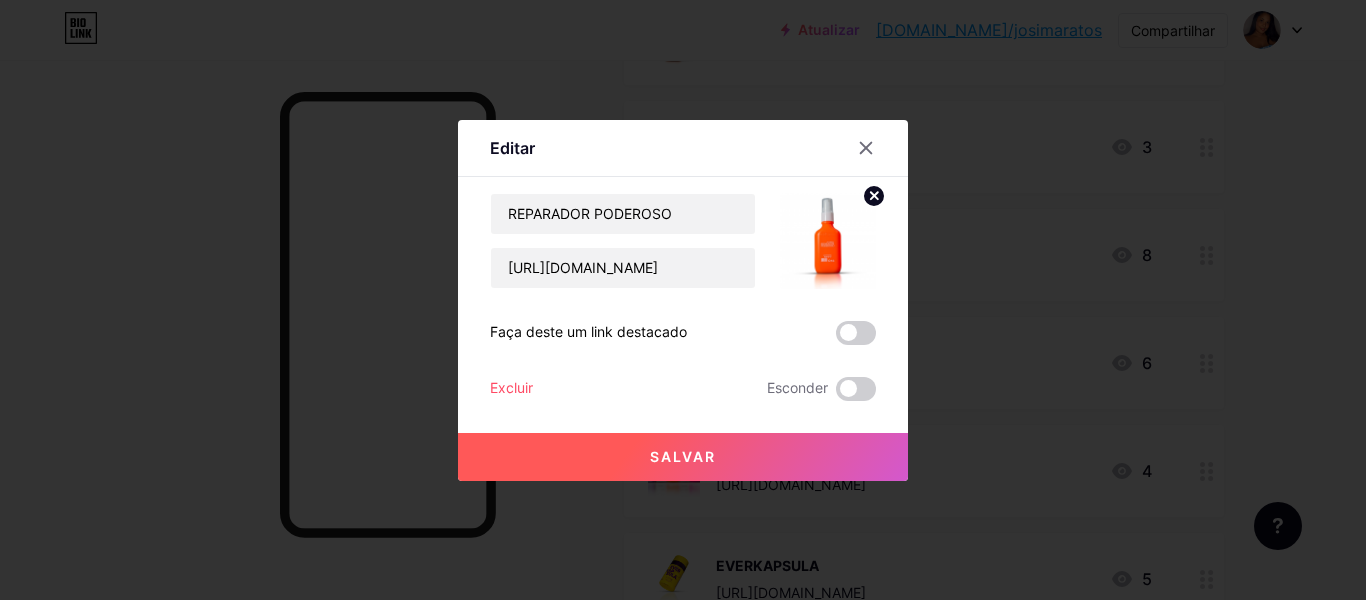 click at bounding box center [828, 241] 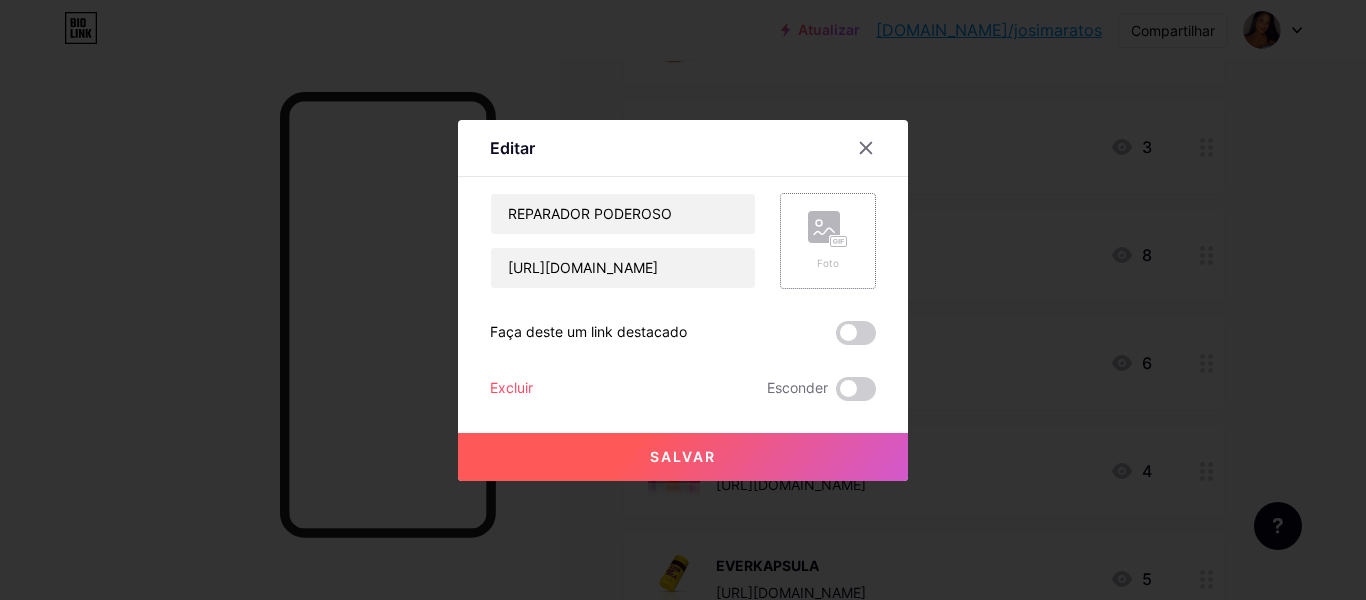 click 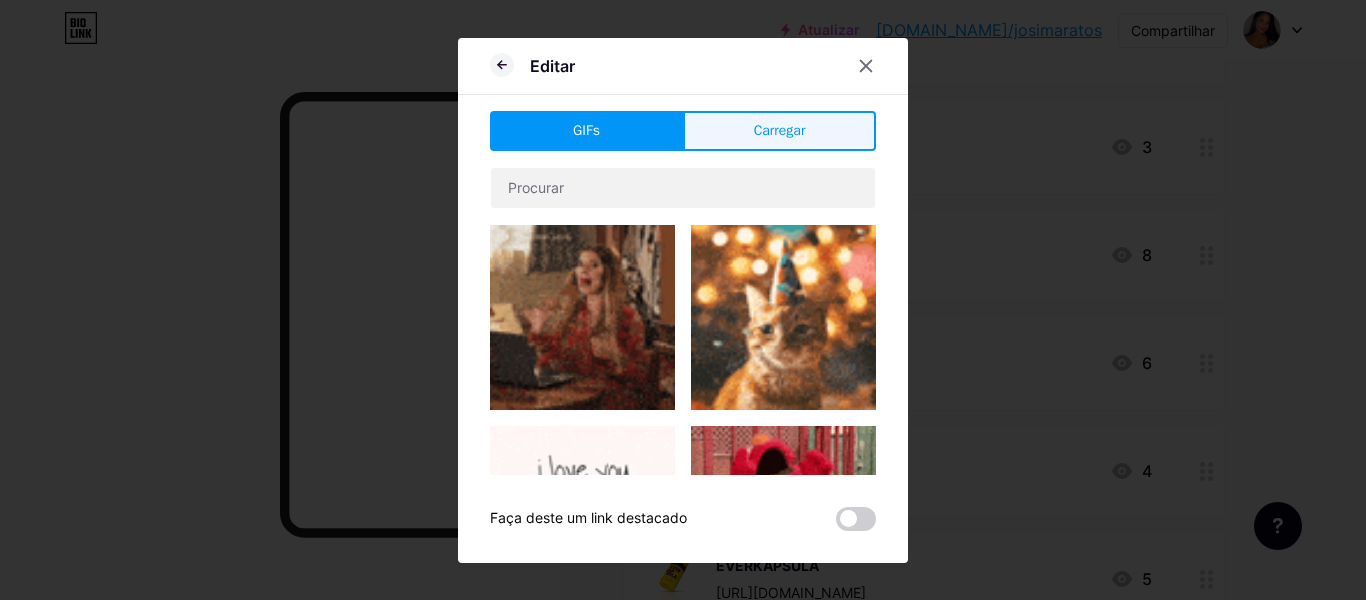 click on "Carregar" at bounding box center [780, 130] 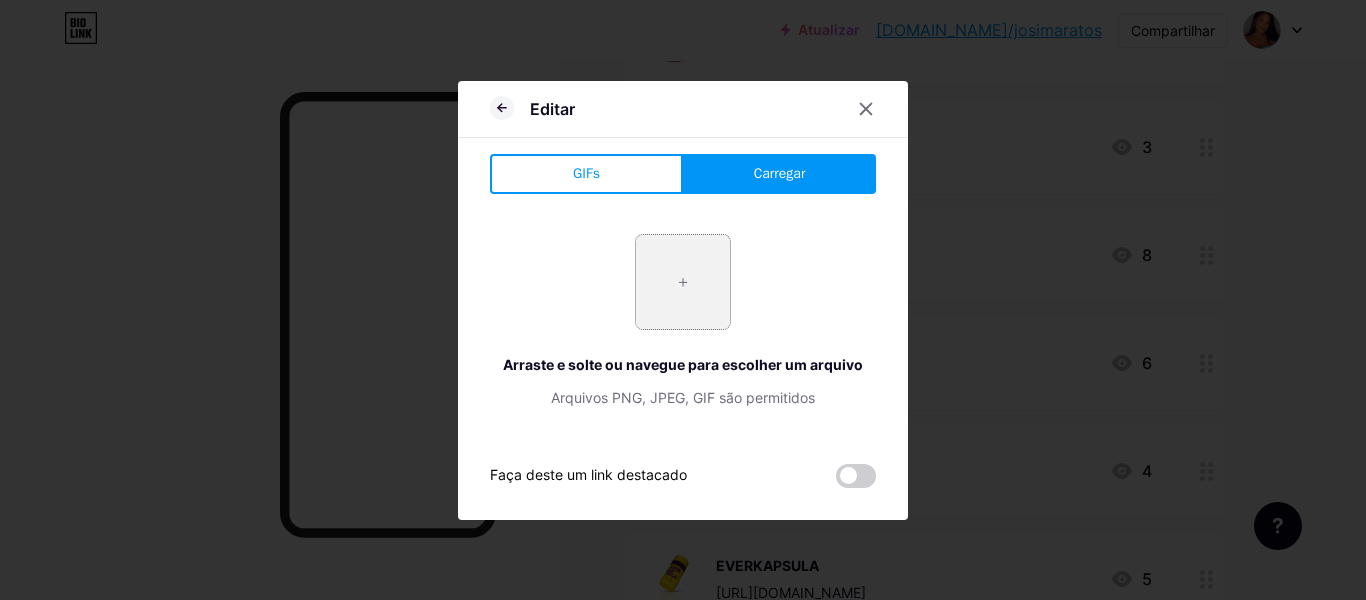 click at bounding box center (683, 282) 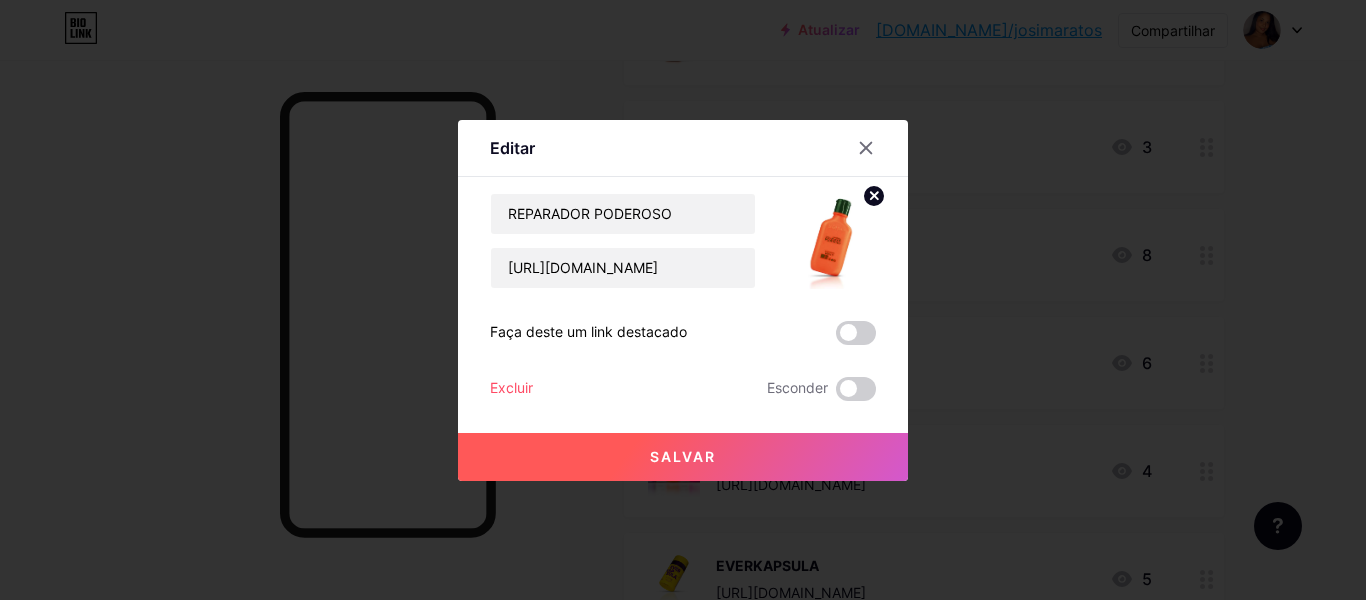click on "Salvar" at bounding box center [683, 457] 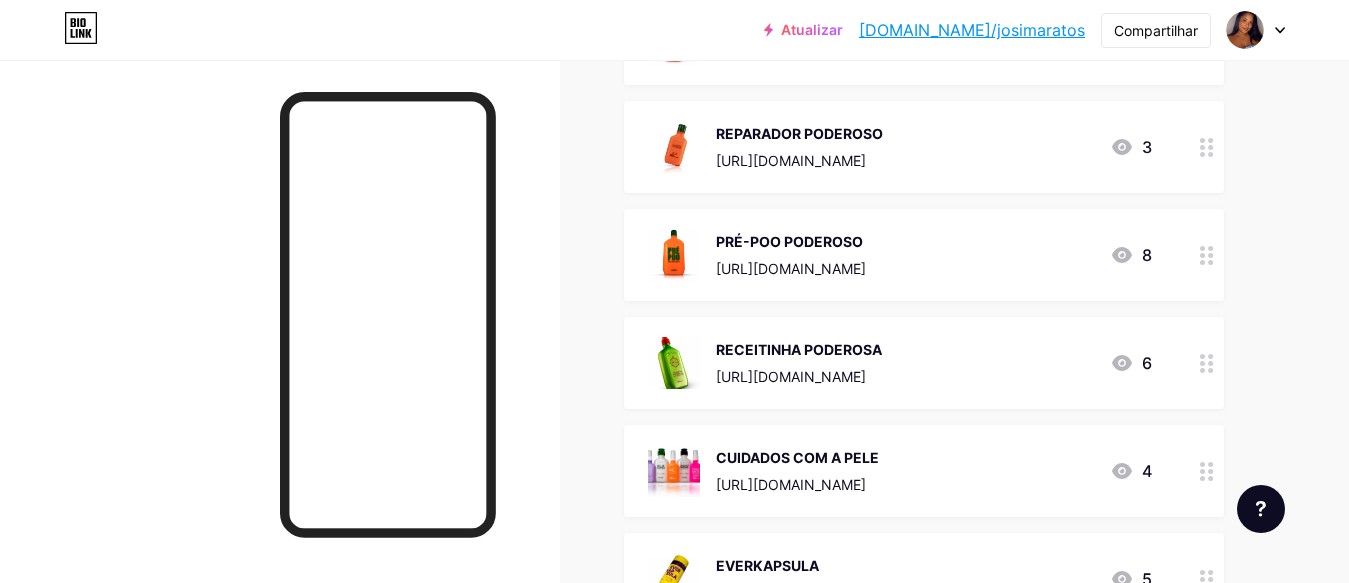 scroll, scrollTop: 0, scrollLeft: 0, axis: both 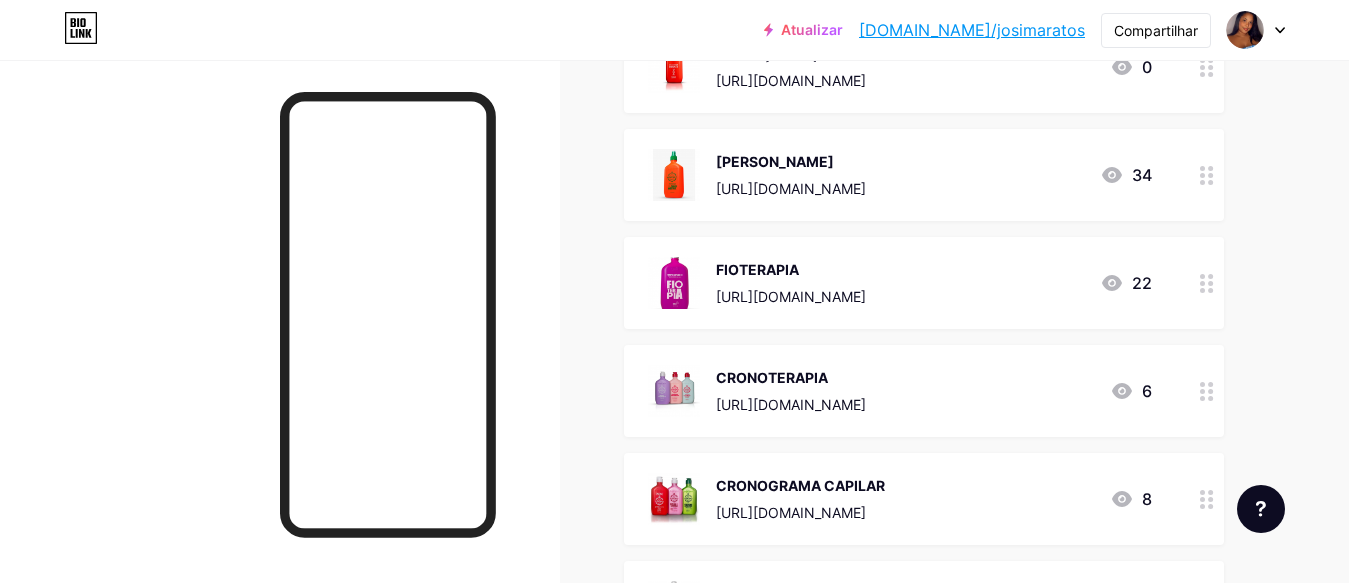 click 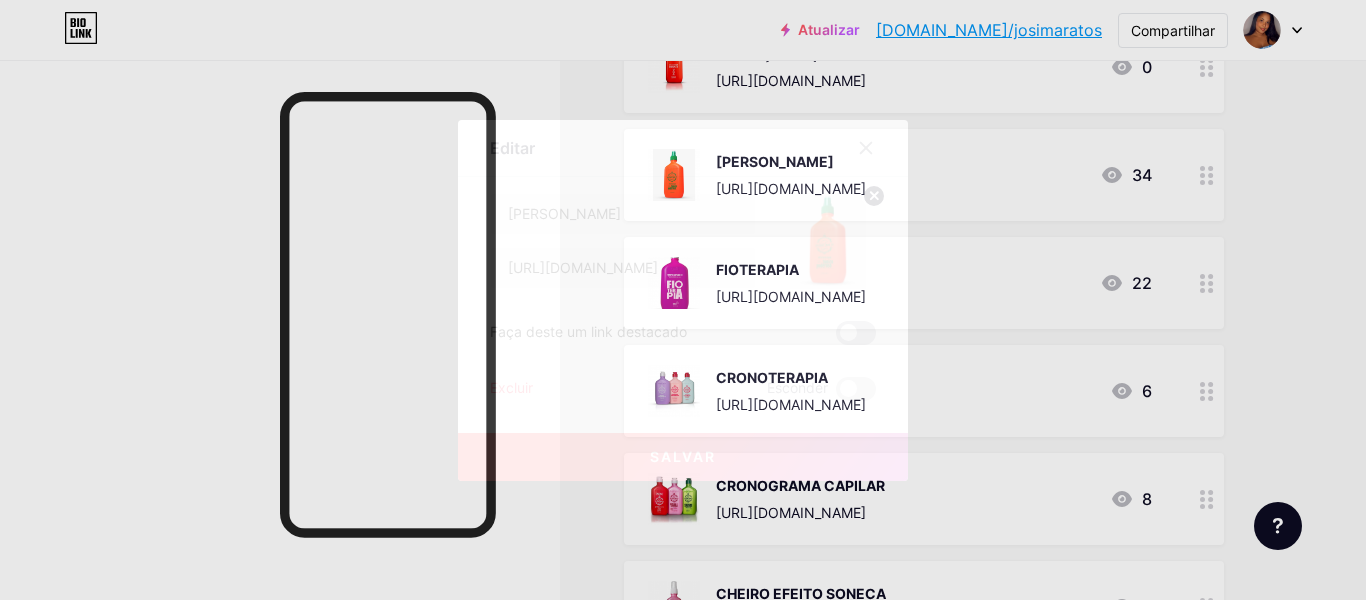 click at bounding box center (856, 333) 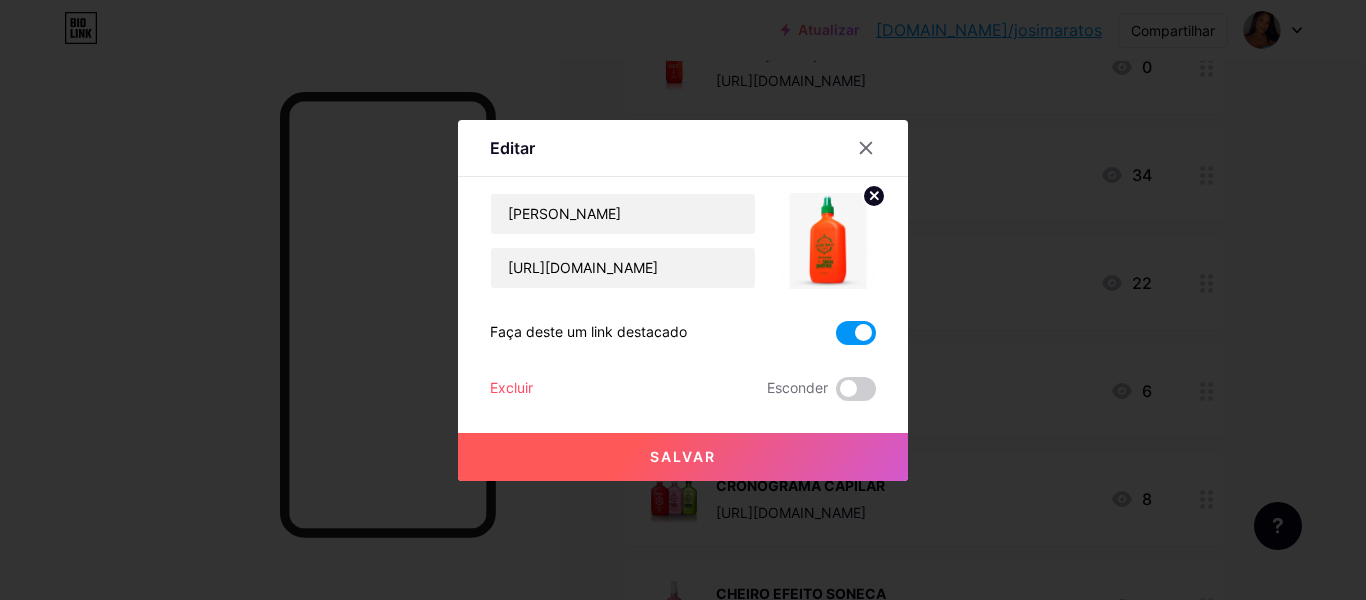 click on "Salvar" at bounding box center (683, 456) 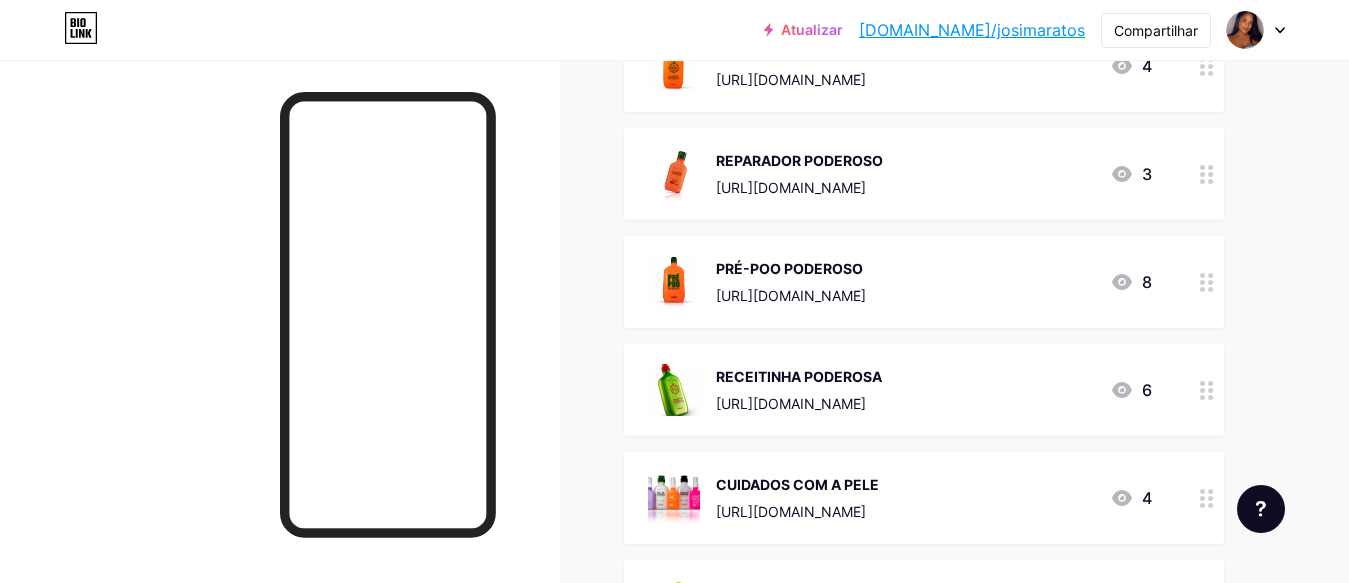 scroll, scrollTop: 0, scrollLeft: 0, axis: both 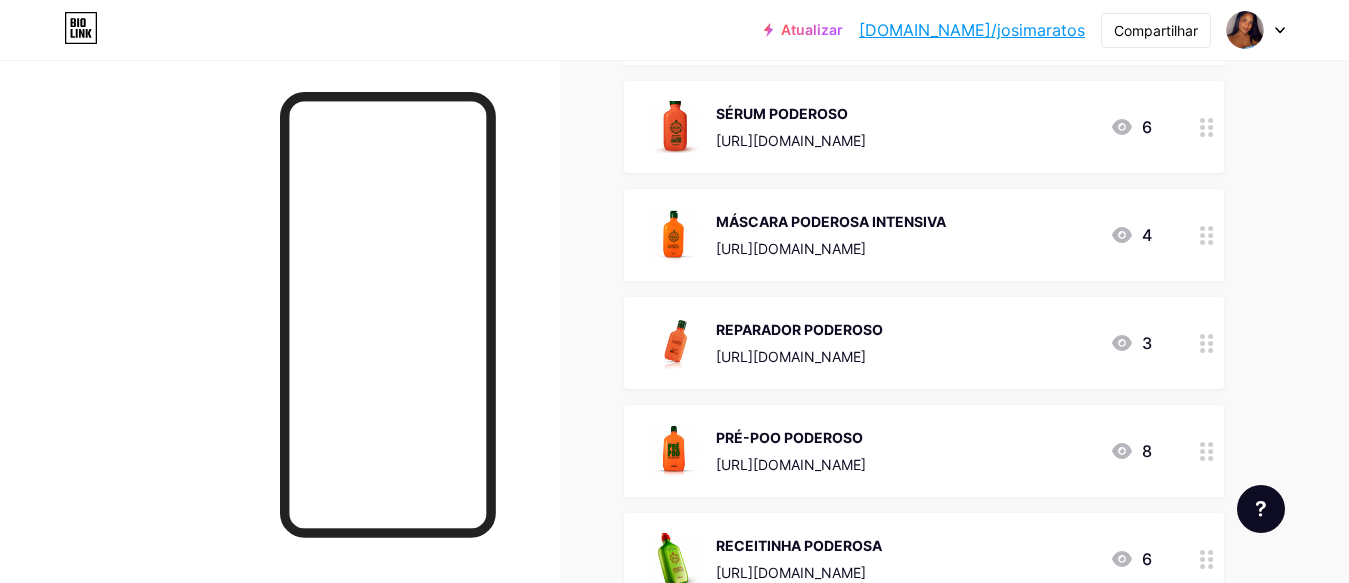 click on "Ligações
Postagens
Projeto
Assinantes
NOVO
Estatísticas
Configurações       + ADICIONAR LINK     + ADICIONAR INCORPORAÇÃO
+ Adicionar cabeçalho
SHAMPOO E CONDICIONADOR DNAPLEX
[URL][DOMAIN_NAME]
0
REFORÇO dnaplex
[URL][DOMAIN_NAME]
0
[PERSON_NAME]
[URL][DOMAIN_NAME]
34
FIOTERAPIA
[URL][DOMAIN_NAME]
22
CRONOTERAPIA
[URL][DOMAIN_NAME]
6
8" at bounding box center [688, 329] 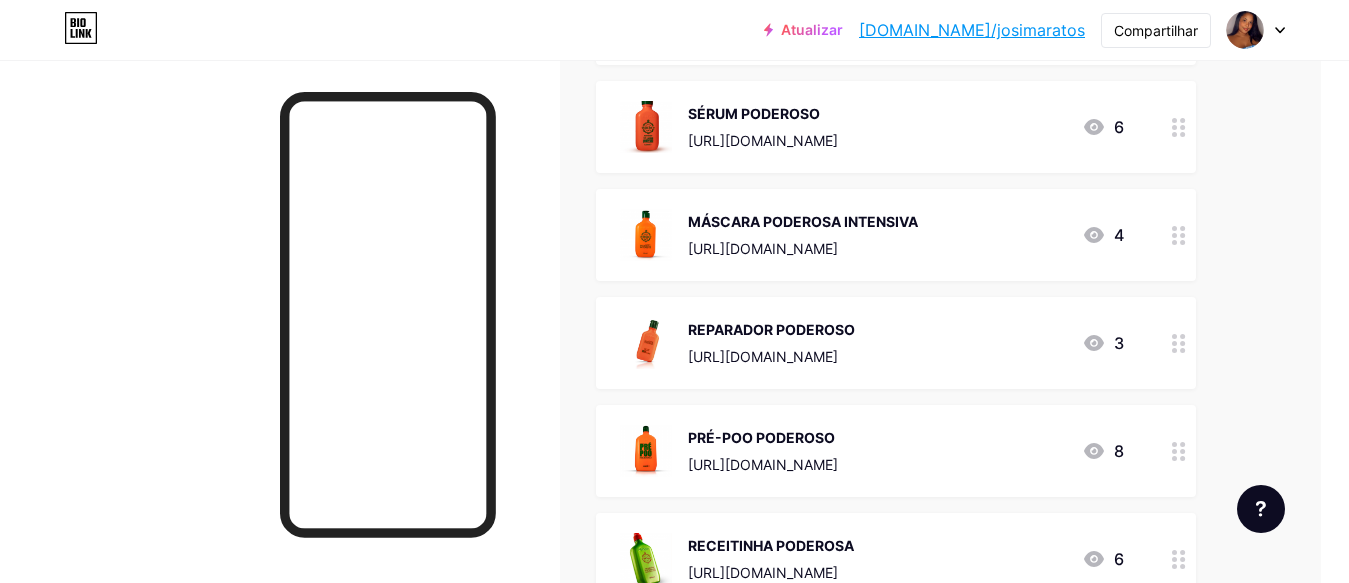 drag, startPoint x: 1342, startPoint y: 292, endPoint x: 1343, endPoint y: 267, distance: 25.019993 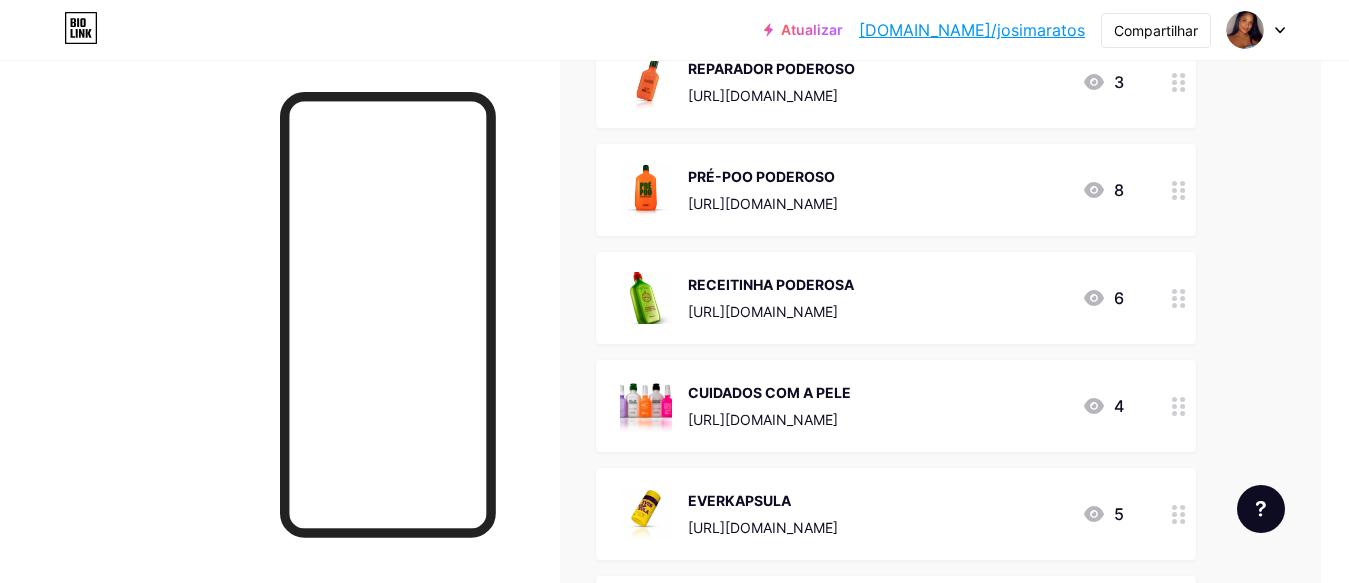 scroll, scrollTop: 1977, scrollLeft: 28, axis: both 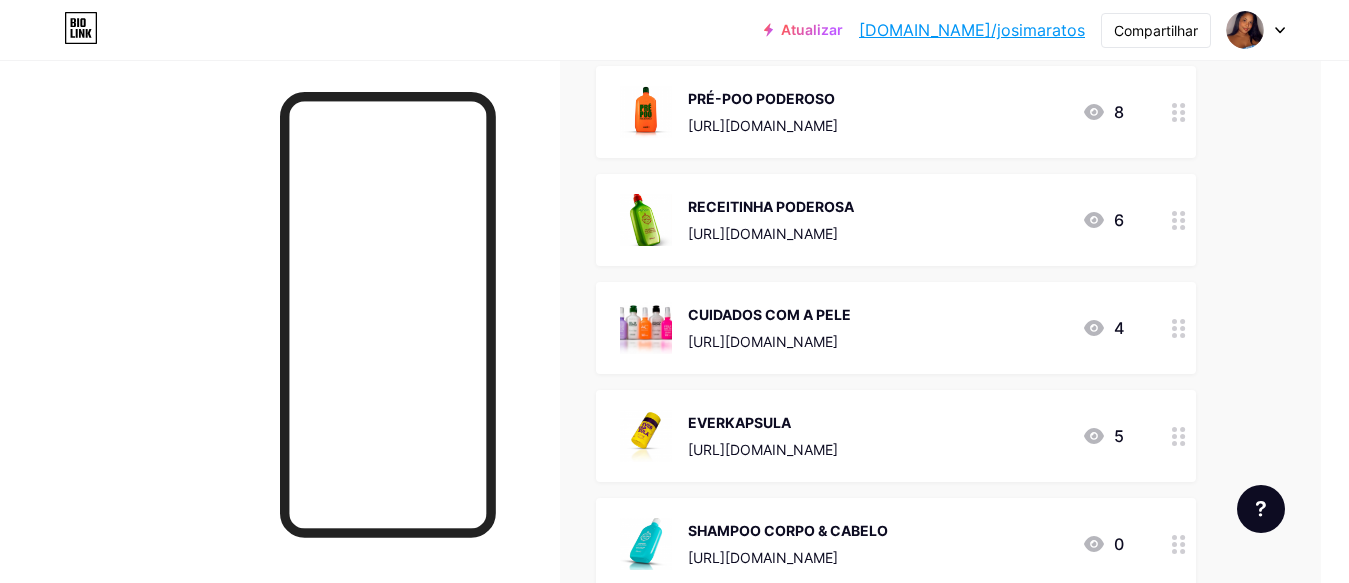 click 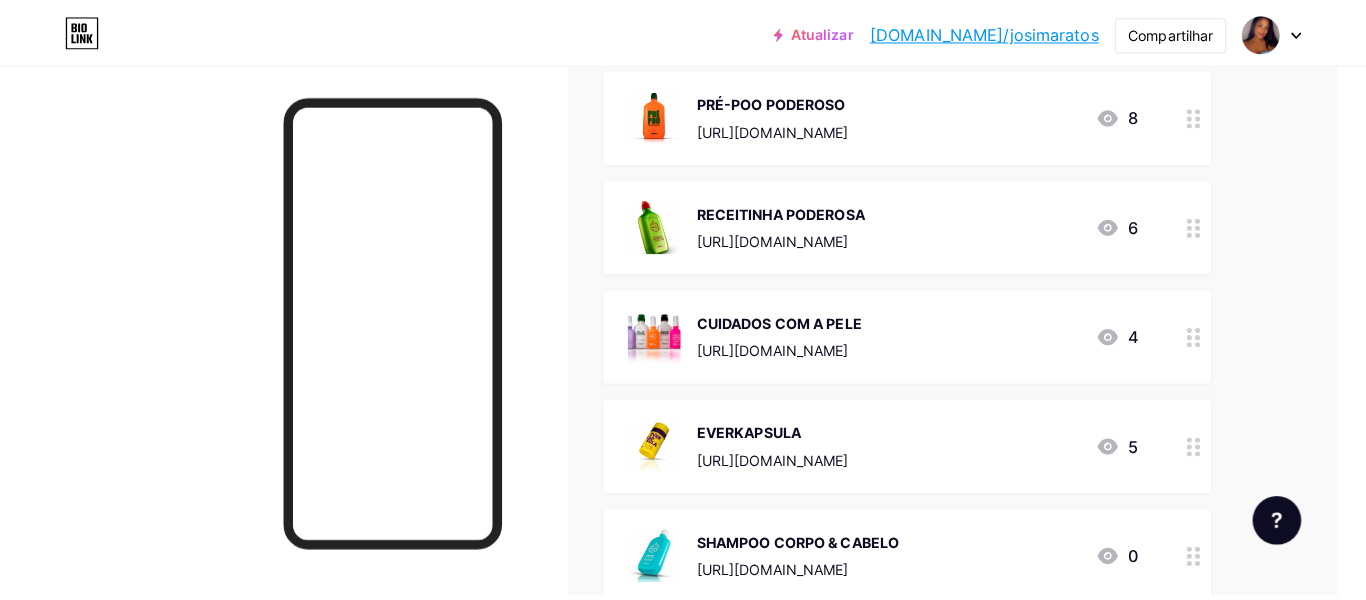 scroll, scrollTop: 1977, scrollLeft: 11, axis: both 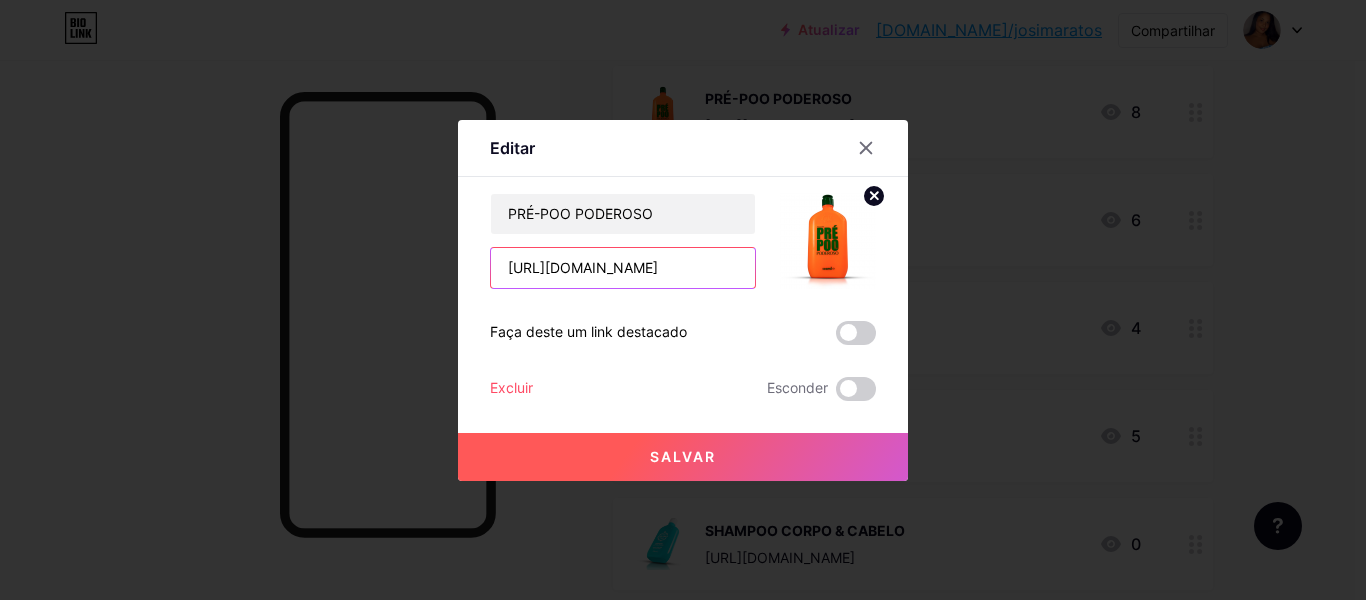 drag, startPoint x: 494, startPoint y: 273, endPoint x: 941, endPoint y: 253, distance: 447.4472 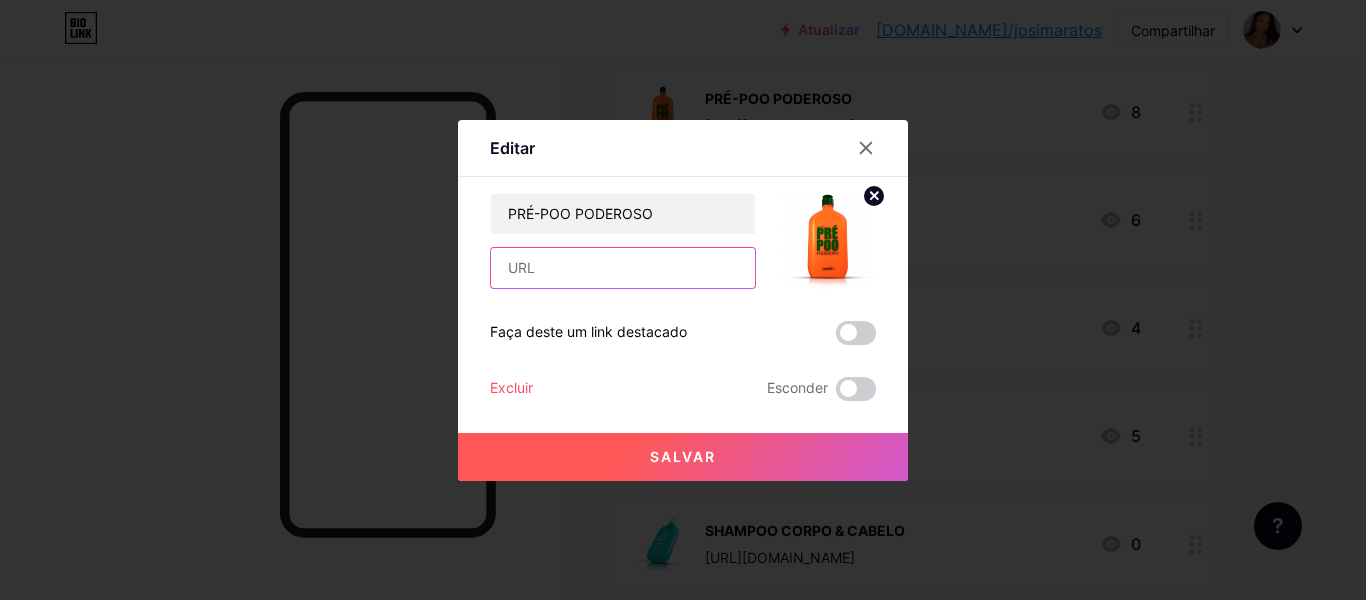 scroll, scrollTop: 0, scrollLeft: 0, axis: both 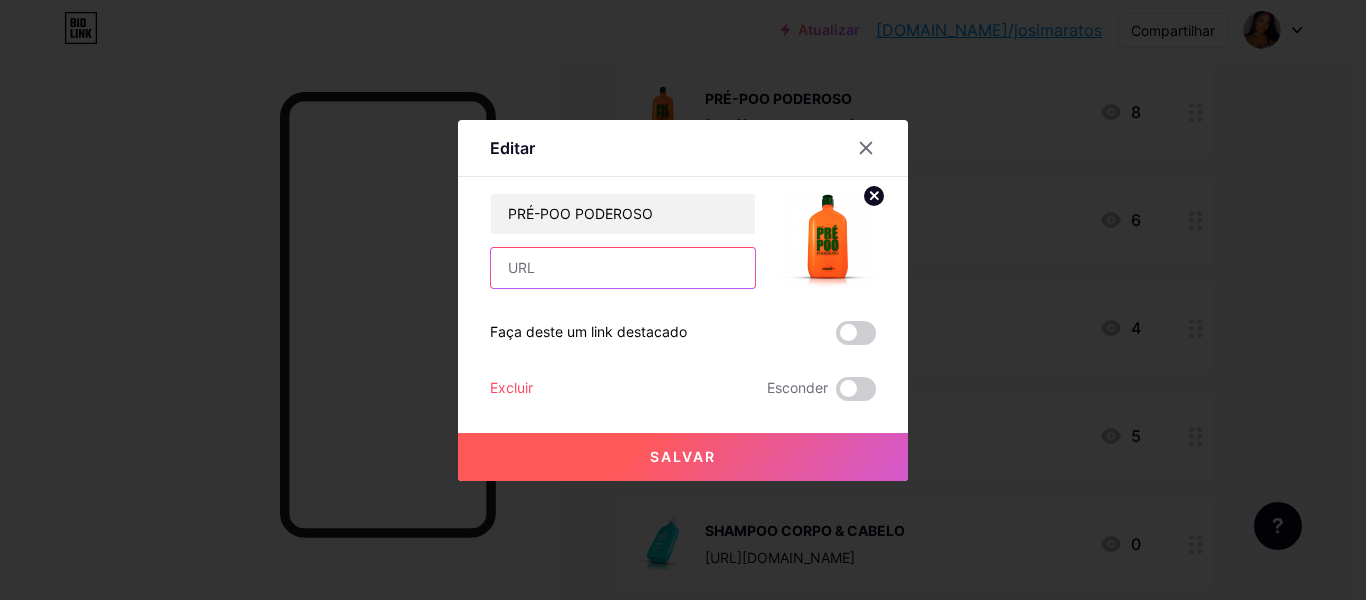 paste on "[URL][DOMAIN_NAME]" 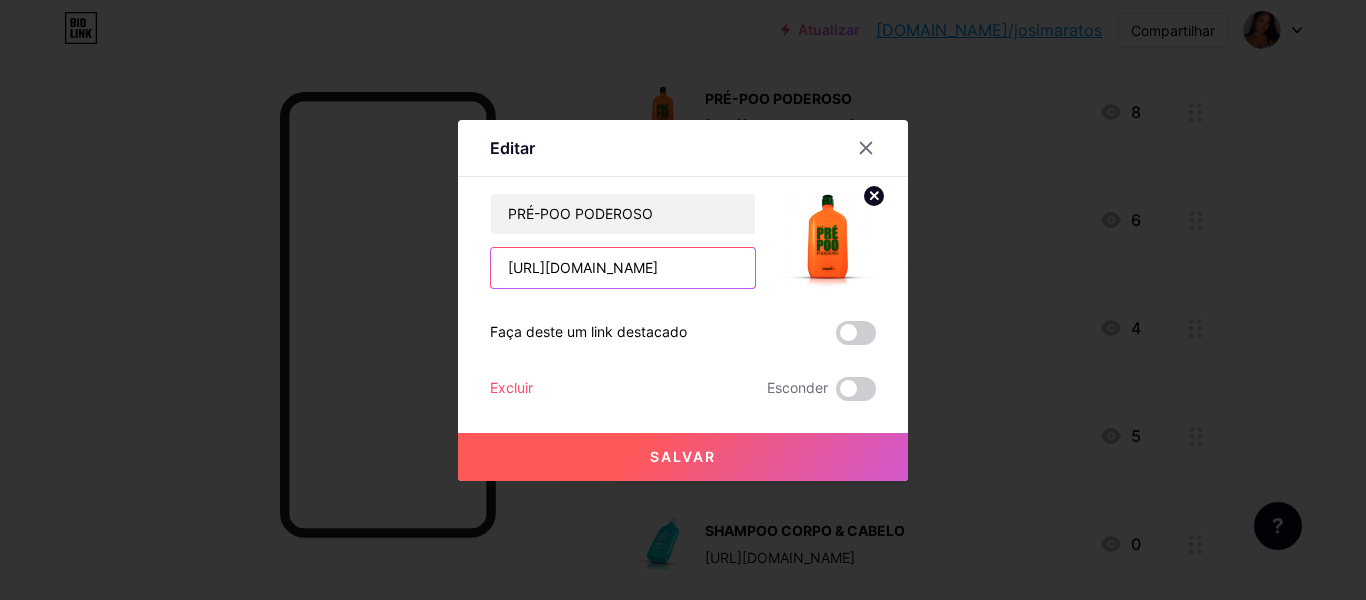 scroll, scrollTop: 0, scrollLeft: 78, axis: horizontal 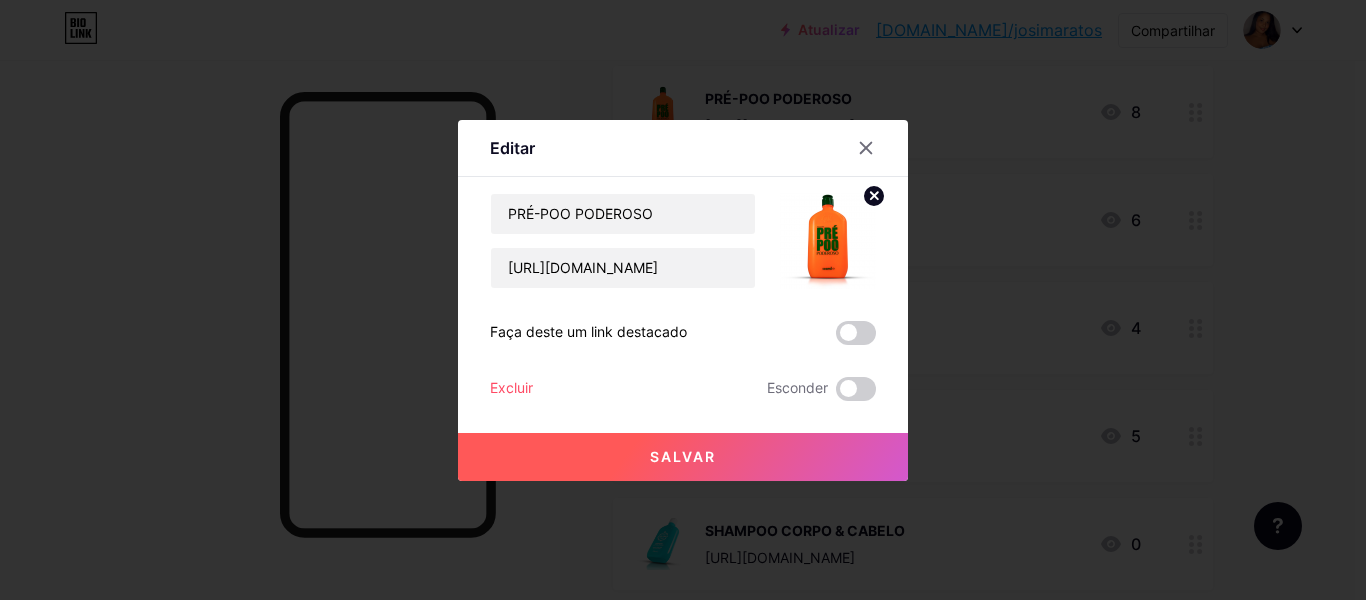 click on "Salvar" at bounding box center (683, 457) 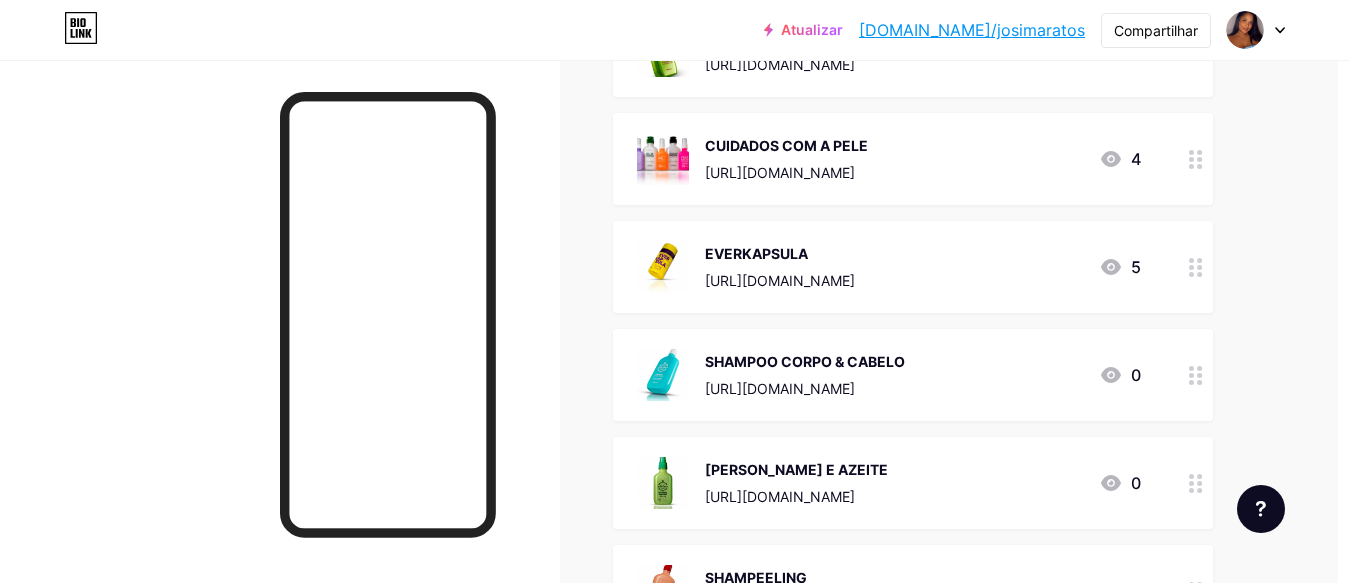 scroll, scrollTop: 2153, scrollLeft: 11, axis: both 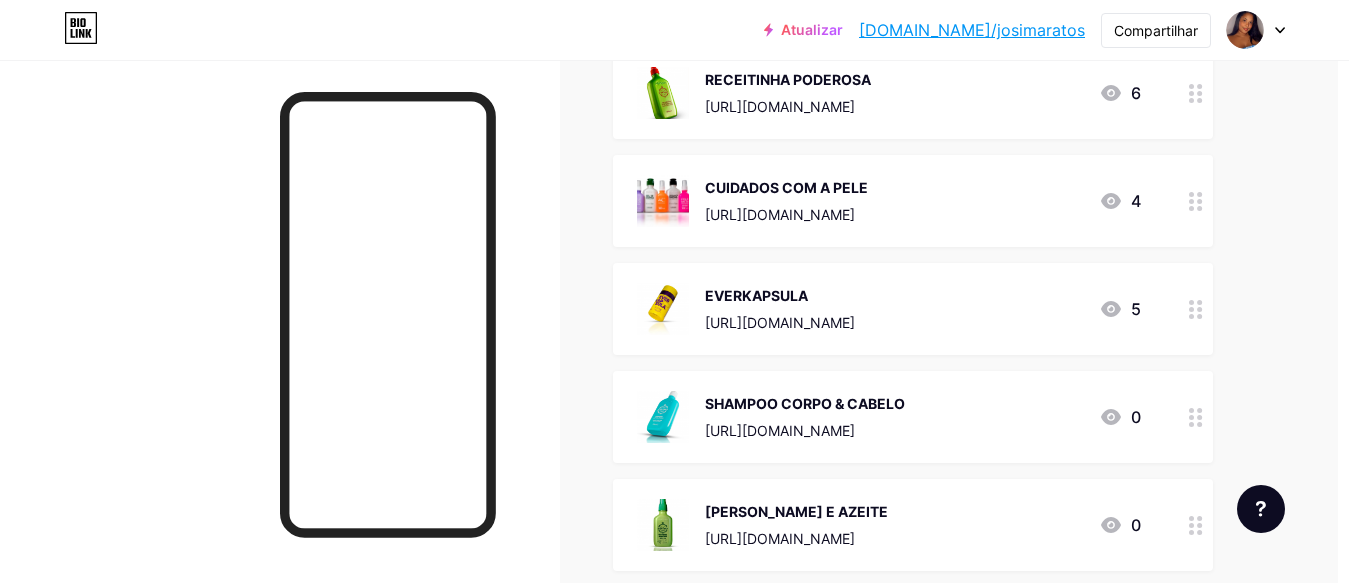 click on "RECEITINHA PODEROSA
[URL][DOMAIN_NAME]" at bounding box center [788, 93] 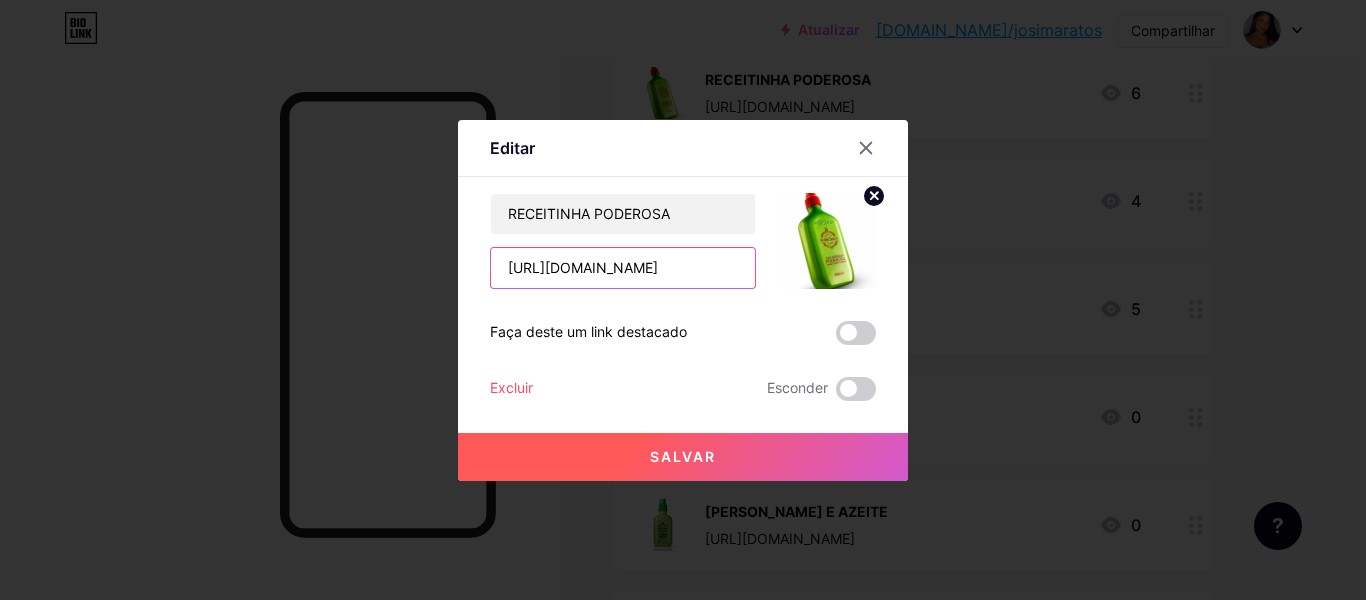 scroll, scrollTop: 0, scrollLeft: 124, axis: horizontal 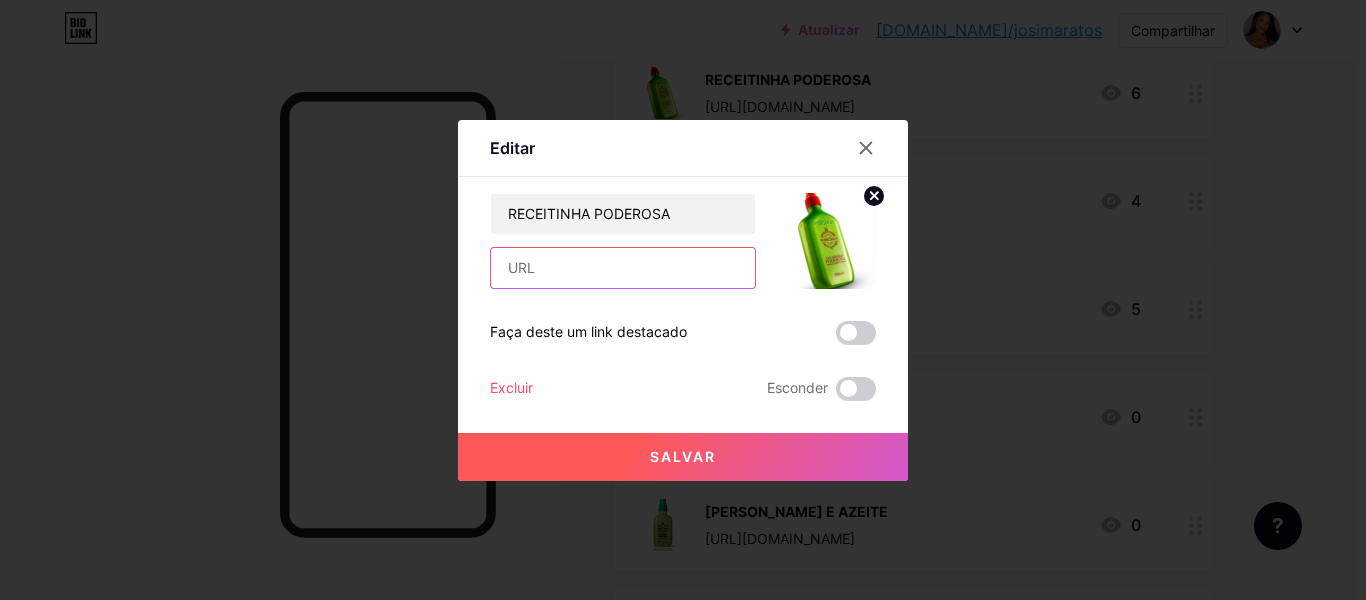 paste on "[URL][DOMAIN_NAME]" 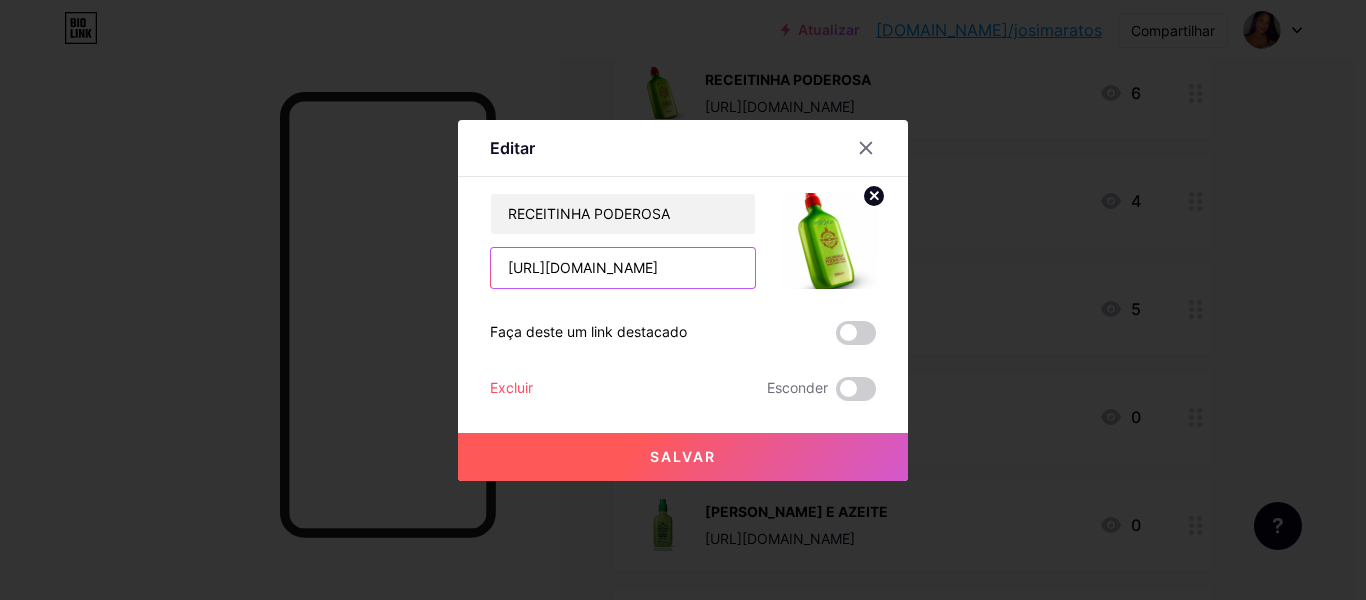 scroll, scrollTop: 0, scrollLeft: 81, axis: horizontal 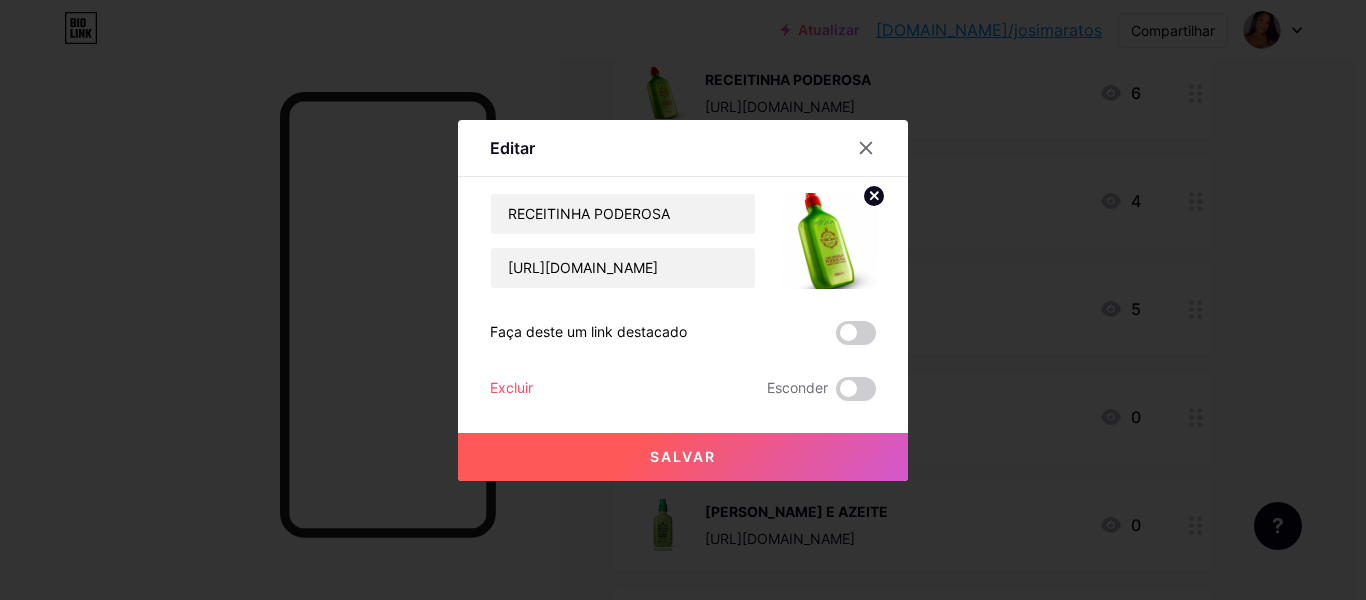 click on "Salvar" at bounding box center [683, 457] 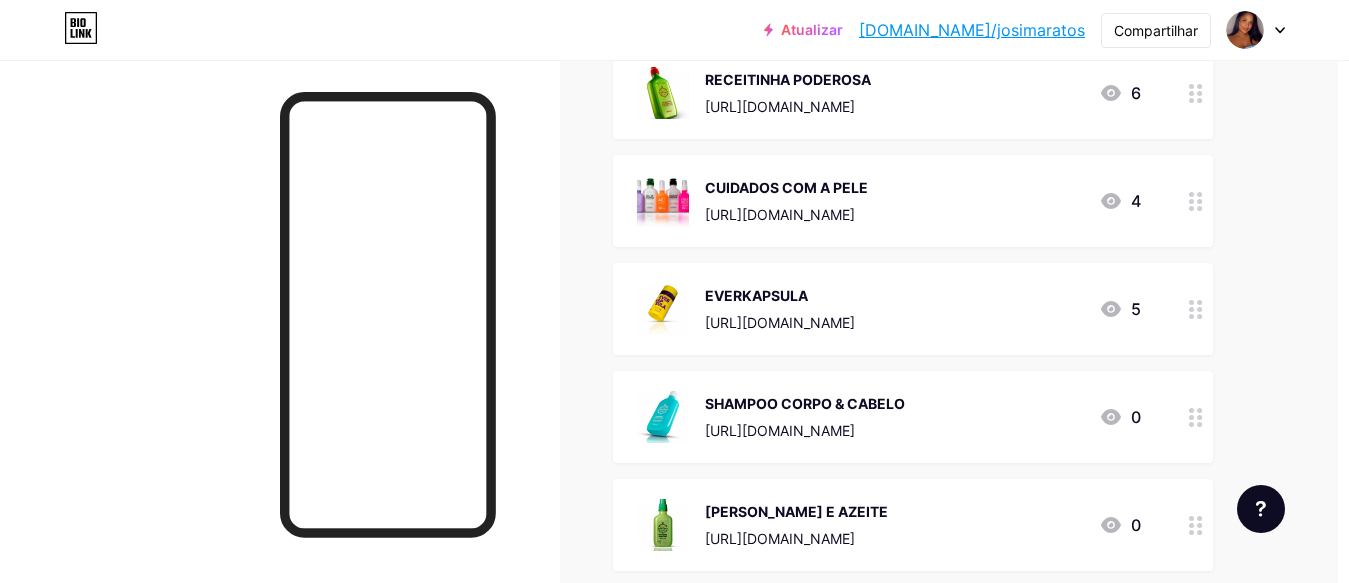 click on "RECEITINHA PODEROSA" at bounding box center (788, 79) 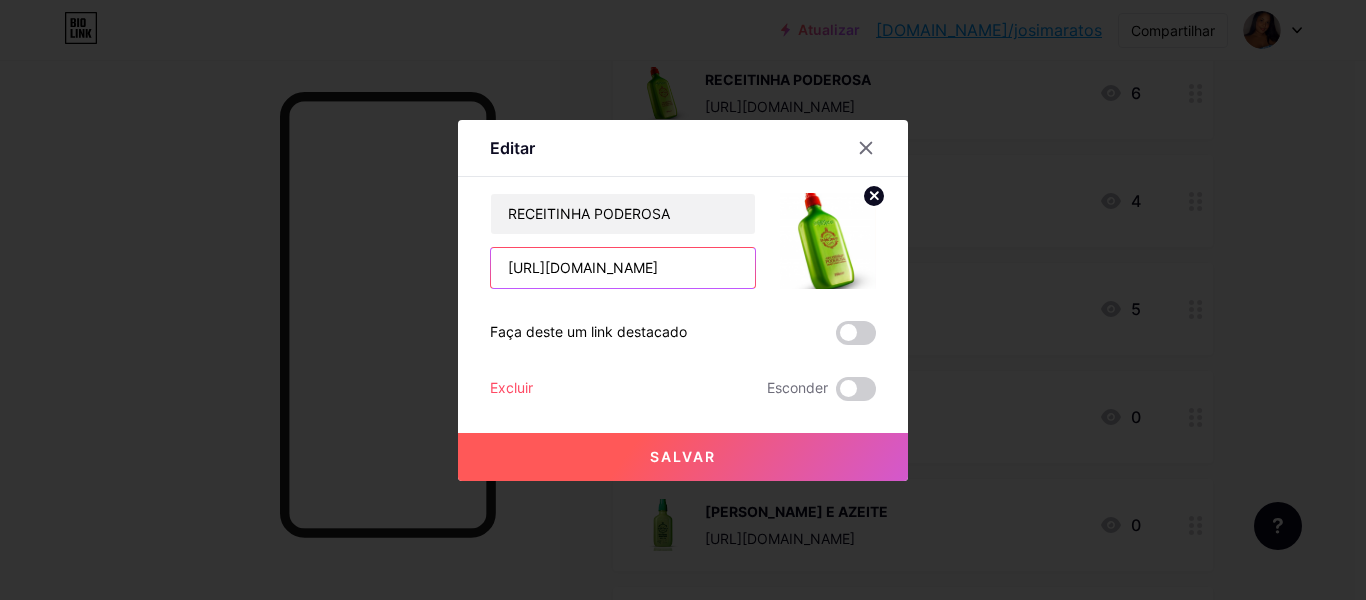 click on "[URL][DOMAIN_NAME]" at bounding box center [623, 268] 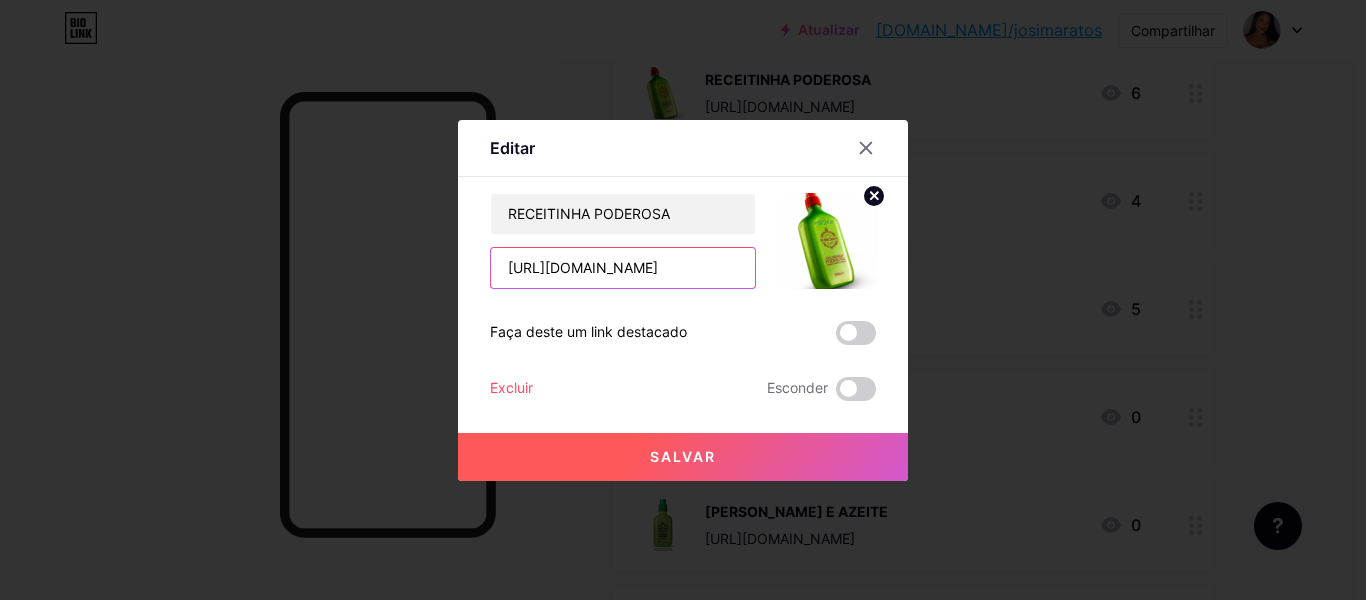 scroll, scrollTop: 0, scrollLeft: 81, axis: horizontal 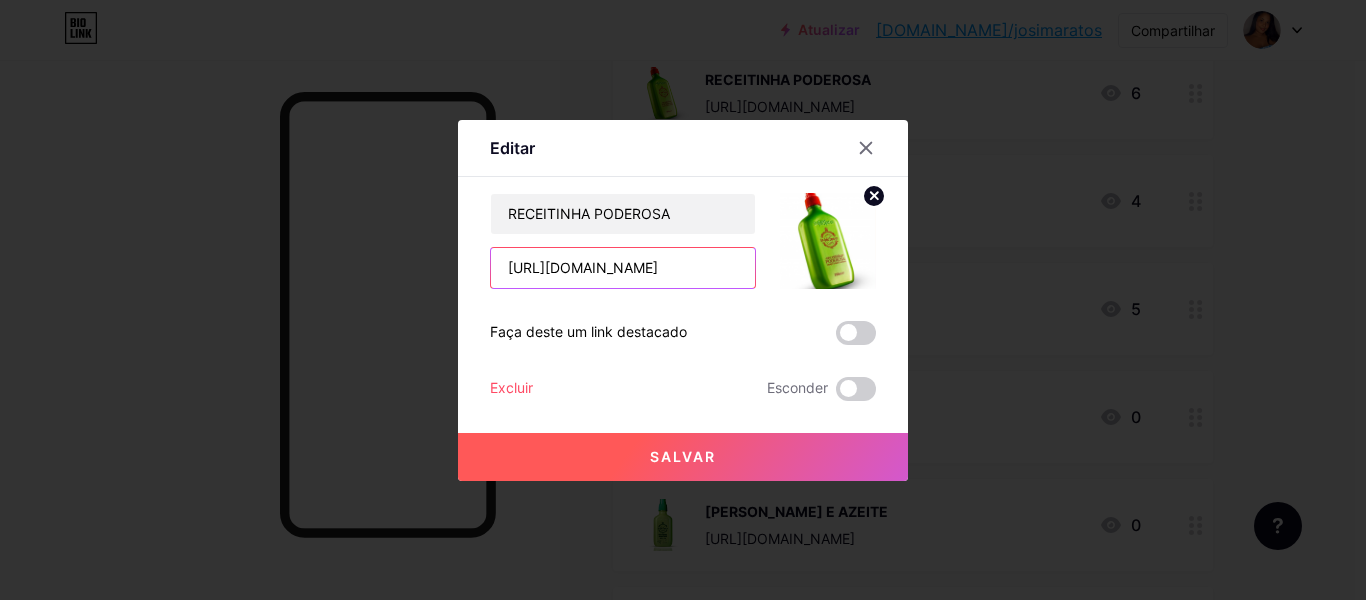 click on "[URL][DOMAIN_NAME]" at bounding box center (623, 268) 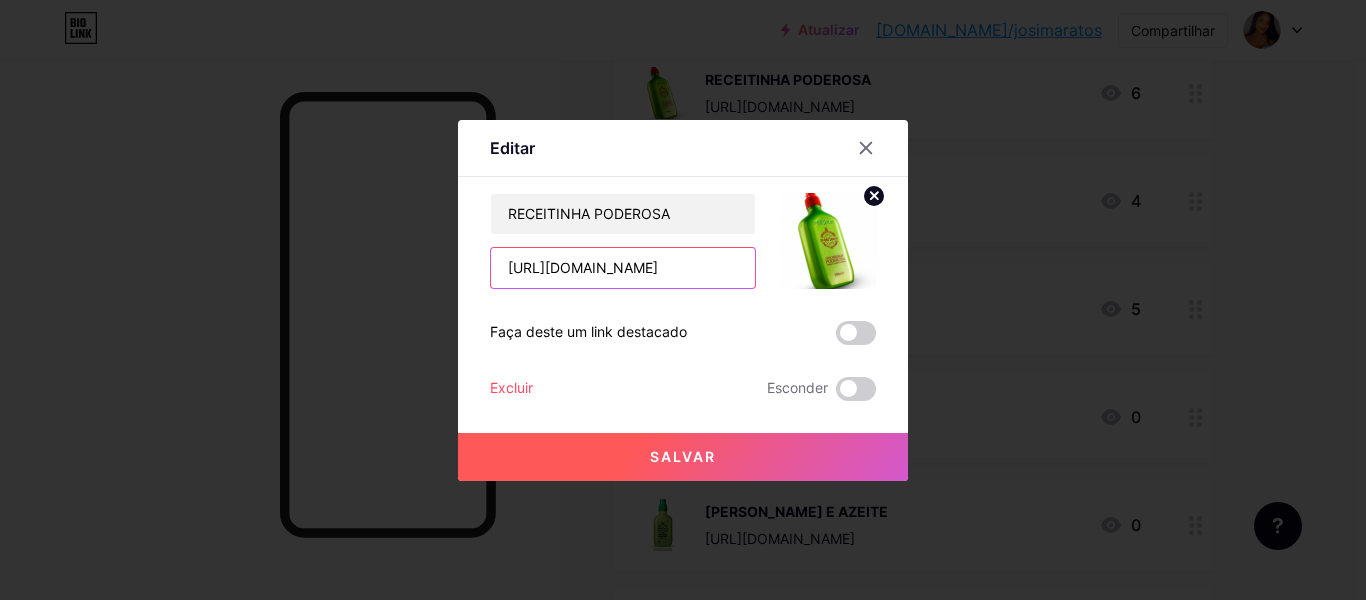 scroll, scrollTop: 0, scrollLeft: 81, axis: horizontal 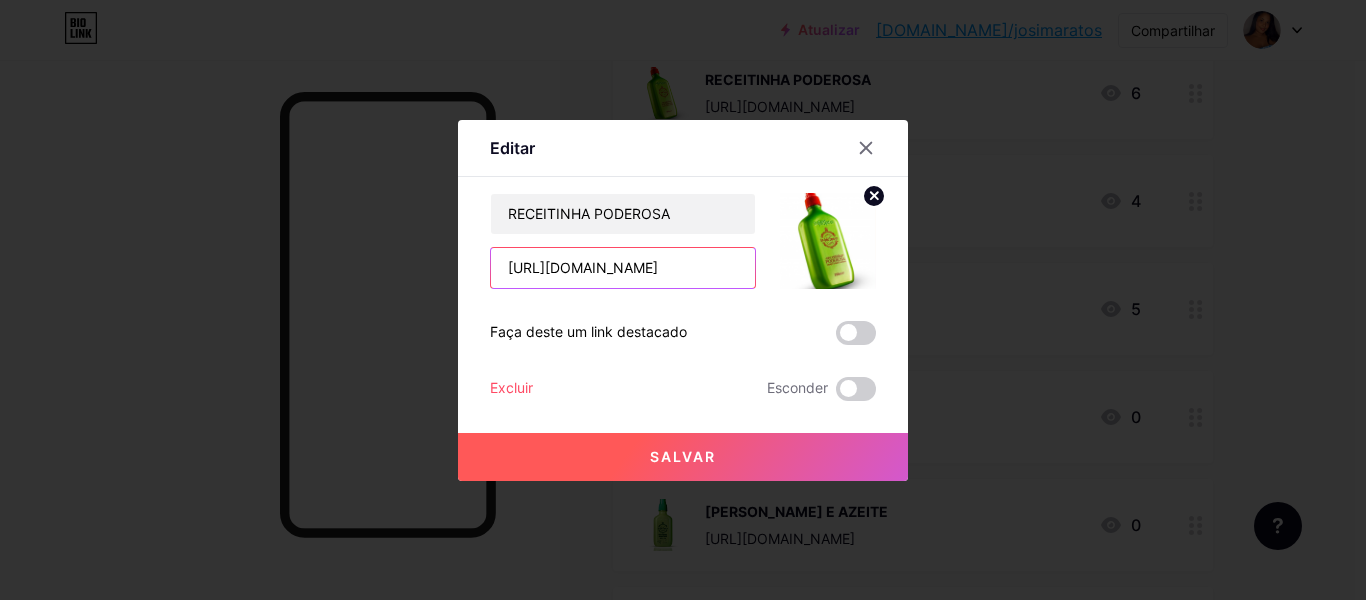 click on "[URL][DOMAIN_NAME]" at bounding box center (623, 268) 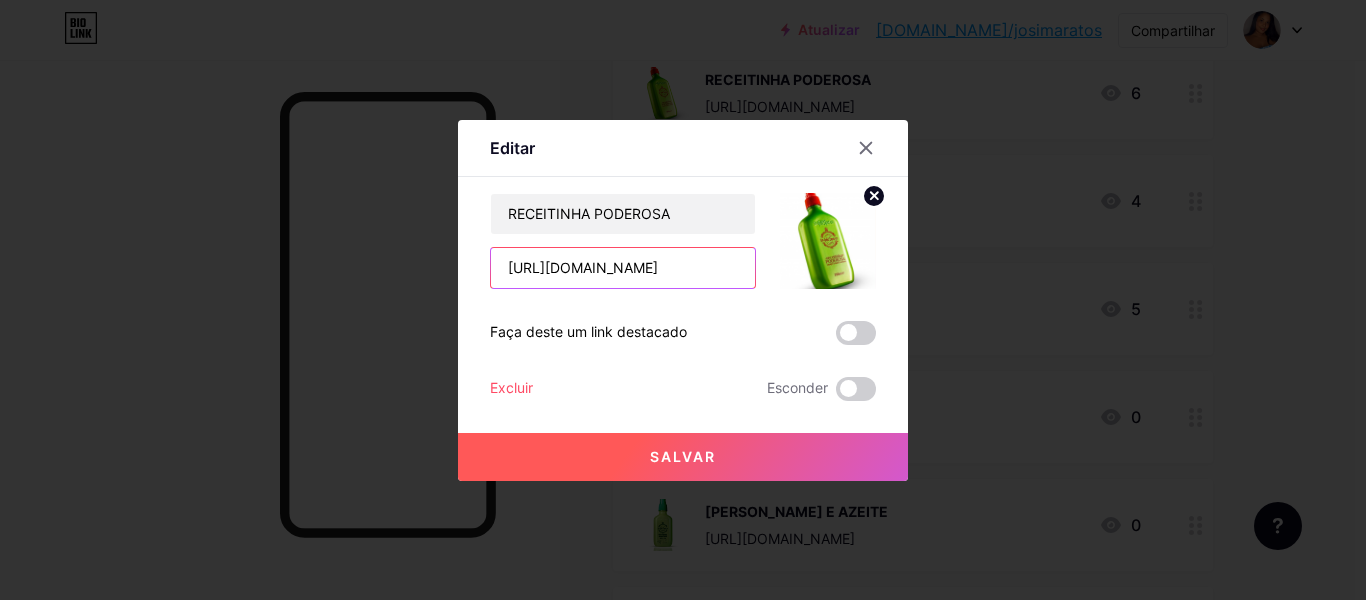 scroll, scrollTop: 0, scrollLeft: 31, axis: horizontal 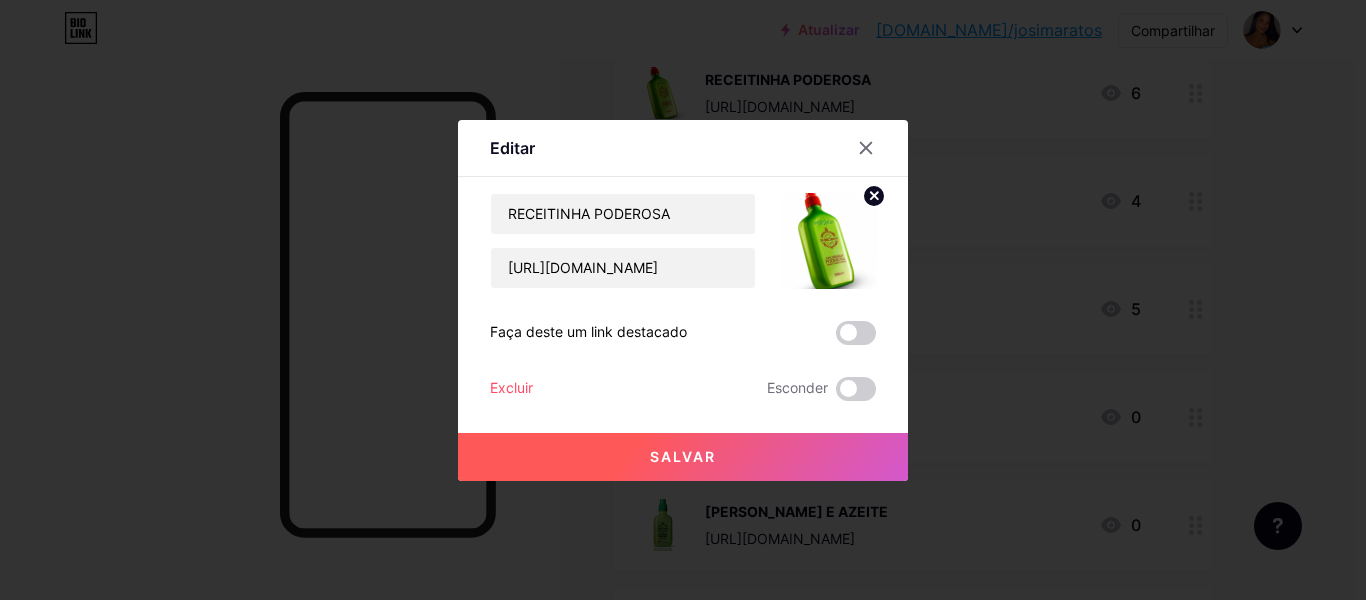 click on "Salvar" at bounding box center [683, 457] 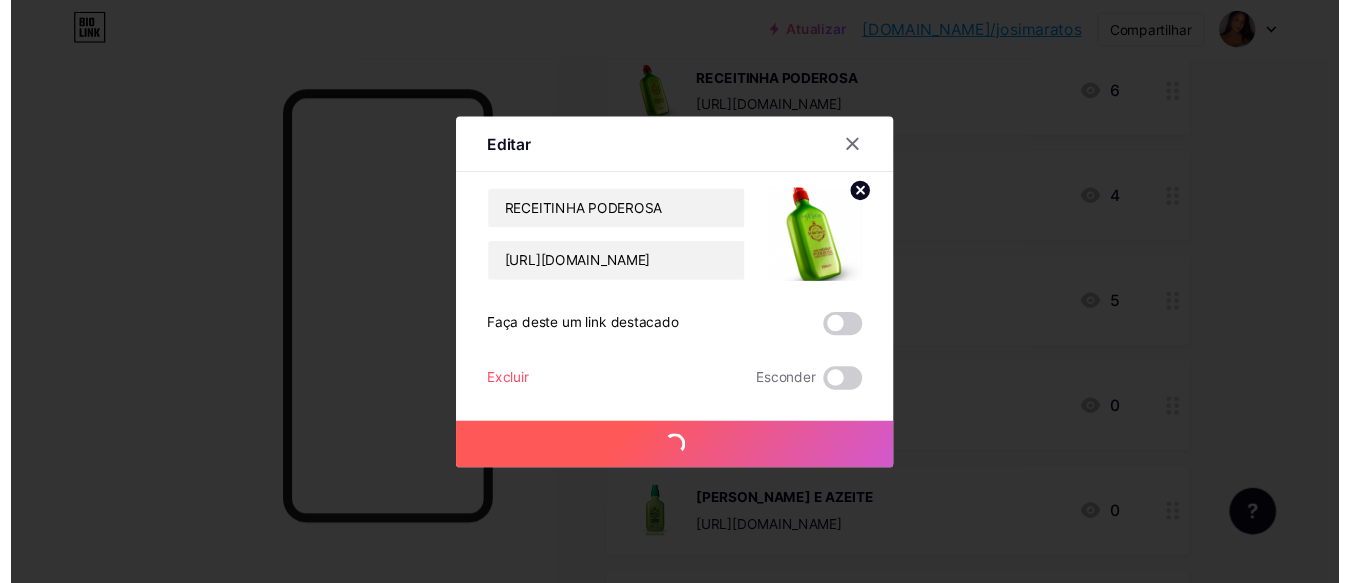 scroll, scrollTop: 0, scrollLeft: 0, axis: both 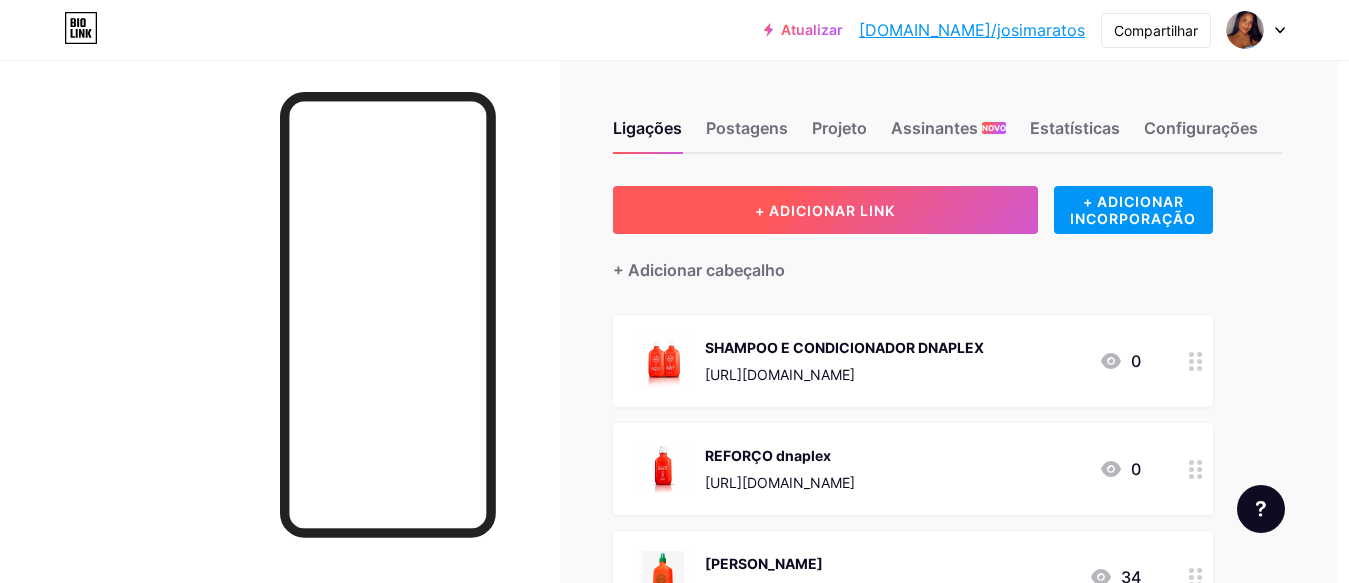 click on "+ ADICIONAR LINK" at bounding box center (825, 210) 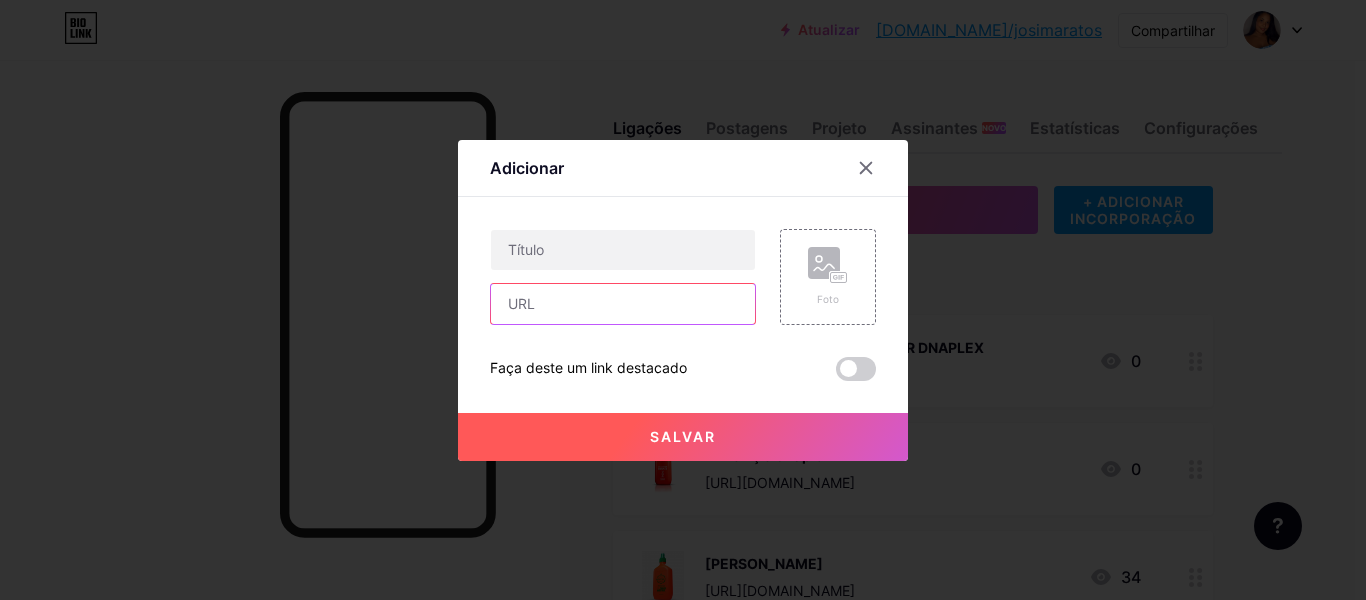 click at bounding box center [623, 304] 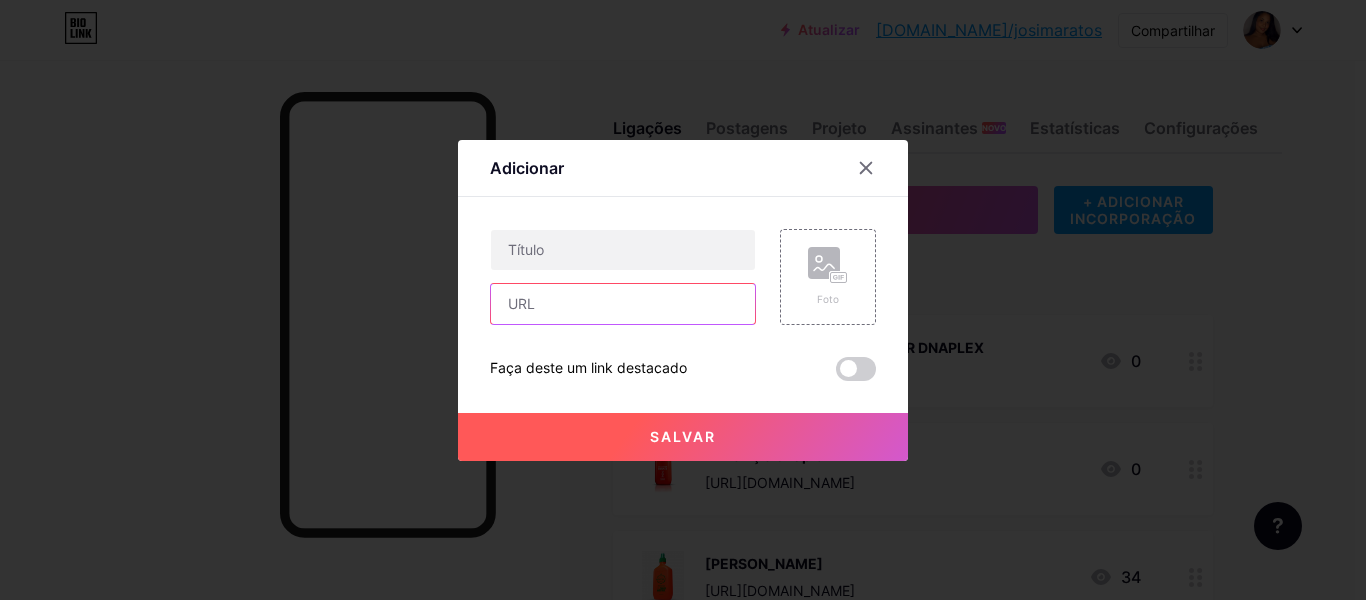 paste on "[URL][DOMAIN_NAME]" 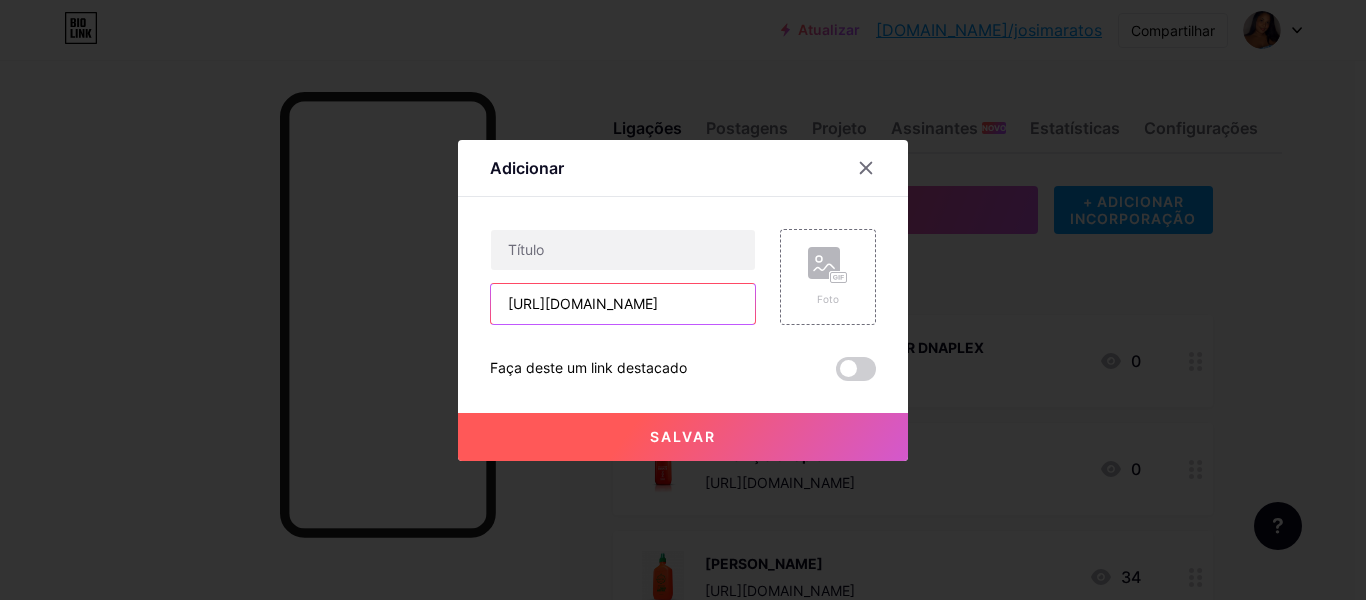 scroll, scrollTop: 0, scrollLeft: 72, axis: horizontal 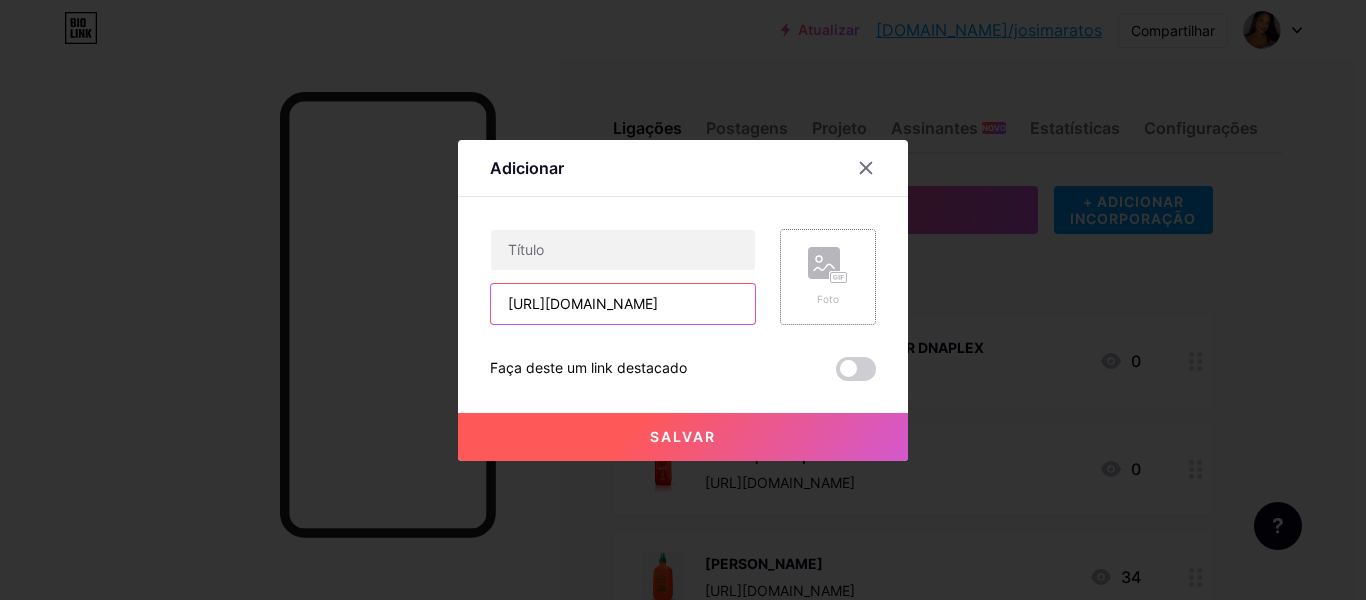 type on "[URL][DOMAIN_NAME]" 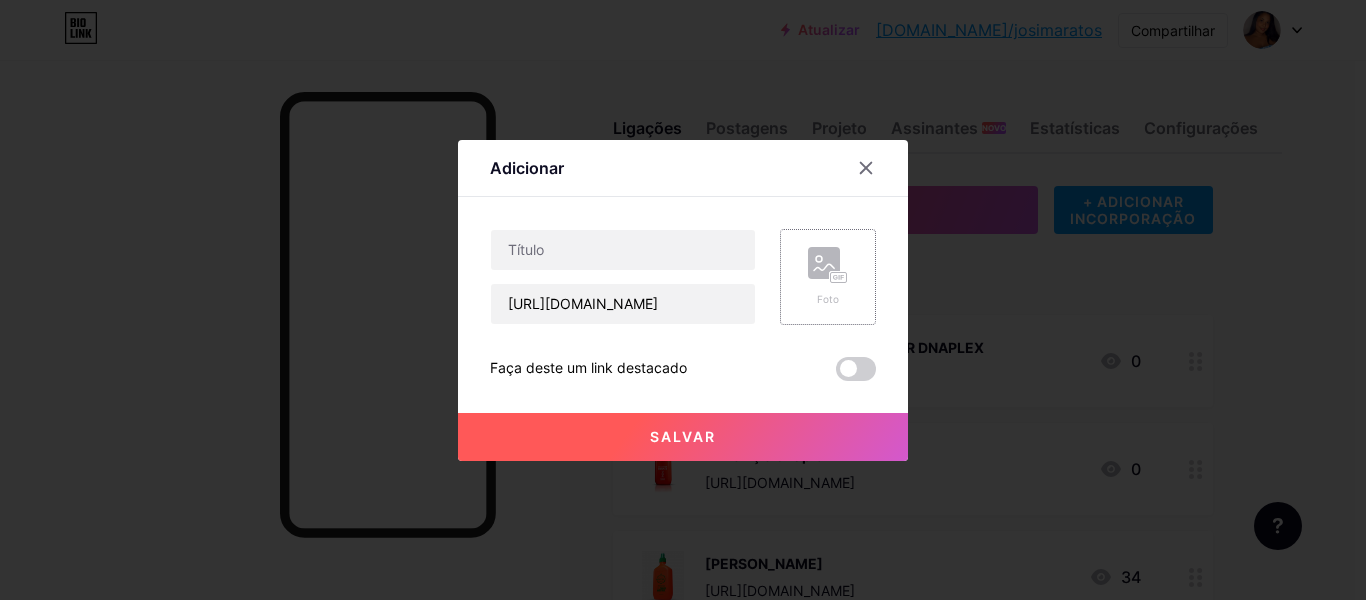 scroll, scrollTop: 0, scrollLeft: 0, axis: both 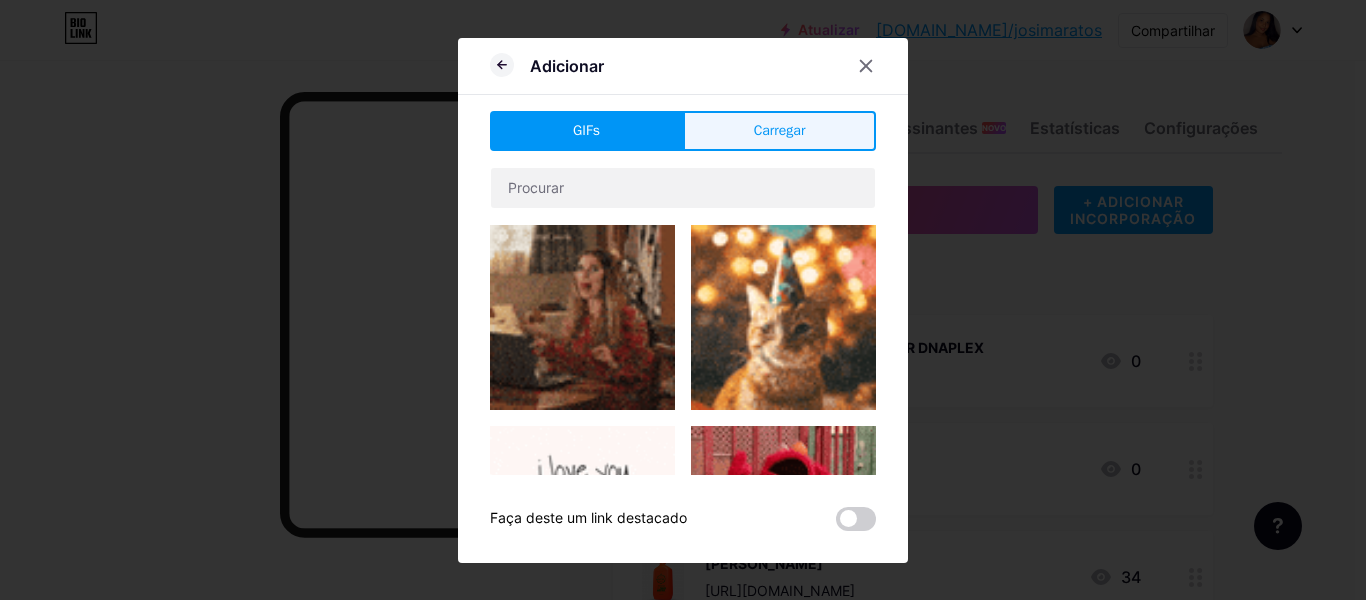 click on "Carregar" at bounding box center [780, 130] 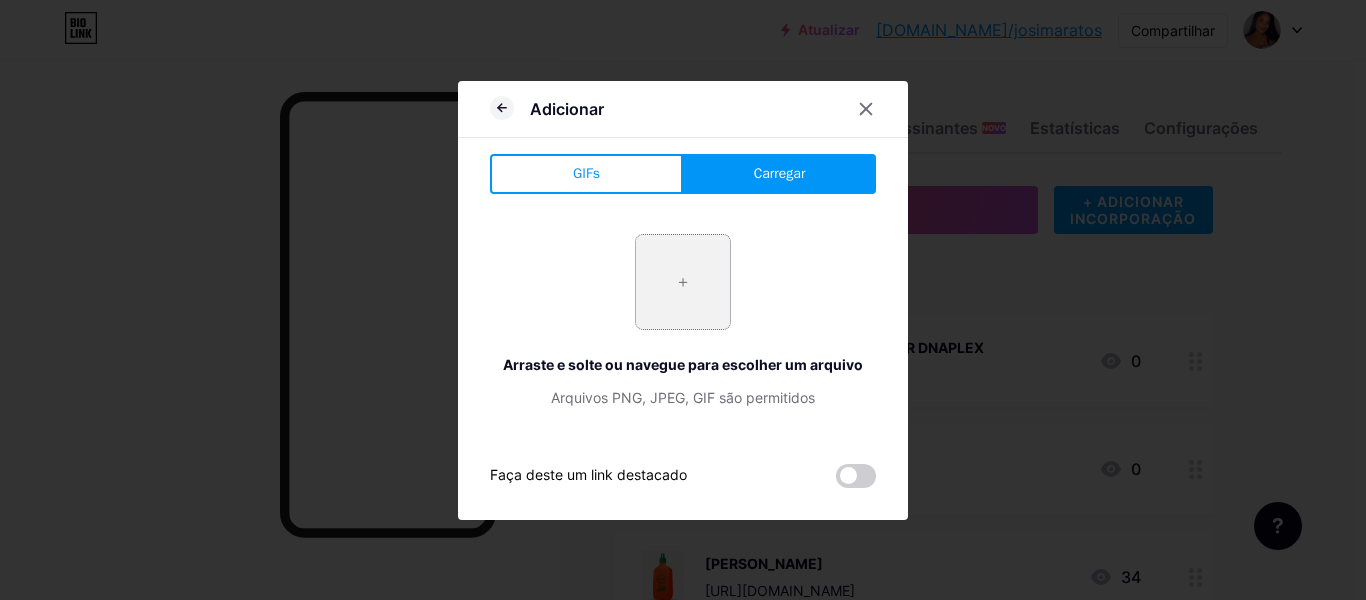 click at bounding box center [683, 282] 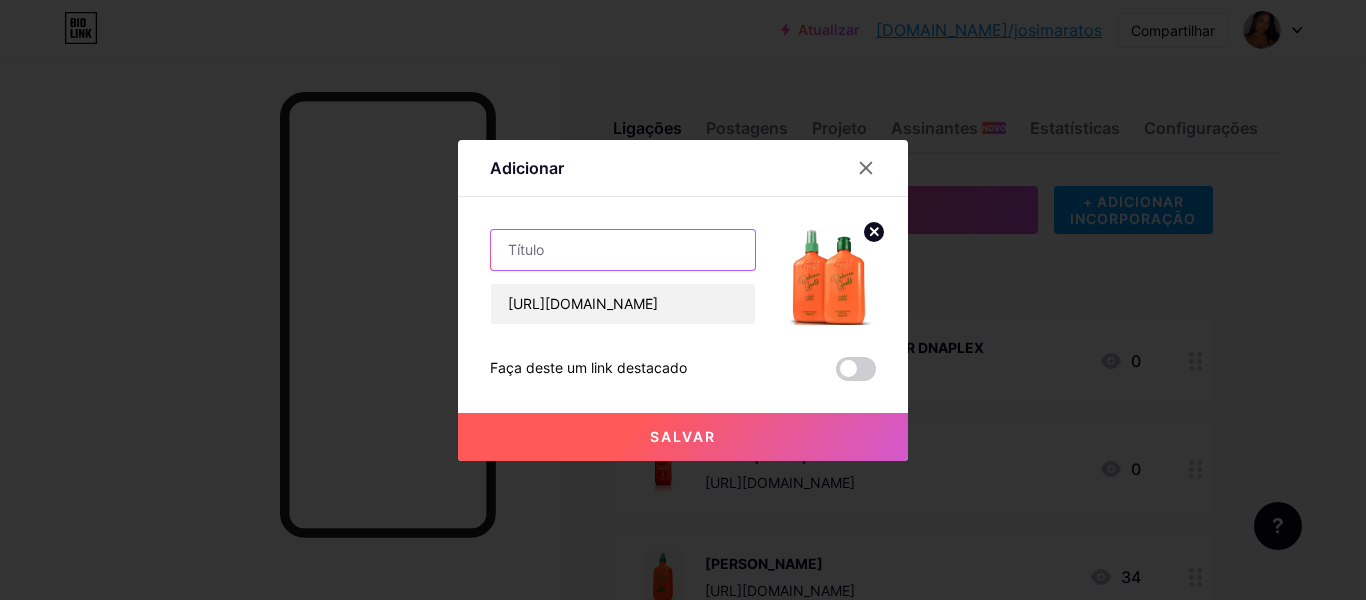 click at bounding box center (623, 250) 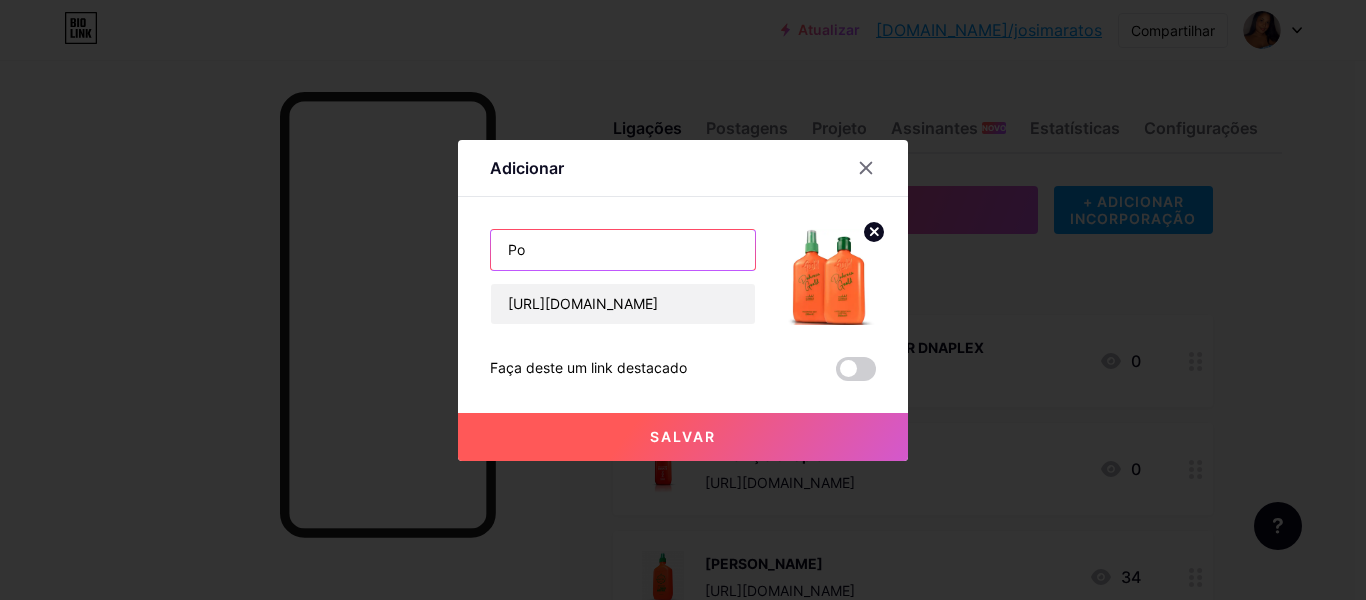 type on "P" 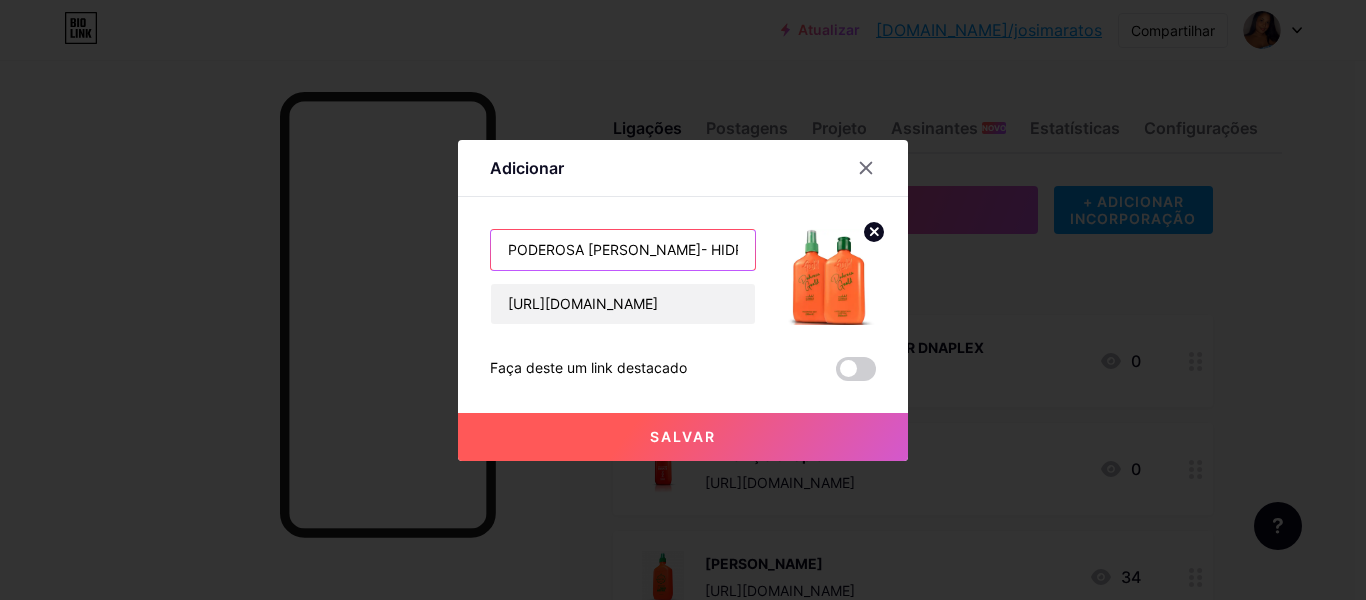scroll, scrollTop: 0, scrollLeft: 13, axis: horizontal 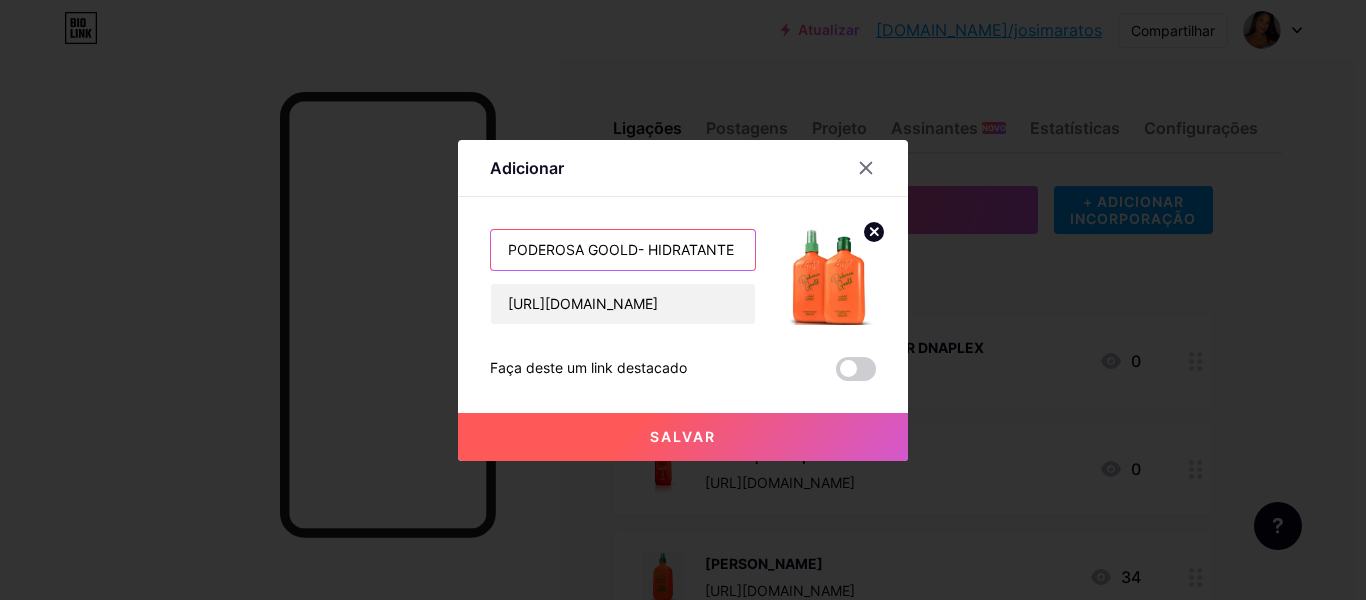 click on "PODEROSA GOOLD- HIDRATANTE CORPORAL E FRAGANCE" at bounding box center (623, 250) 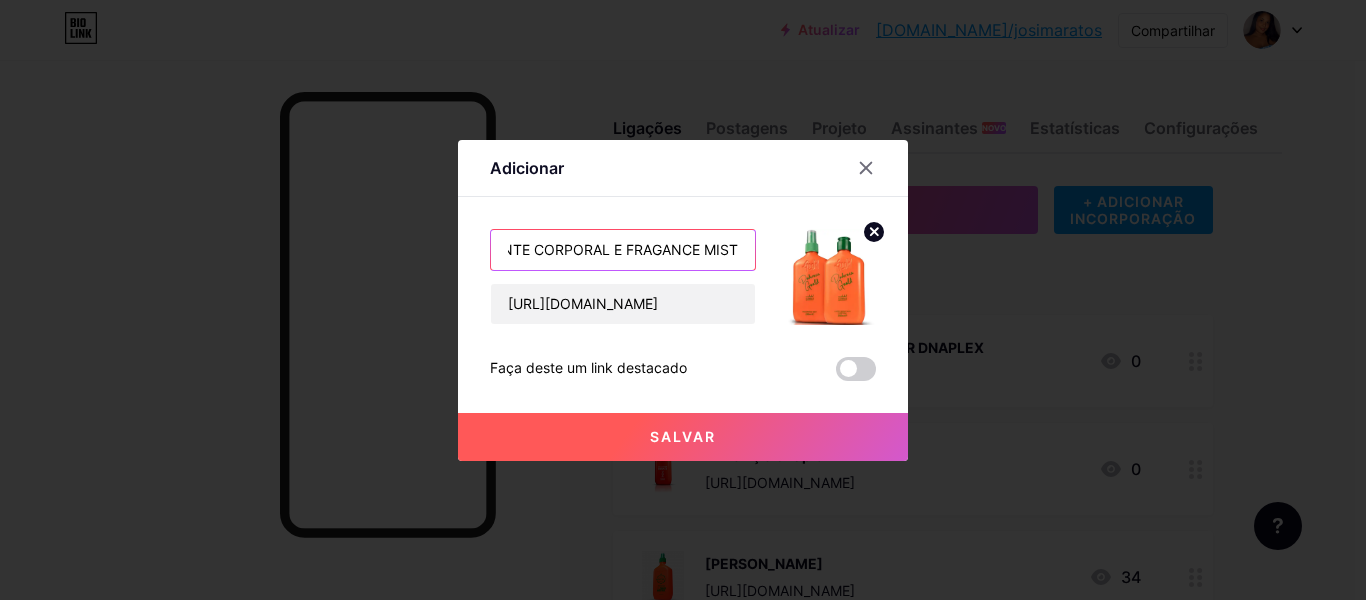 scroll, scrollTop: 0, scrollLeft: 209, axis: horizontal 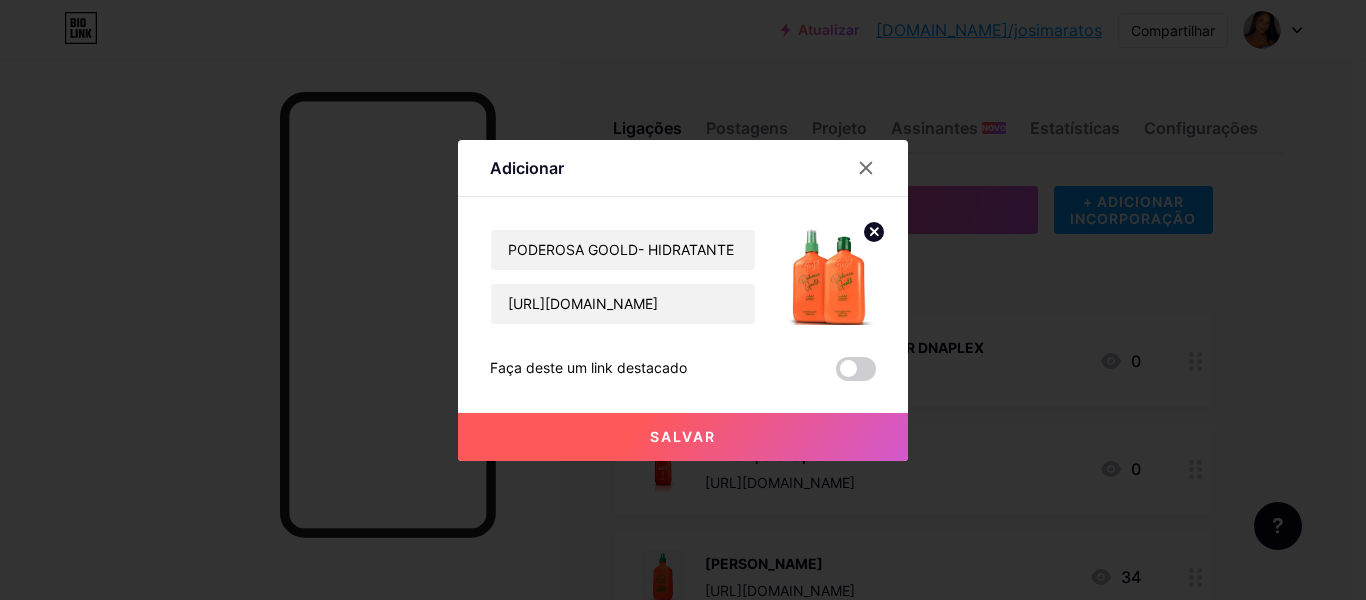 click on "Salvar" at bounding box center (683, 437) 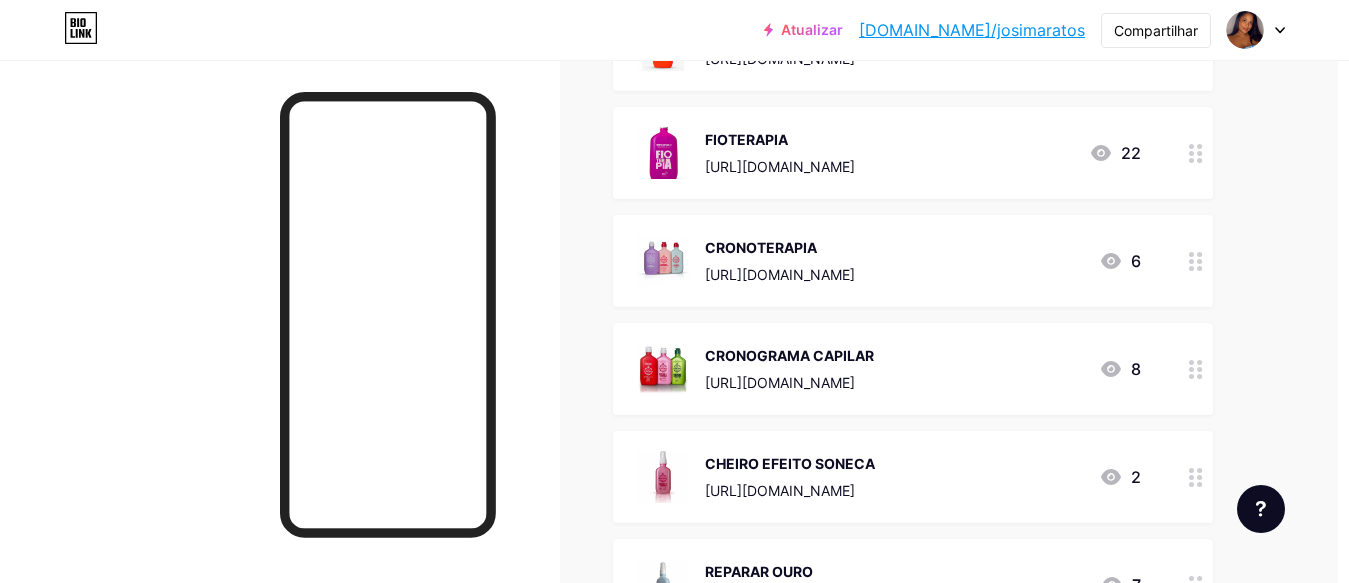 scroll, scrollTop: 1143, scrollLeft: 11, axis: both 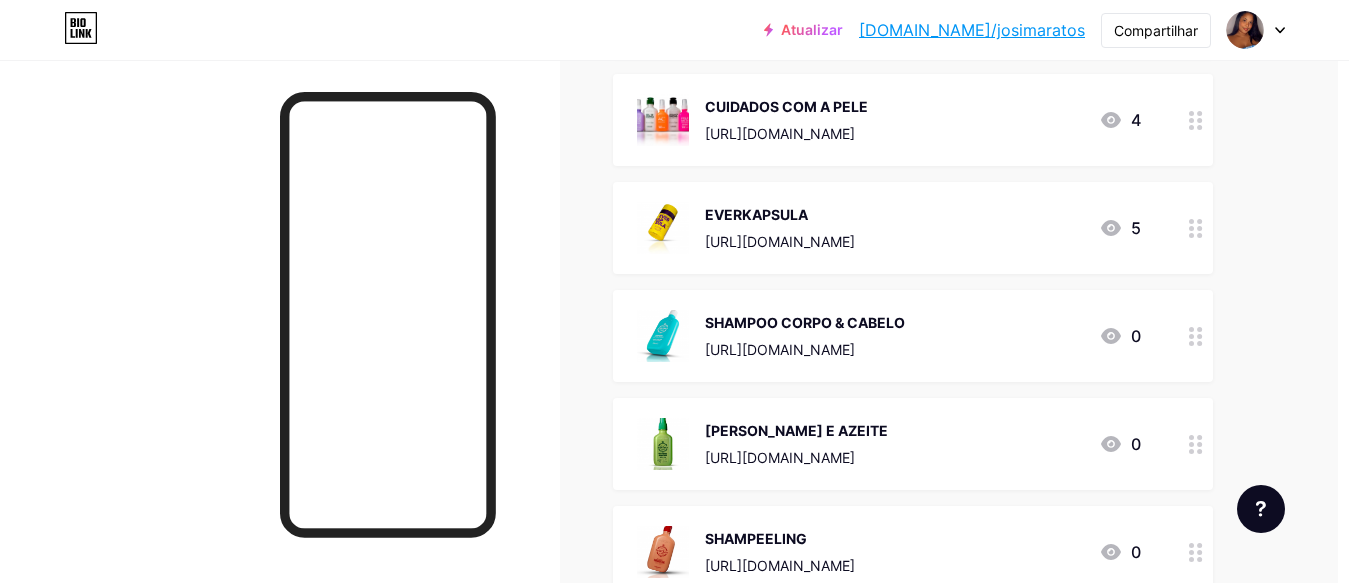 click on "CUIDADOS COM A PELE
[URL][DOMAIN_NAME]" at bounding box center [786, 120] 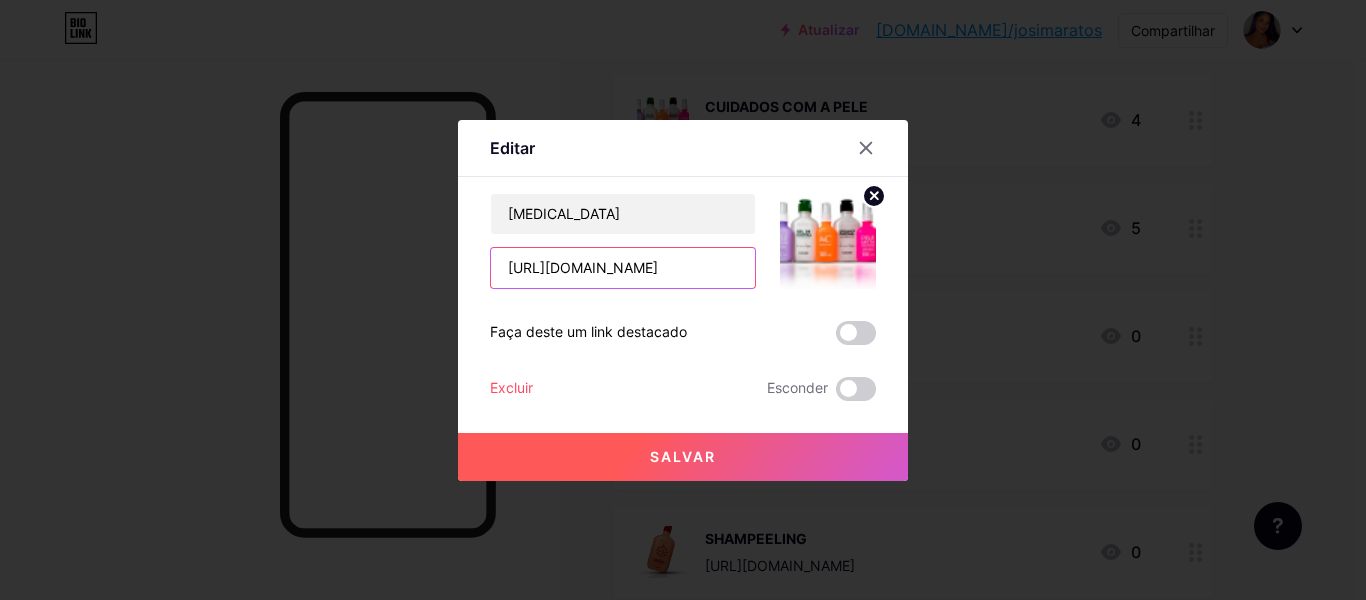 scroll, scrollTop: 0, scrollLeft: 139, axis: horizontal 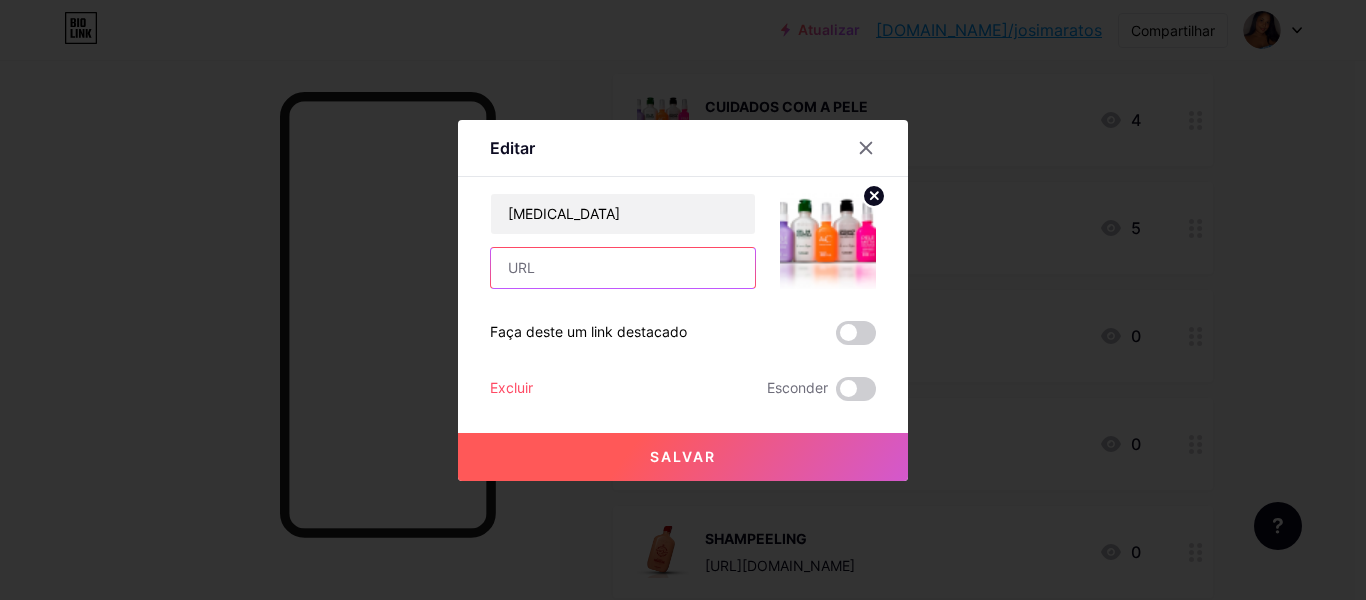paste on "[URL][DOMAIN_NAME]" 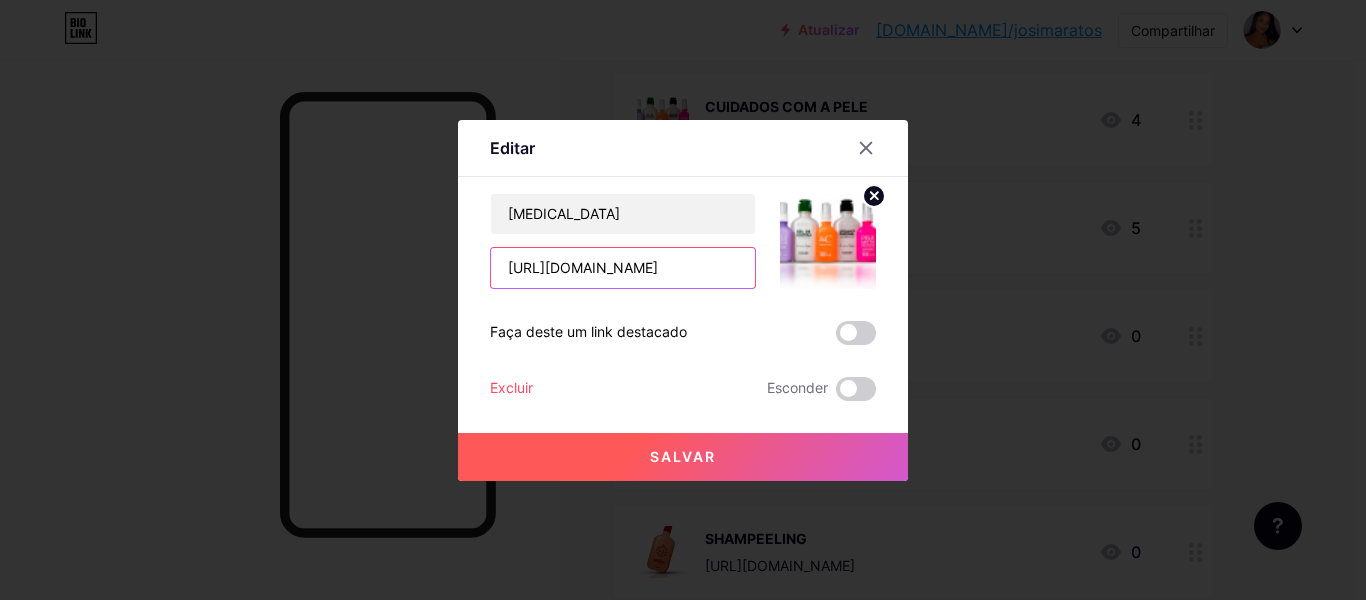 scroll, scrollTop: 0, scrollLeft: 86, axis: horizontal 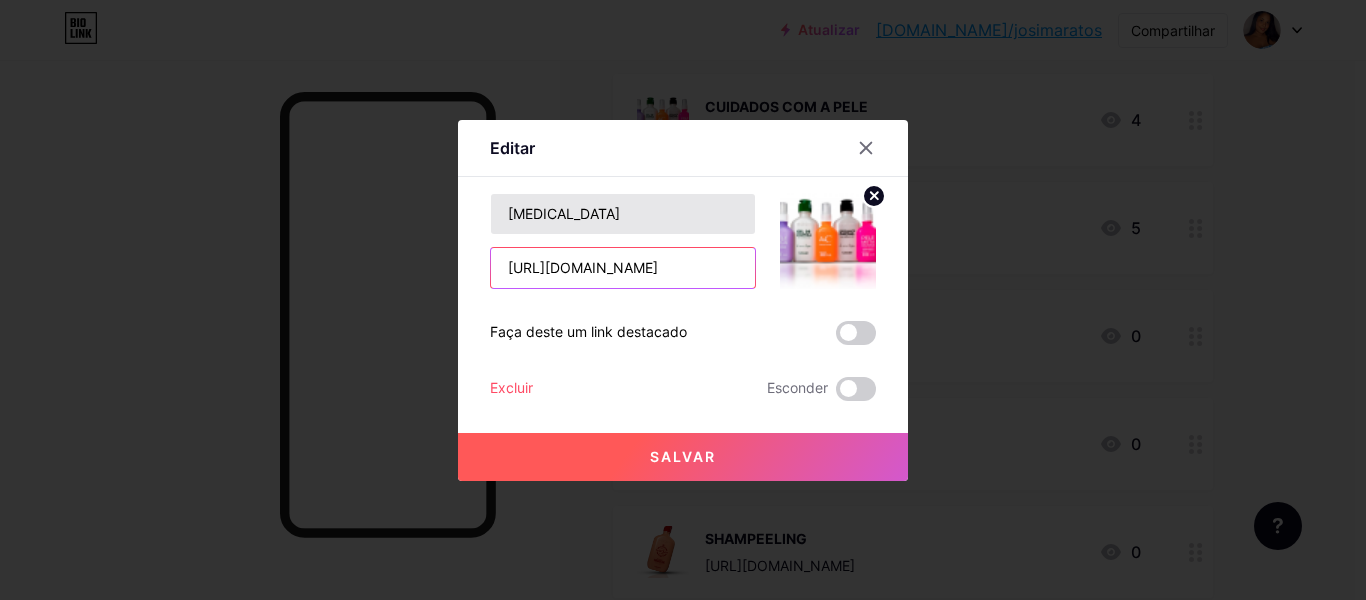 type on "[URL][DOMAIN_NAME]" 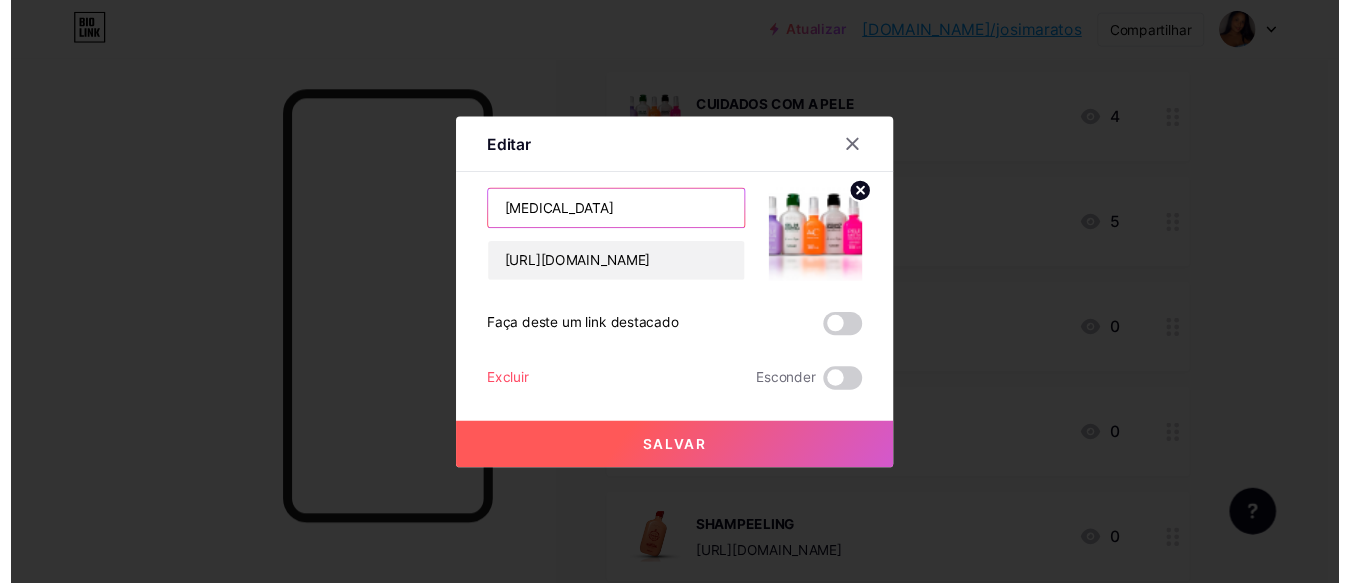 scroll, scrollTop: 0, scrollLeft: 0, axis: both 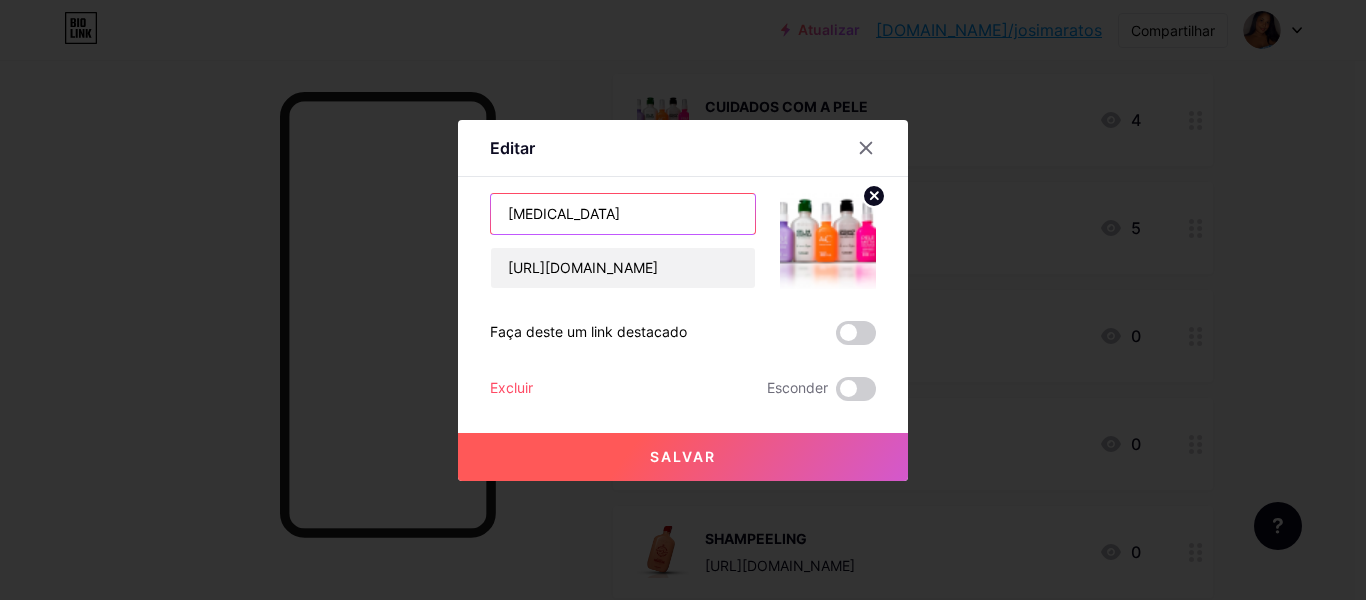 click on "[MEDICAL_DATA]" at bounding box center [623, 214] 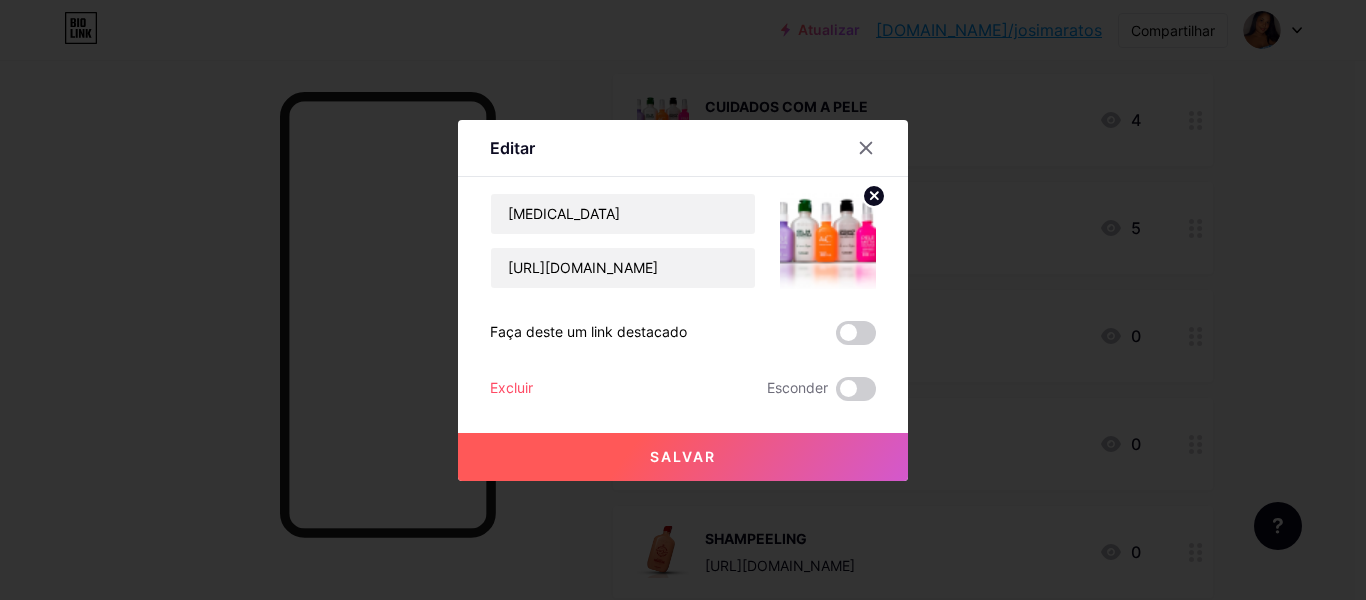 click on "Salvar" at bounding box center (683, 456) 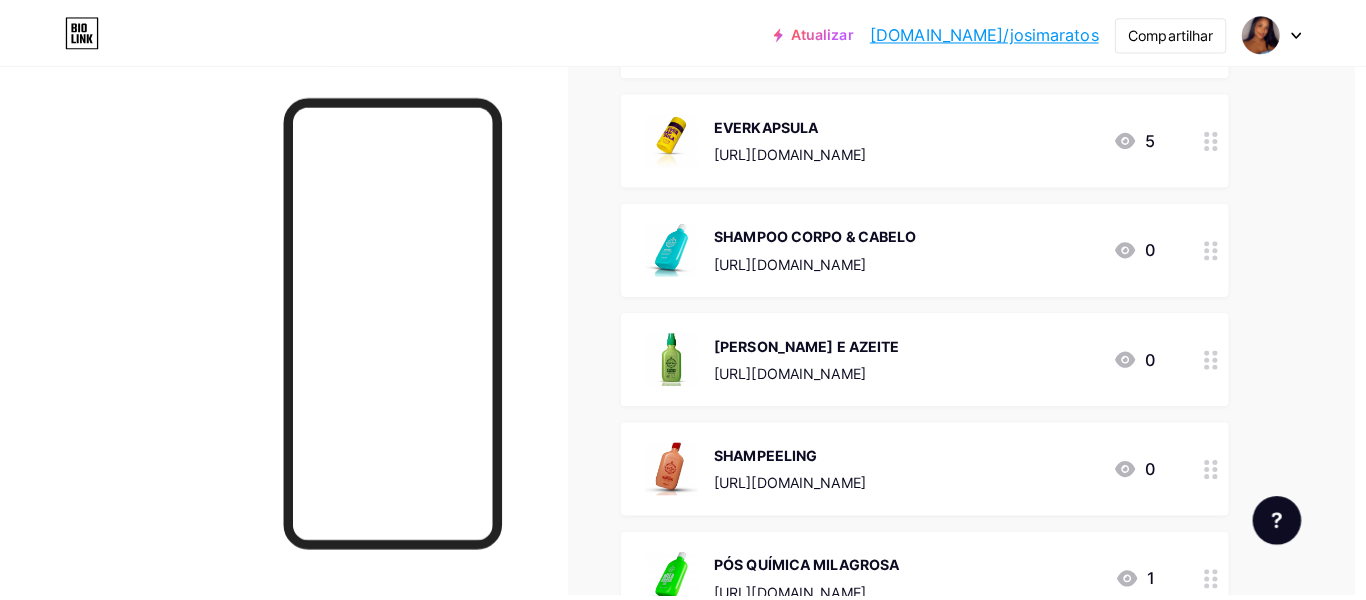 scroll, scrollTop: 2431, scrollLeft: 11, axis: both 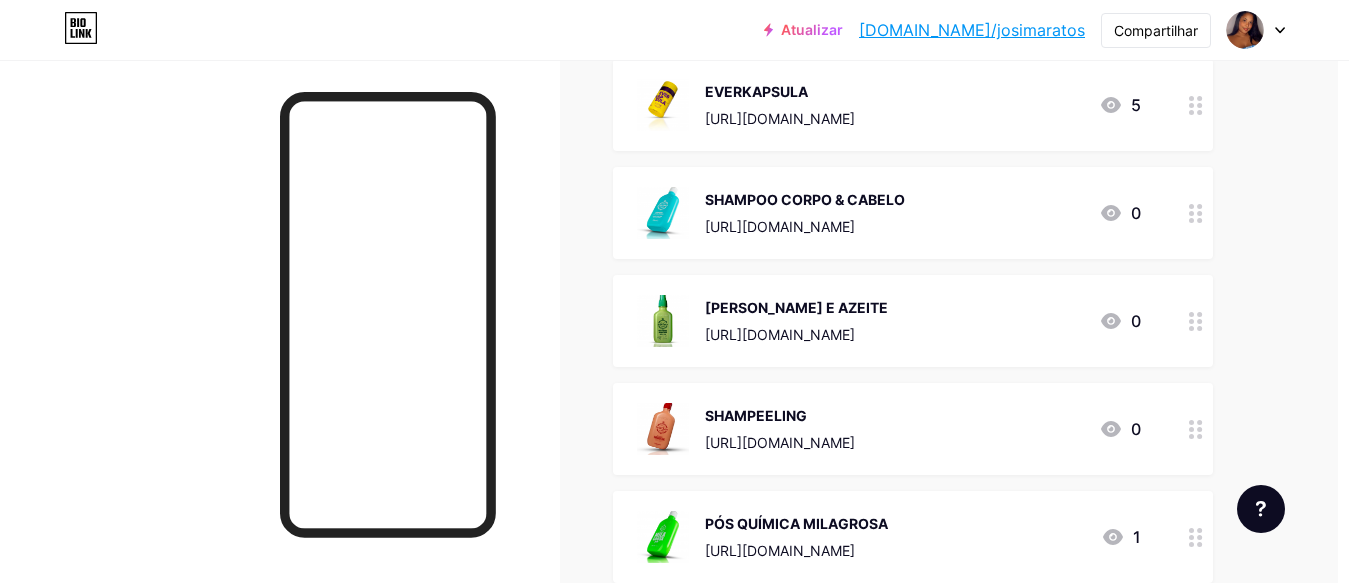 click on "[URL][DOMAIN_NAME]" at bounding box center [780, 118] 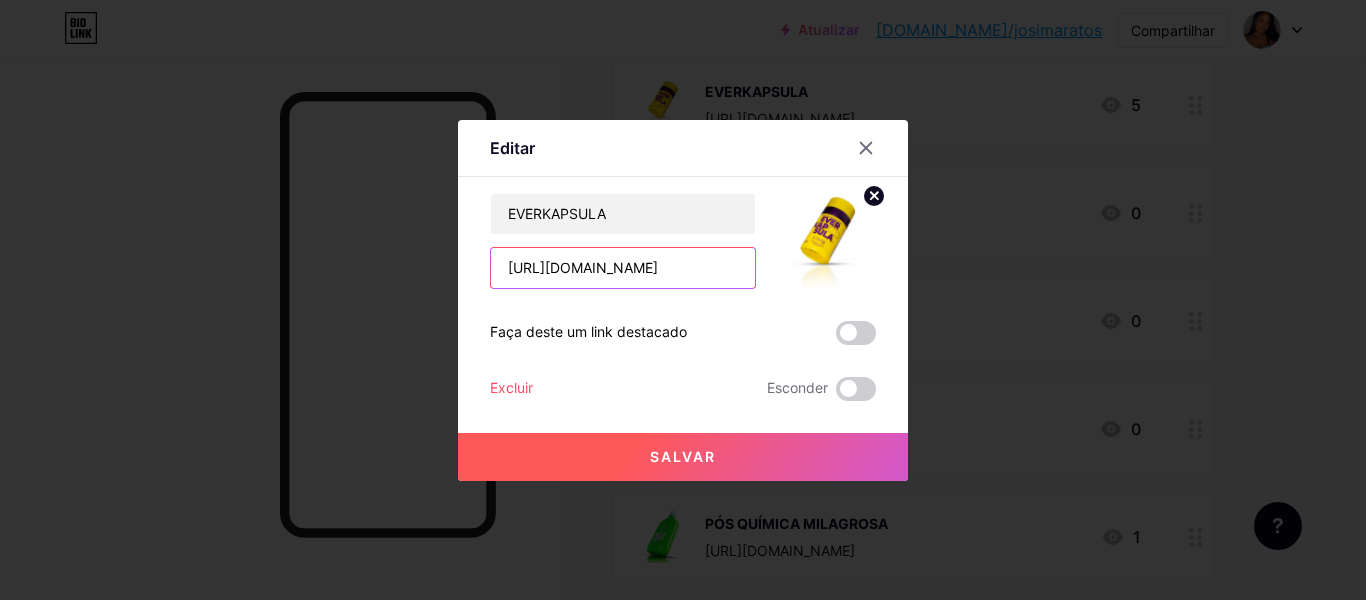 scroll, scrollTop: 0, scrollLeft: 127, axis: horizontal 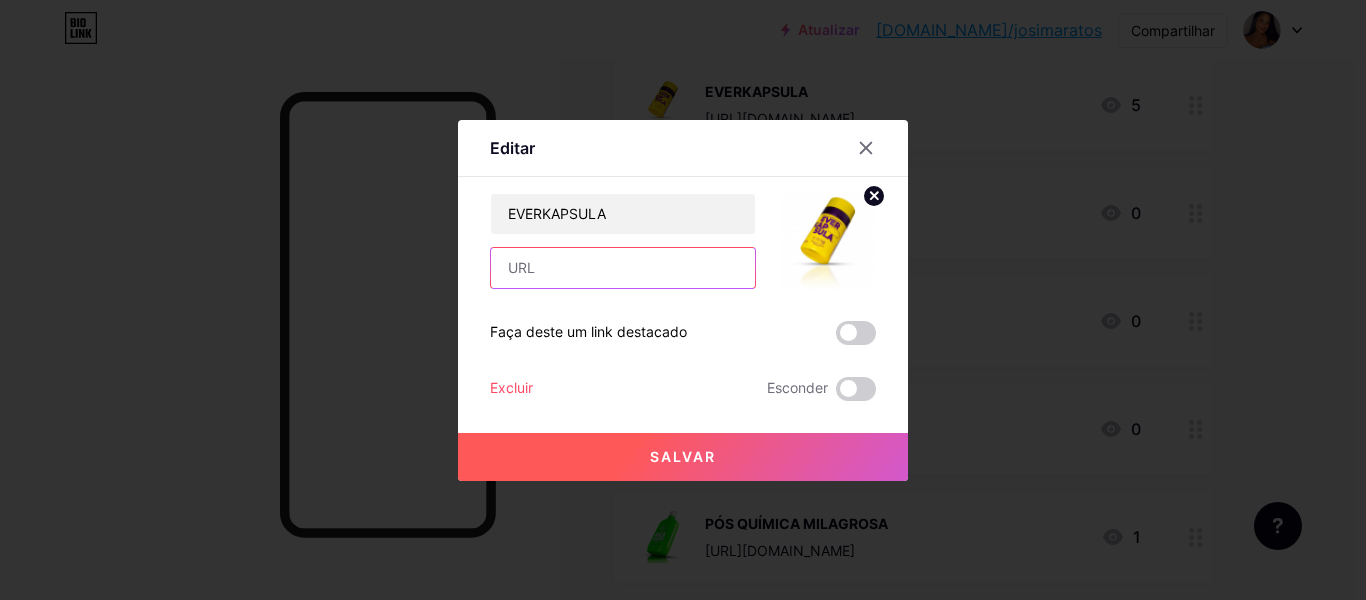 paste on "[URL][DOMAIN_NAME]" 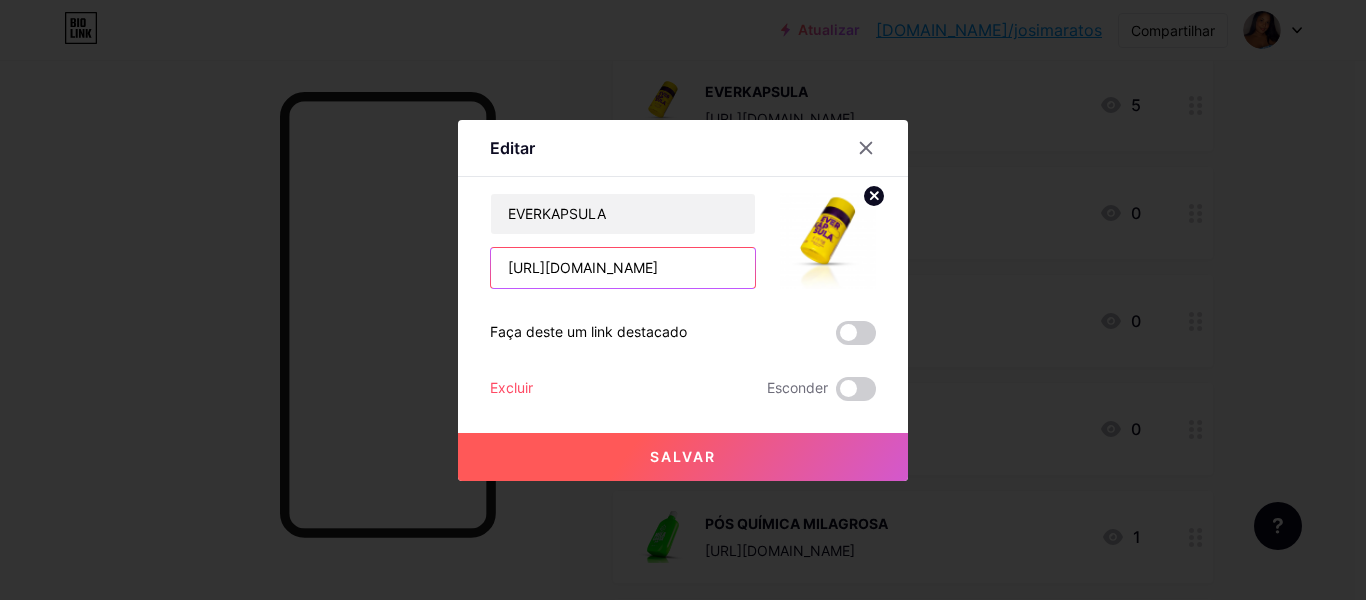 scroll, scrollTop: 0, scrollLeft: 75, axis: horizontal 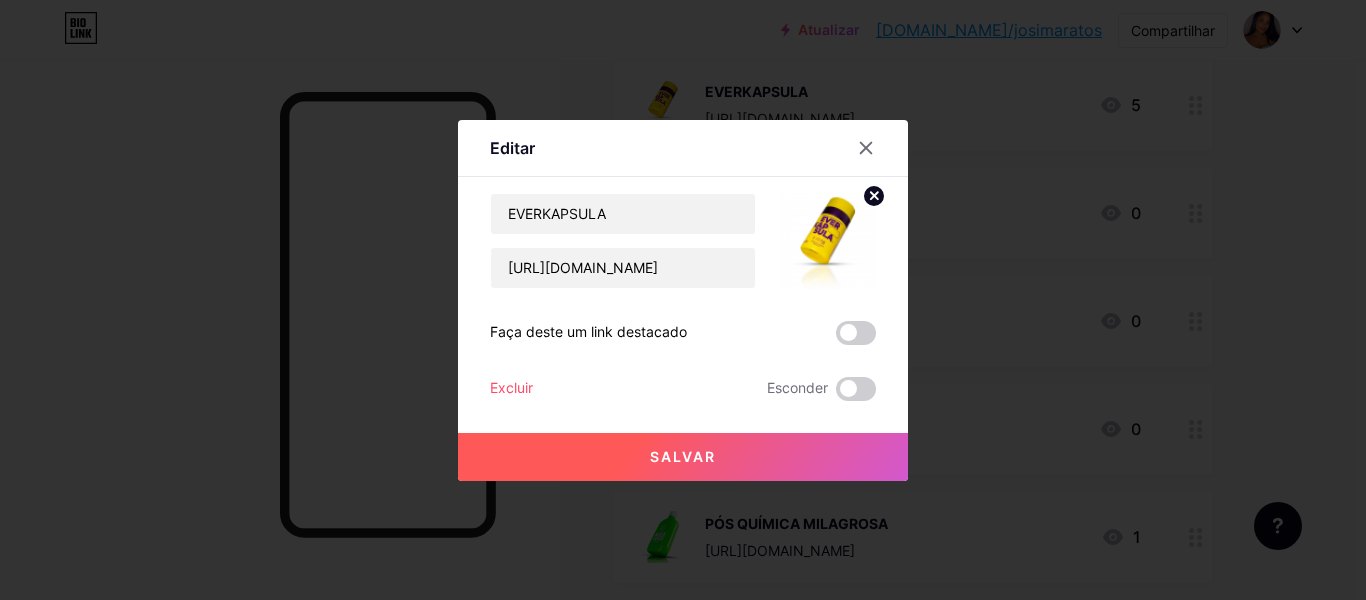 click on "Salvar" at bounding box center [683, 457] 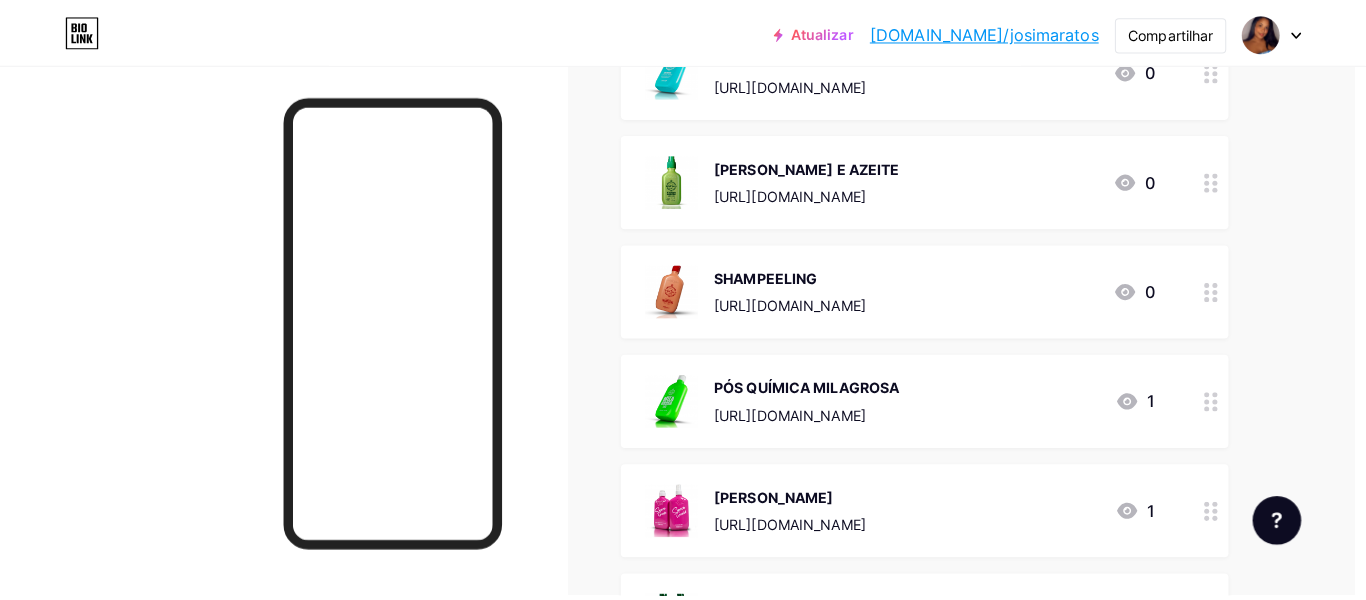 scroll, scrollTop: 2540, scrollLeft: 11, axis: both 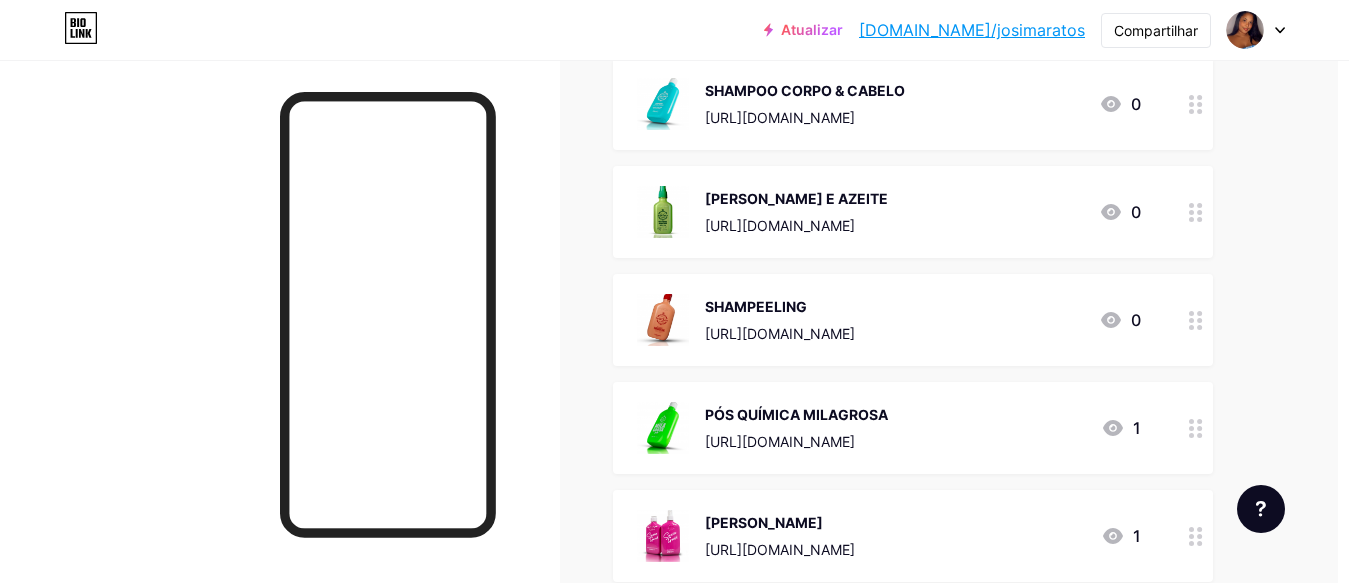 click on "[URL][DOMAIN_NAME]" at bounding box center [780, 117] 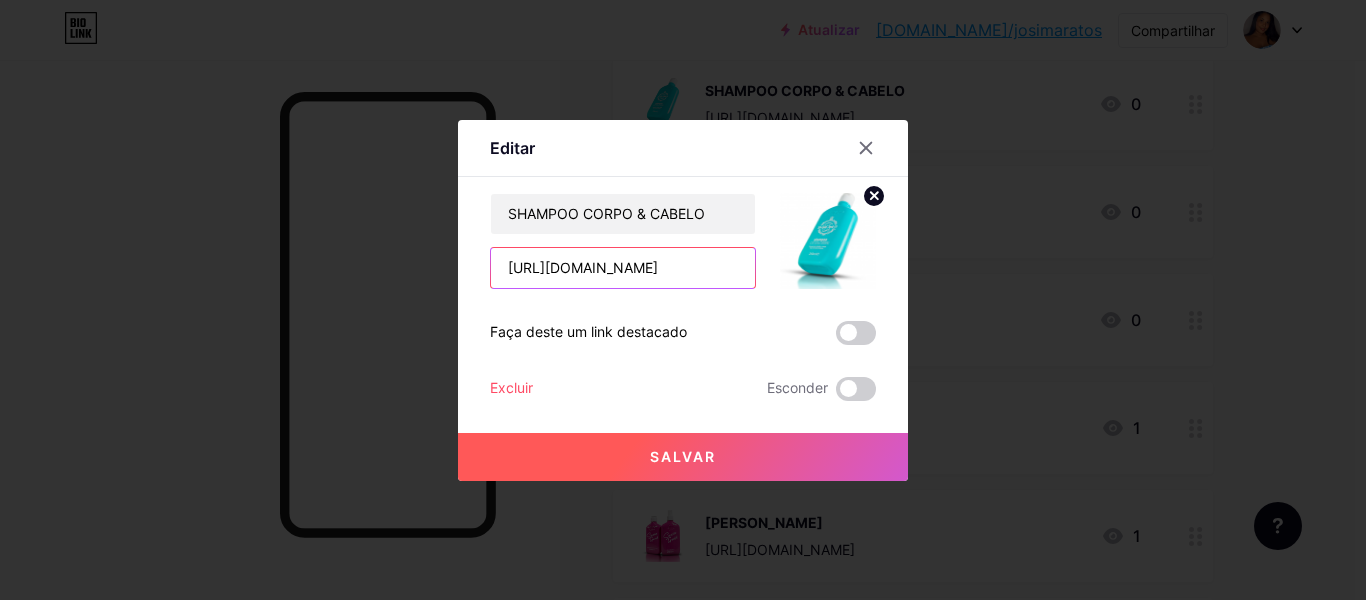 scroll, scrollTop: 0, scrollLeft: 140, axis: horizontal 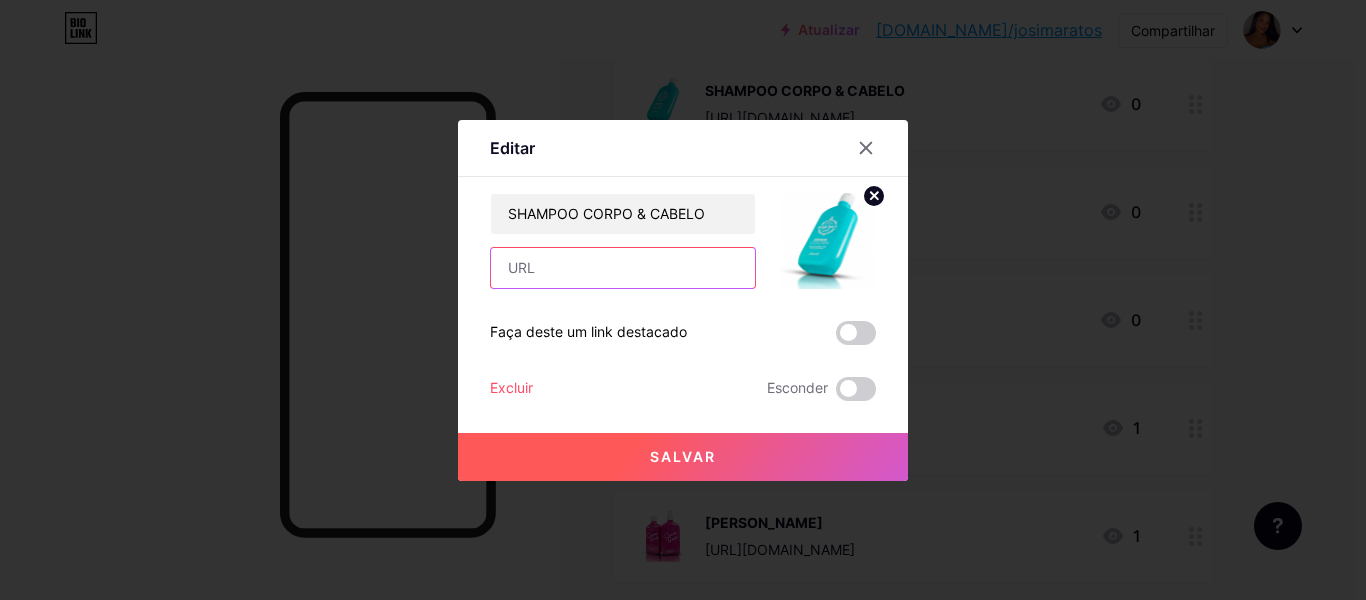 paste on "[URL][DOMAIN_NAME]" 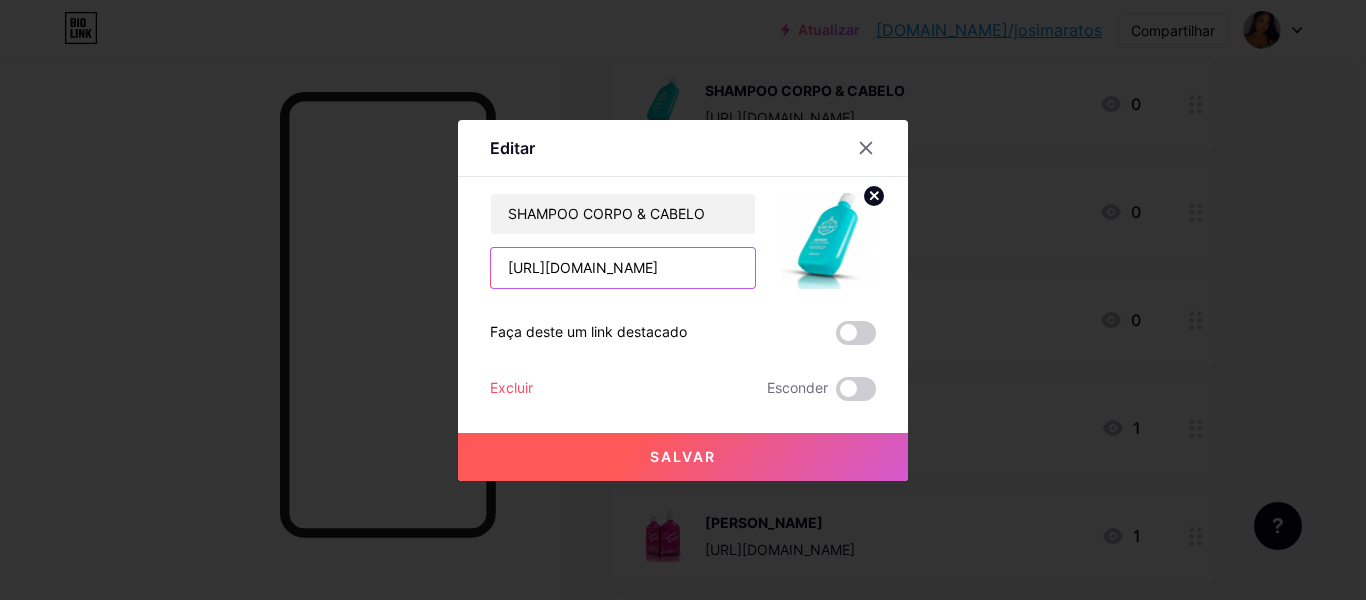 scroll, scrollTop: 0, scrollLeft: 83, axis: horizontal 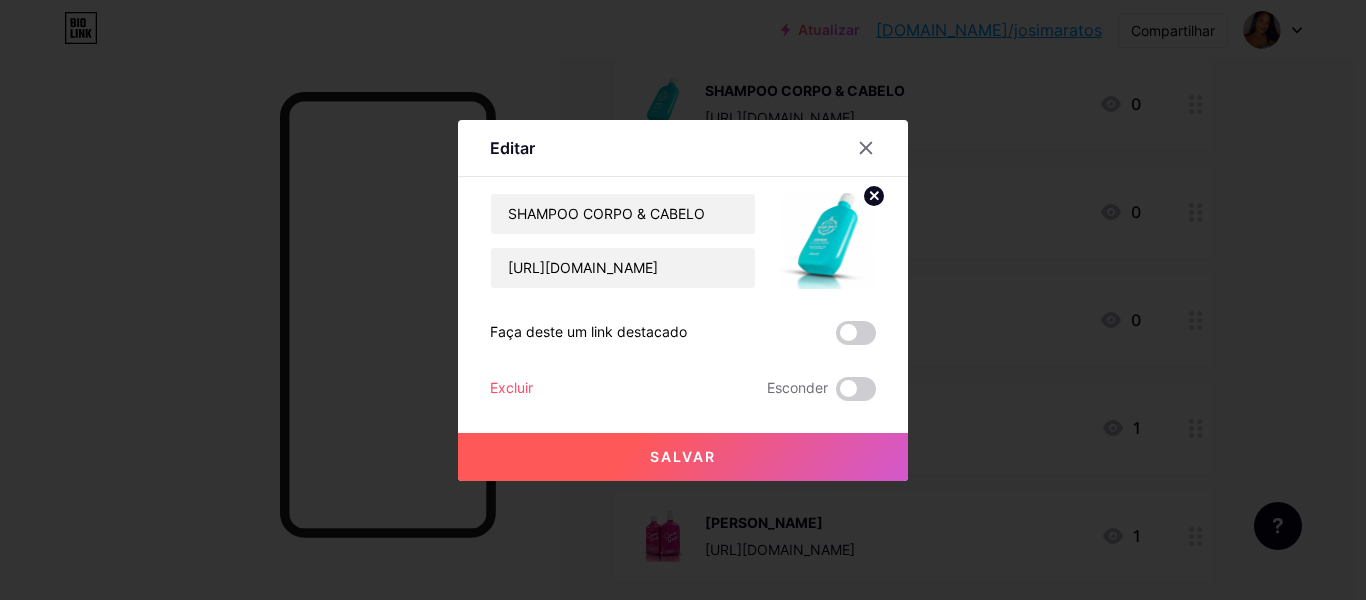 click on "Salvar" at bounding box center [683, 456] 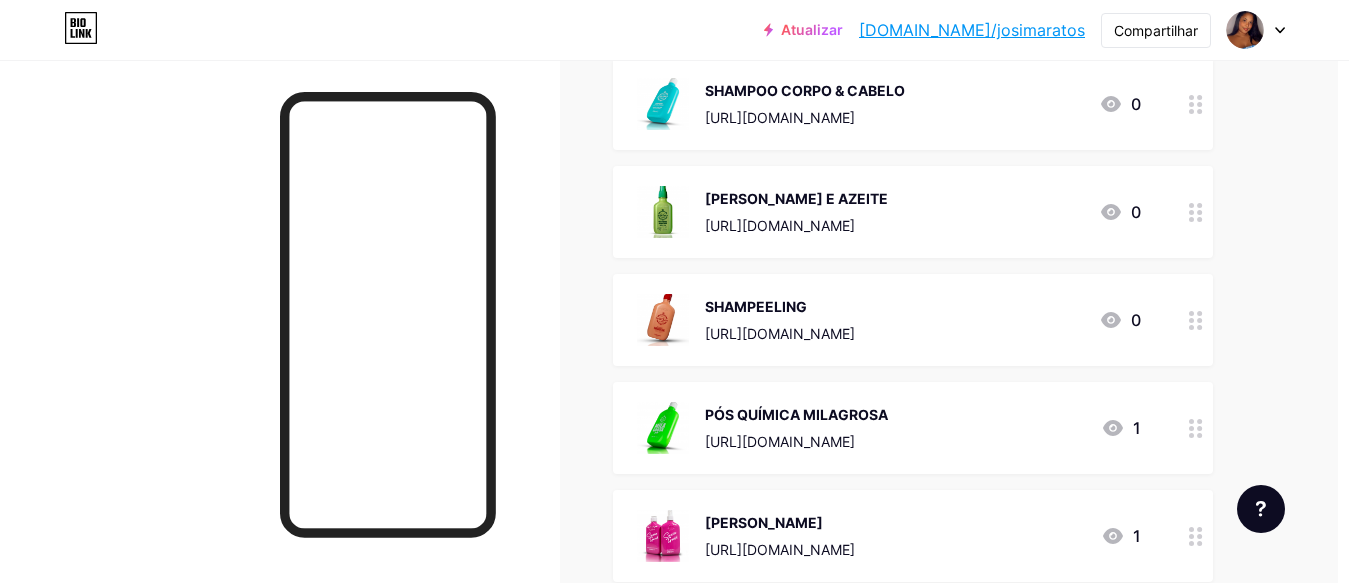 click on "[URL][DOMAIN_NAME]" at bounding box center [780, 225] 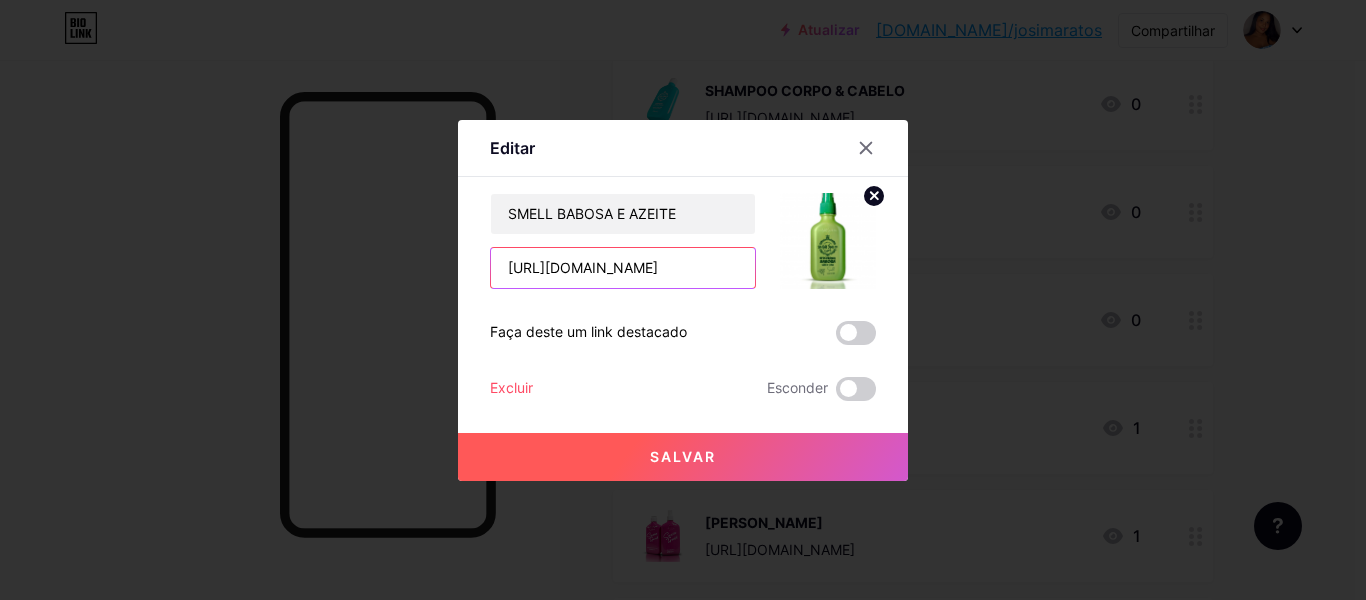 scroll, scrollTop: 0, scrollLeft: 116, axis: horizontal 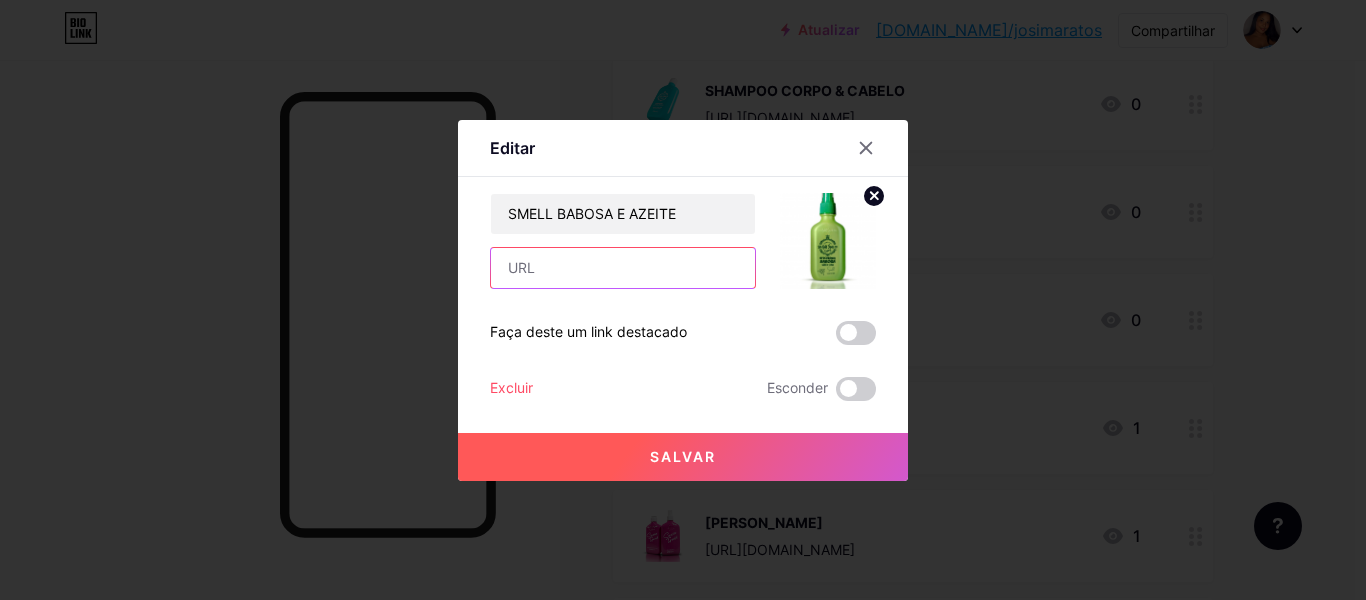 paste on "[URL][DOMAIN_NAME]" 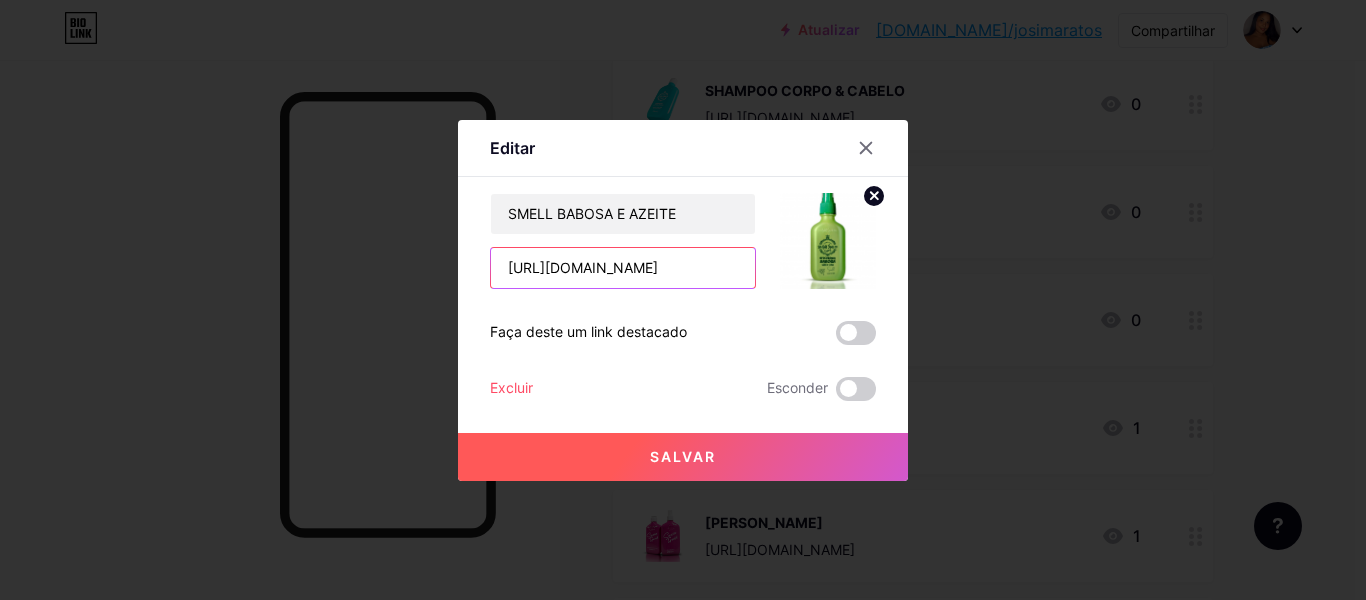 scroll, scrollTop: 0, scrollLeft: 76, axis: horizontal 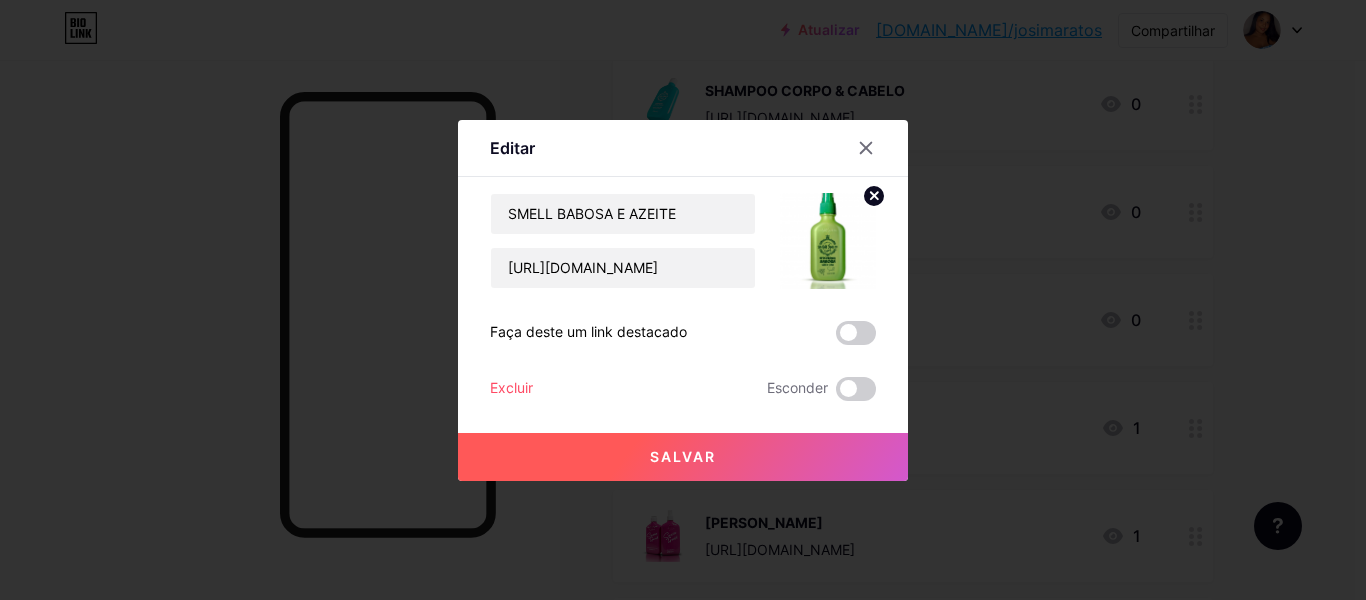 click on "Salvar" at bounding box center [683, 457] 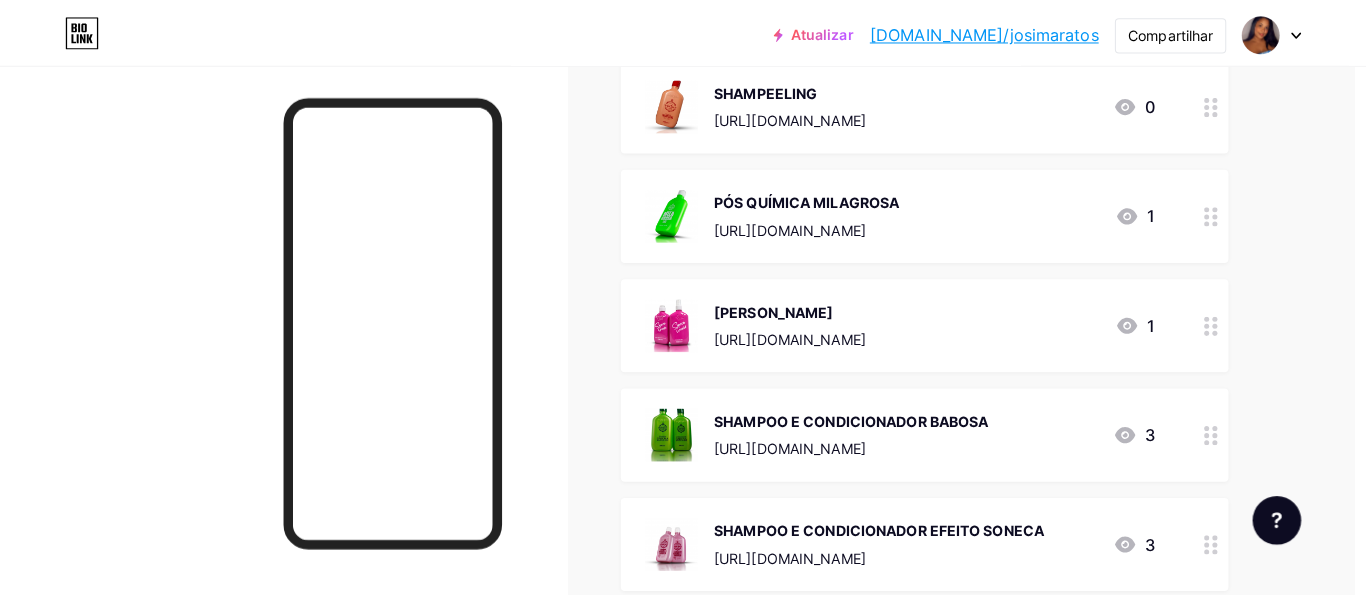 scroll, scrollTop: 2992, scrollLeft: 11, axis: both 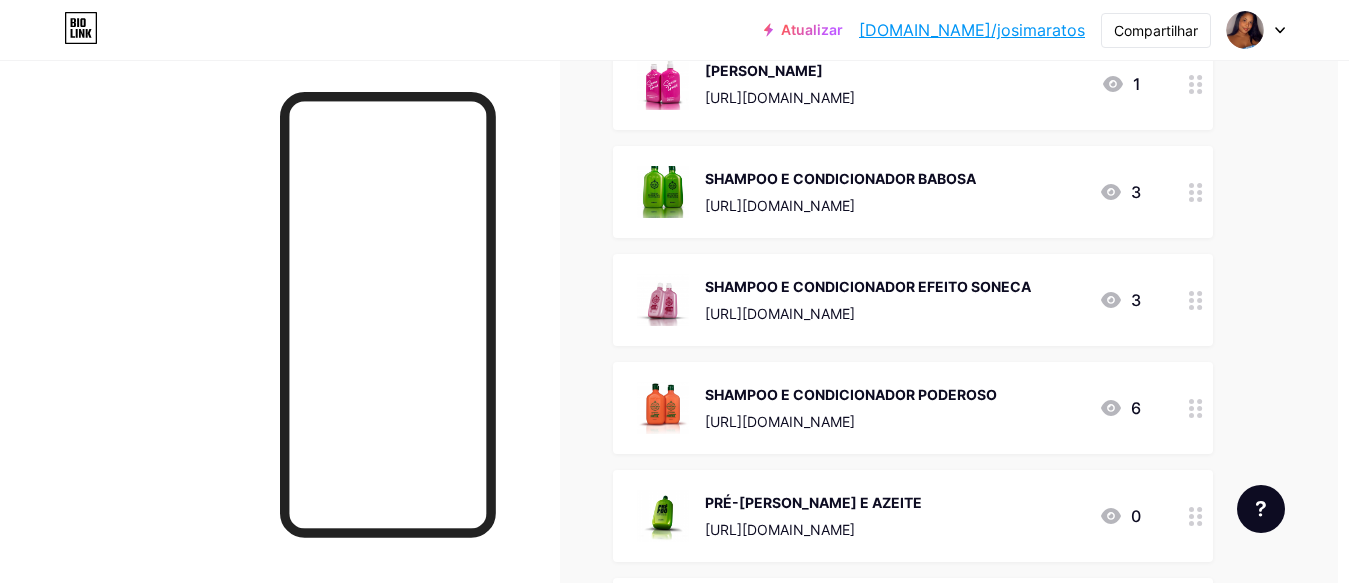 click on "SHAMPOO E CONDICIONADOR BABOSA
[URL][DOMAIN_NAME]" at bounding box center (840, 192) 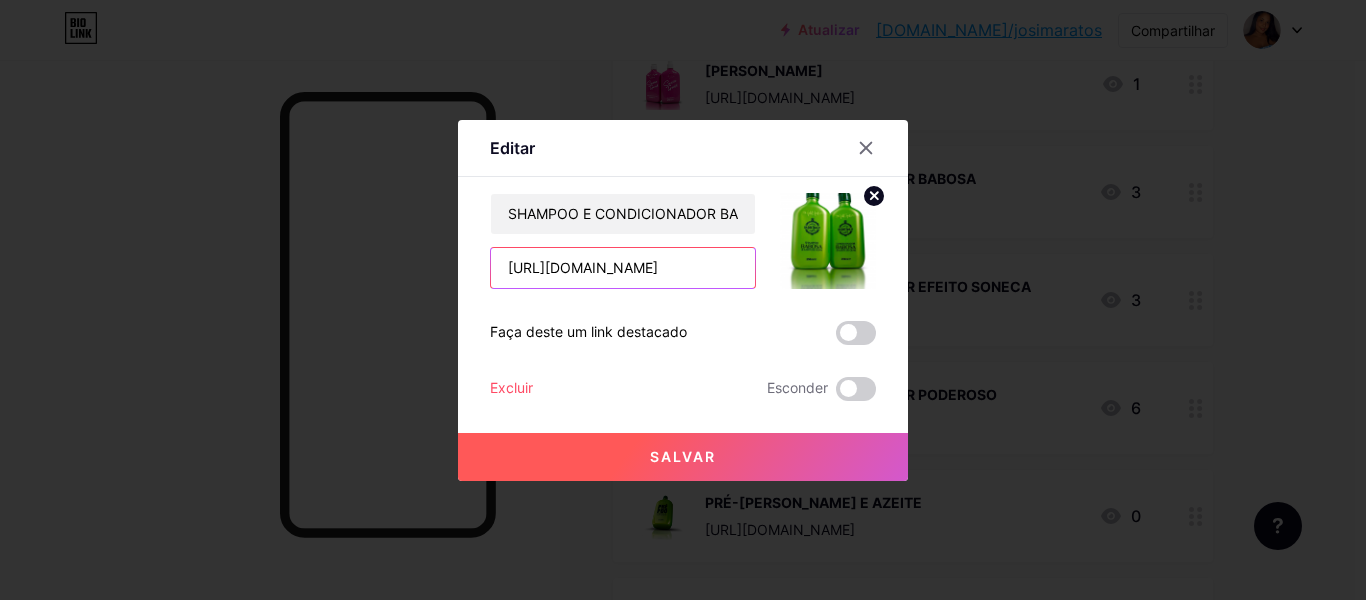 scroll, scrollTop: 0, scrollLeft: 136, axis: horizontal 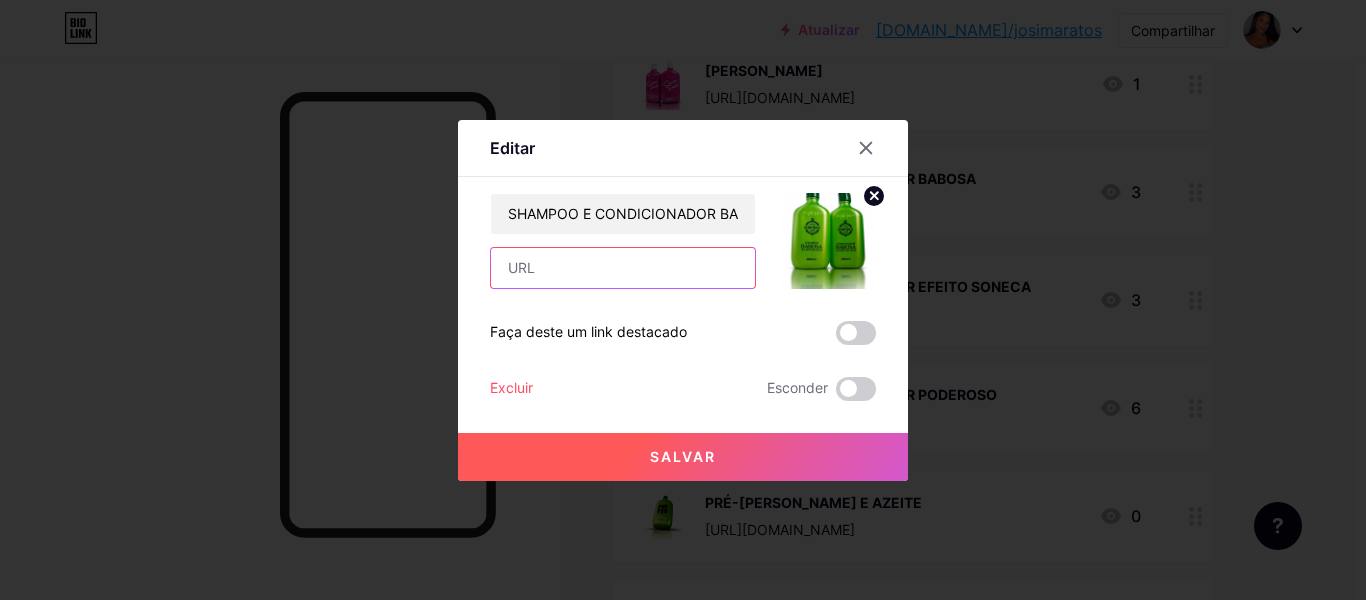 paste on "[URL][DOMAIN_NAME]" 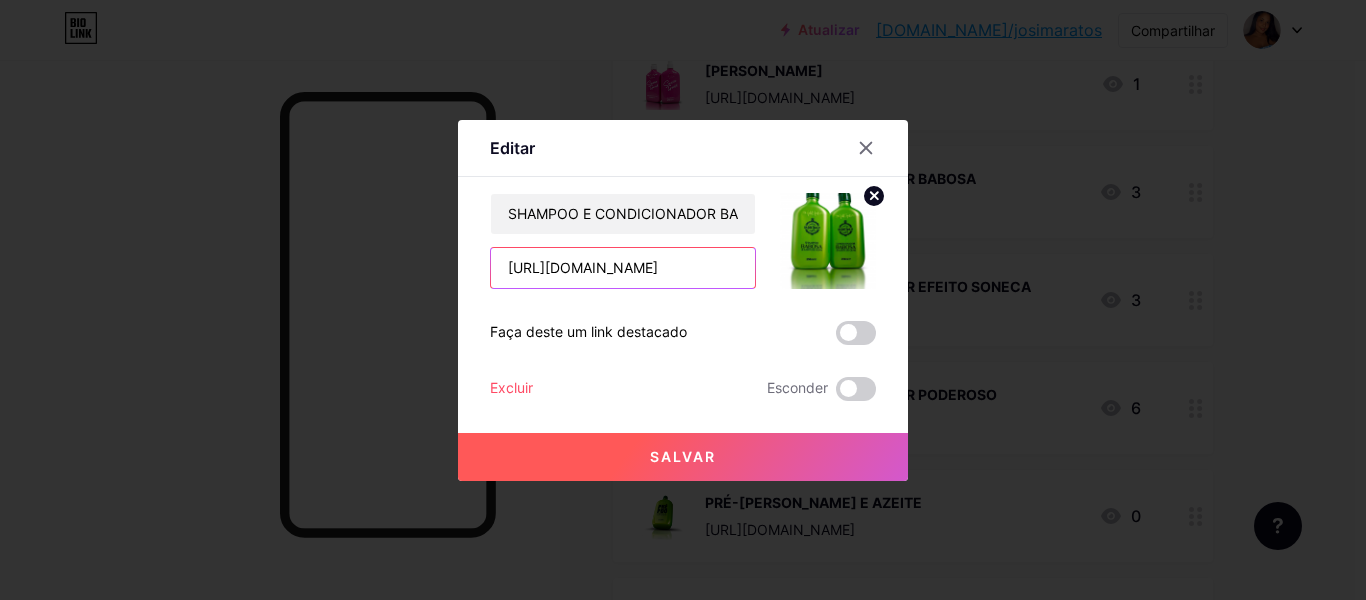 scroll, scrollTop: 0, scrollLeft: 78, axis: horizontal 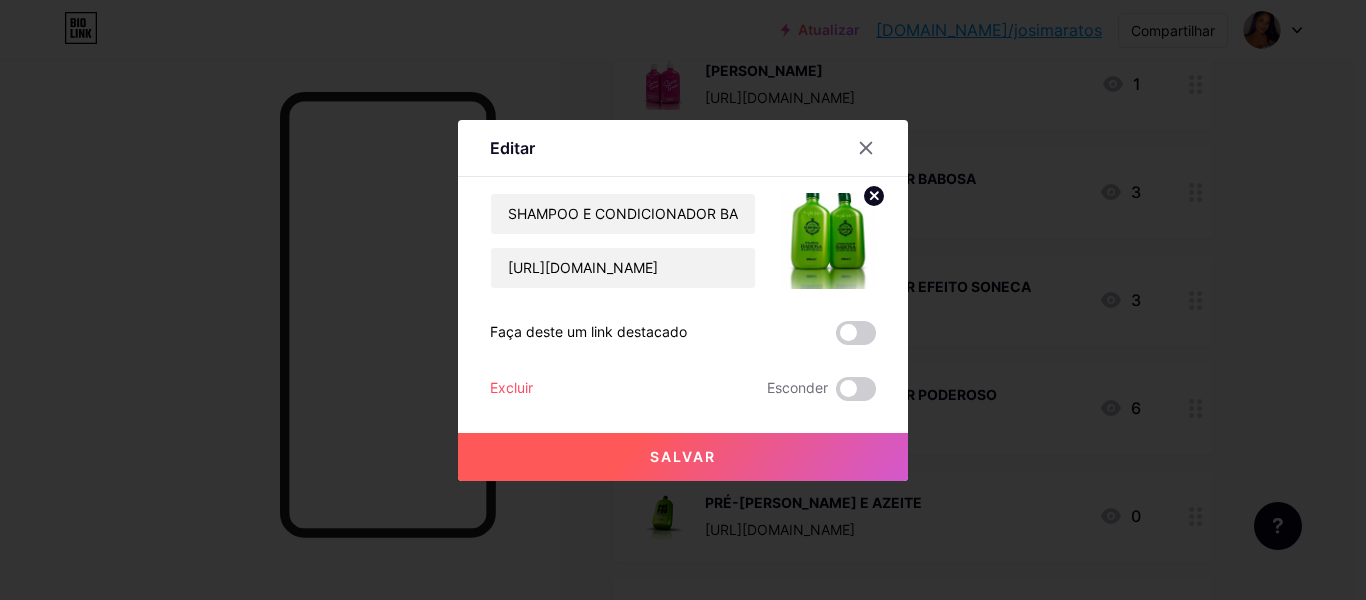 click on "Salvar" at bounding box center [683, 456] 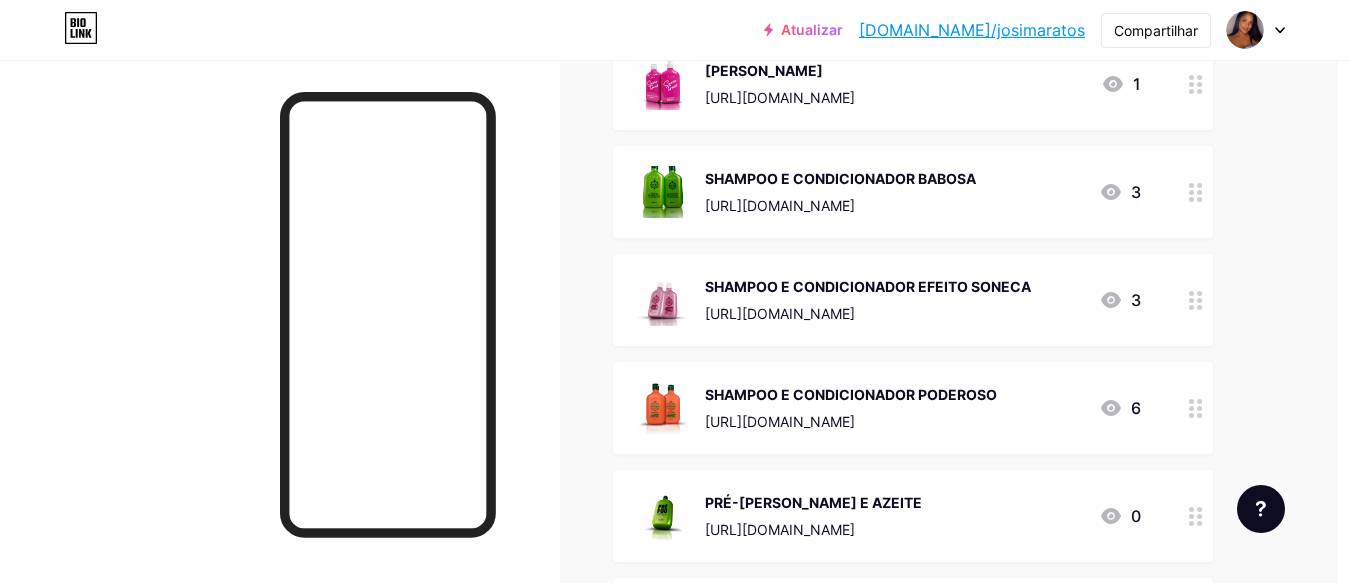 click on "SHAMPOO E CONDICIONADOR BABOSA
[URL][DOMAIN_NAME]" at bounding box center [840, 192] 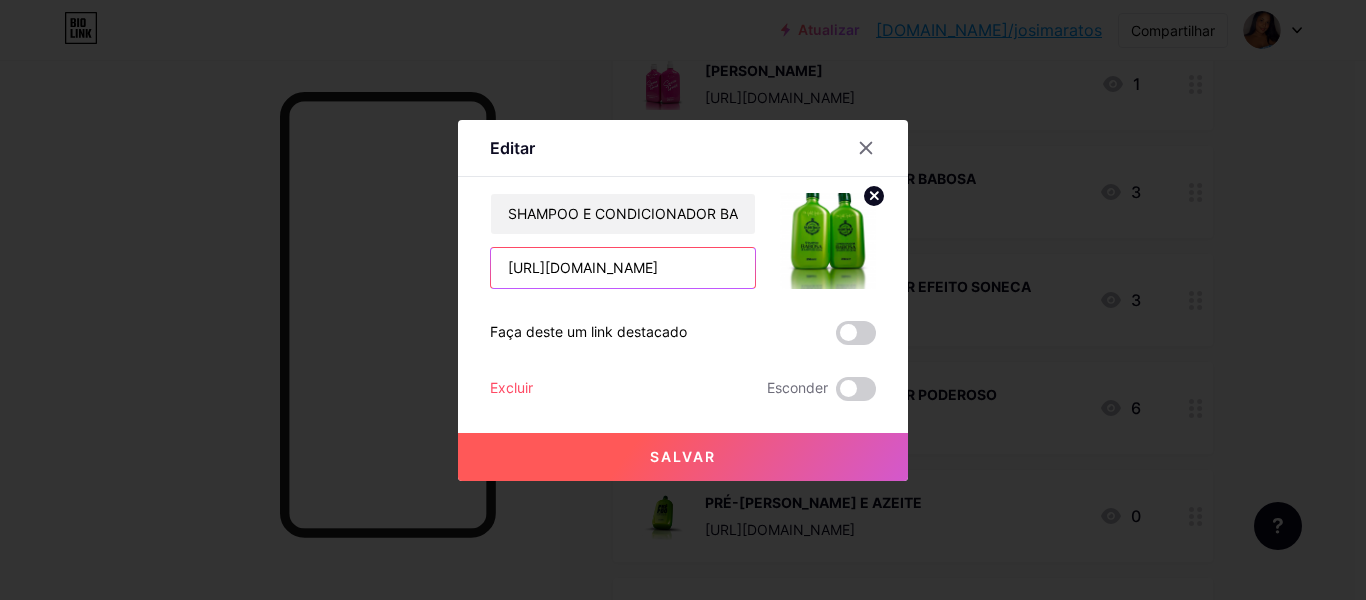 scroll, scrollTop: 0, scrollLeft: 78, axis: horizontal 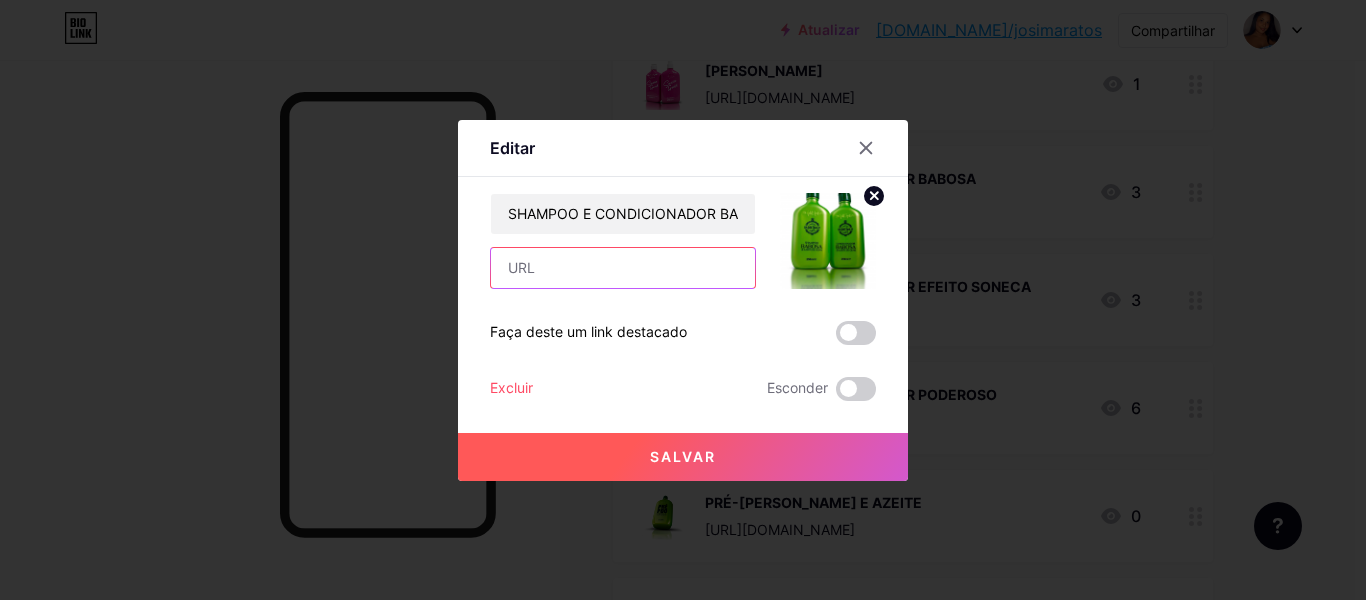 paste on "[URL][DOMAIN_NAME]" 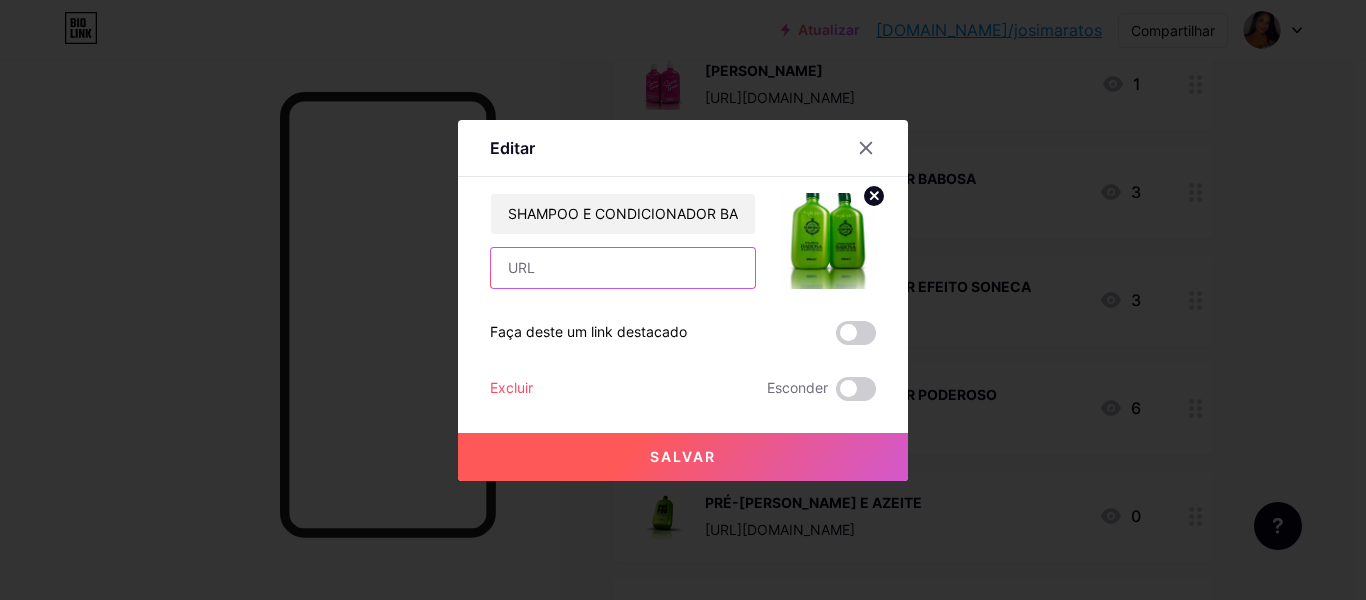 type on "[URL][DOMAIN_NAME]" 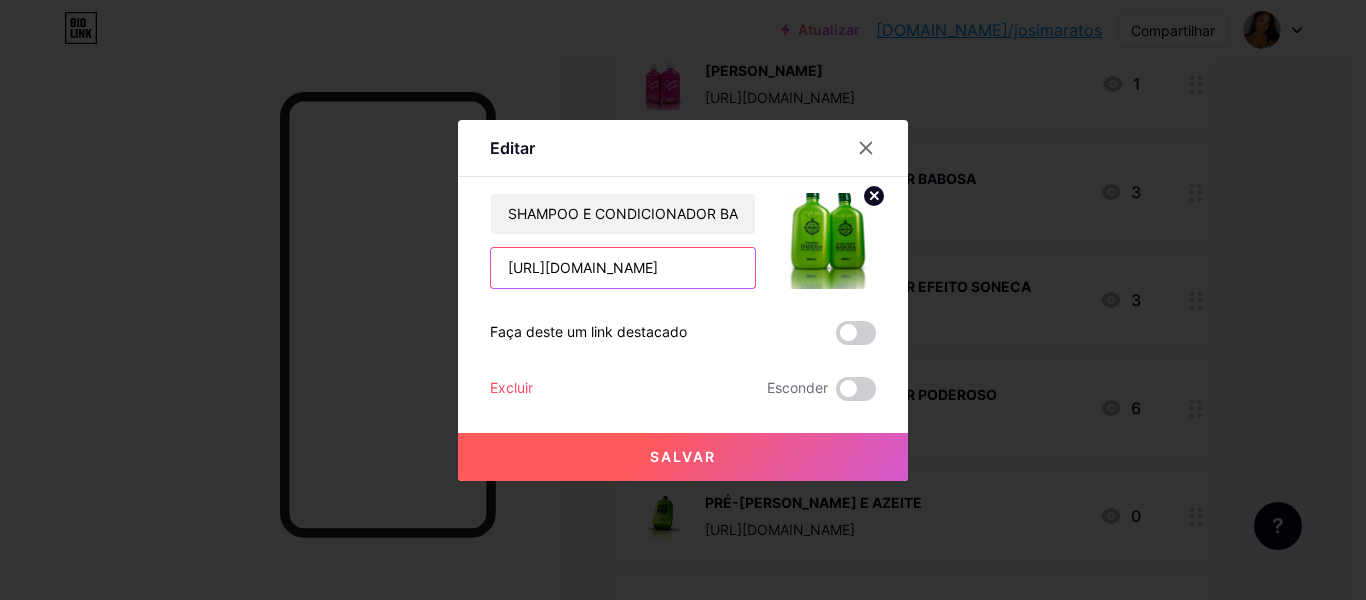 scroll, scrollTop: 0, scrollLeft: 78, axis: horizontal 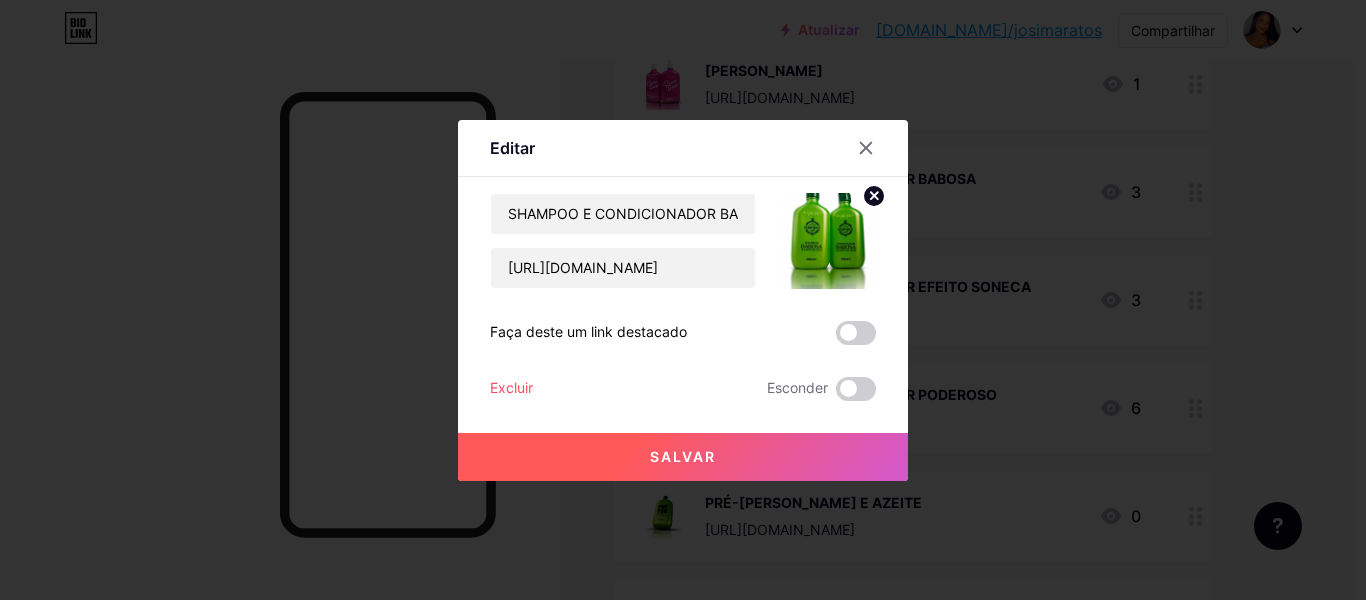 click on "Salvar" at bounding box center [683, 457] 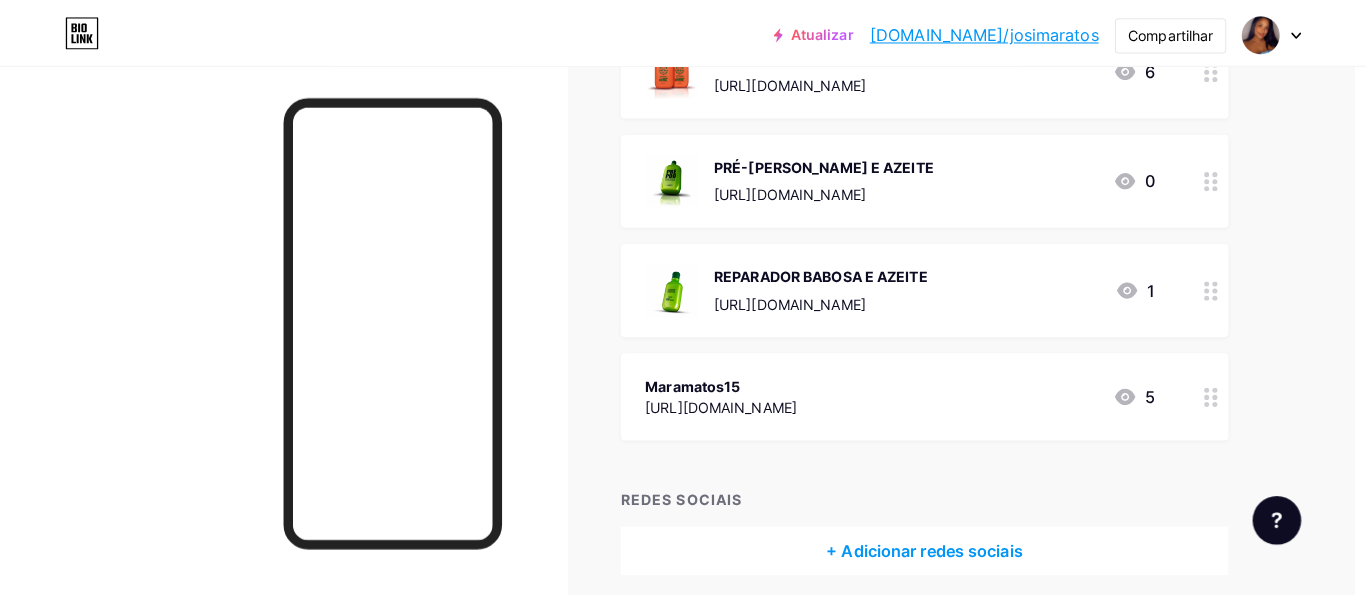 scroll, scrollTop: 3348, scrollLeft: 11, axis: both 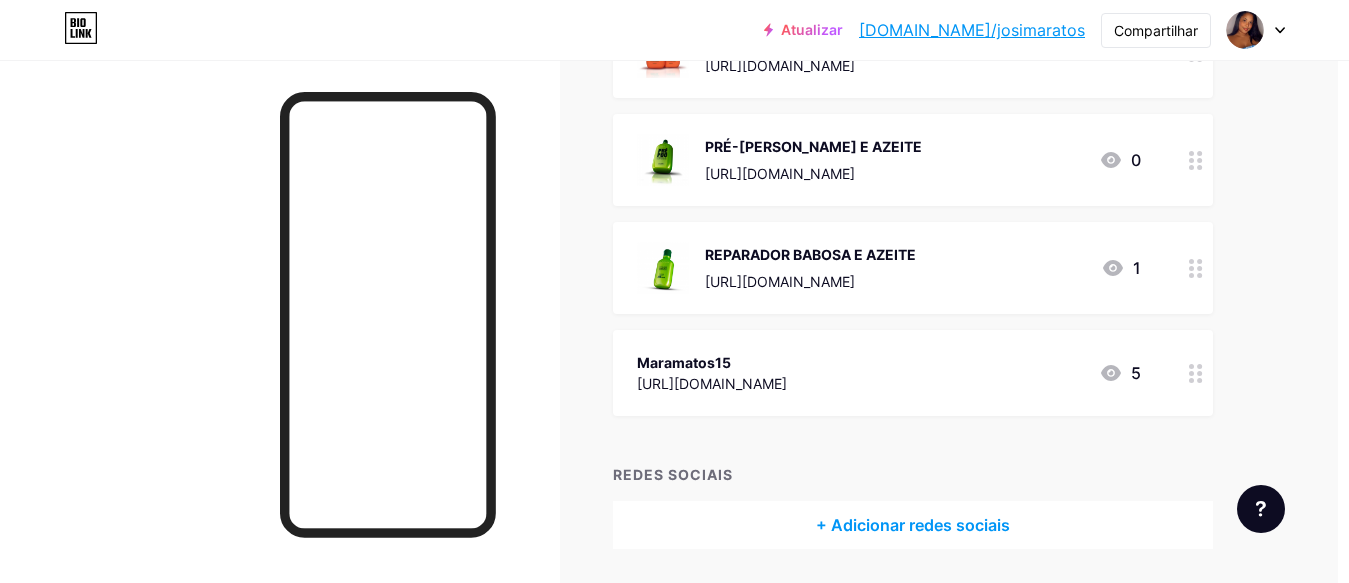 click on "[URL][DOMAIN_NAME]" at bounding box center (780, 173) 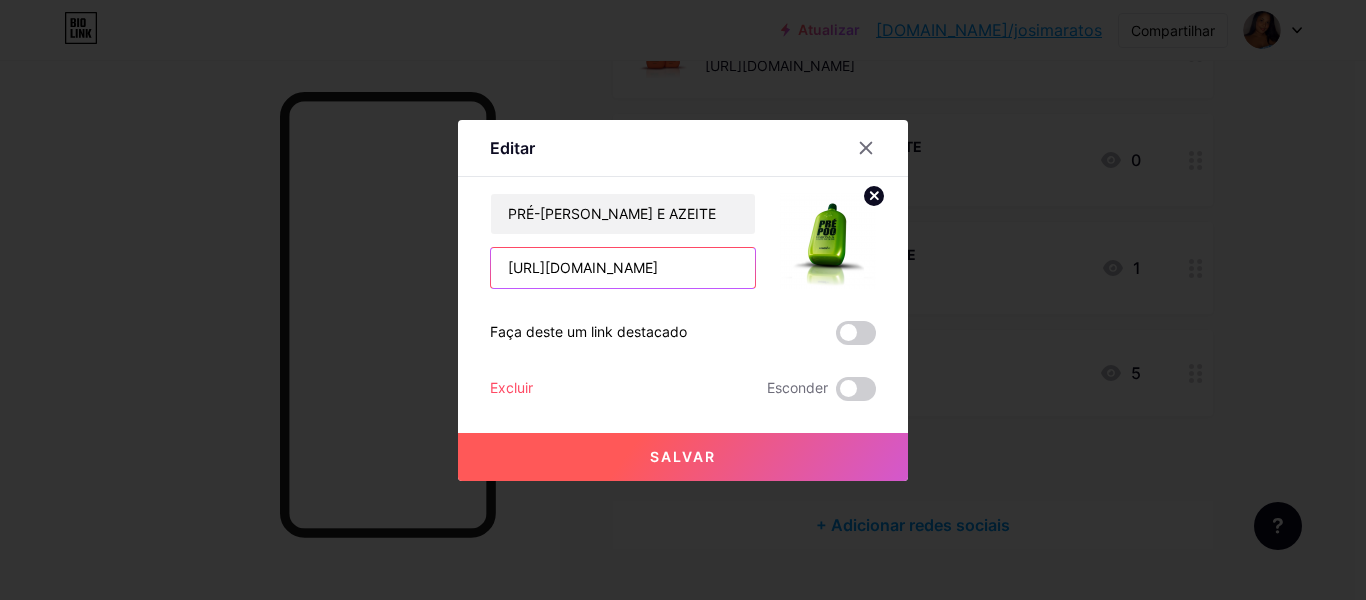 scroll, scrollTop: 0, scrollLeft: 126, axis: horizontal 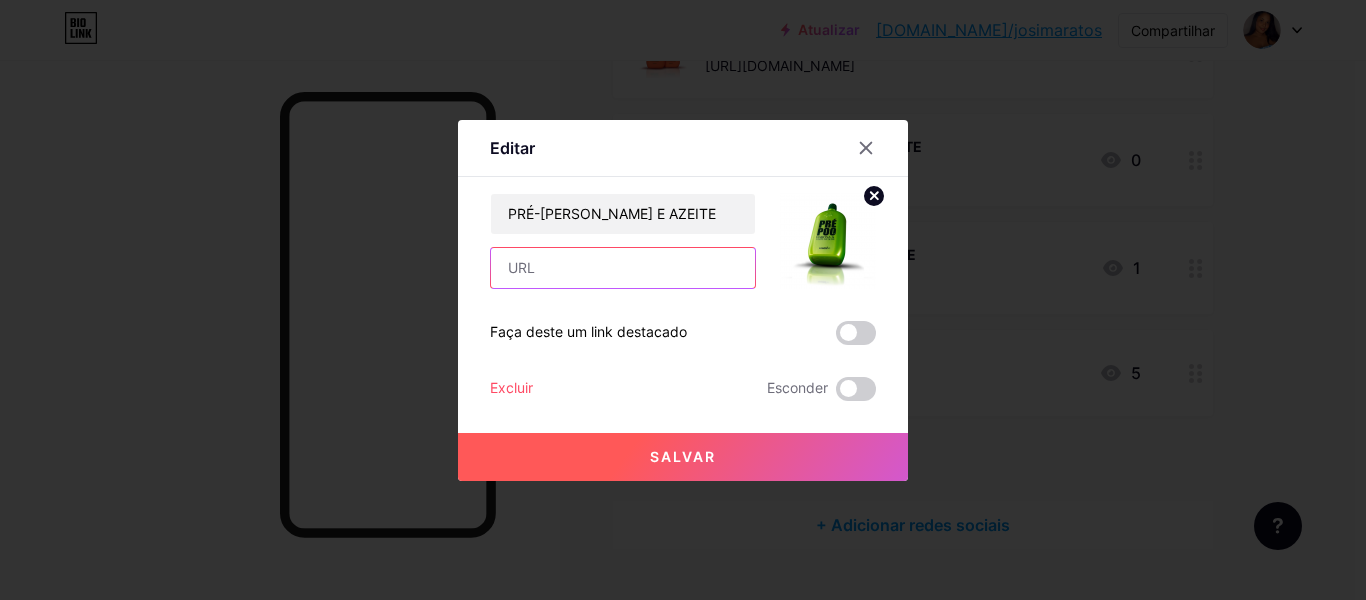 paste on "[URL][DOMAIN_NAME]" 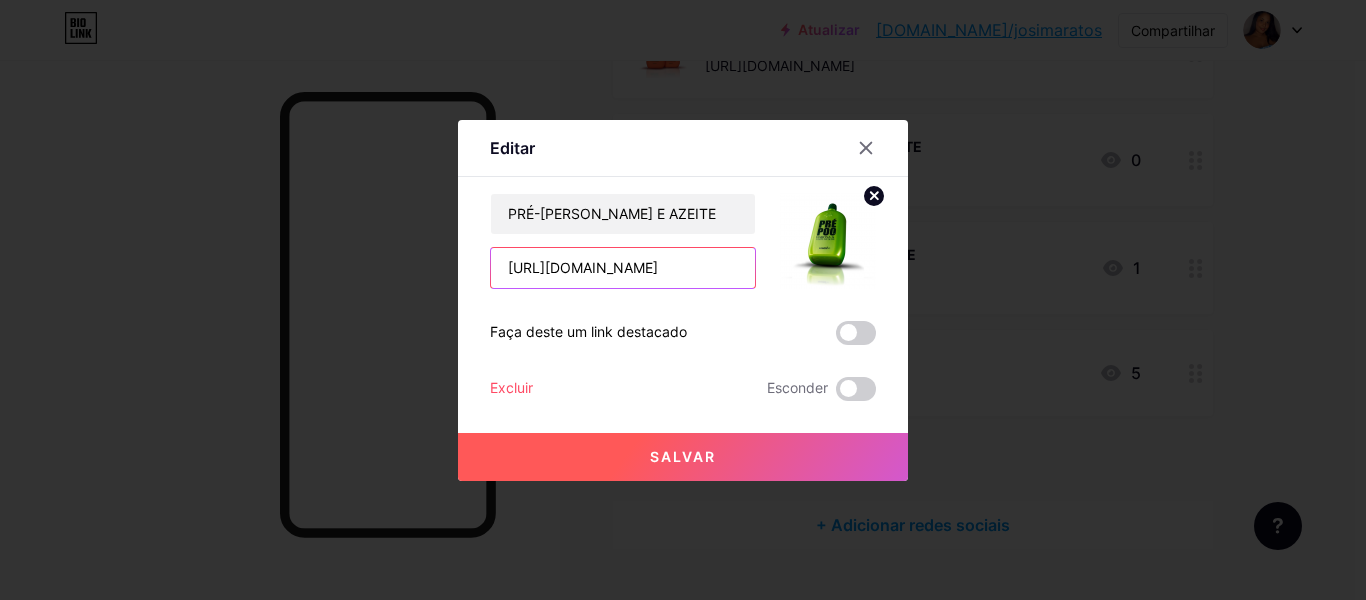 scroll, scrollTop: 0, scrollLeft: 77, axis: horizontal 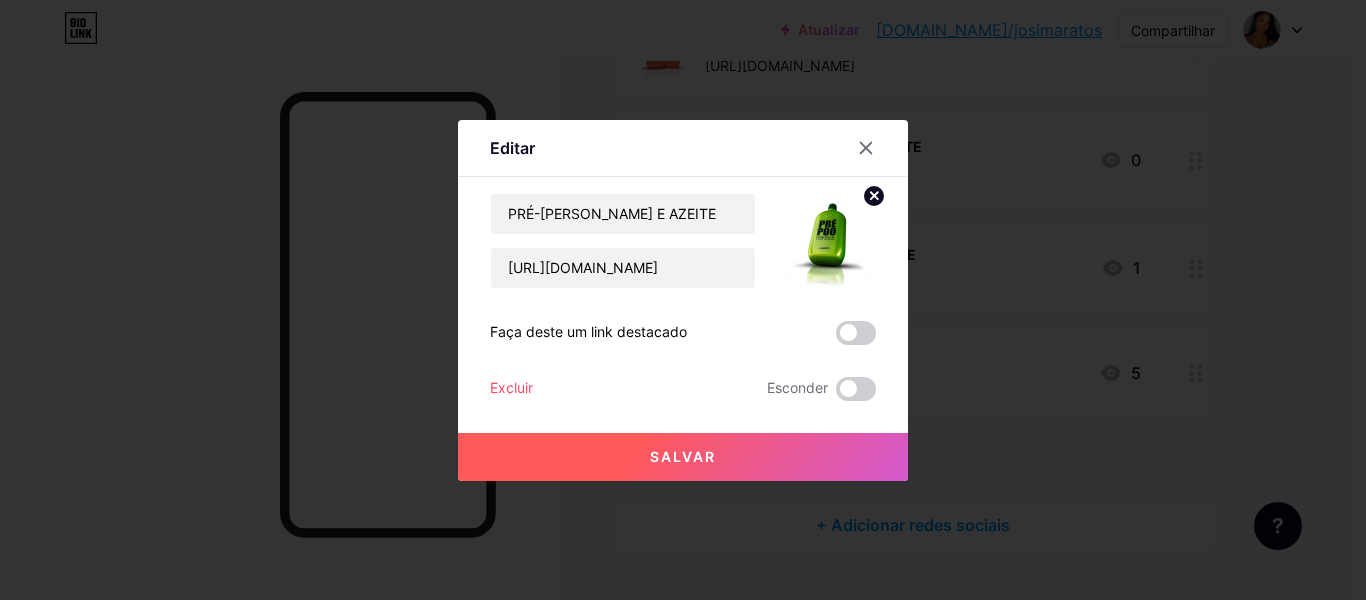 click on "Salvar" at bounding box center [683, 457] 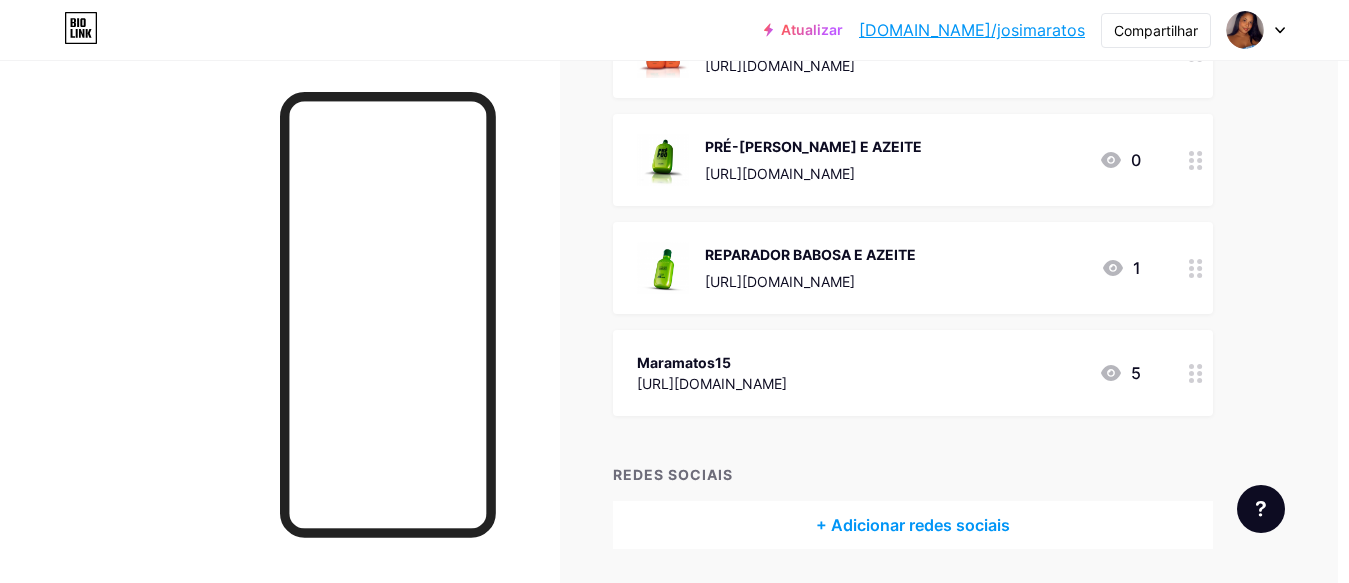 click on "REPARADOR BABOSA E AZEITE
[URL][DOMAIN_NAME]" at bounding box center [810, 268] 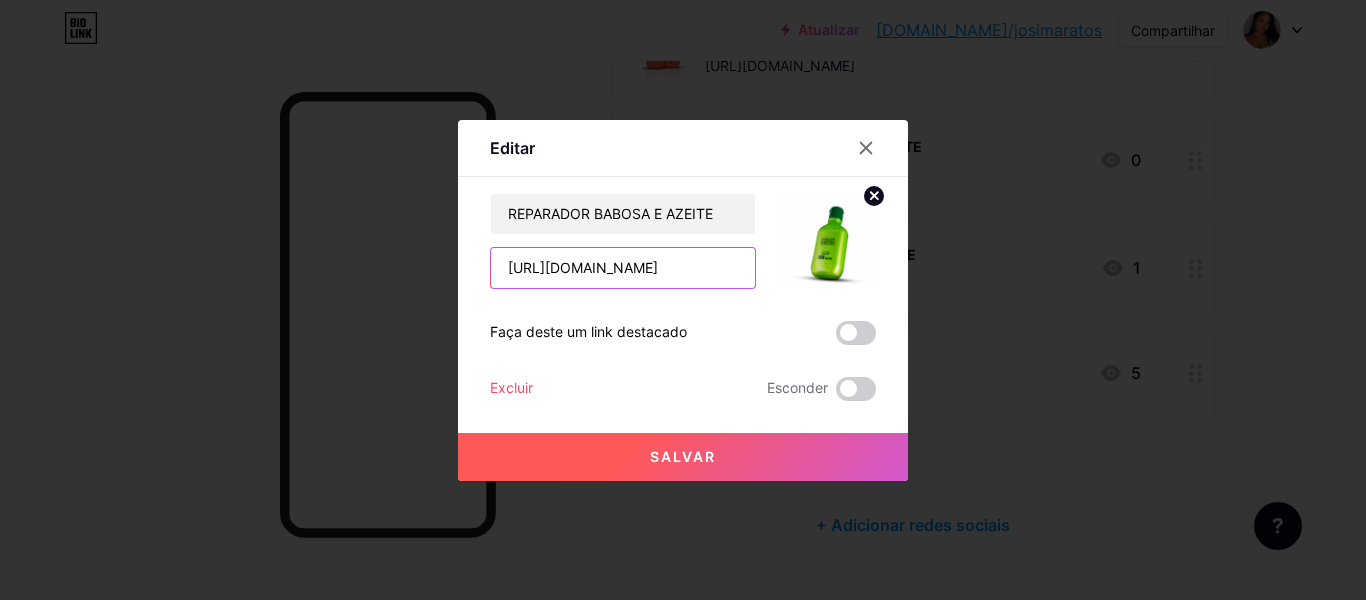 scroll, scrollTop: 0, scrollLeft: 134, axis: horizontal 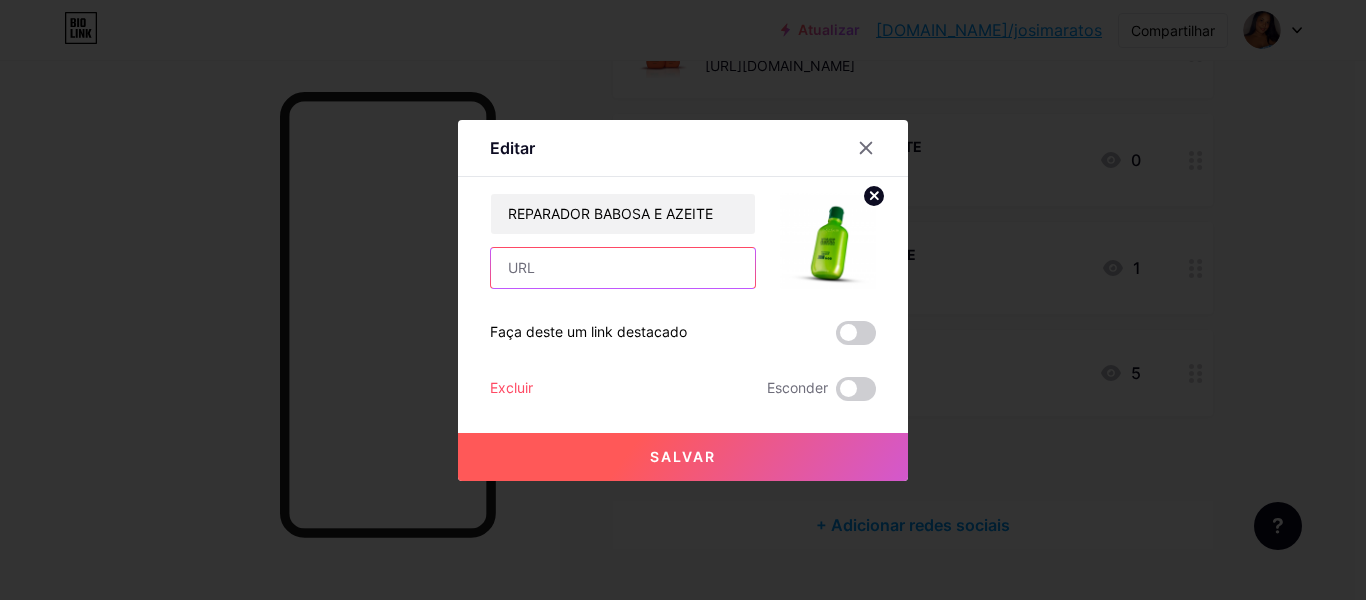 paste on "[URL][DOMAIN_NAME]" 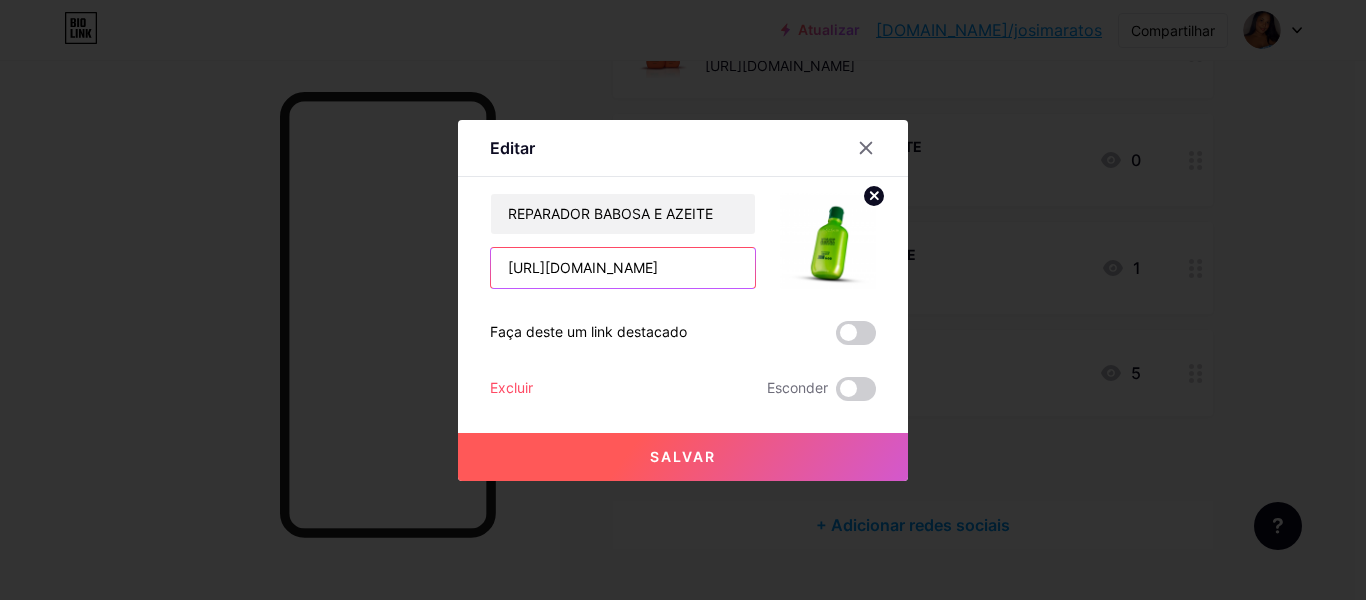 scroll, scrollTop: 0, scrollLeft: 78, axis: horizontal 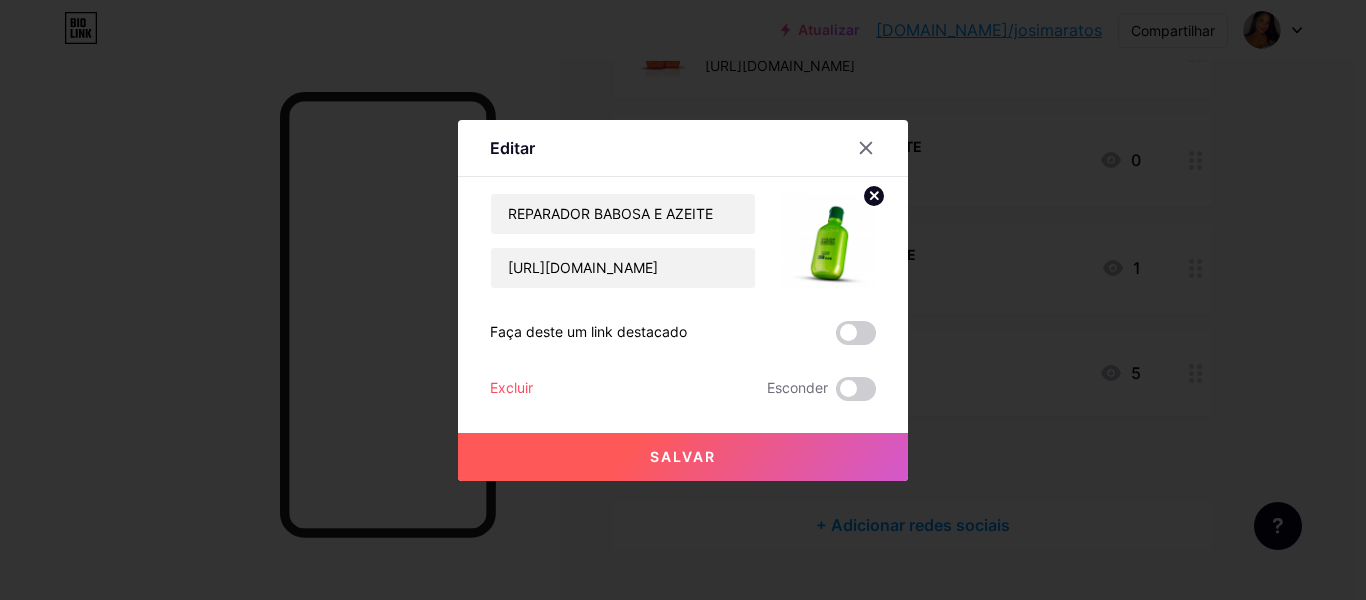 click on "Salvar" at bounding box center [683, 456] 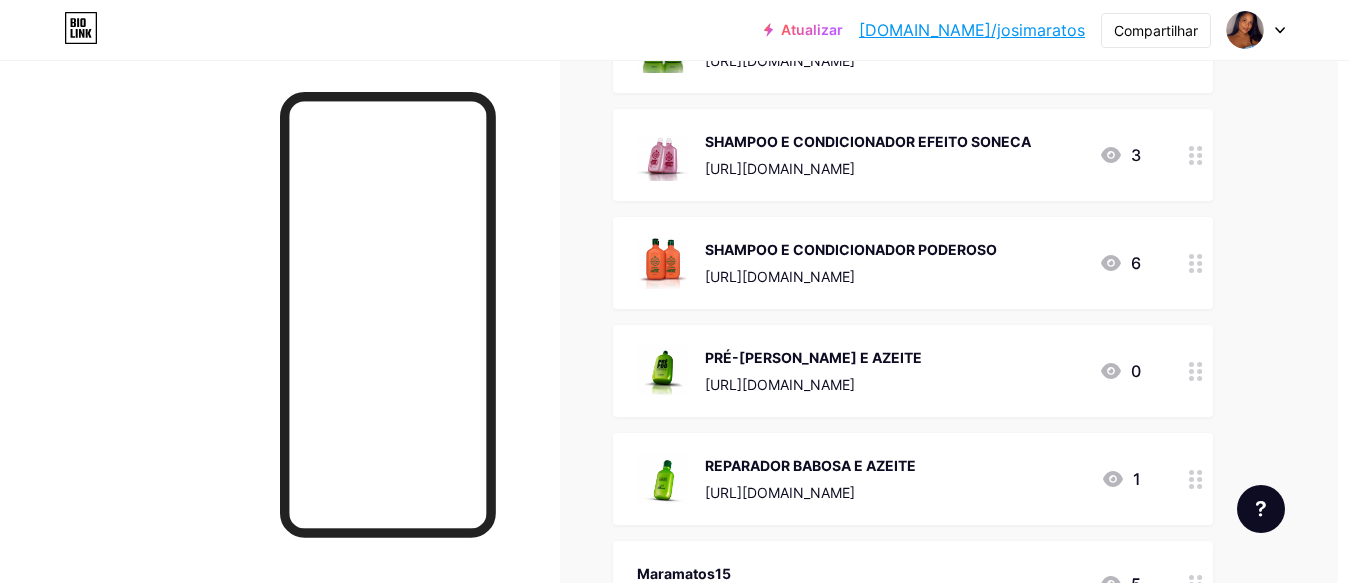 scroll, scrollTop: 3101, scrollLeft: 11, axis: both 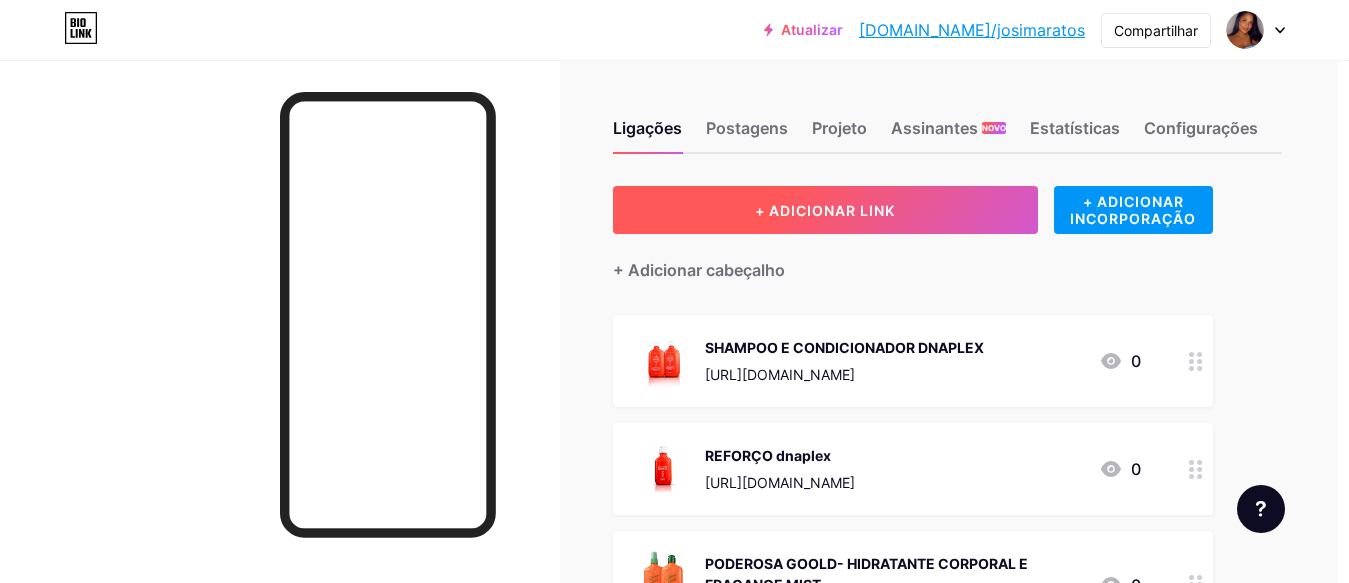 click on "+ ADICIONAR LINK" at bounding box center (825, 210) 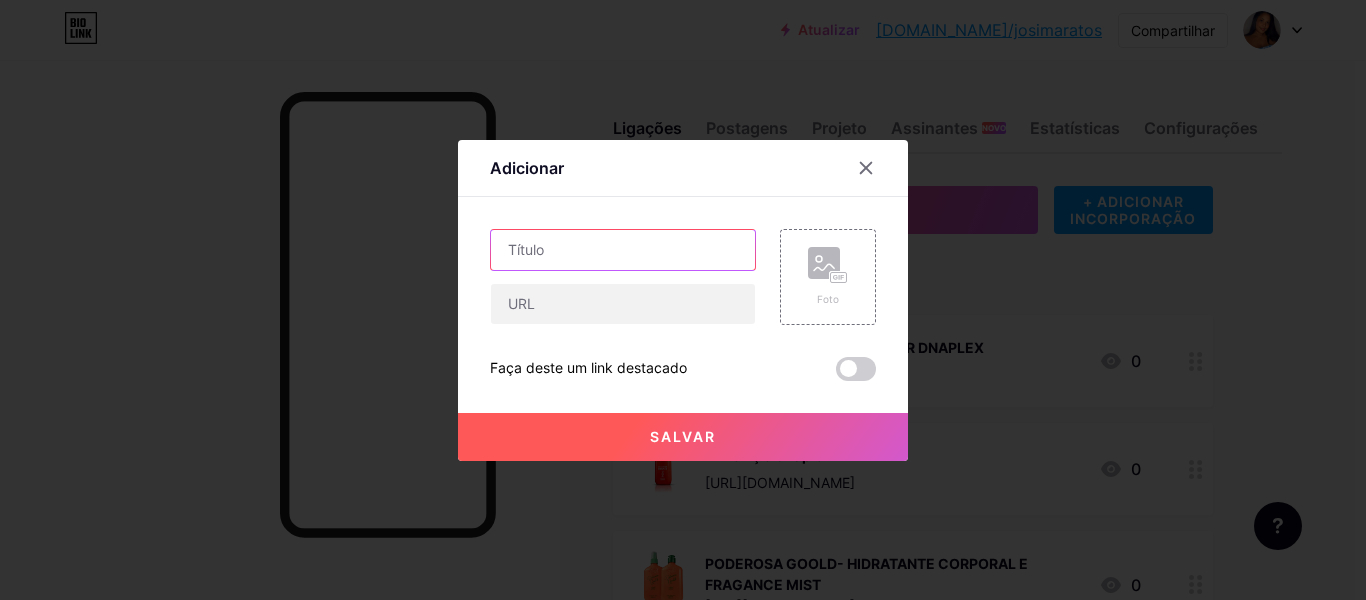 click at bounding box center (623, 250) 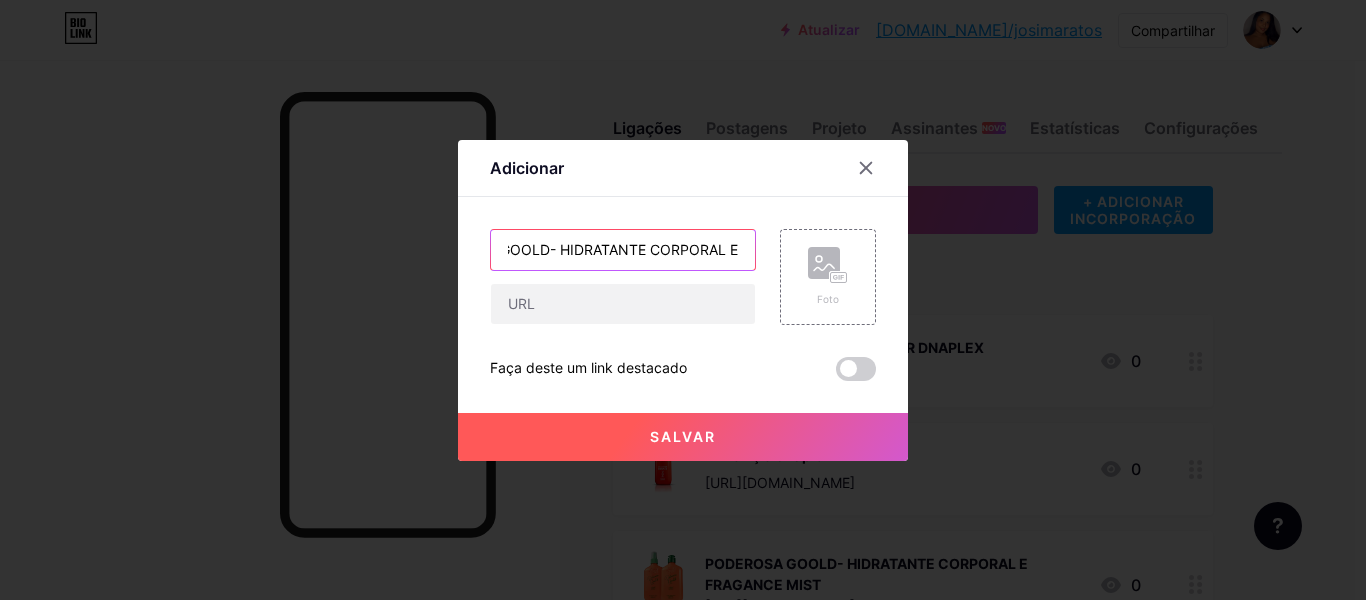 scroll, scrollTop: 0, scrollLeft: 73, axis: horizontal 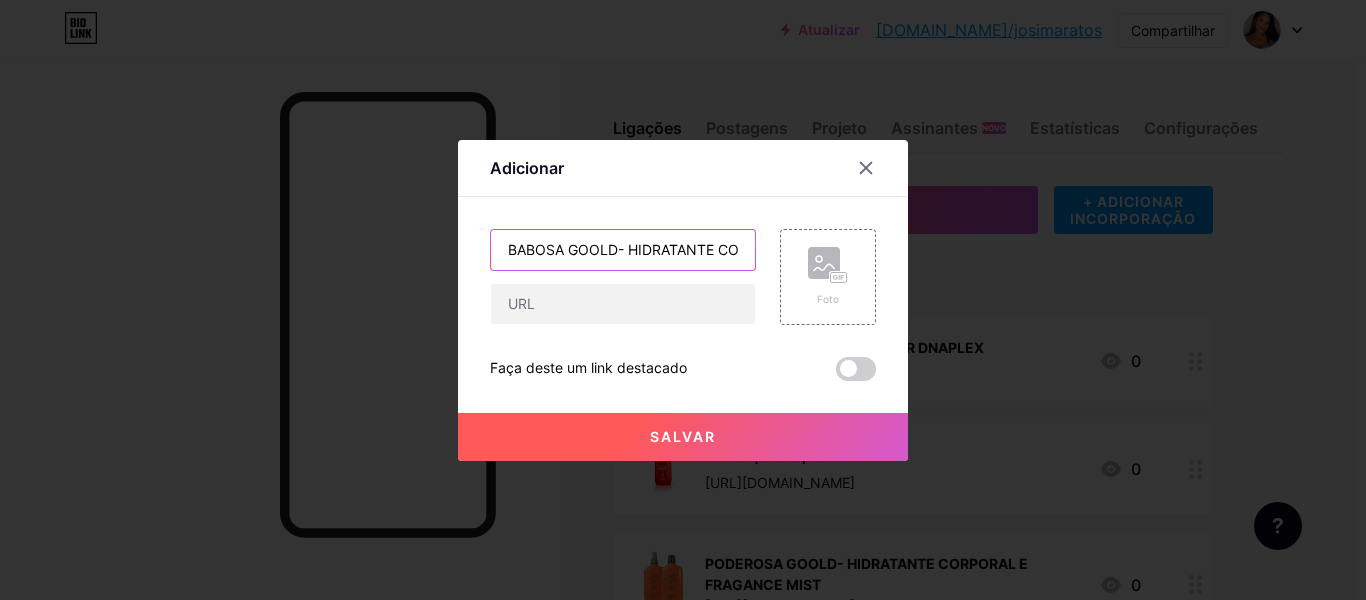 click on "BABOSA GOOLD- HIDRATANTE CORPORAL E" at bounding box center (623, 250) 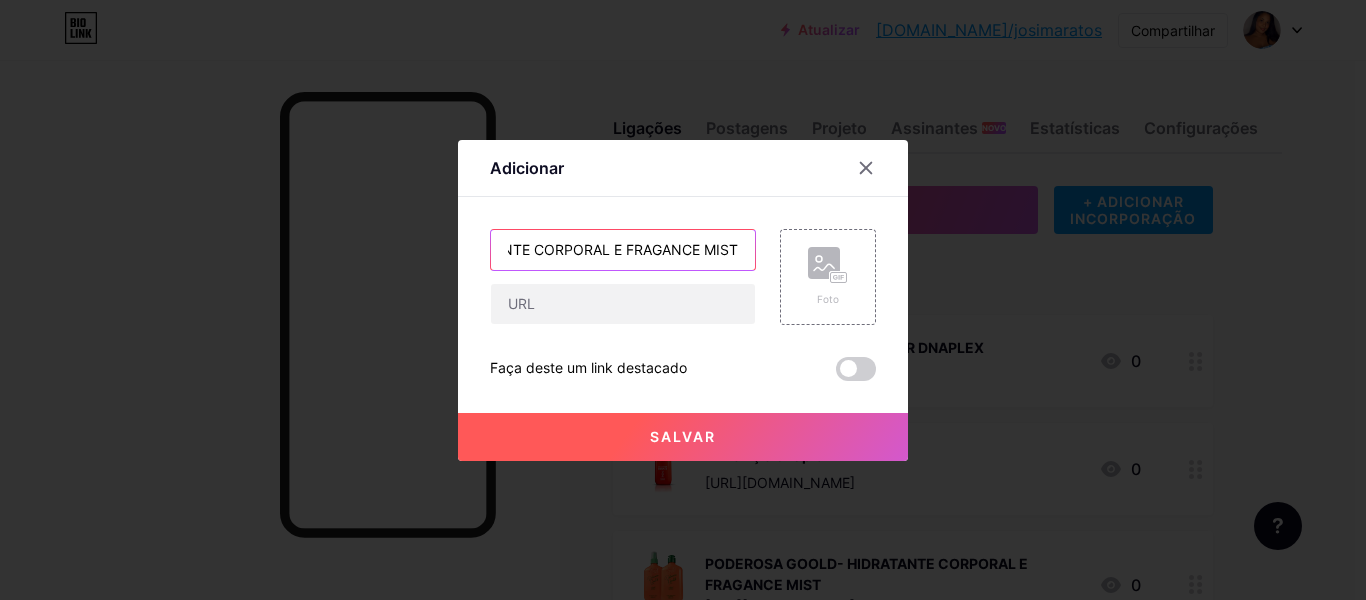 scroll, scrollTop: 0, scrollLeft: 190, axis: horizontal 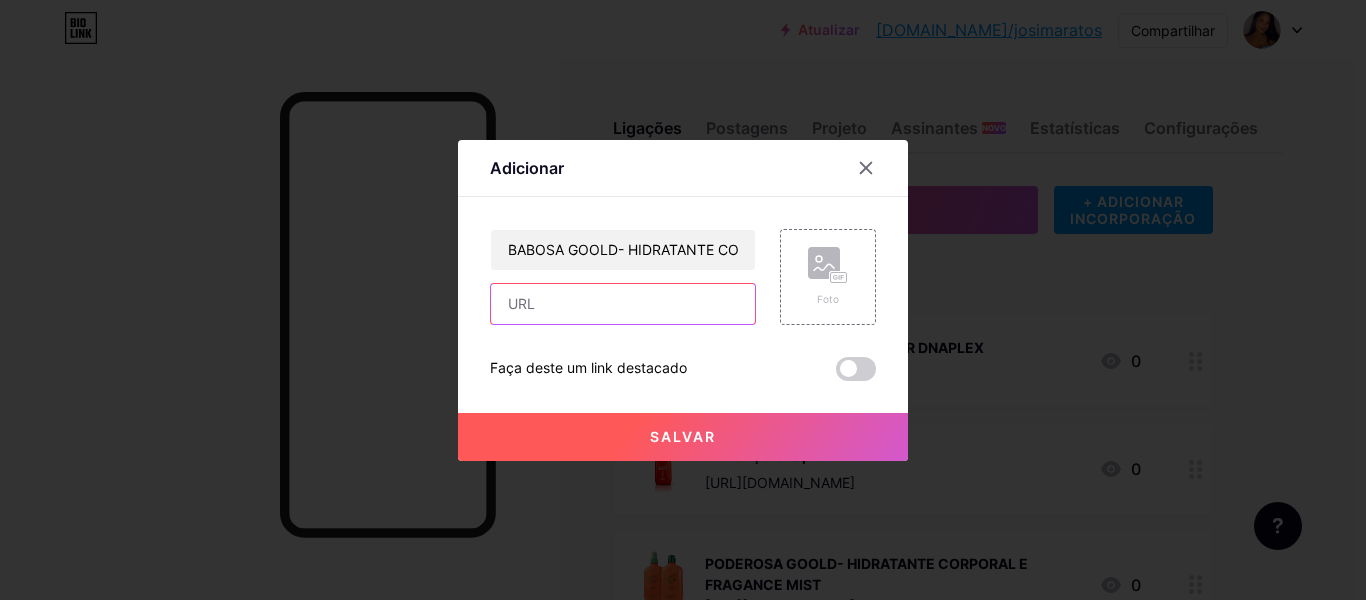 click at bounding box center [623, 304] 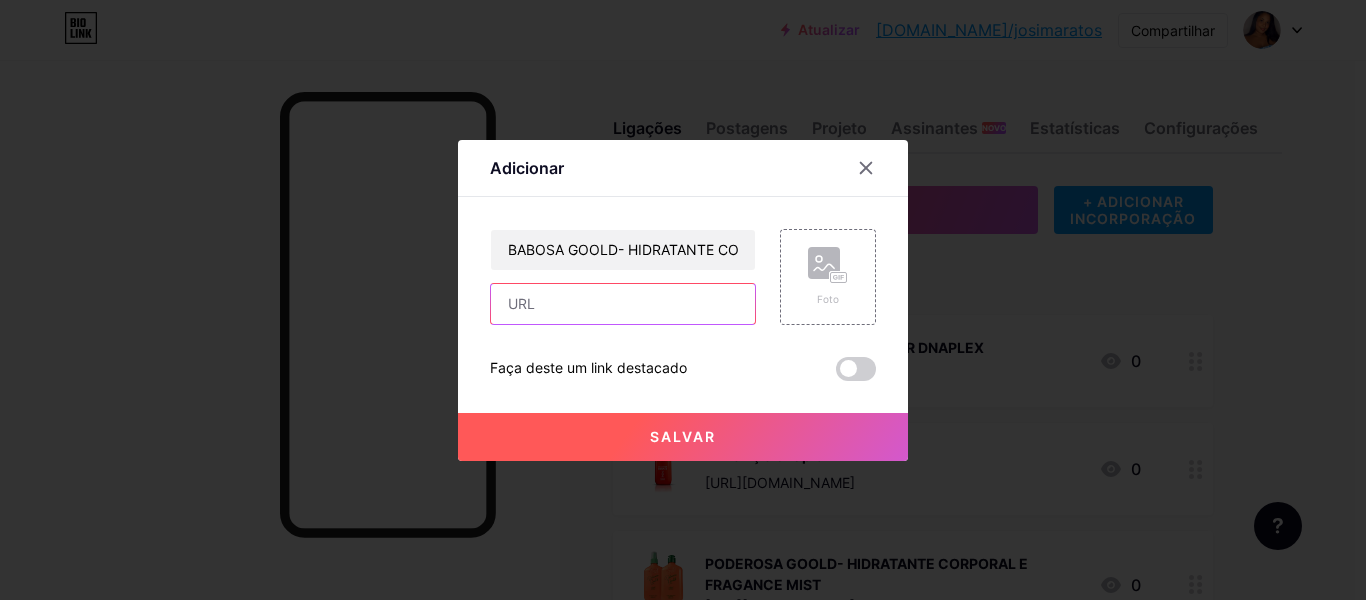 paste on "[URL][DOMAIN_NAME]" 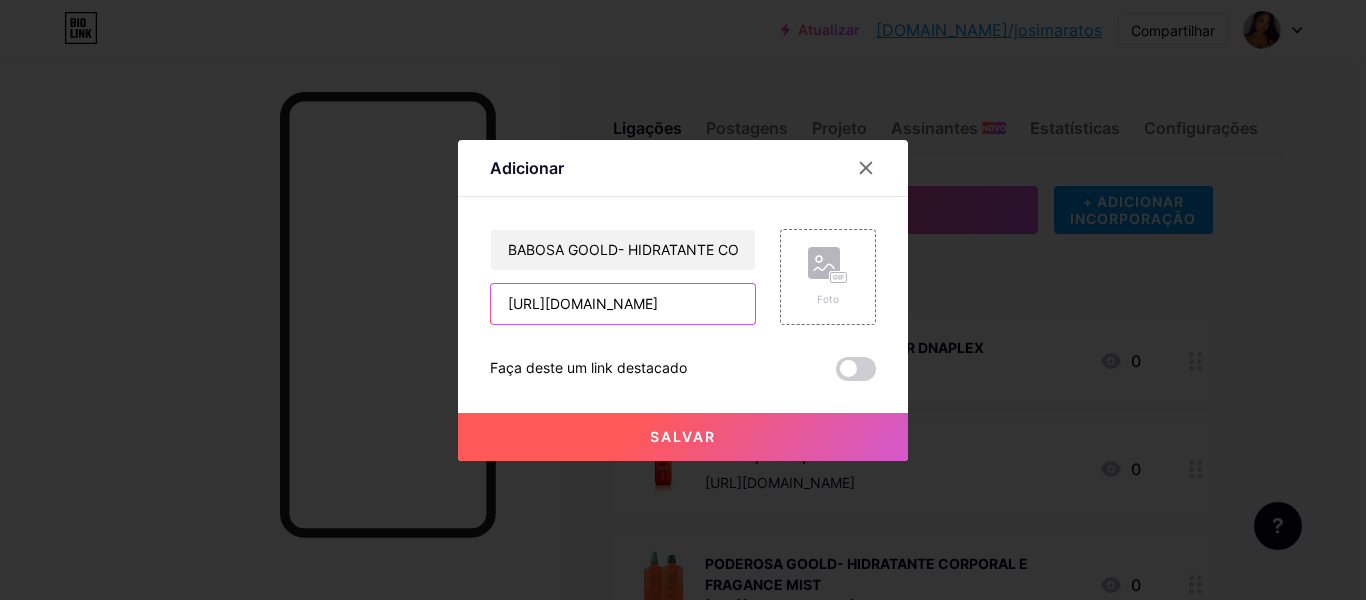 scroll, scrollTop: 0, scrollLeft: 81, axis: horizontal 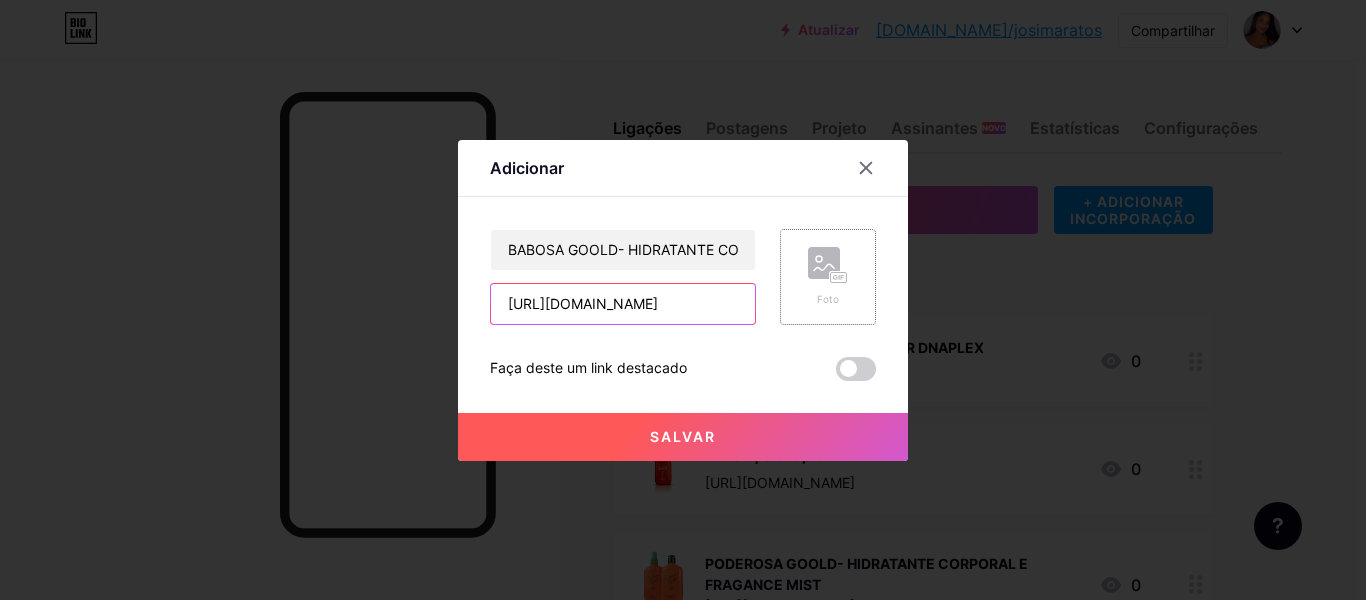 type on "[URL][DOMAIN_NAME]" 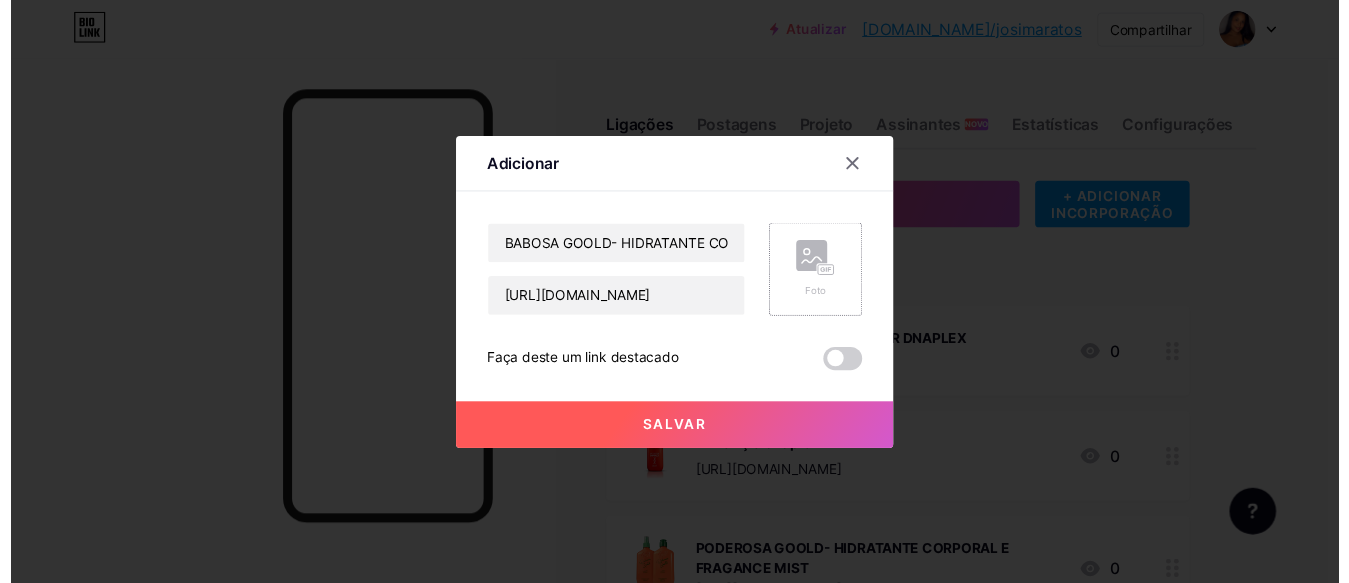 scroll, scrollTop: 0, scrollLeft: 0, axis: both 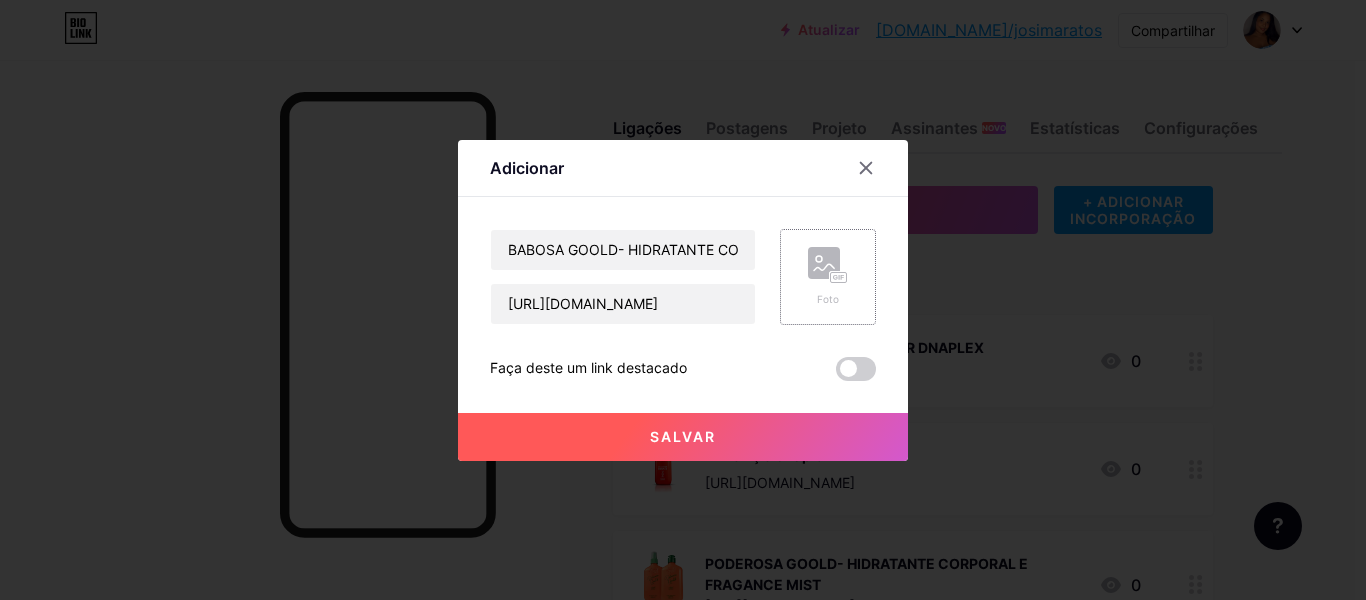 click on "Foto" at bounding box center [828, 277] 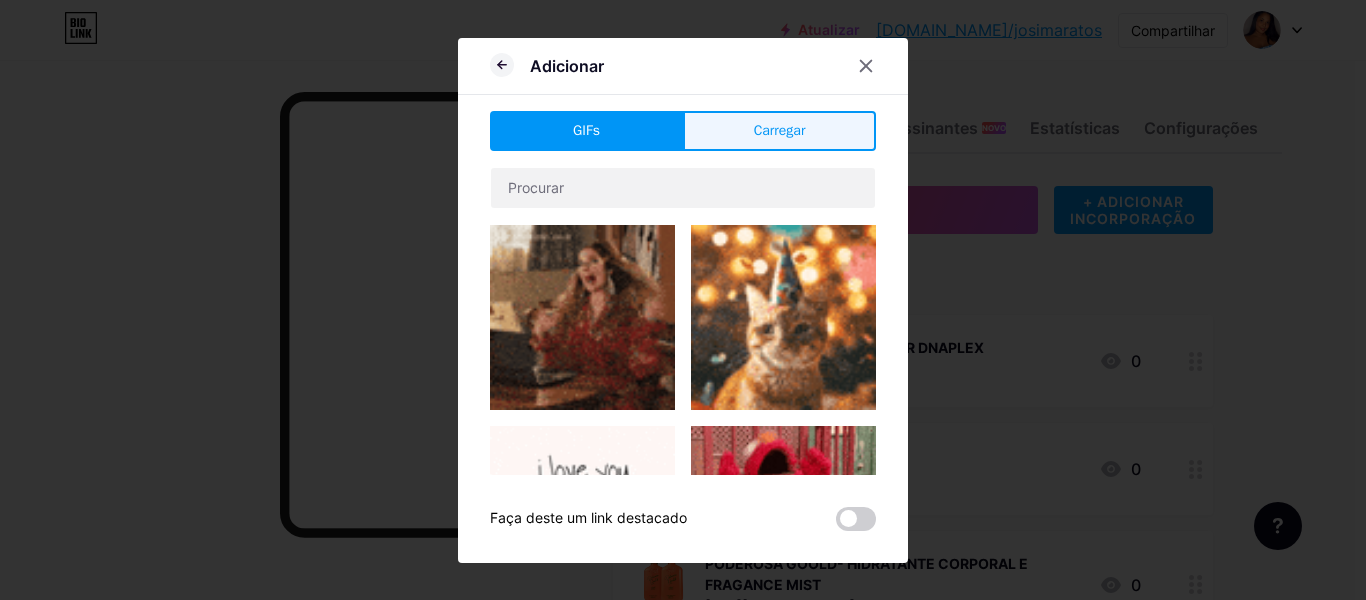 click on "Carregar" at bounding box center [779, 131] 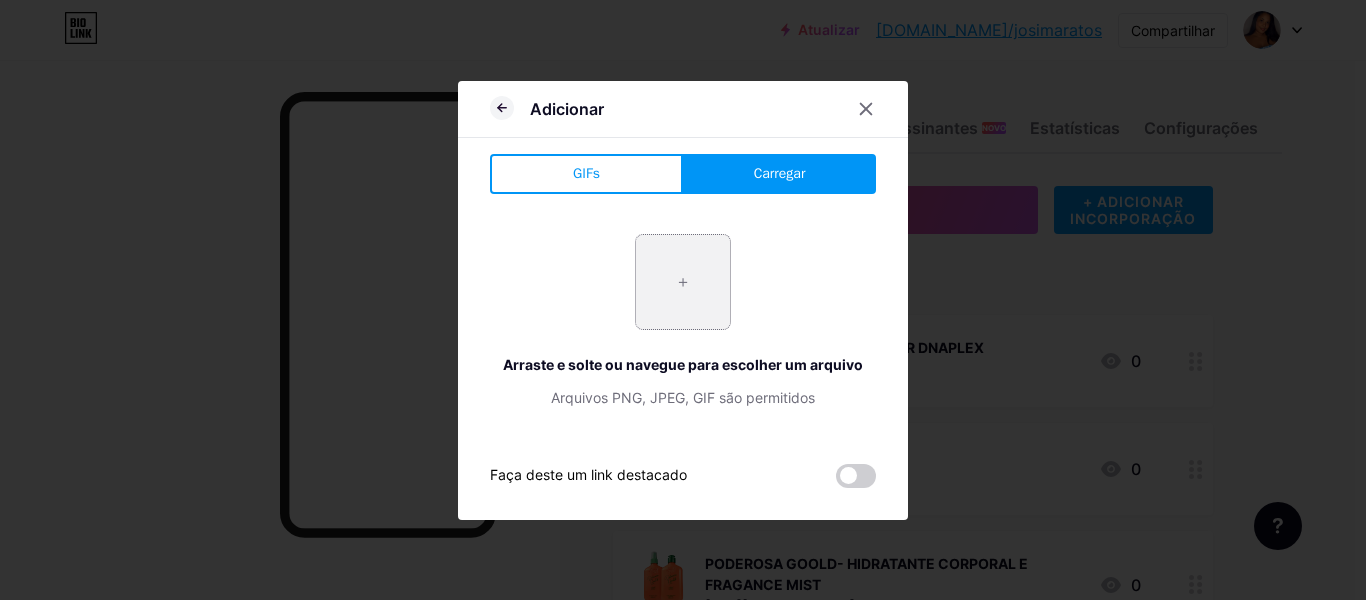 click at bounding box center [683, 282] 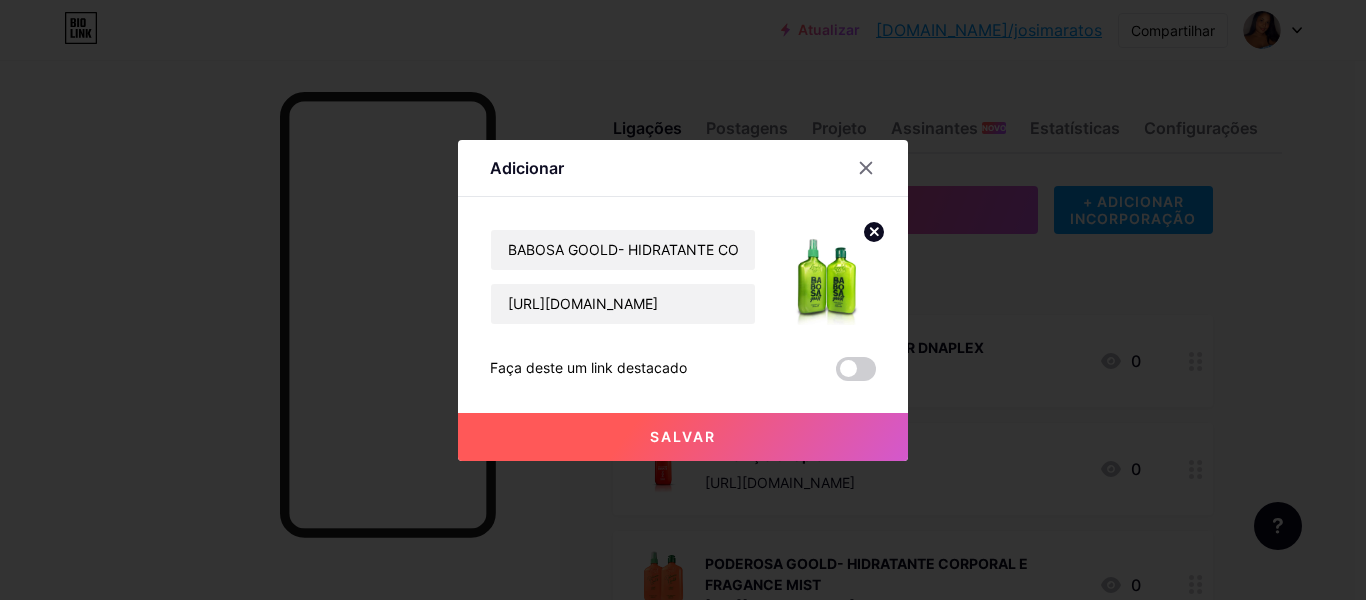 click on "Salvar" at bounding box center [683, 436] 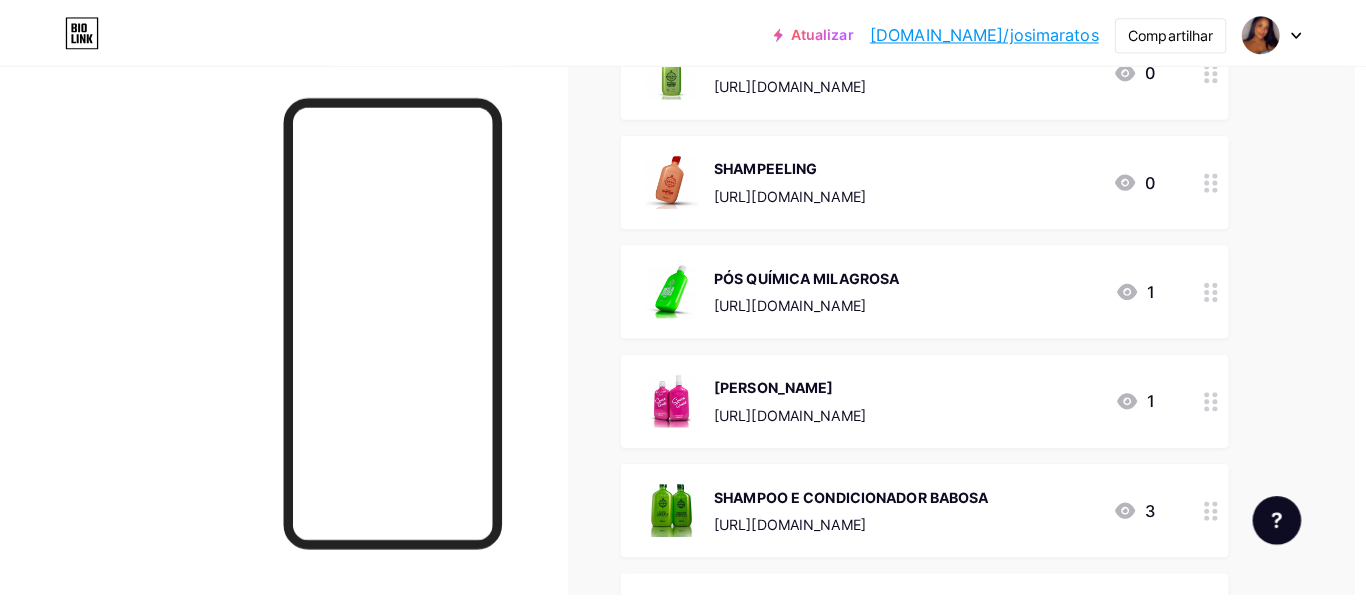 scroll, scrollTop: 2830, scrollLeft: 11, axis: both 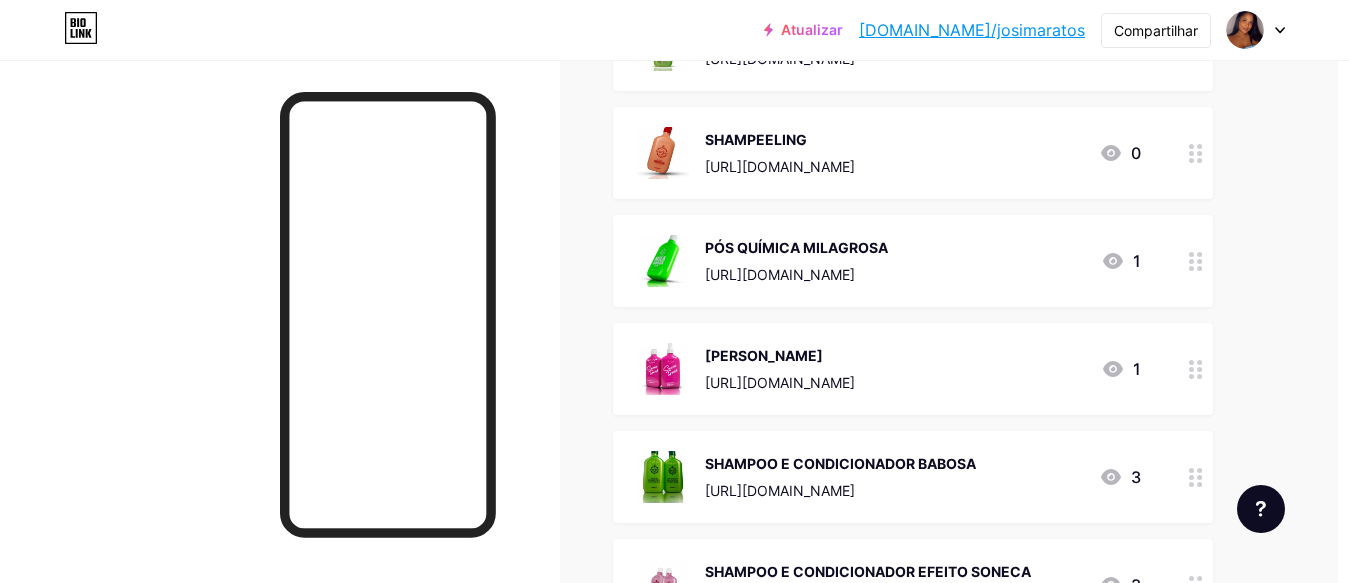 click on "SHAMPEELING" at bounding box center [780, 139] 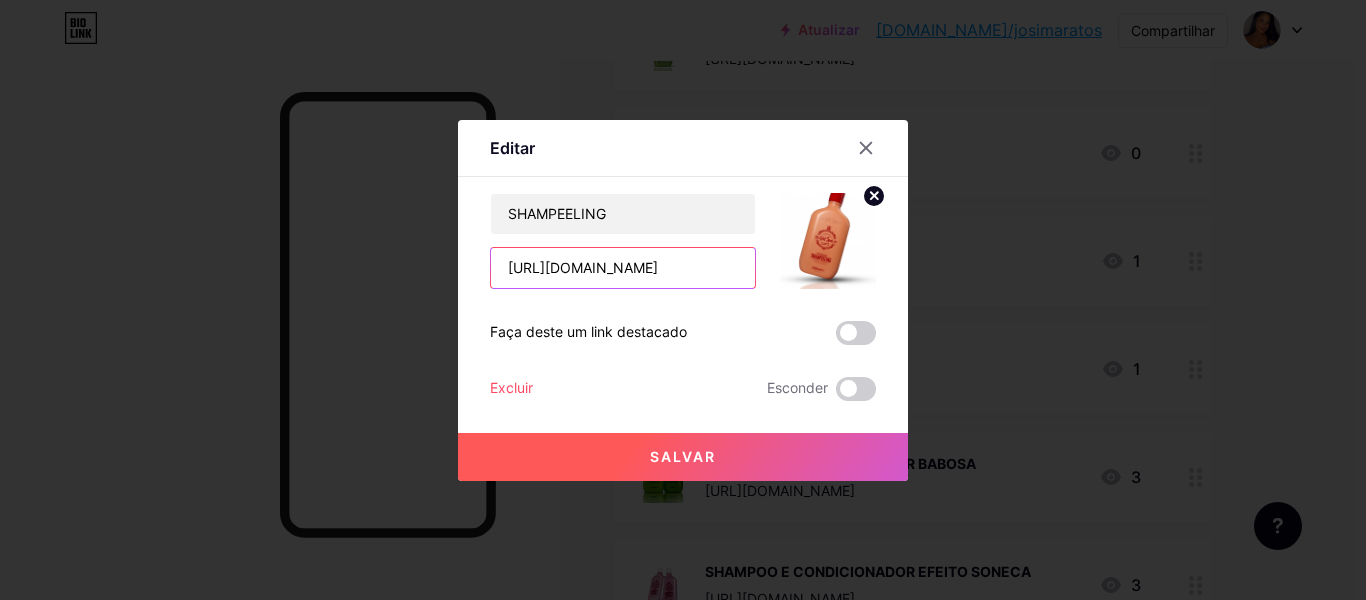 scroll, scrollTop: 0, scrollLeft: 132, axis: horizontal 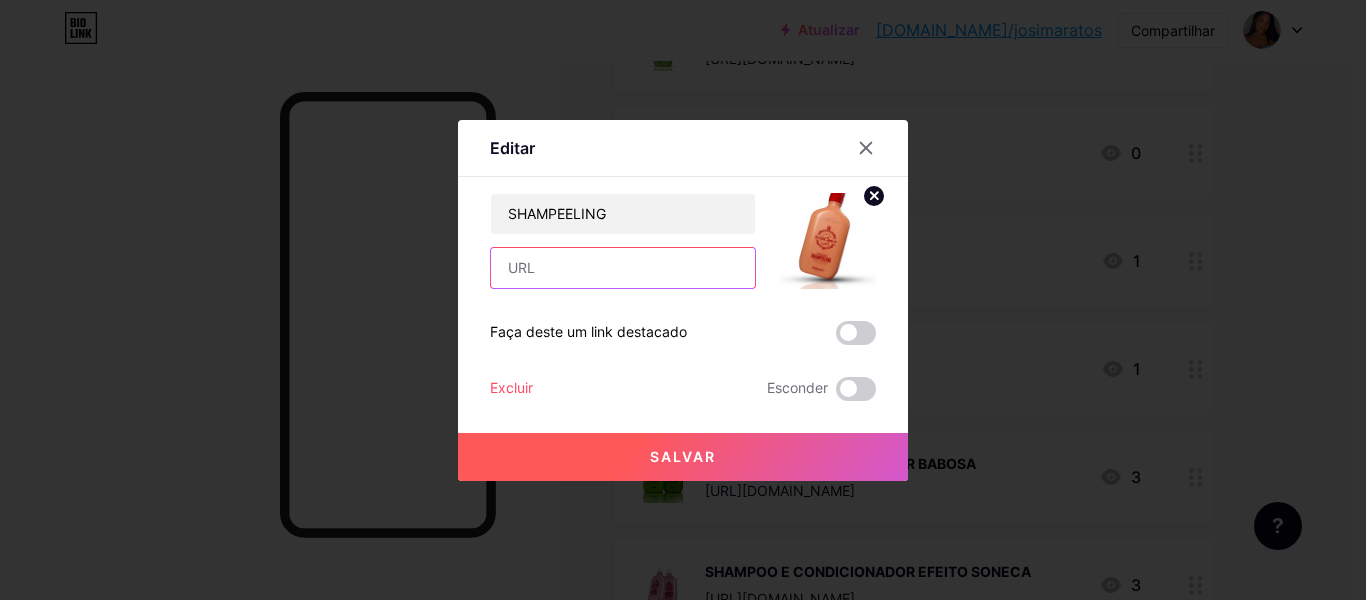 type 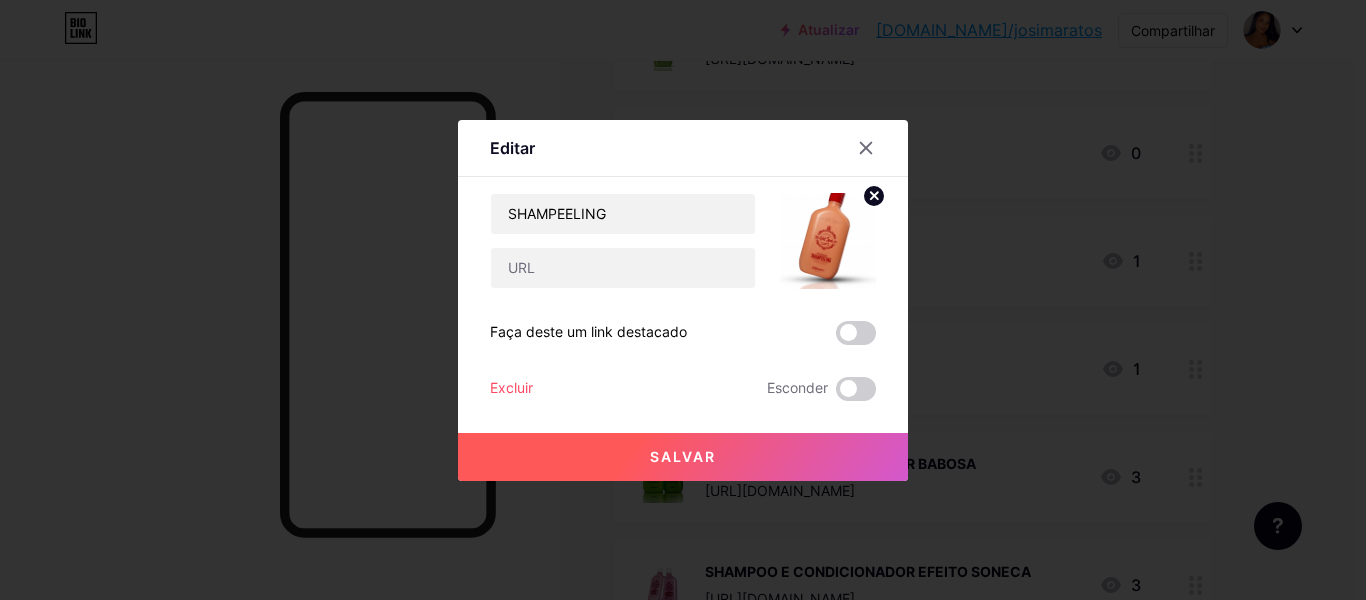 drag, startPoint x: 512, startPoint y: 255, endPoint x: 670, endPoint y: 184, distance: 173.21951 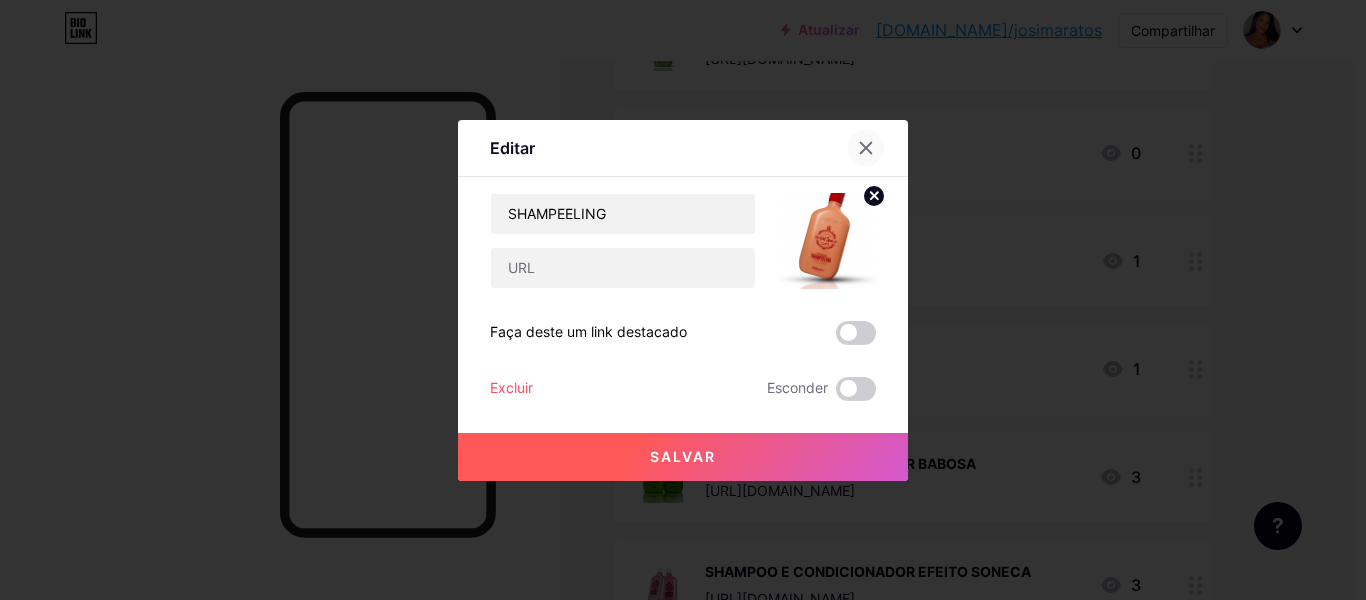 click 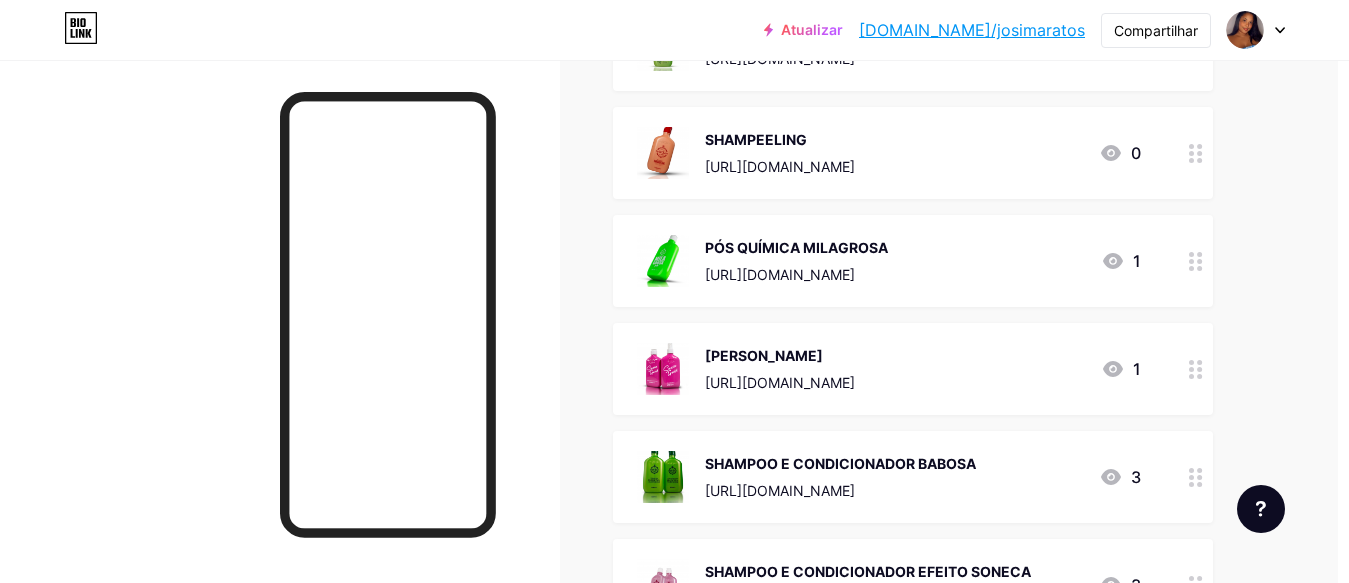 click on "SHAMPEELING" at bounding box center (780, 139) 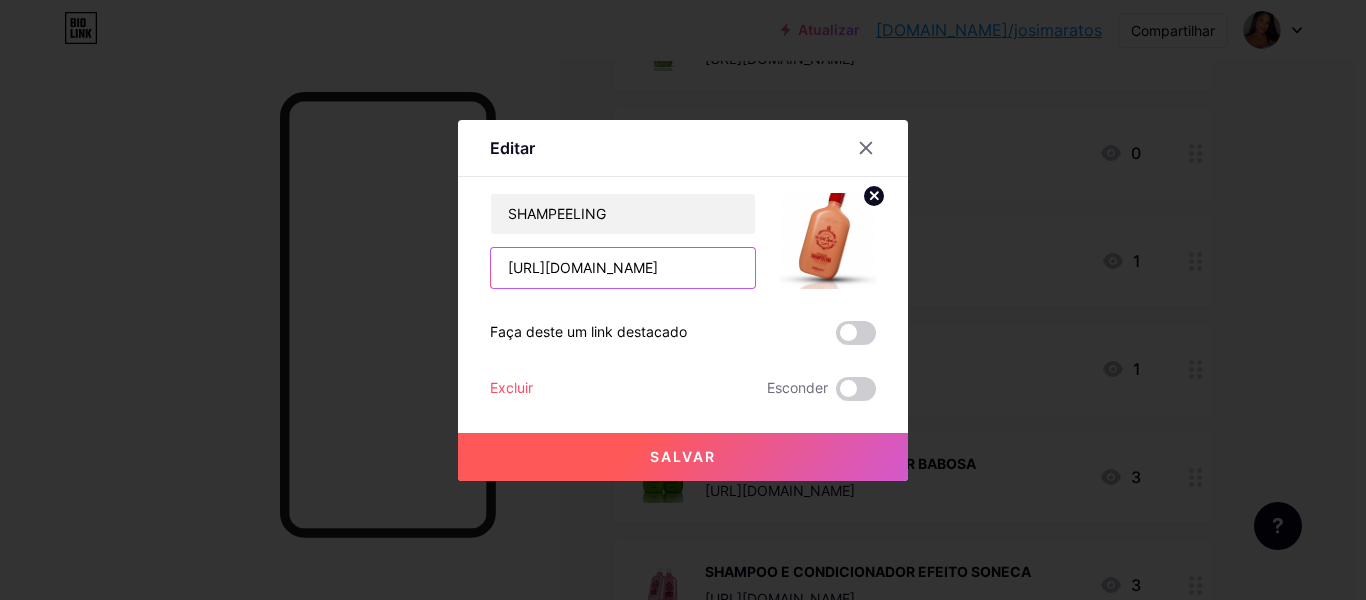 scroll, scrollTop: 0, scrollLeft: 132, axis: horizontal 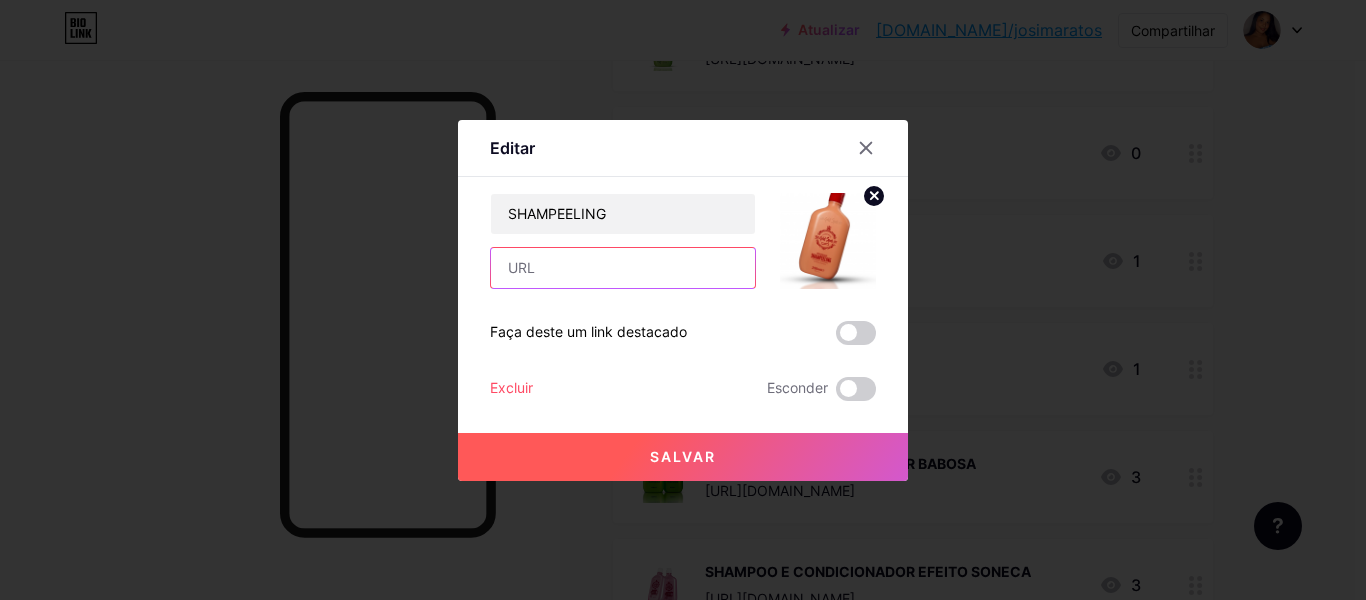 paste on "[URL][DOMAIN_NAME]" 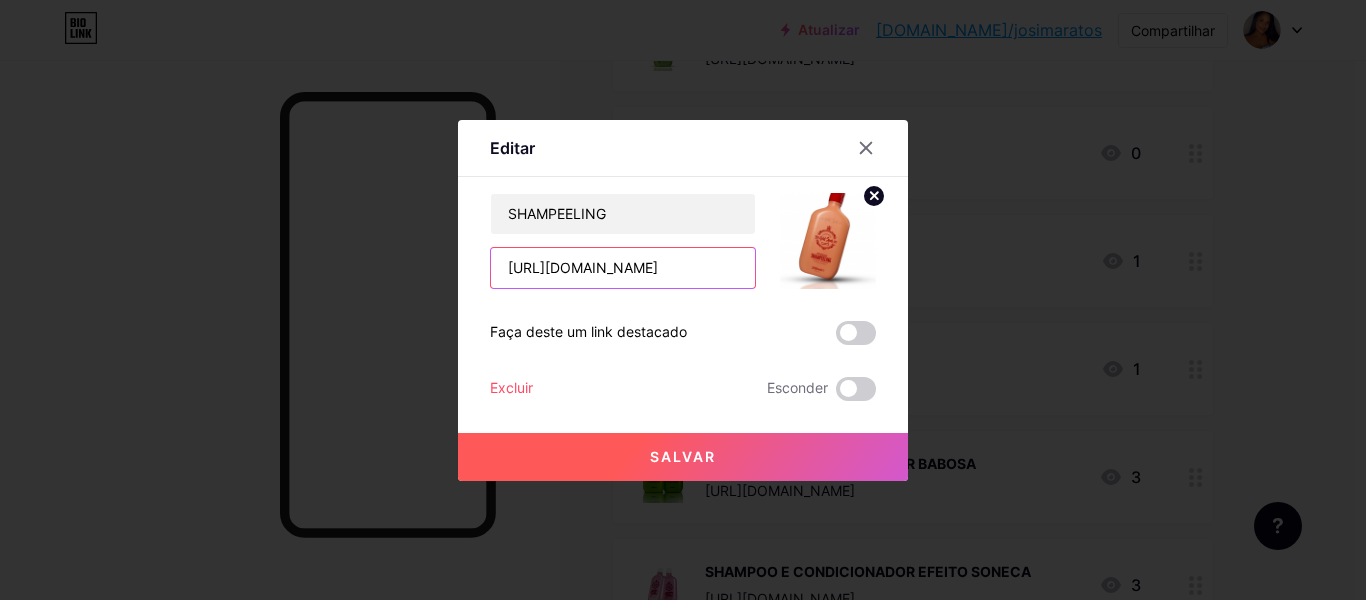 scroll, scrollTop: 0, scrollLeft: 80, axis: horizontal 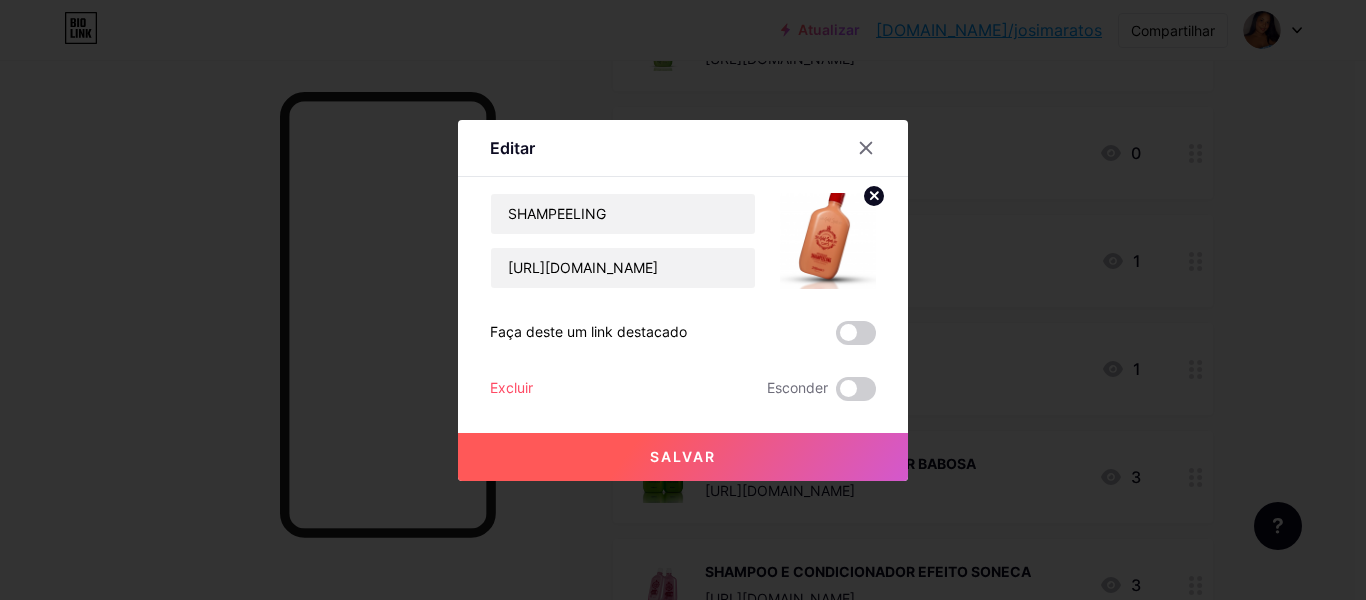 click on "Salvar" at bounding box center [683, 456] 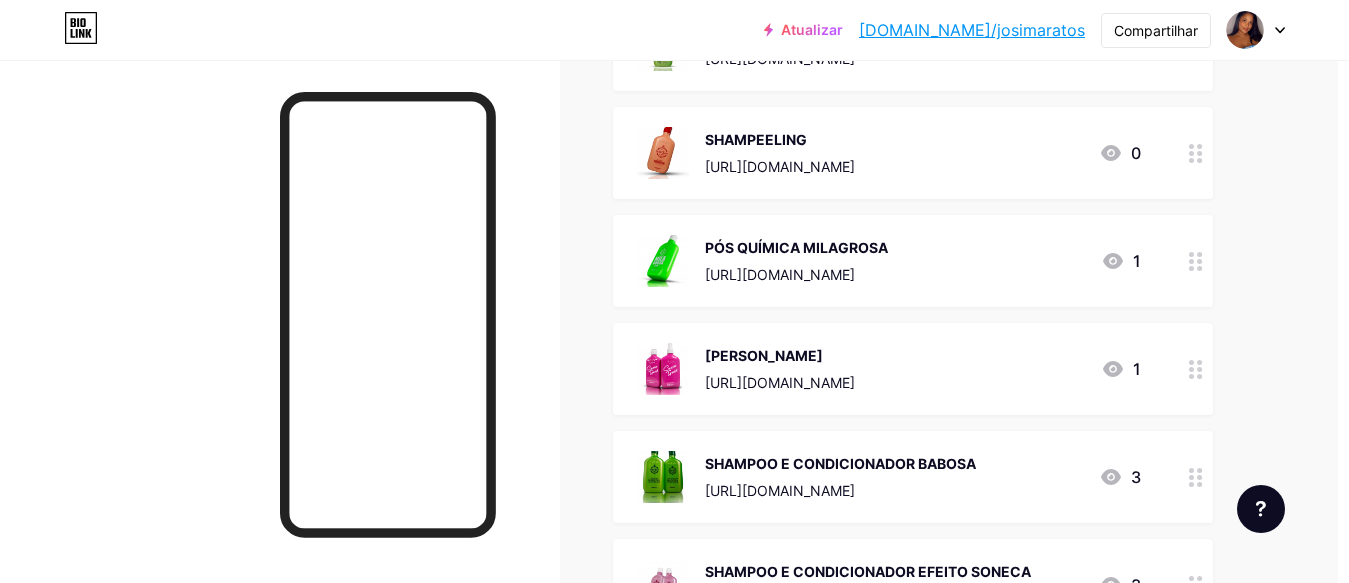 click on "PÓS QUÍMICA MILAGROSA" at bounding box center [796, 247] 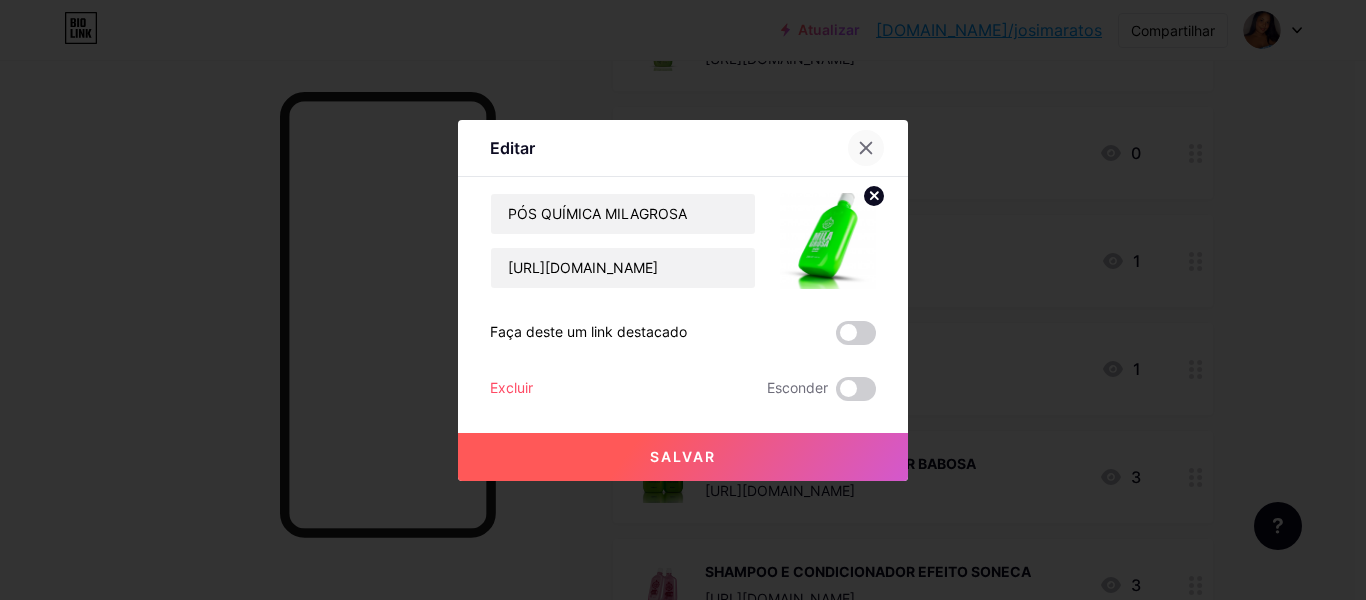 click 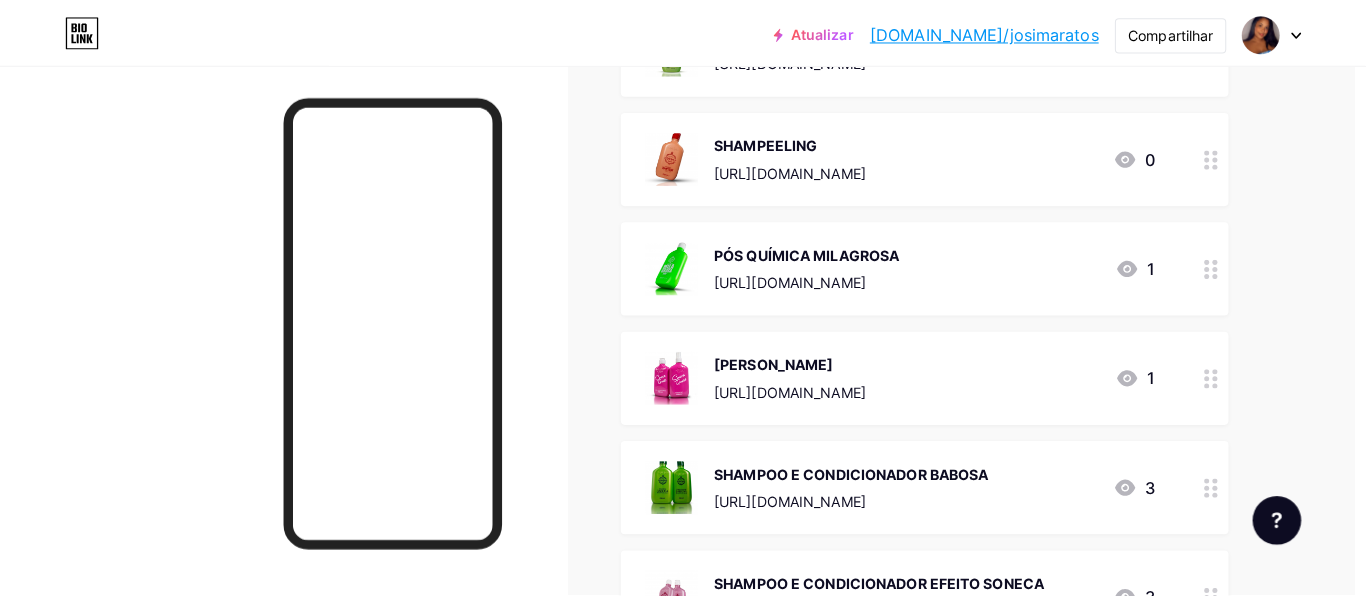 scroll, scrollTop: 2883, scrollLeft: 11, axis: both 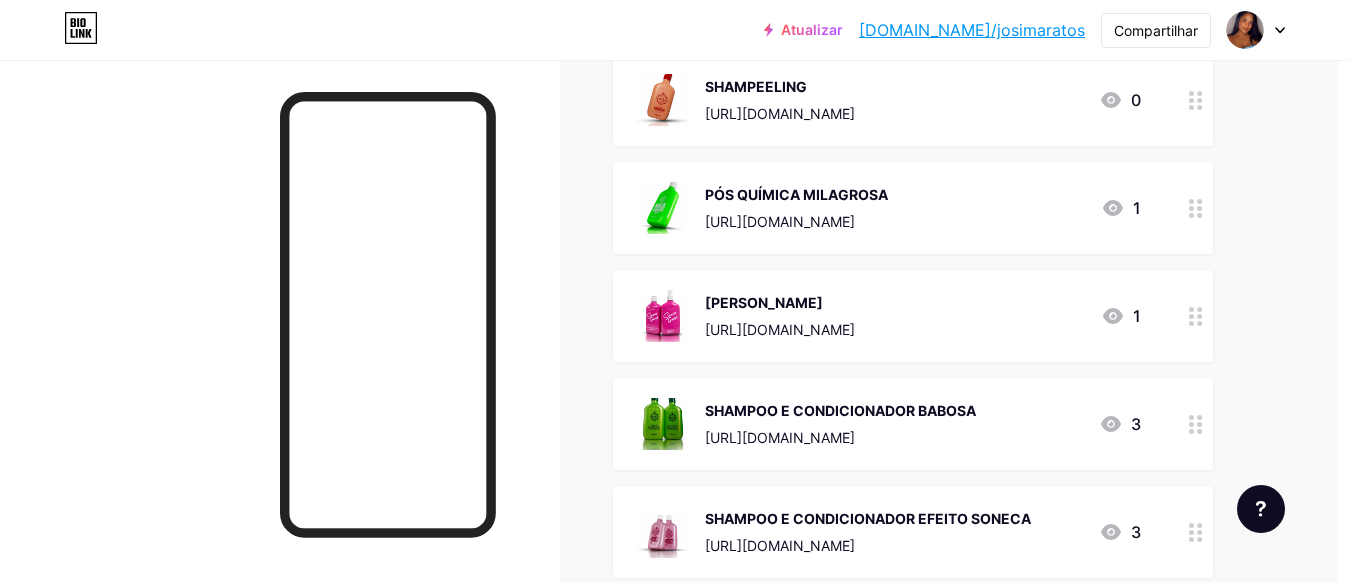 click on "SHAMPOO E CONDICIONADOR BABOSA
[URL][DOMAIN_NAME]" at bounding box center (840, 424) 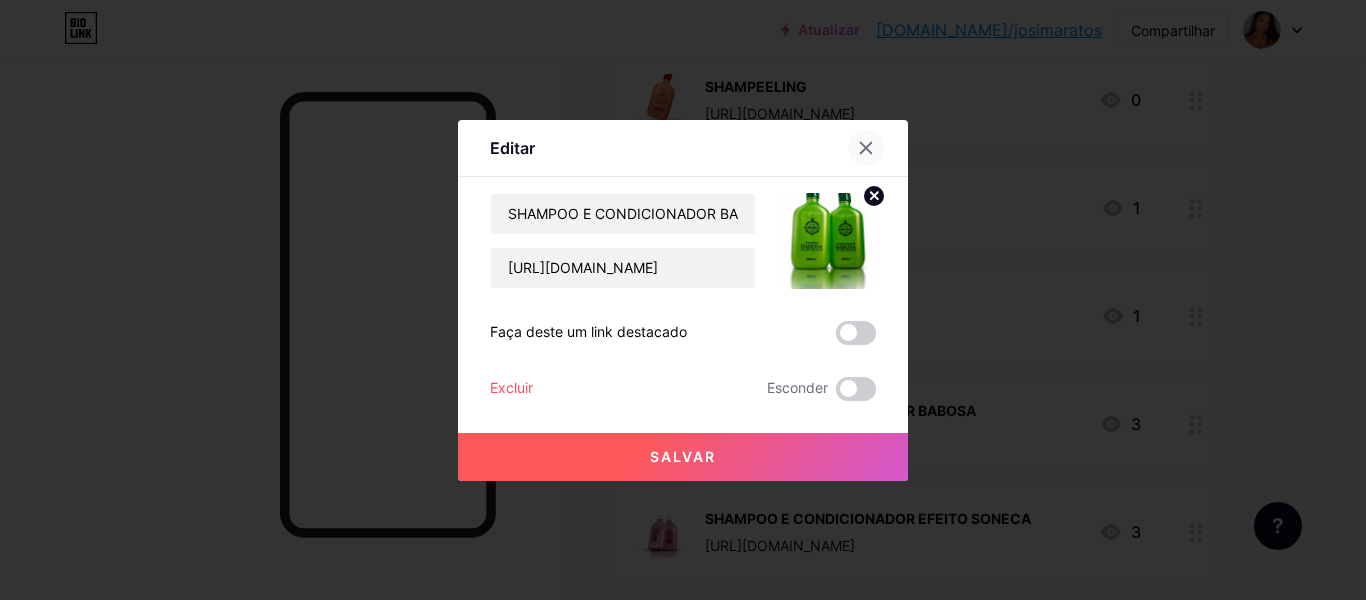 click 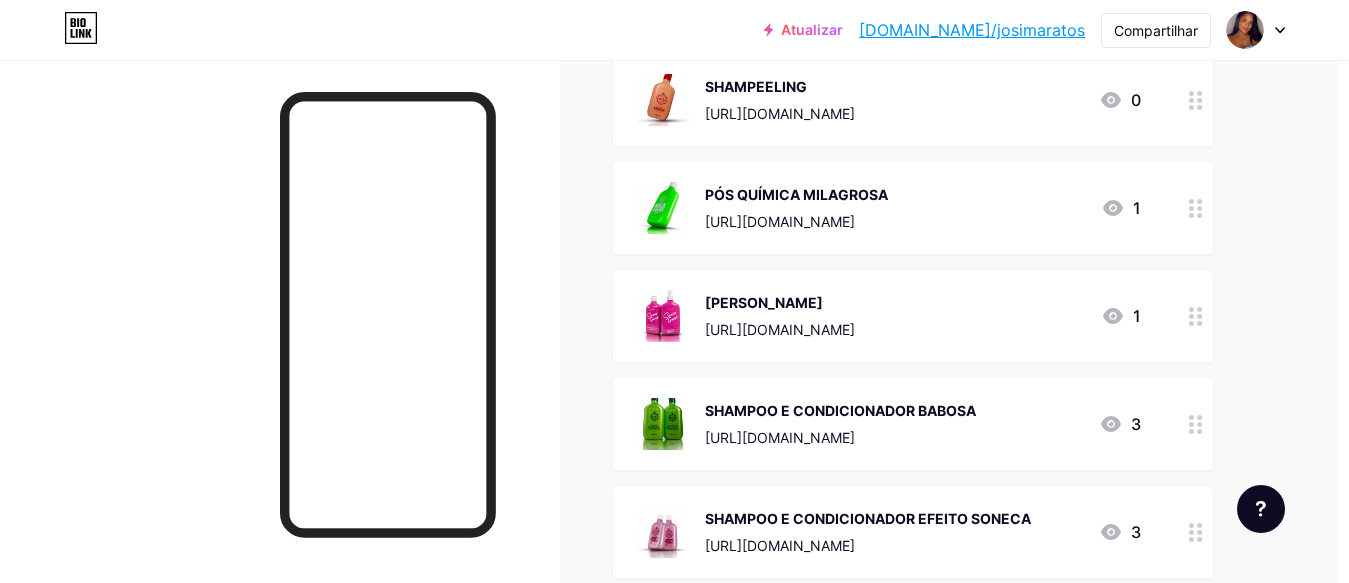 click on "SHAMPOO E CONDICIONADOR EFEITO SONECA" at bounding box center (868, 518) 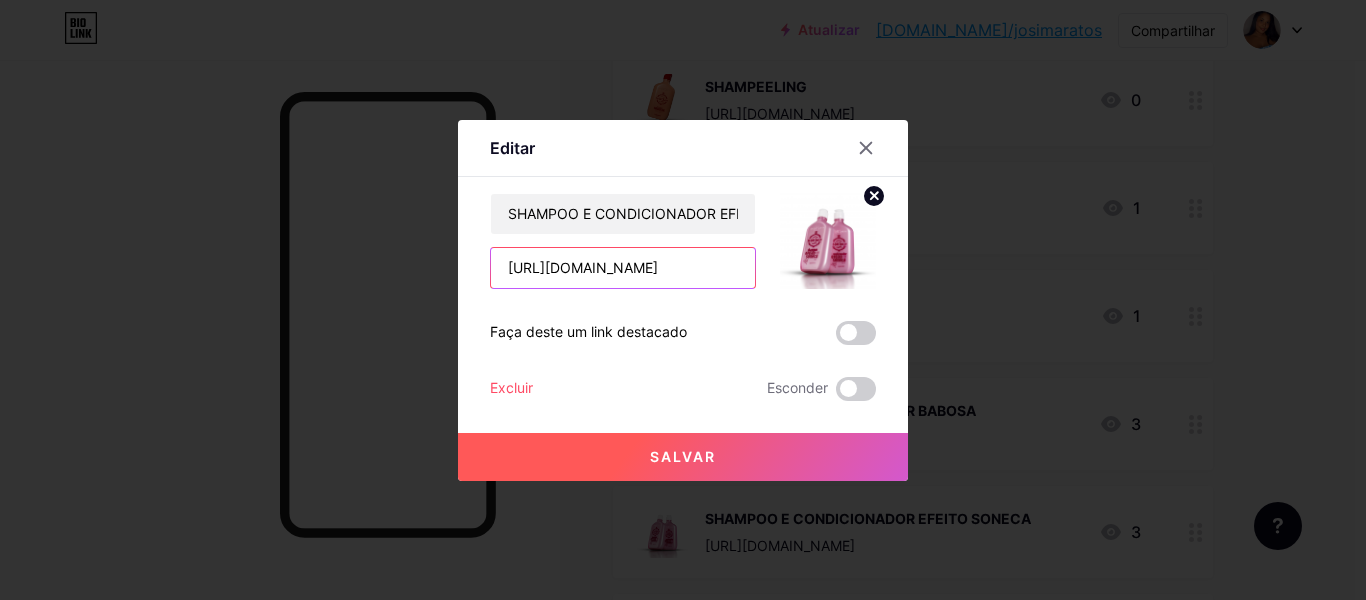 scroll, scrollTop: 0, scrollLeft: 141, axis: horizontal 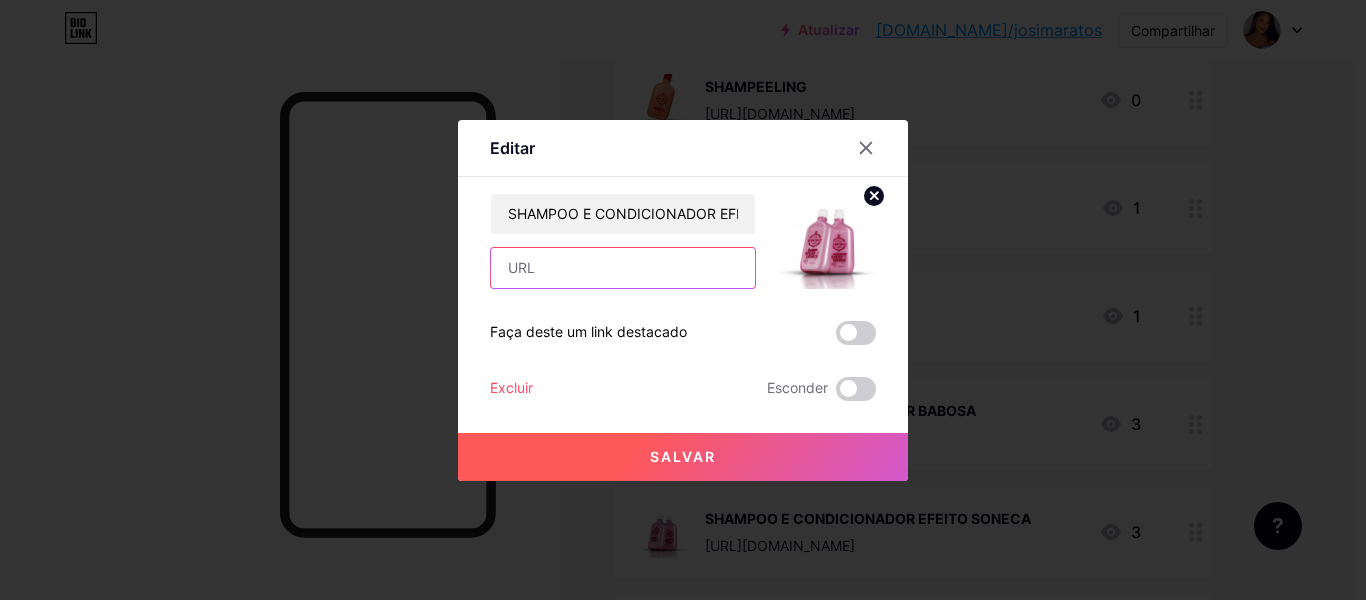 paste on "[URL][DOMAIN_NAME]" 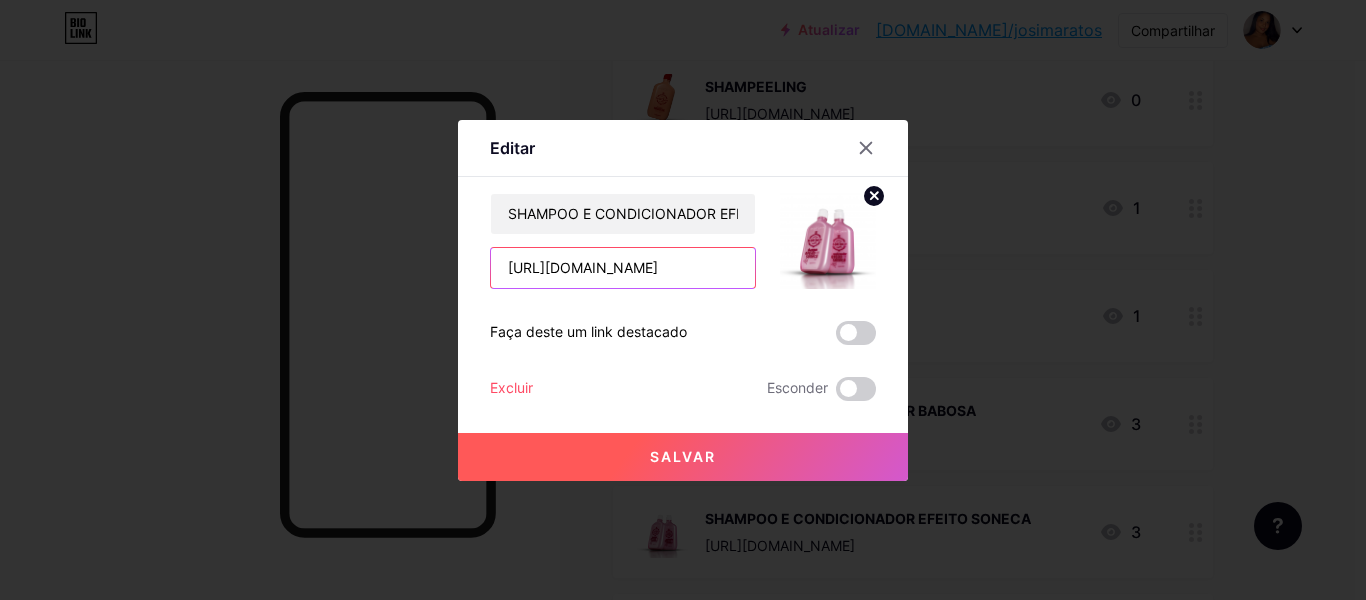scroll, scrollTop: 0, scrollLeft: 78, axis: horizontal 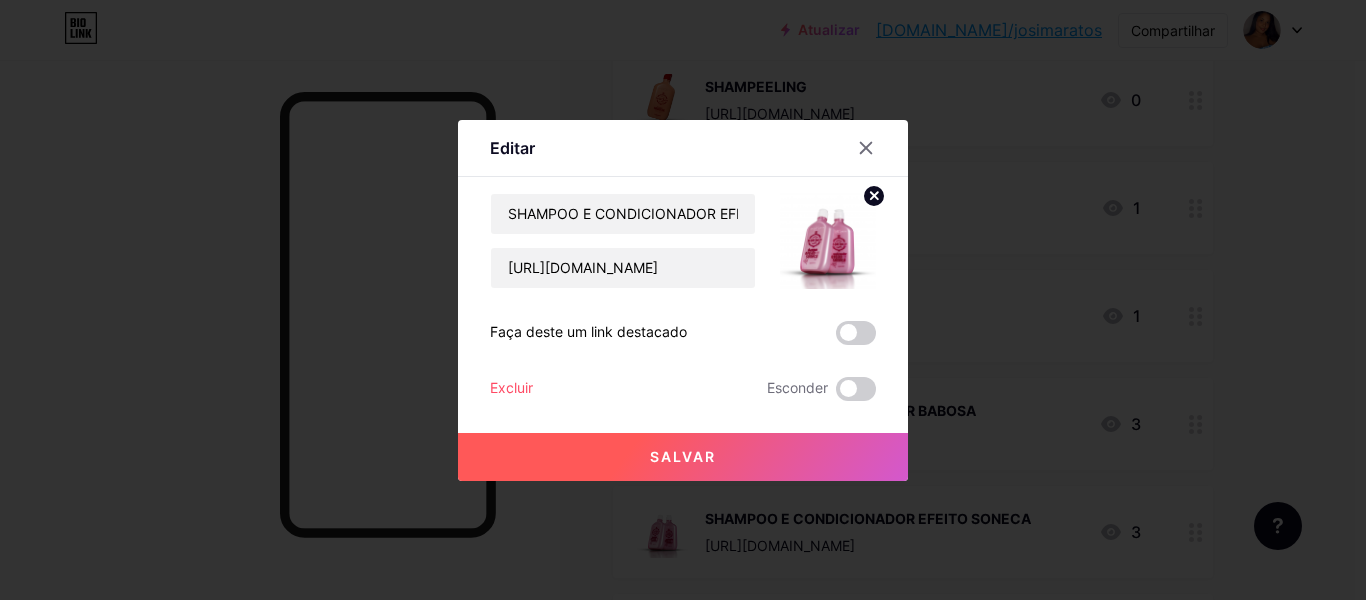 click on "Salvar" at bounding box center (683, 456) 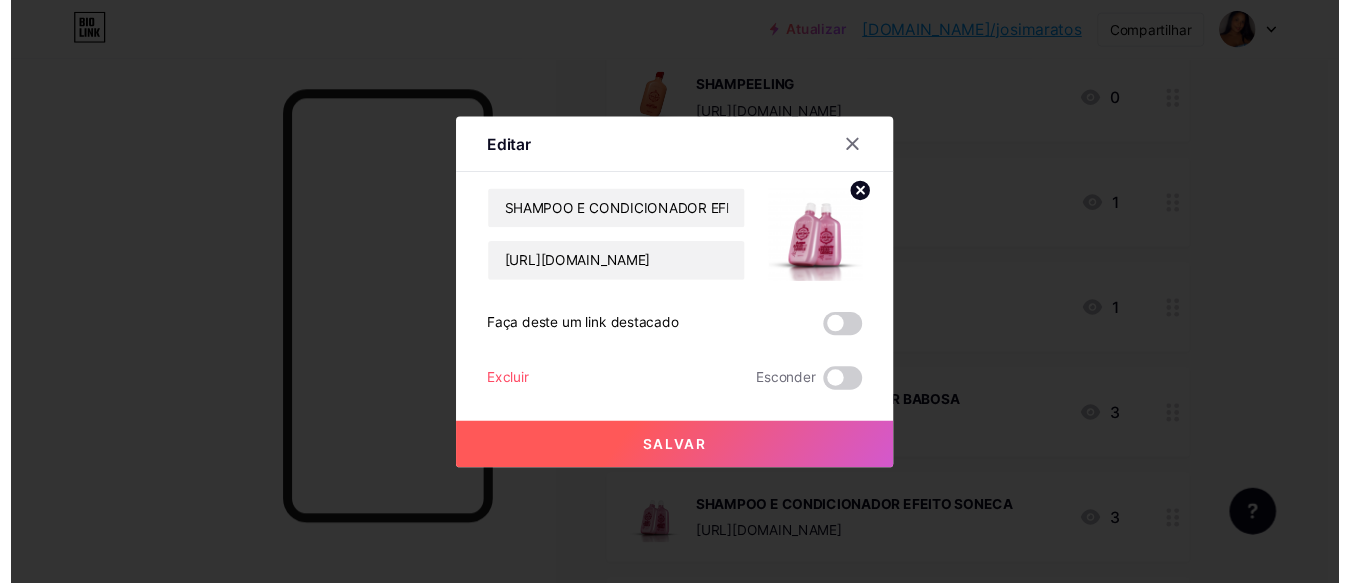 scroll, scrollTop: 0, scrollLeft: 0, axis: both 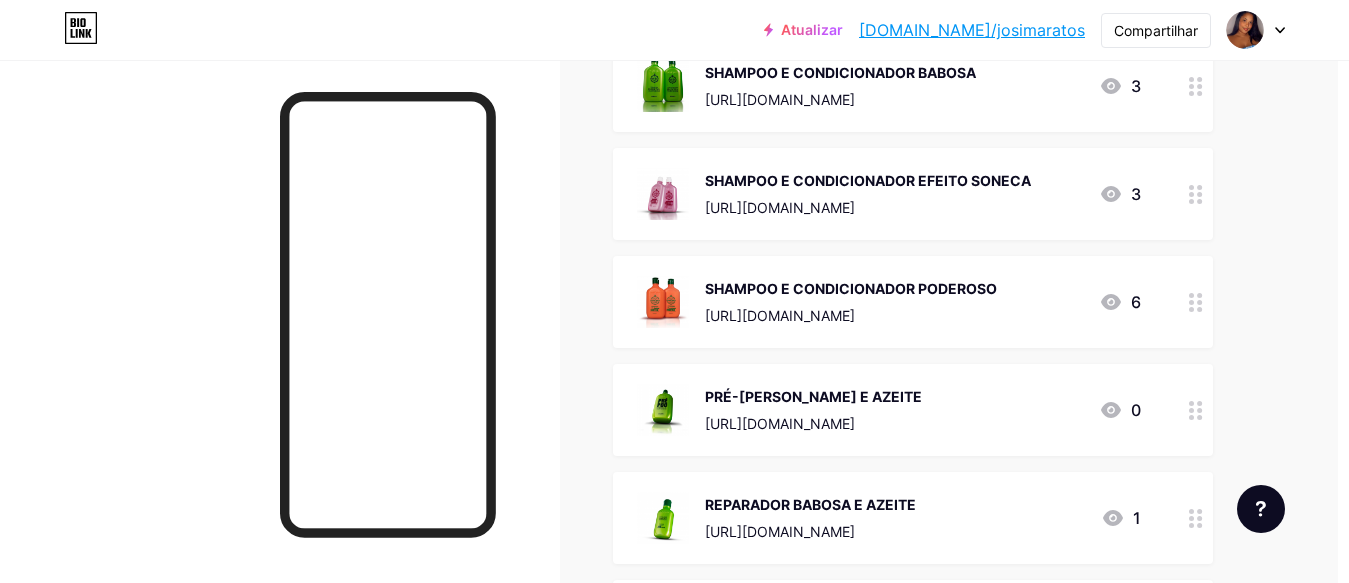 click on "[URL][DOMAIN_NAME]" at bounding box center [780, 315] 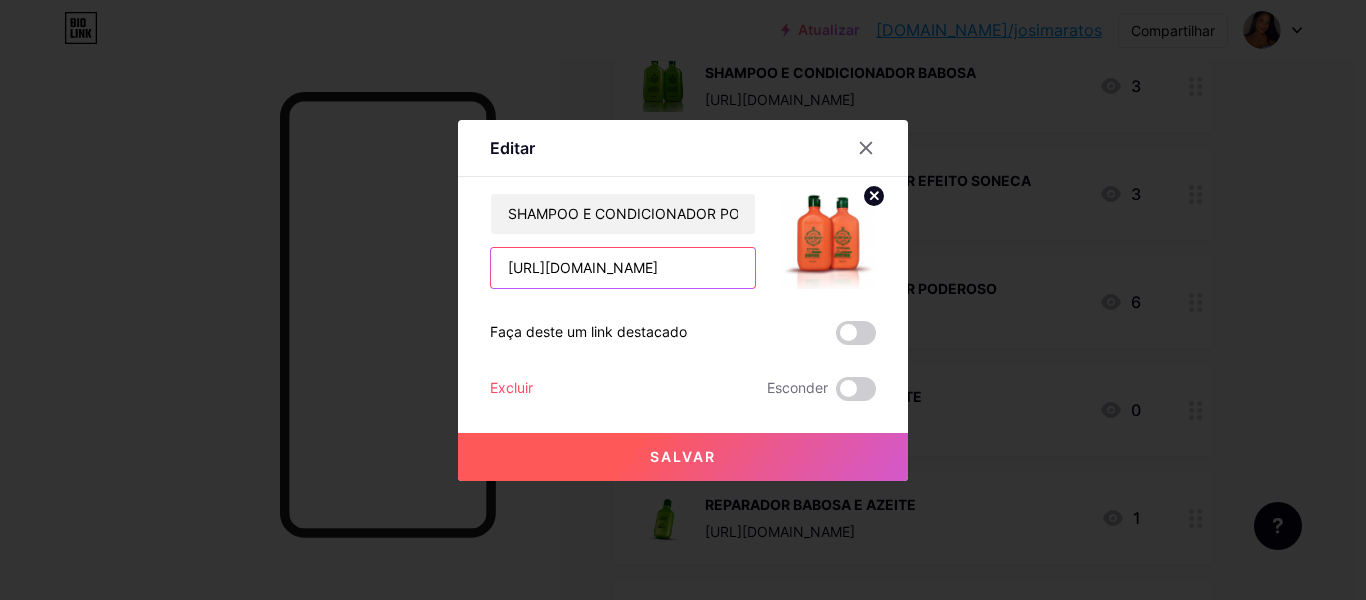 scroll, scrollTop: 0, scrollLeft: 134, axis: horizontal 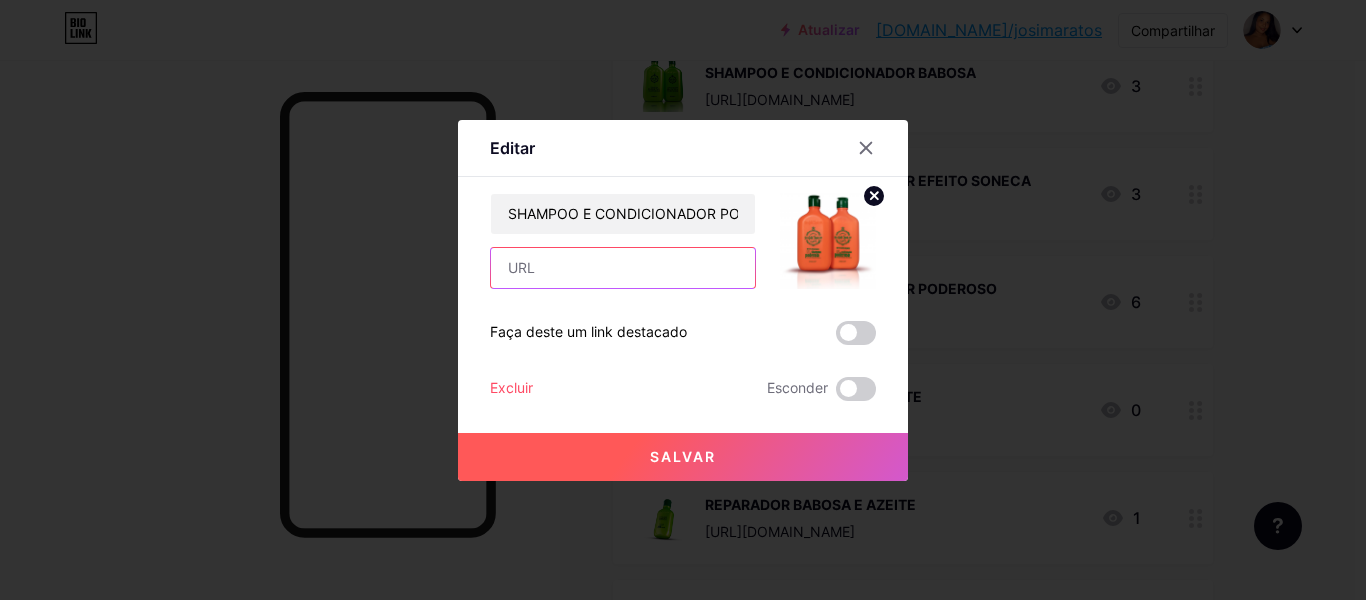 paste on "[URL][DOMAIN_NAME]" 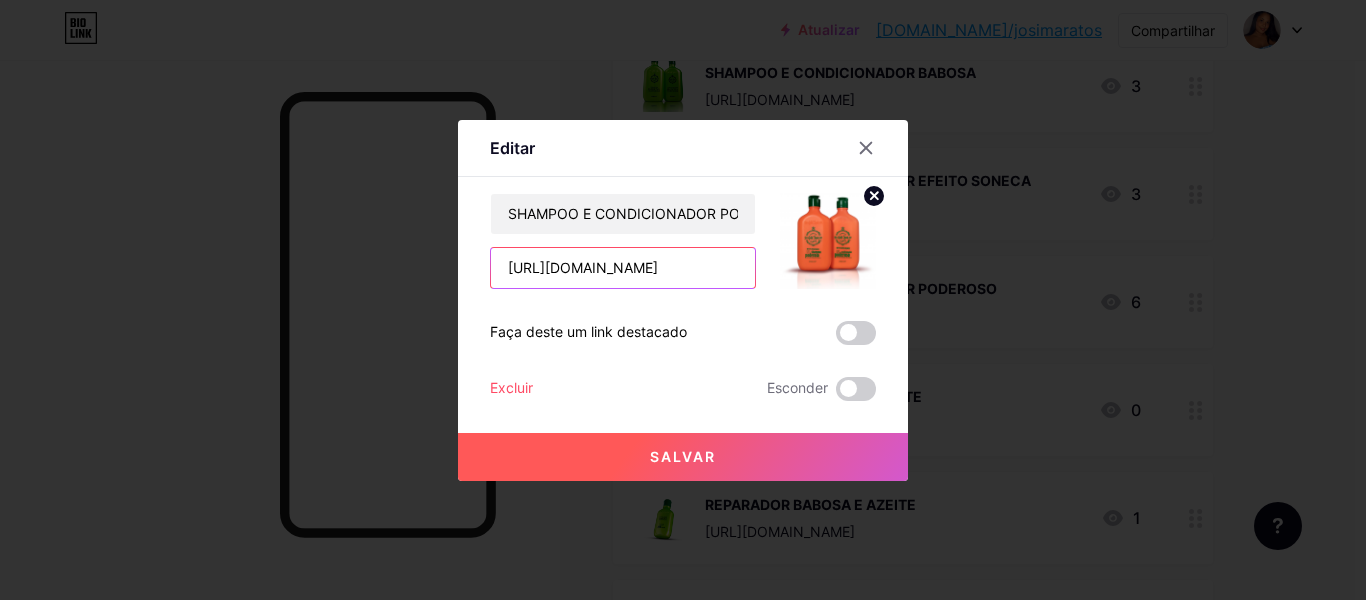 scroll, scrollTop: 0, scrollLeft: 79, axis: horizontal 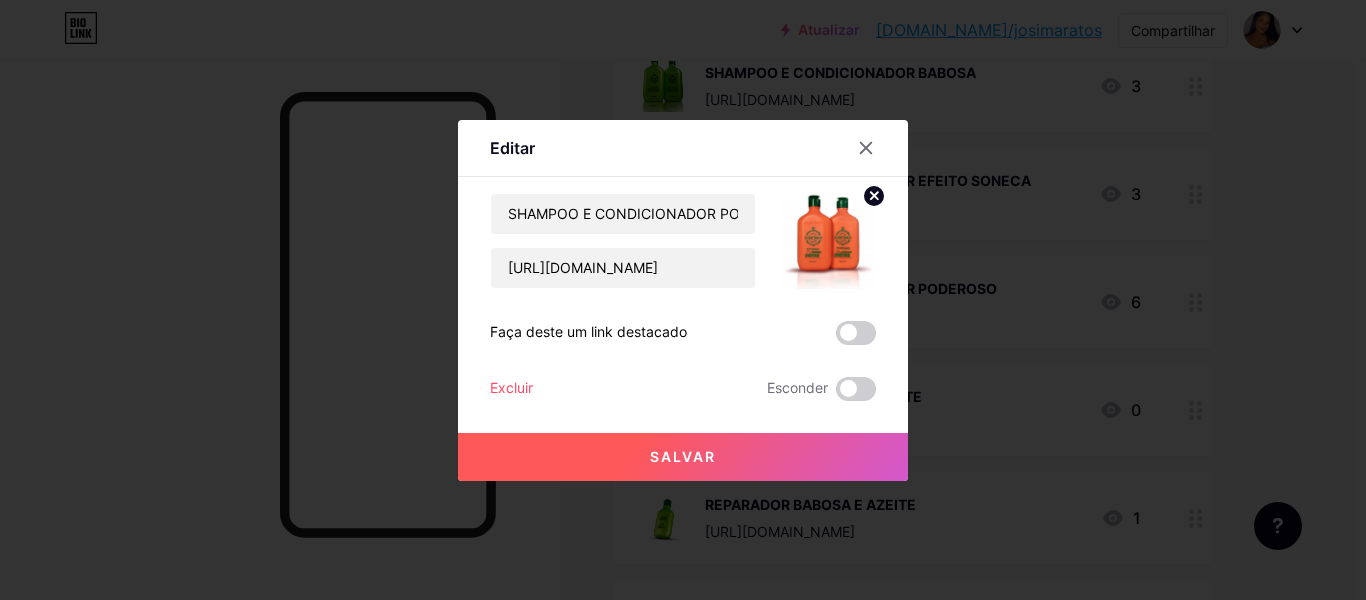 click on "Salvar" at bounding box center [683, 457] 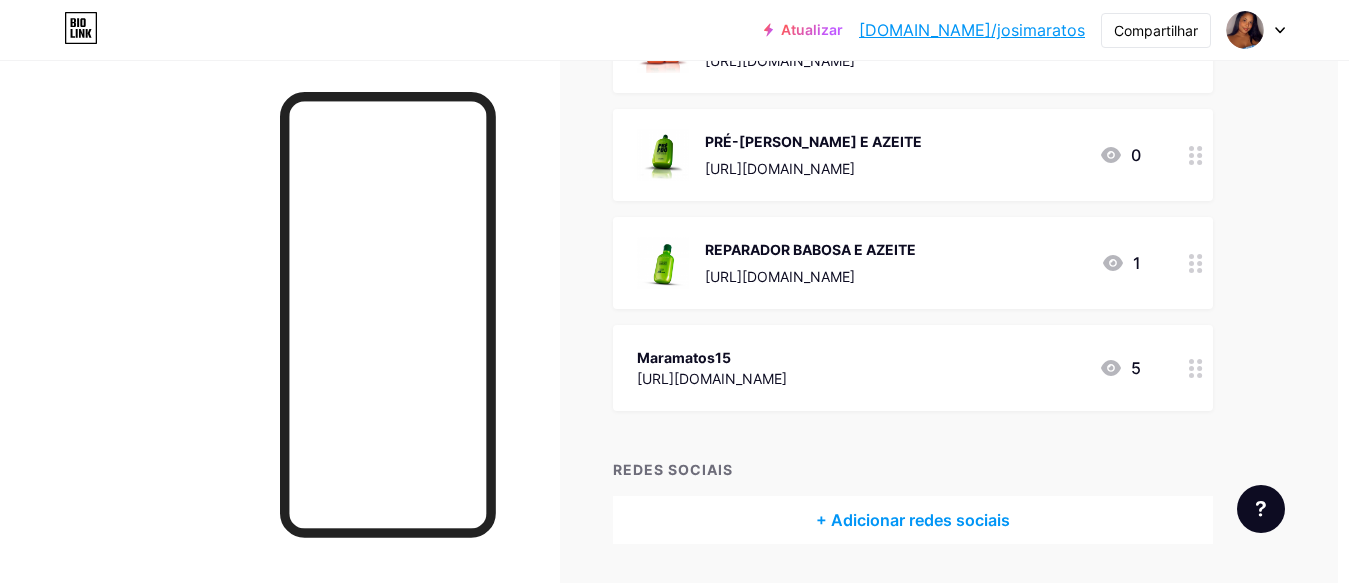 scroll, scrollTop: 3513, scrollLeft: 11, axis: both 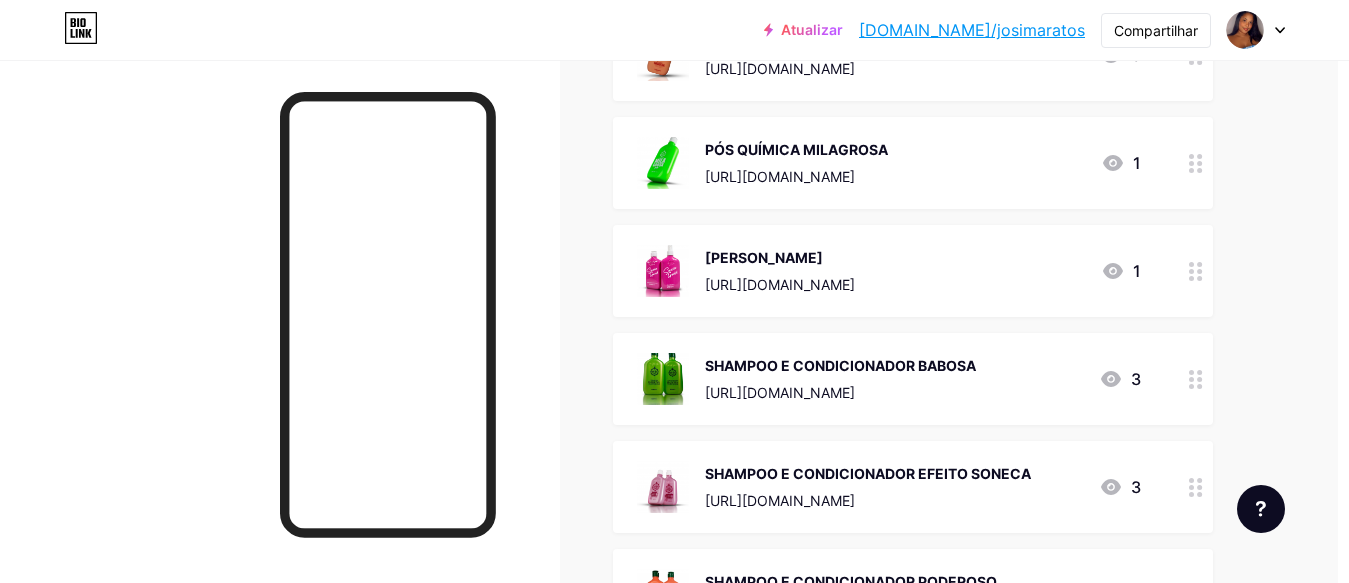 click on "[URL][DOMAIN_NAME]" at bounding box center [780, 176] 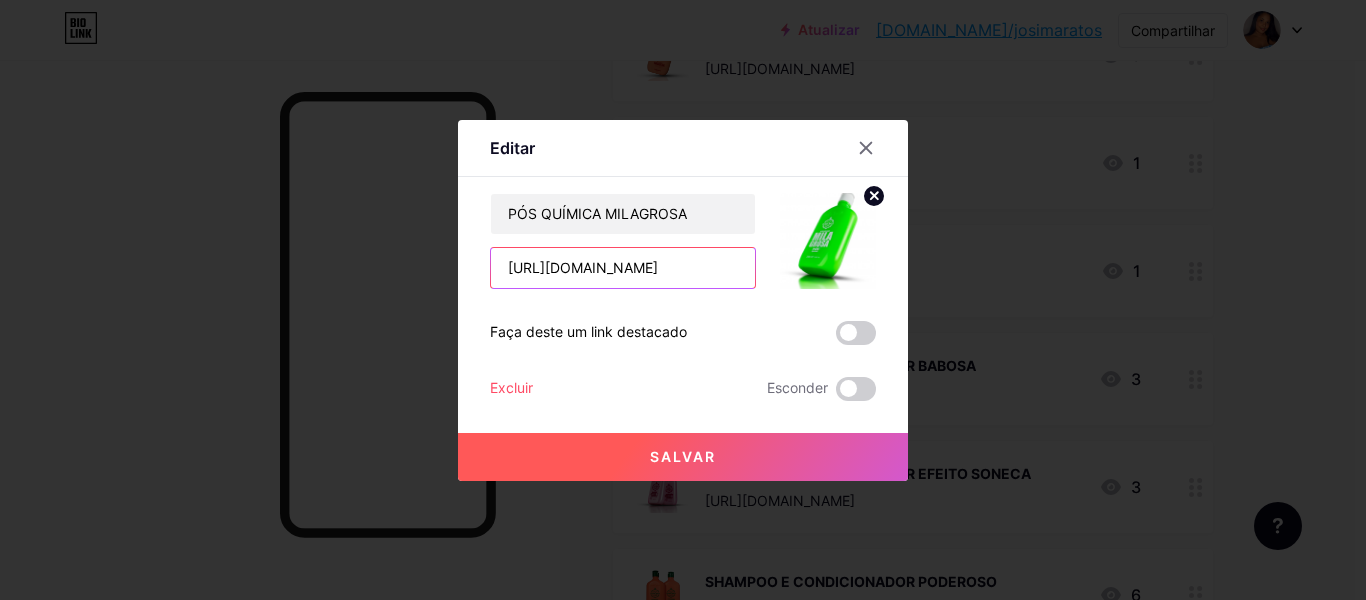 scroll, scrollTop: 0, scrollLeft: 148, axis: horizontal 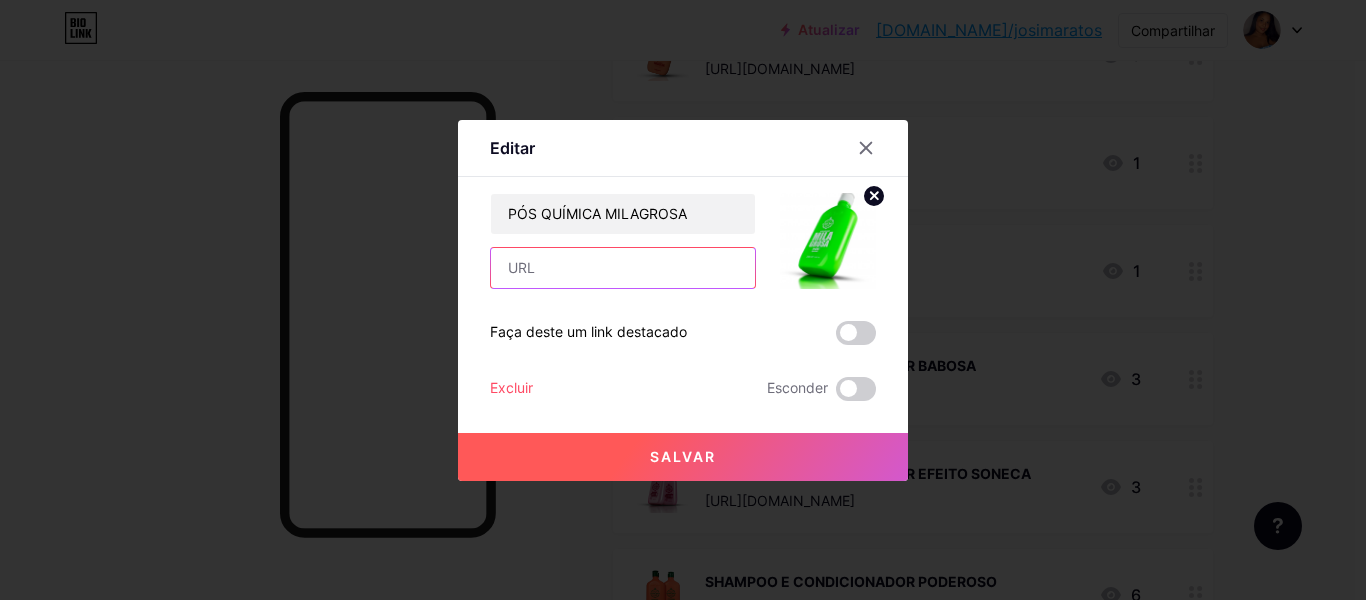paste on "[URL][DOMAIN_NAME]" 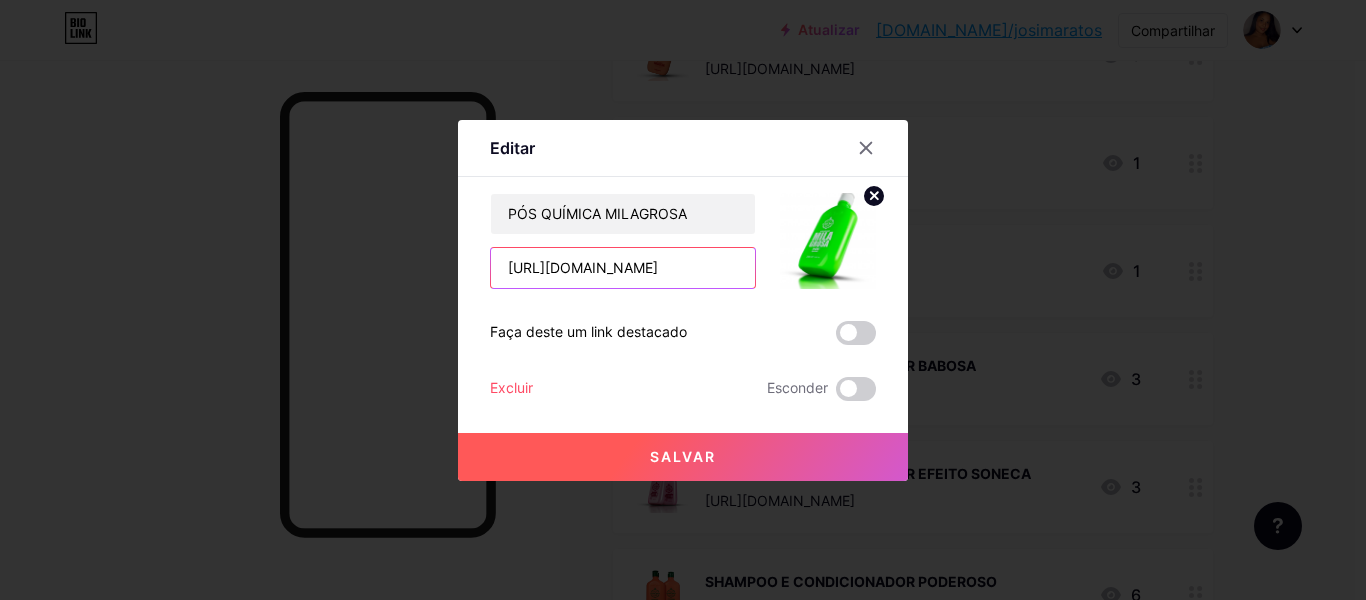 scroll, scrollTop: 0, scrollLeft: 81, axis: horizontal 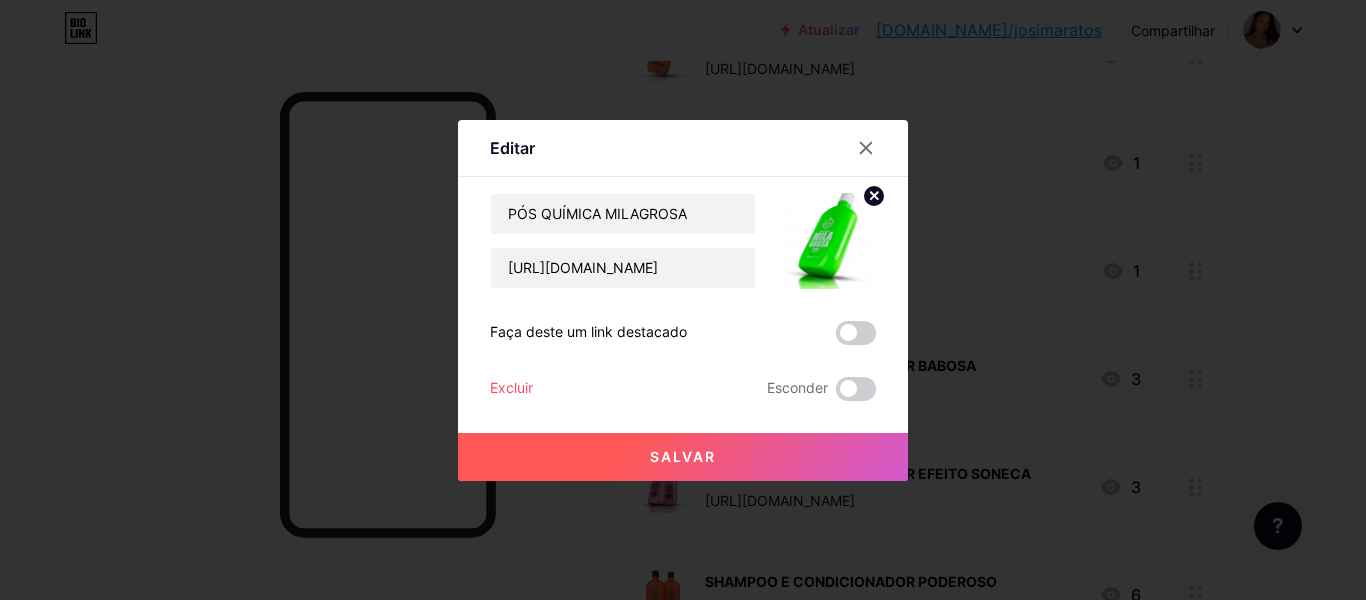 click on "Salvar" at bounding box center [683, 456] 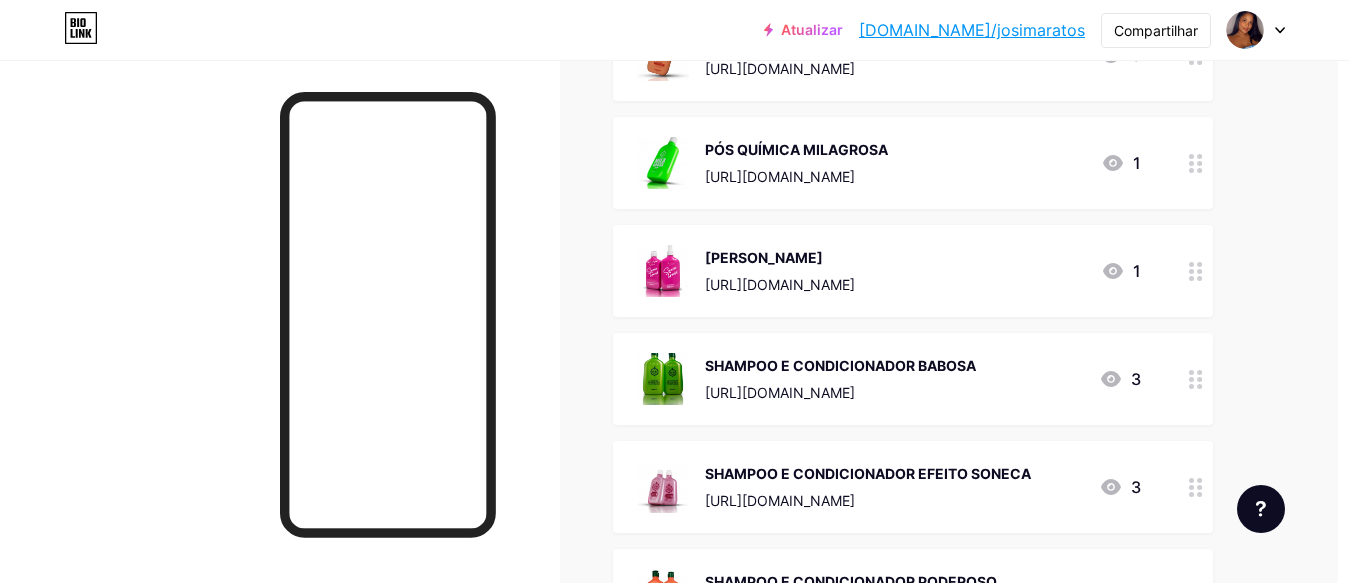 click on "[PERSON_NAME]" at bounding box center (780, 257) 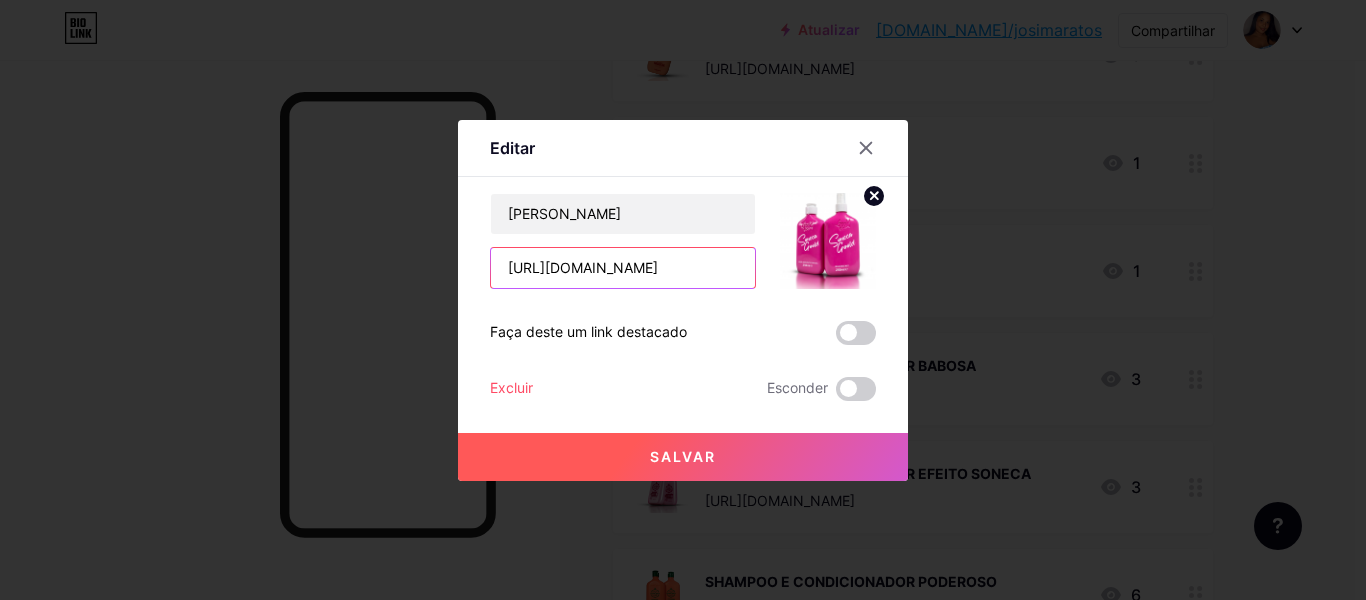 scroll, scrollTop: 0, scrollLeft: 134, axis: horizontal 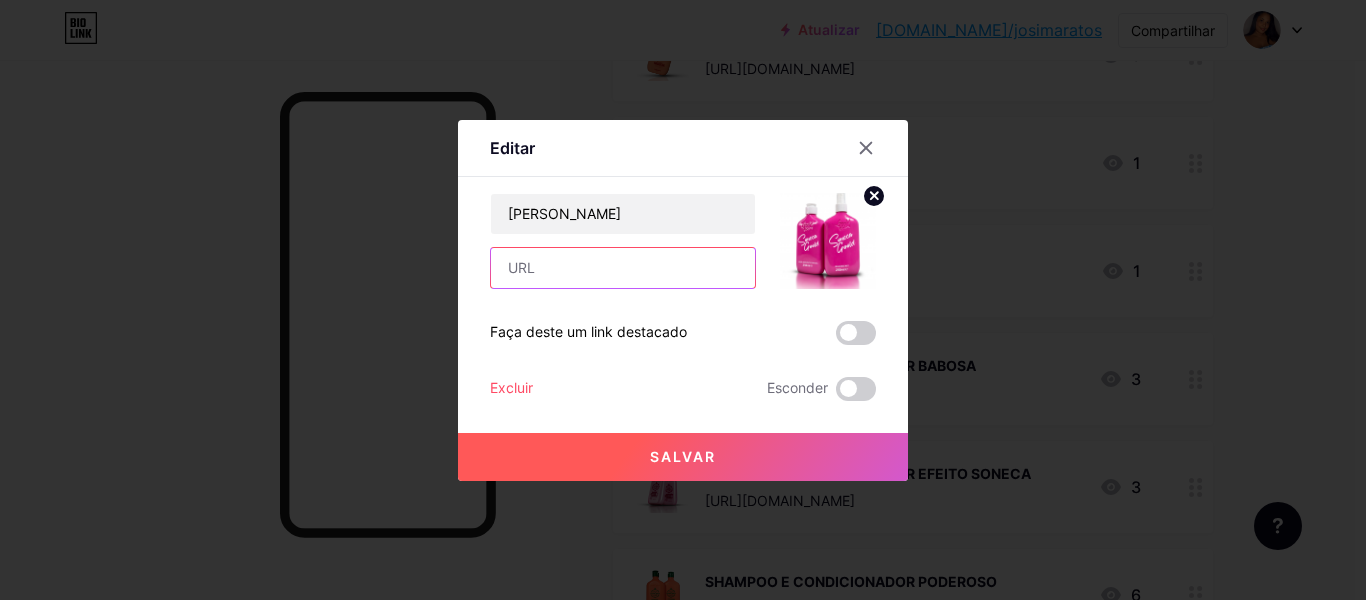 paste on "[URL][DOMAIN_NAME]" 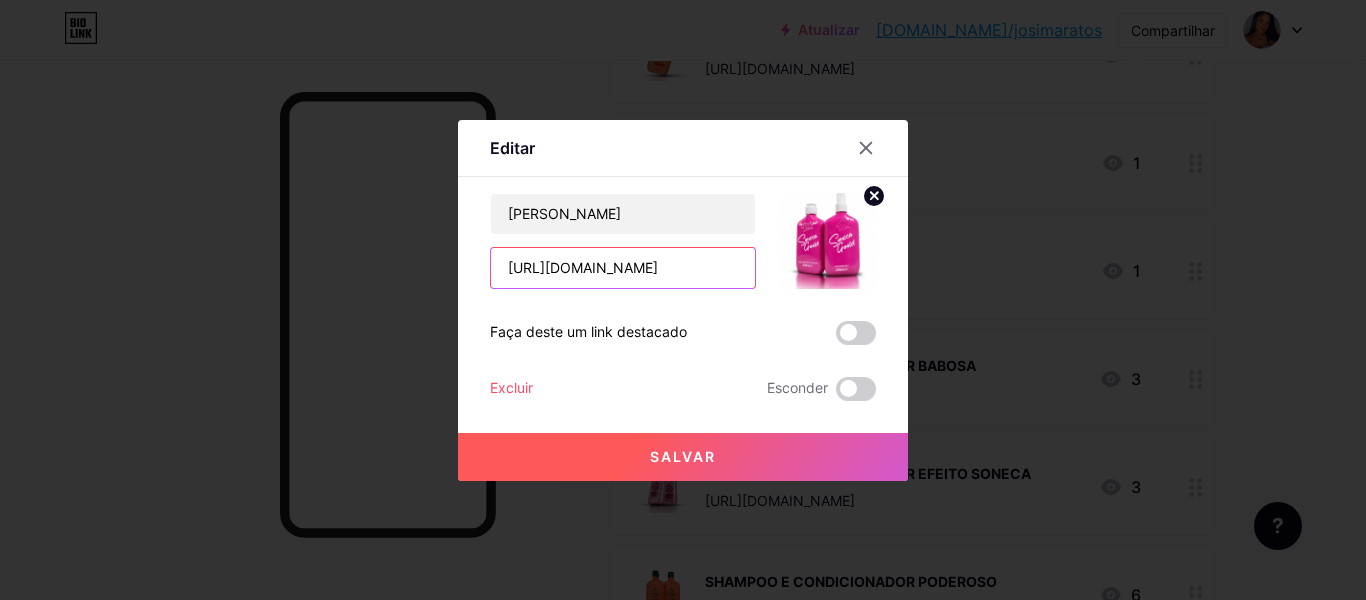 scroll, scrollTop: 0, scrollLeft: 84, axis: horizontal 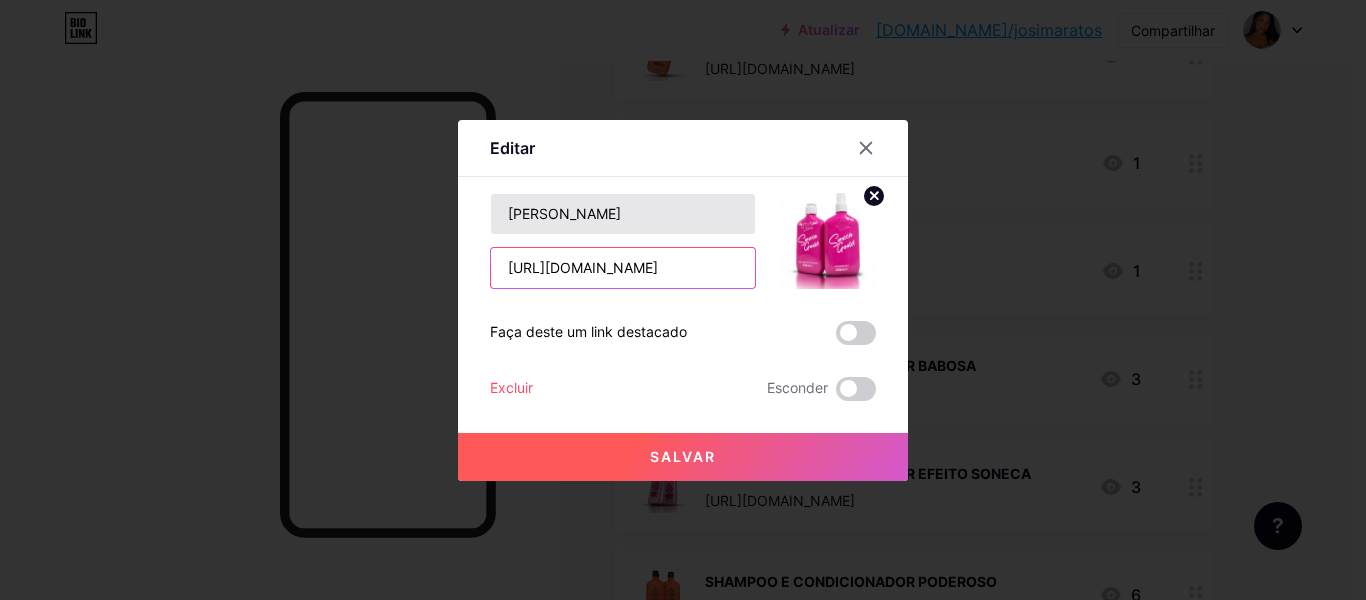 type on "[URL][DOMAIN_NAME]" 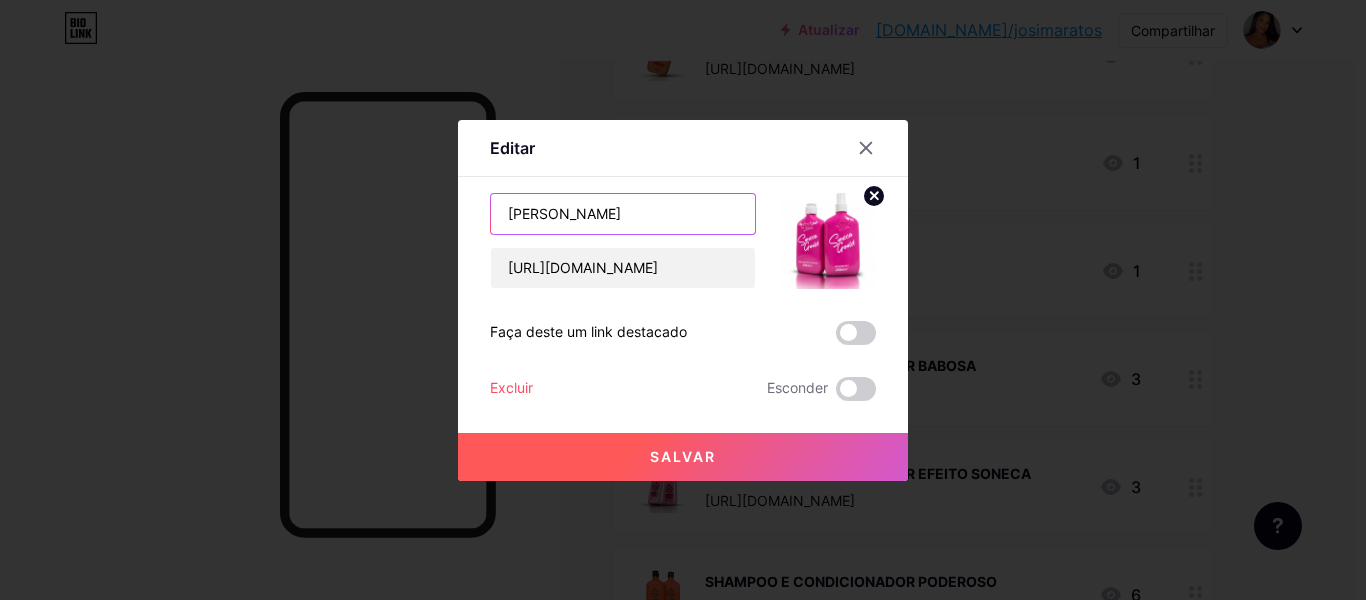 scroll, scrollTop: 0, scrollLeft: 0, axis: both 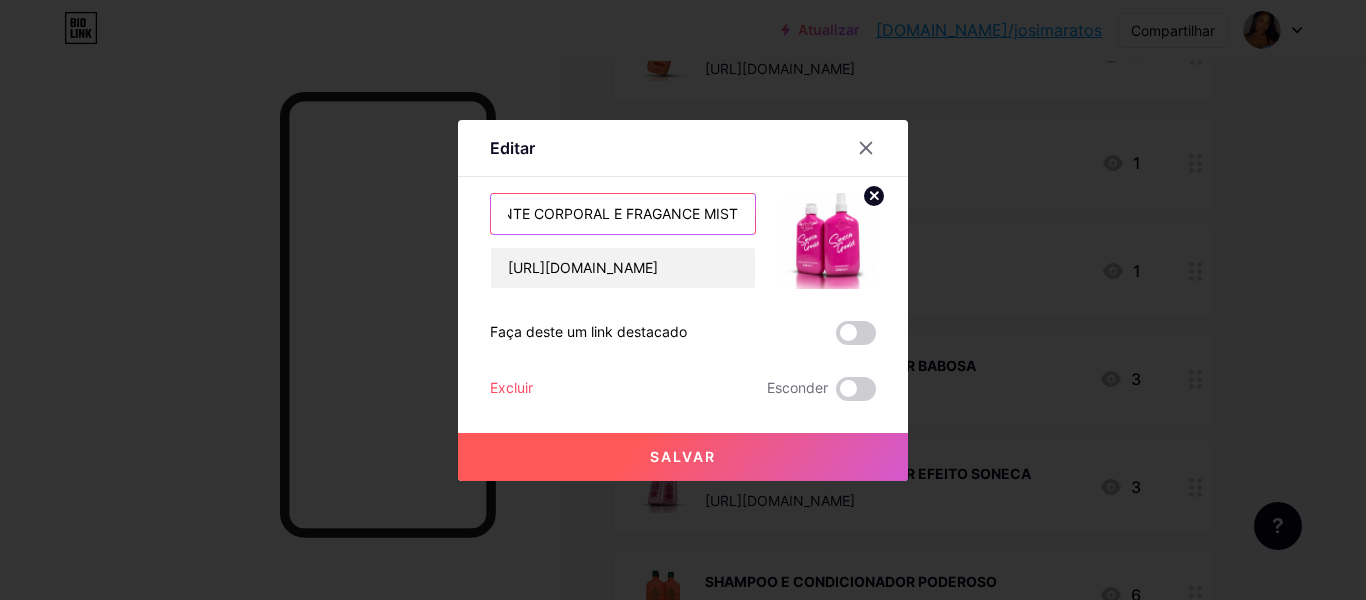 type on "SONECA GOOLD- HIDRATANTE CORPORAL E FRAGANCE MIST" 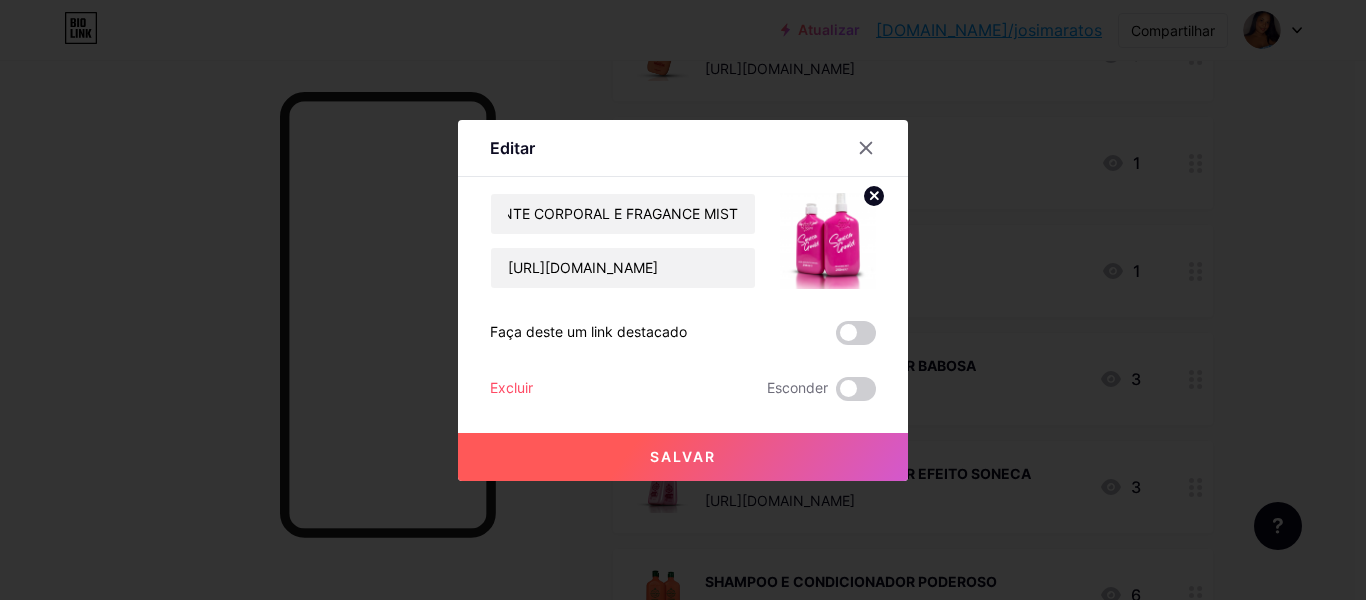 click on "Salvar" at bounding box center (683, 456) 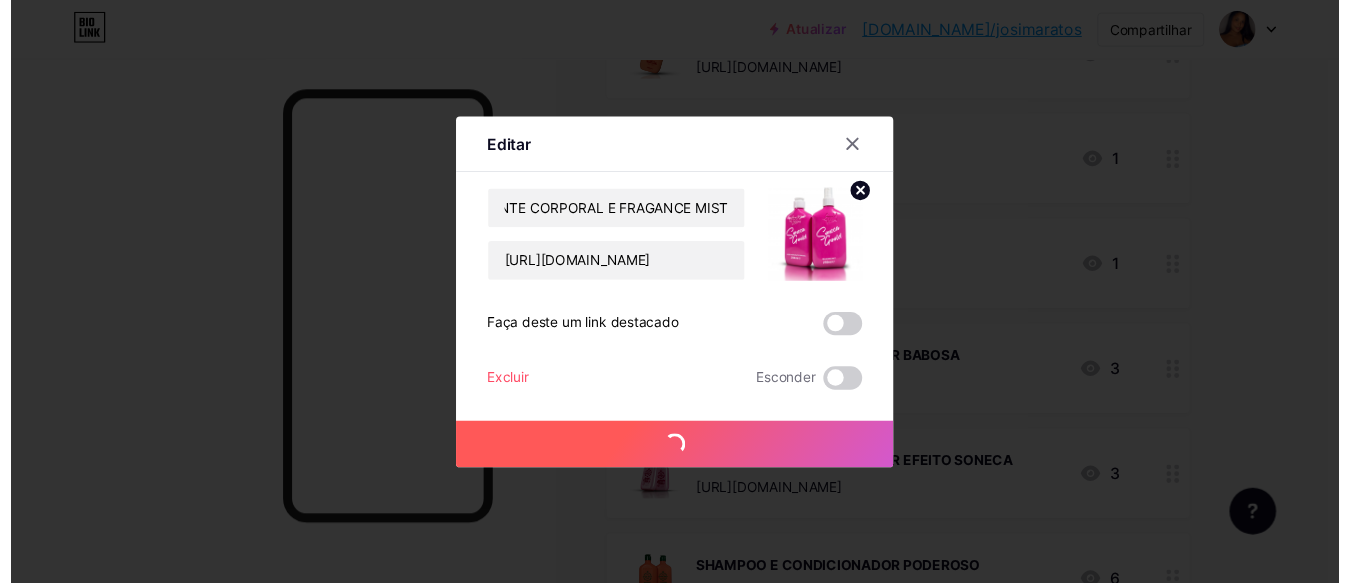 scroll, scrollTop: 0, scrollLeft: 0, axis: both 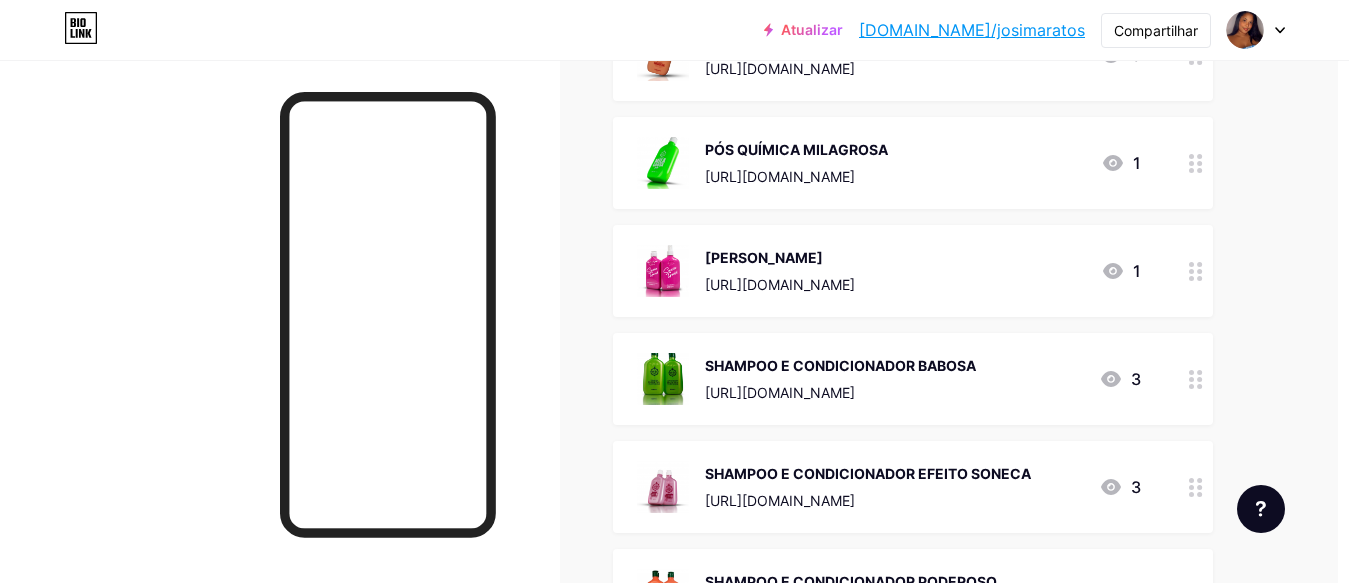 click on "SHAMPOO E CONDICIONADOR EFEITO SONECA
[URL][DOMAIN_NAME]
3" at bounding box center (913, 487) 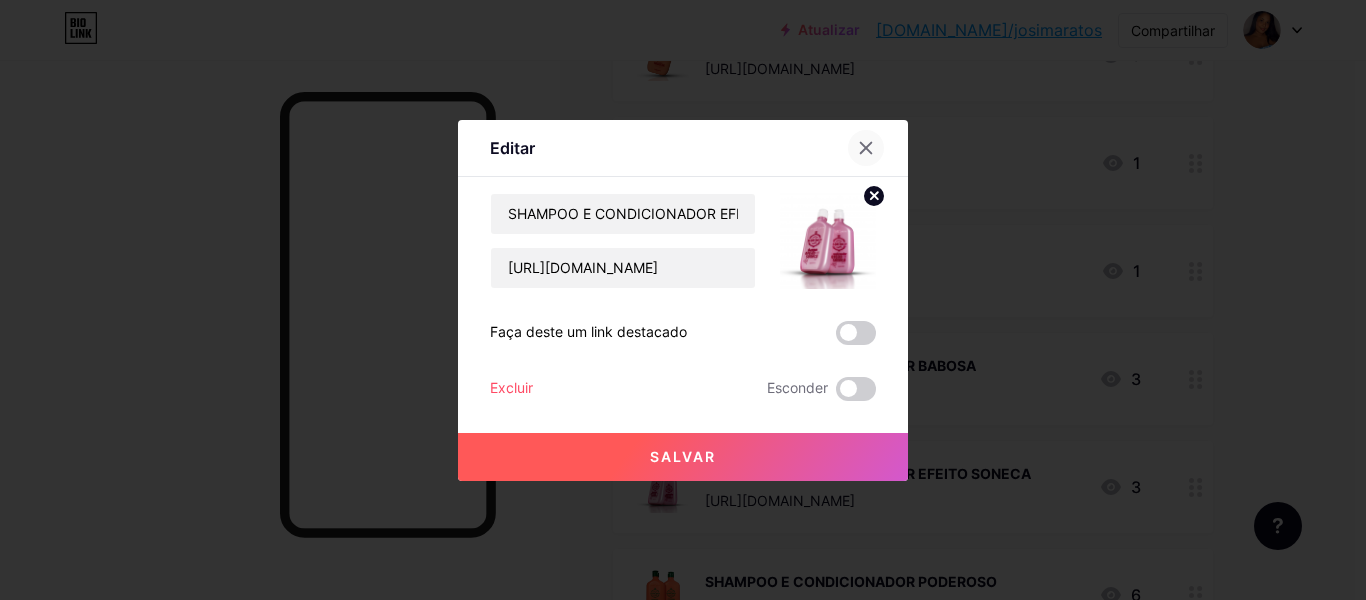 click 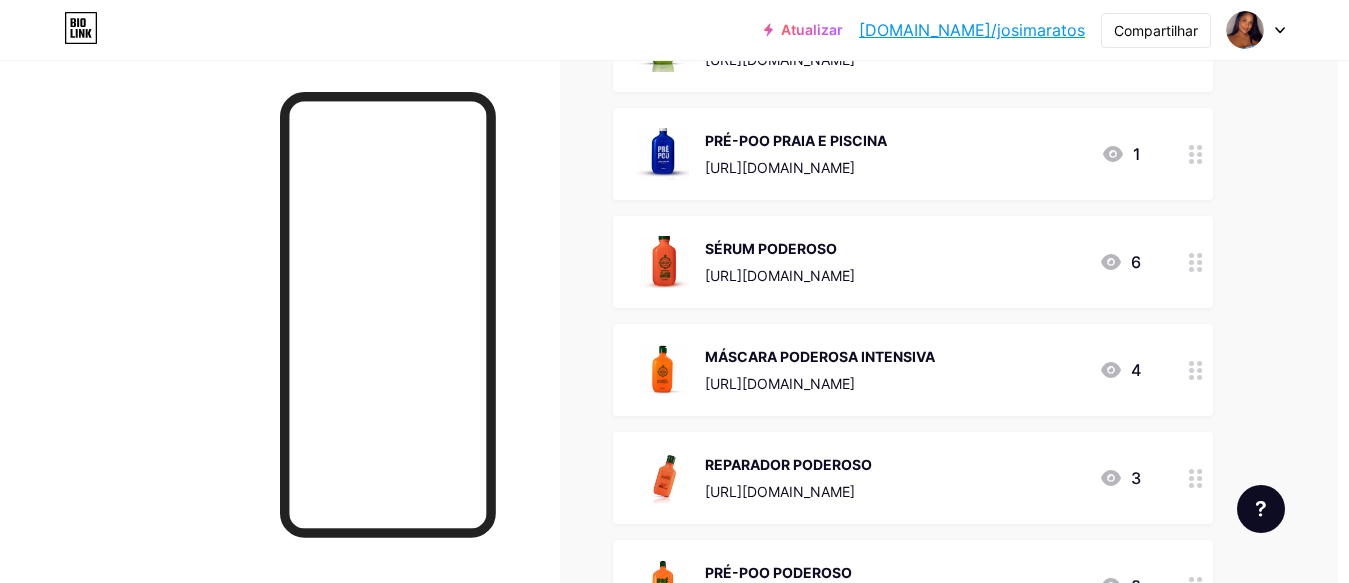 scroll, scrollTop: 1727, scrollLeft: 11, axis: both 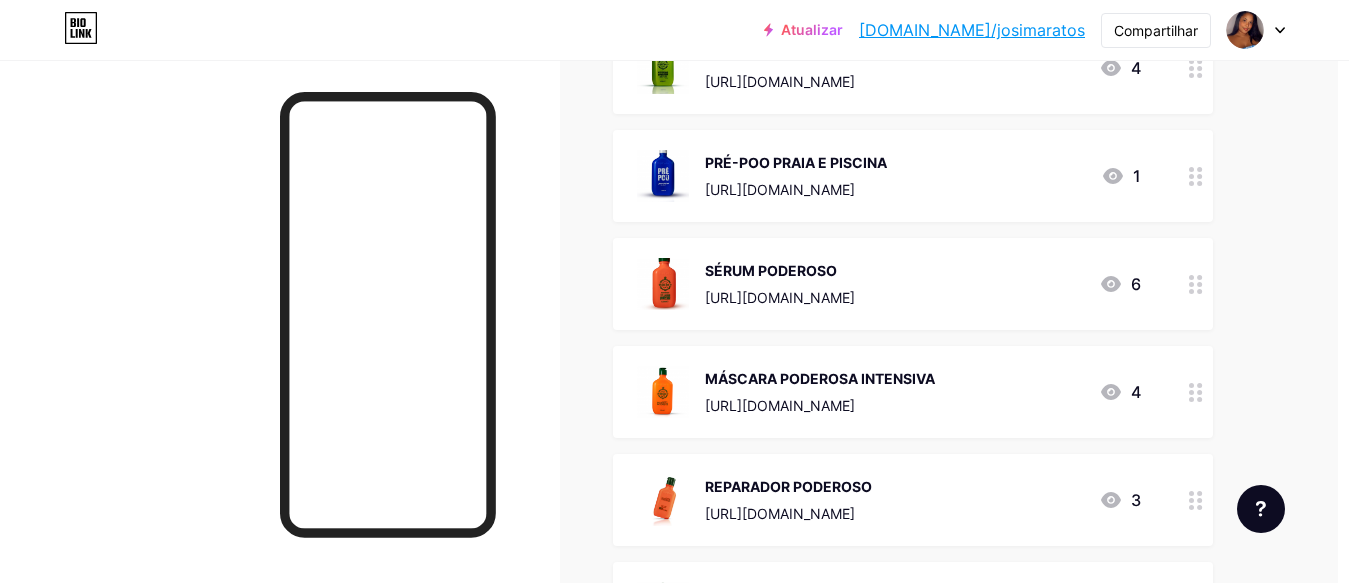 drag, startPoint x: 1346, startPoint y: 279, endPoint x: 1365, endPoint y: 262, distance: 25.495098 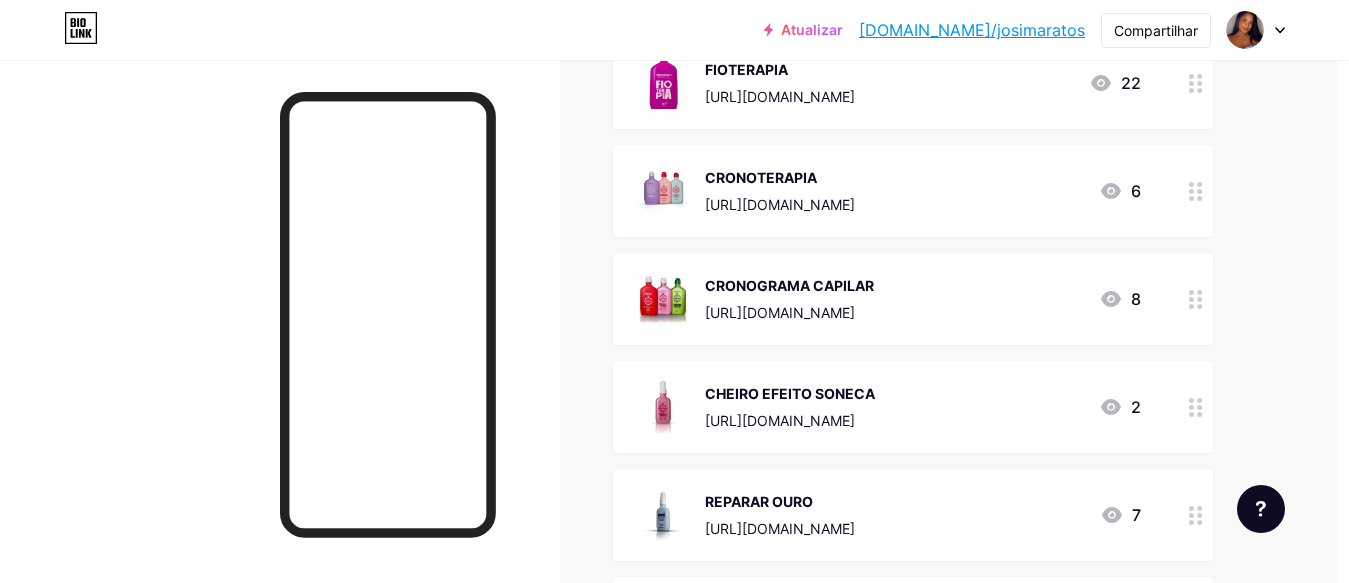 scroll, scrollTop: 713, scrollLeft: 11, axis: both 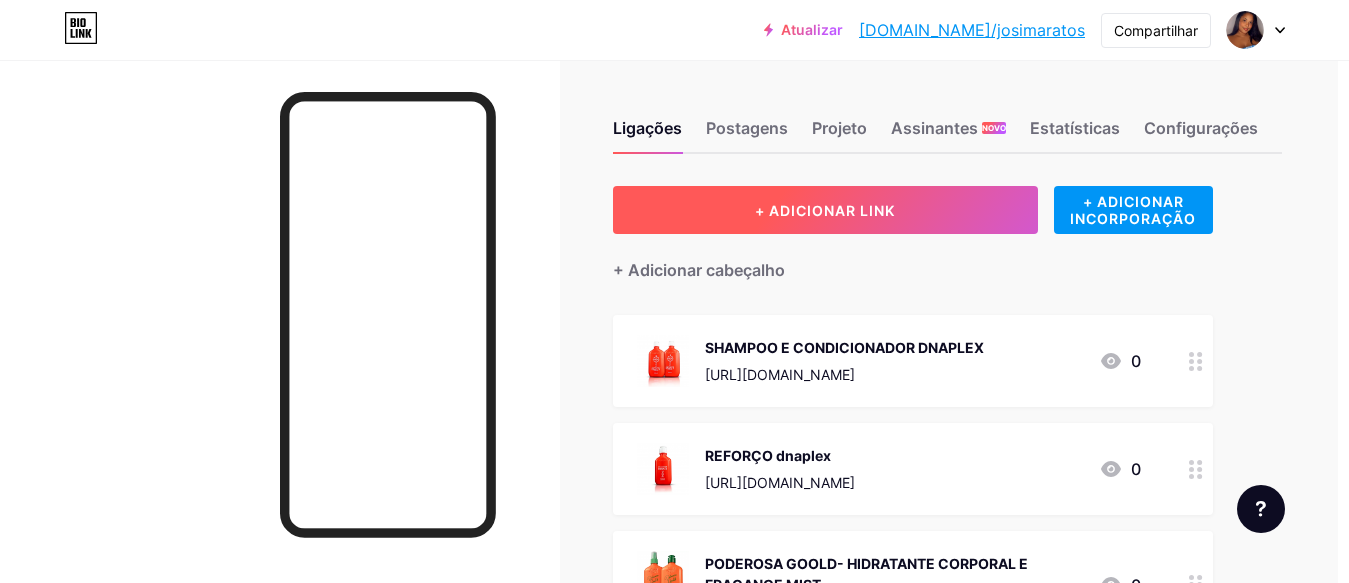 click on "+ ADICIONAR LINK" at bounding box center [825, 210] 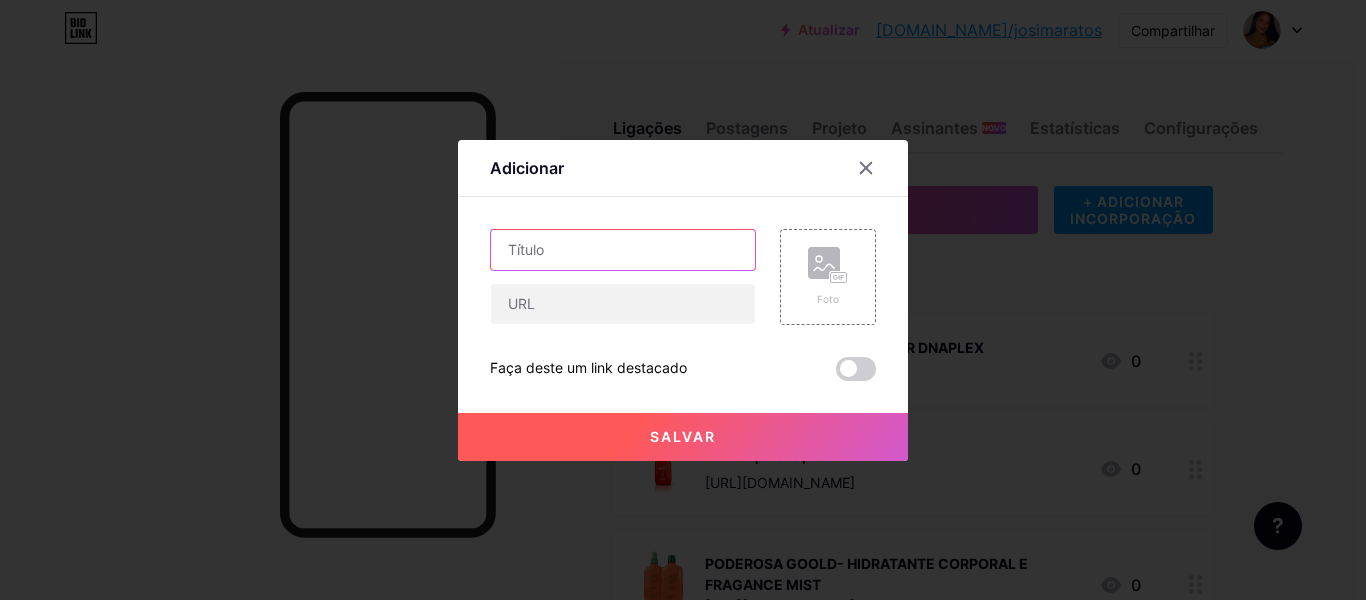 click at bounding box center [623, 250] 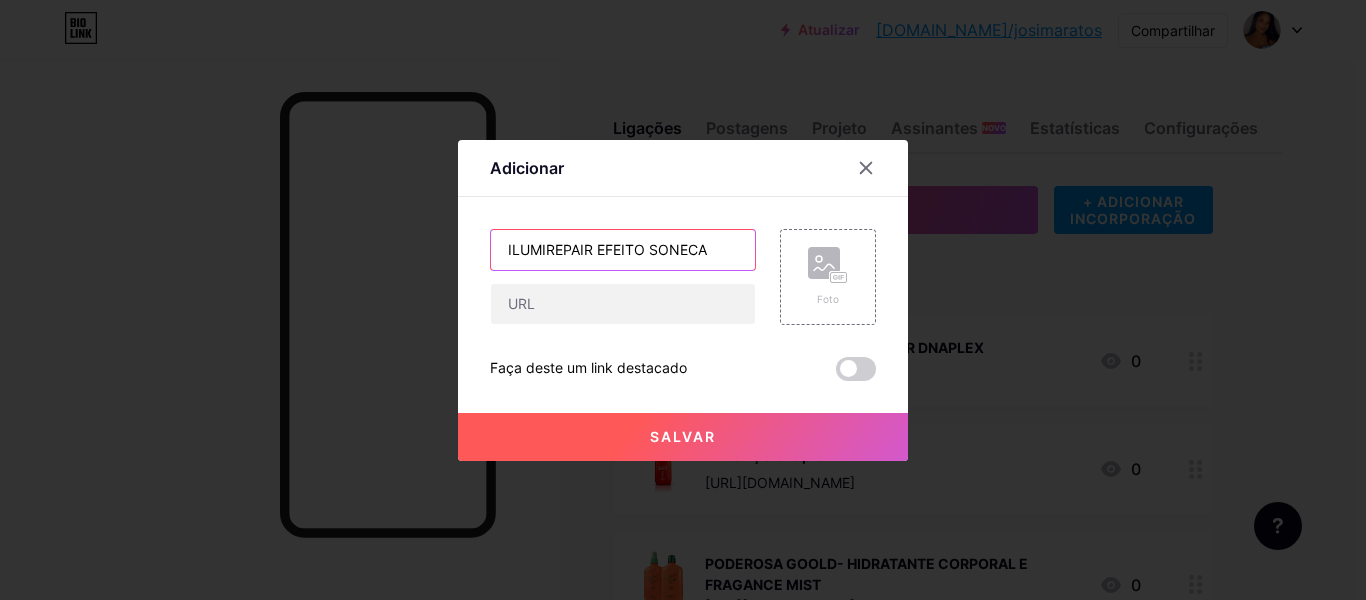 type on "ILUMIREPAIR EFEITO SONECA" 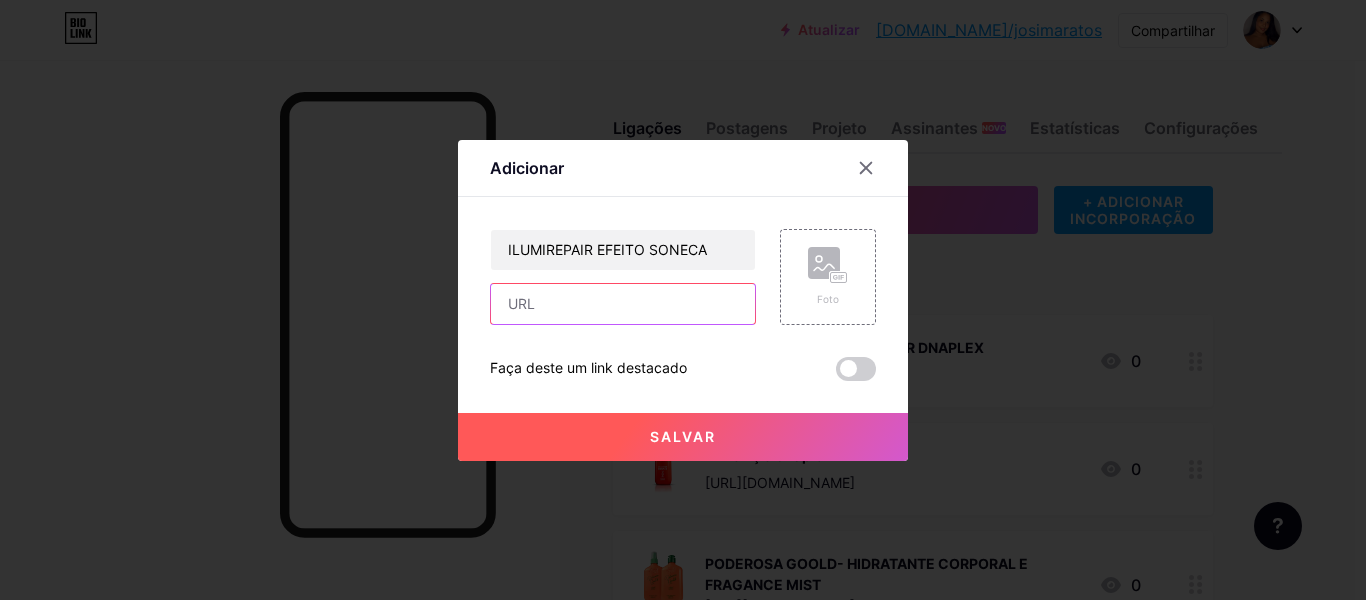 click at bounding box center [623, 304] 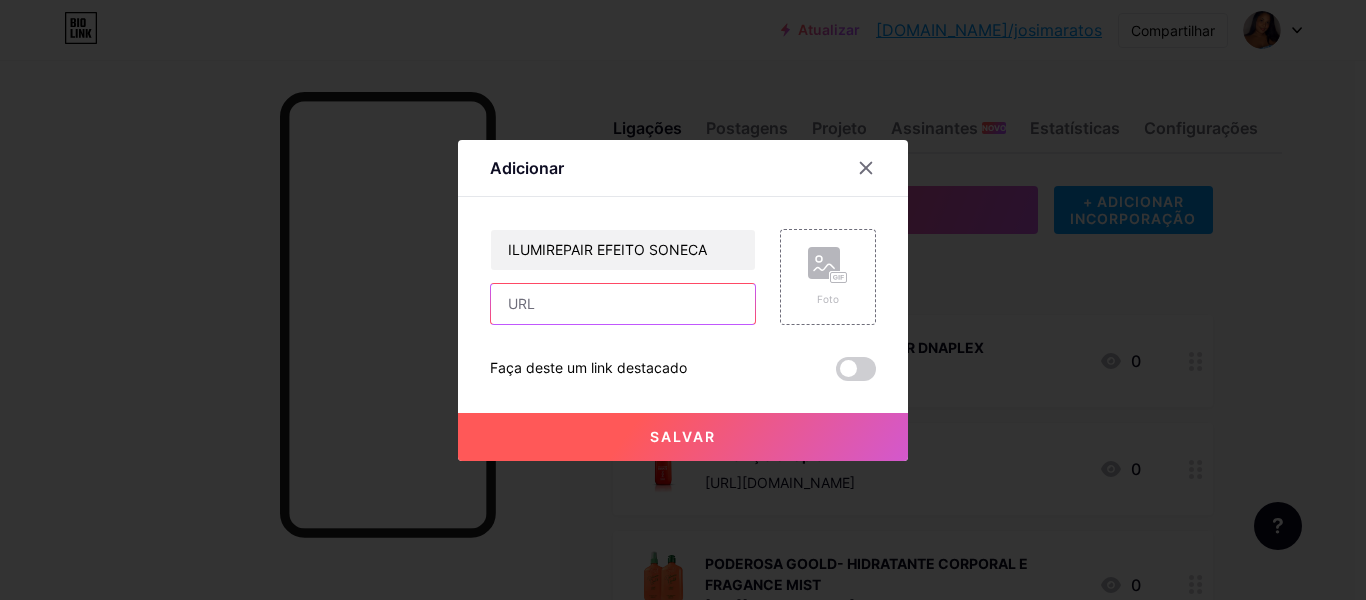 paste on "[URL][DOMAIN_NAME]" 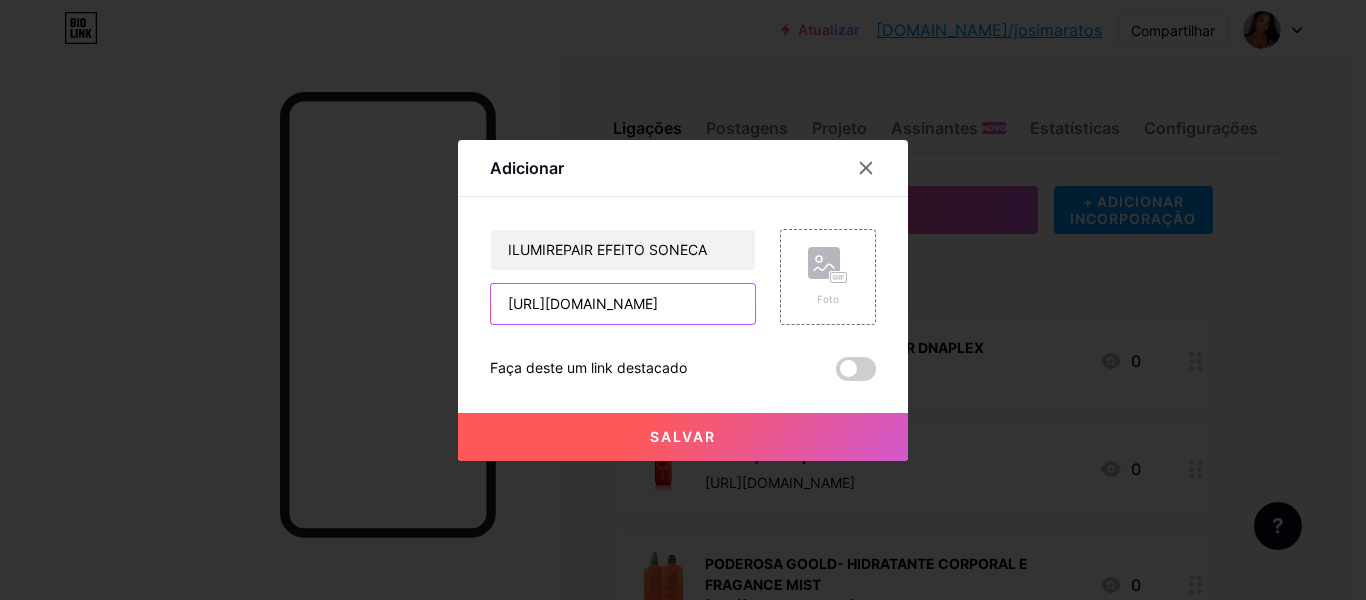 scroll, scrollTop: 0, scrollLeft: 86, axis: horizontal 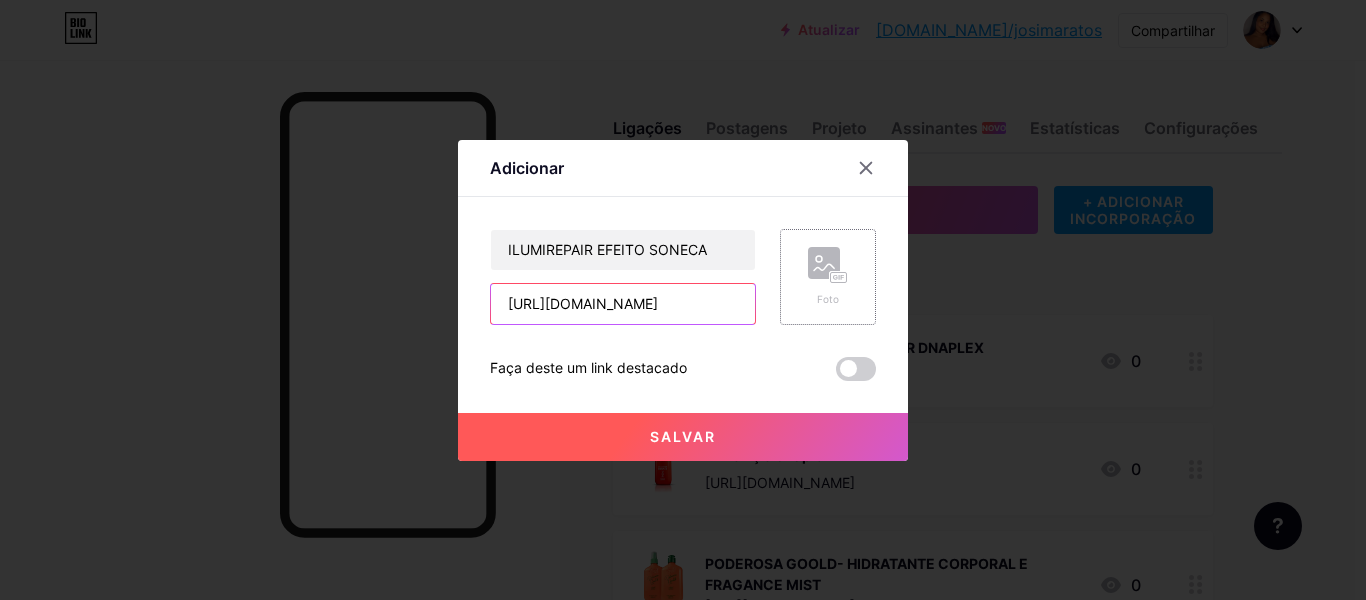 type on "[URL][DOMAIN_NAME]" 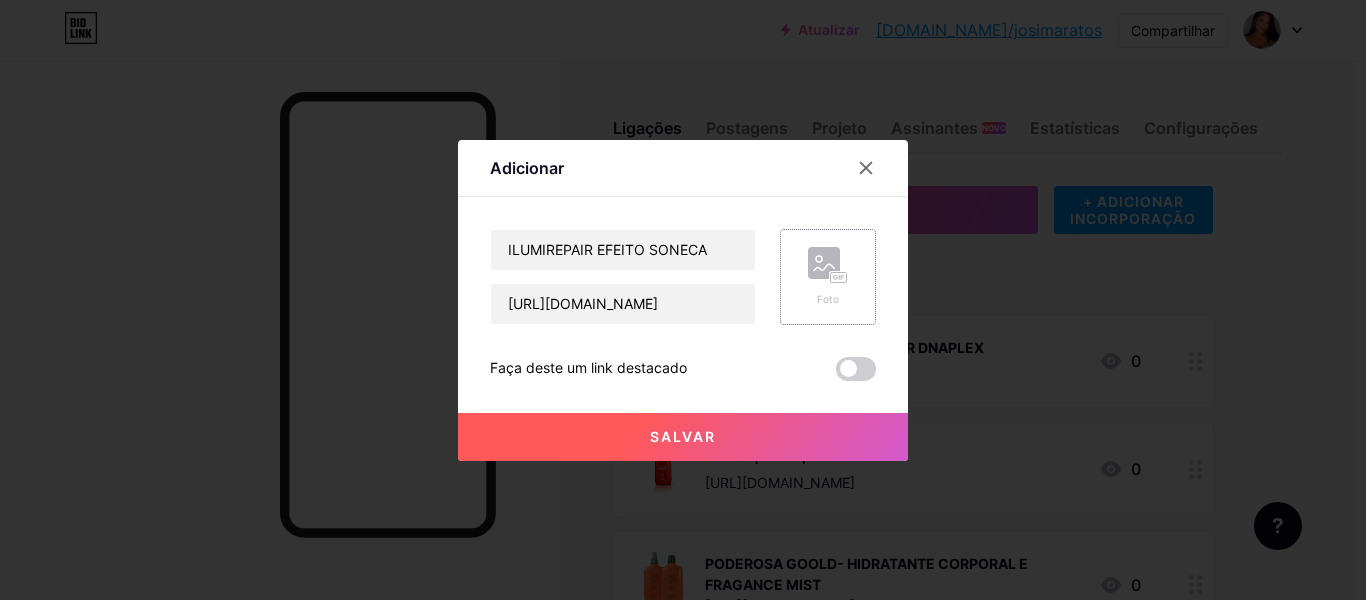 scroll, scrollTop: 0, scrollLeft: 0, axis: both 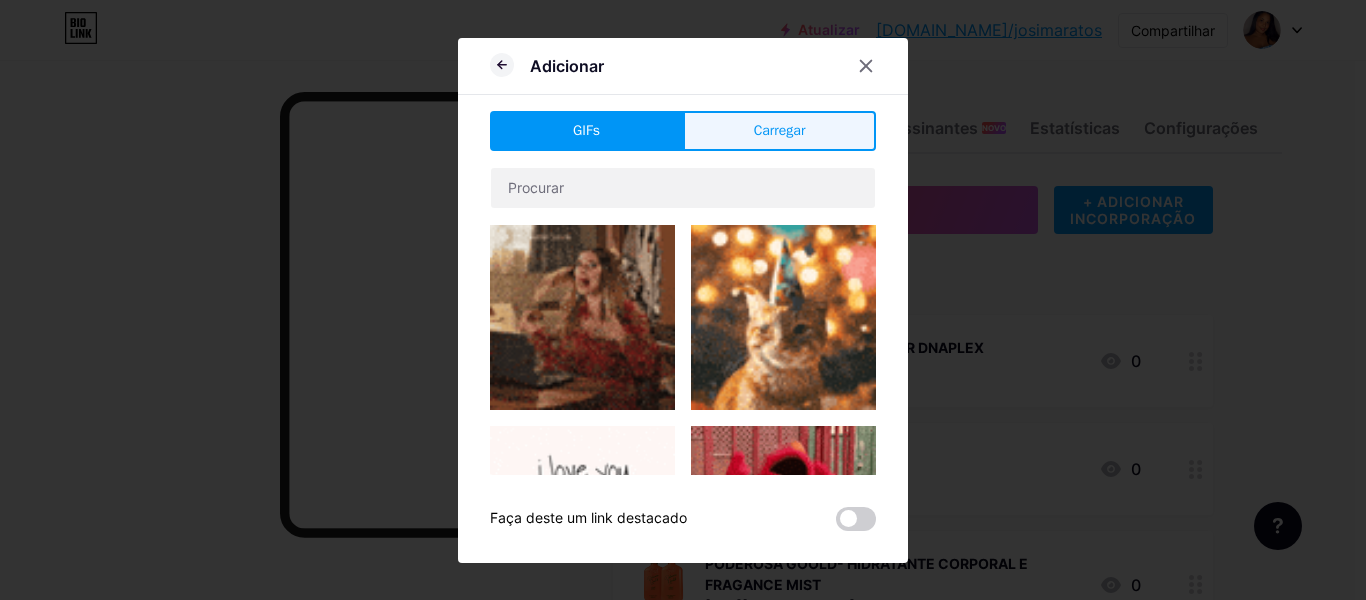 click on "Carregar" at bounding box center [779, 131] 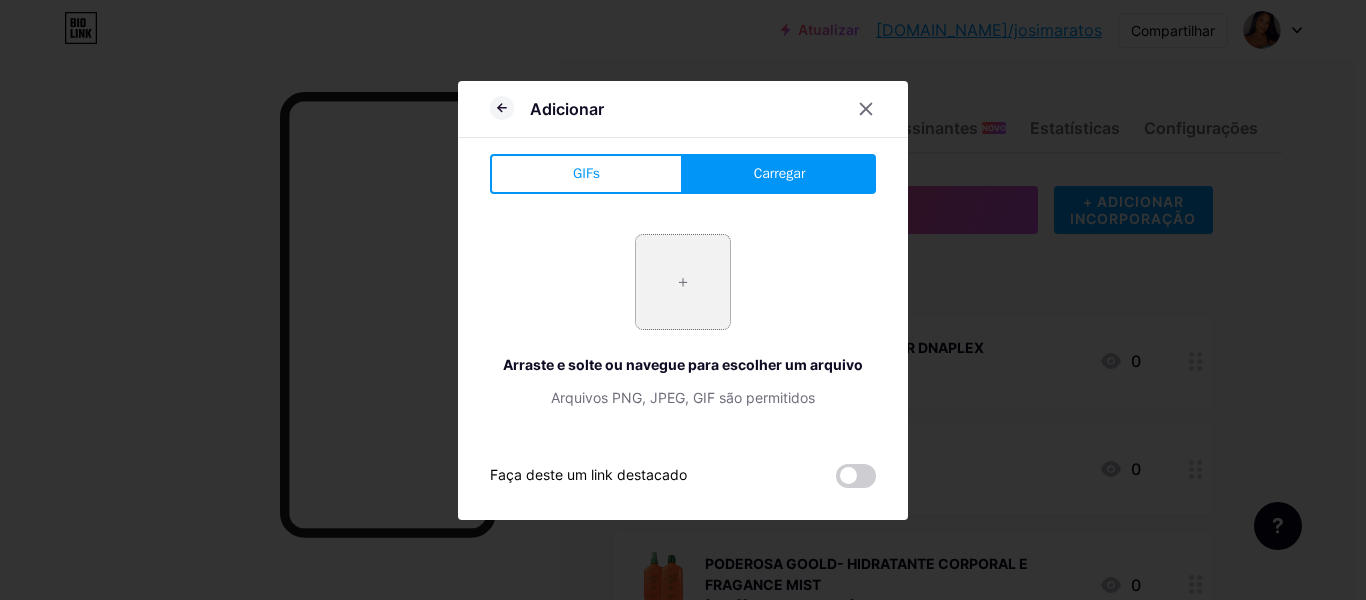 click at bounding box center (683, 282) 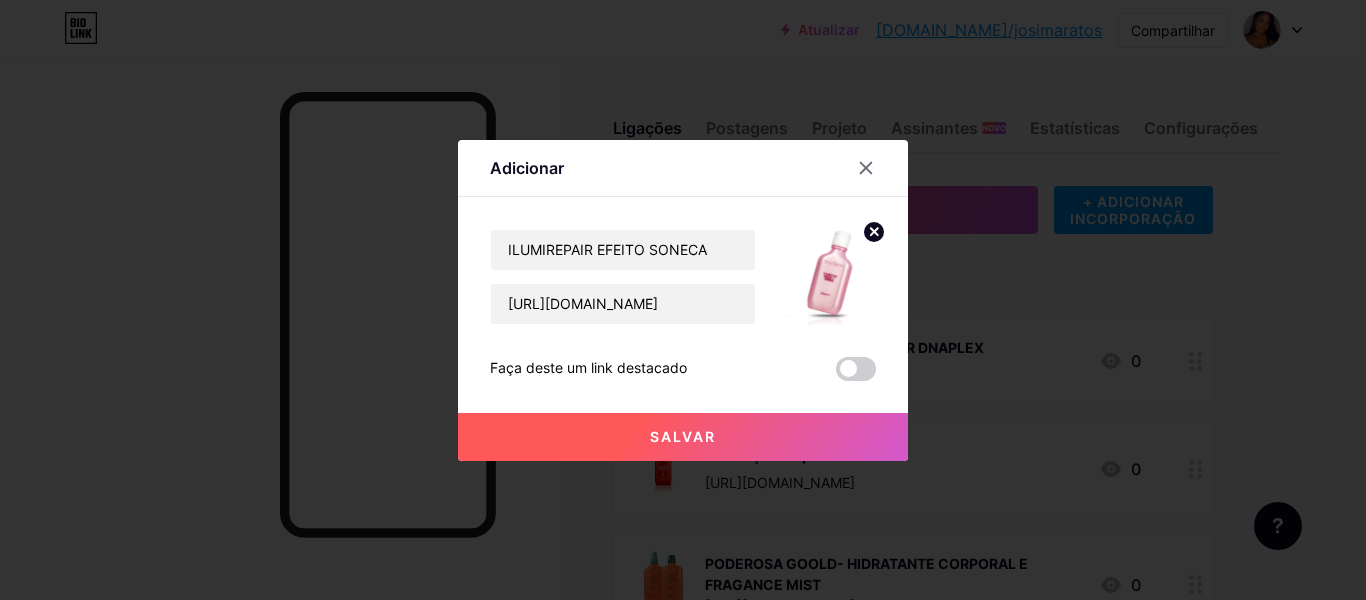 click on "Salvar" at bounding box center [683, 437] 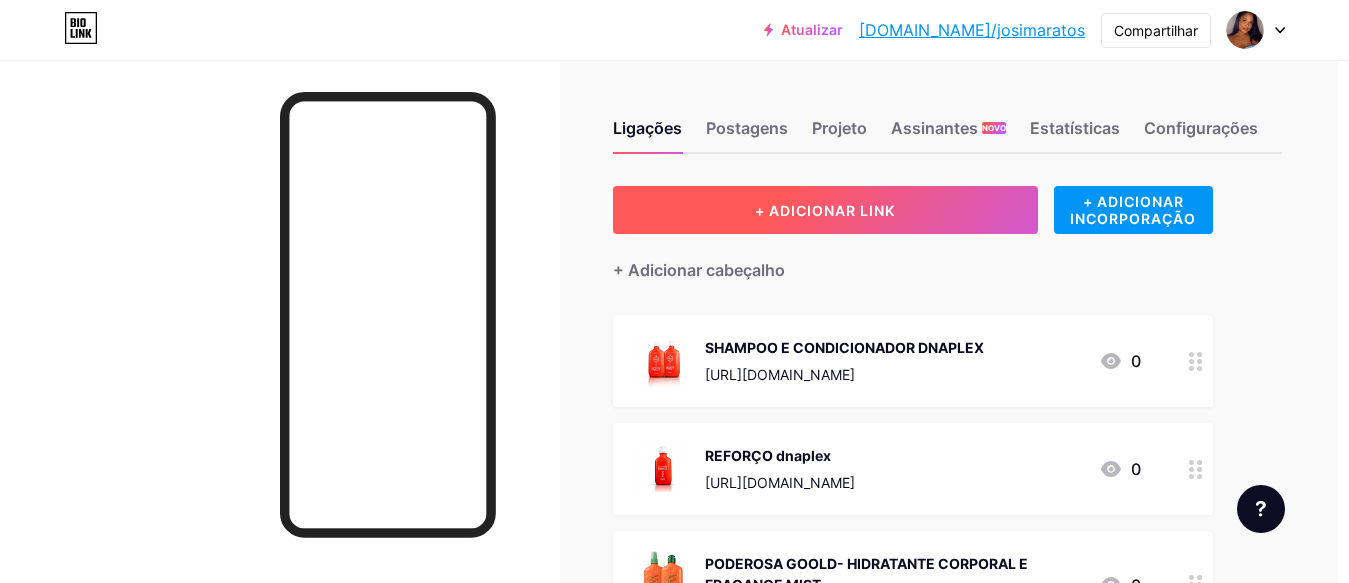 click on "+ ADICIONAR LINK" at bounding box center [825, 210] 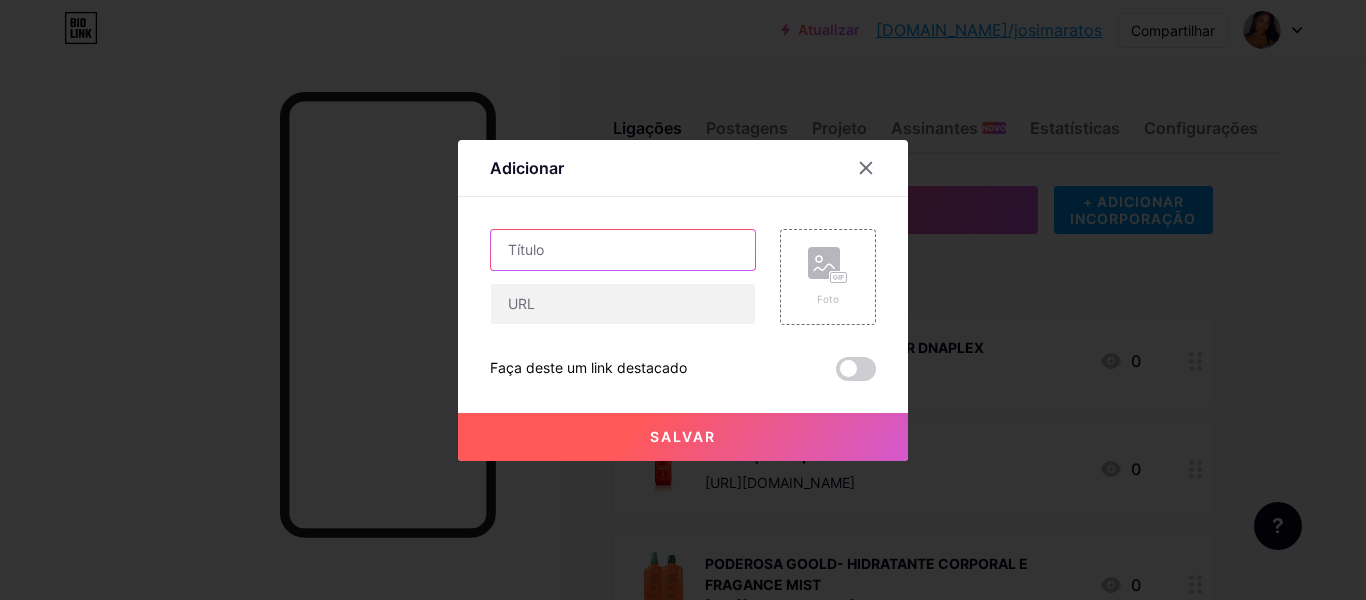 click at bounding box center [623, 250] 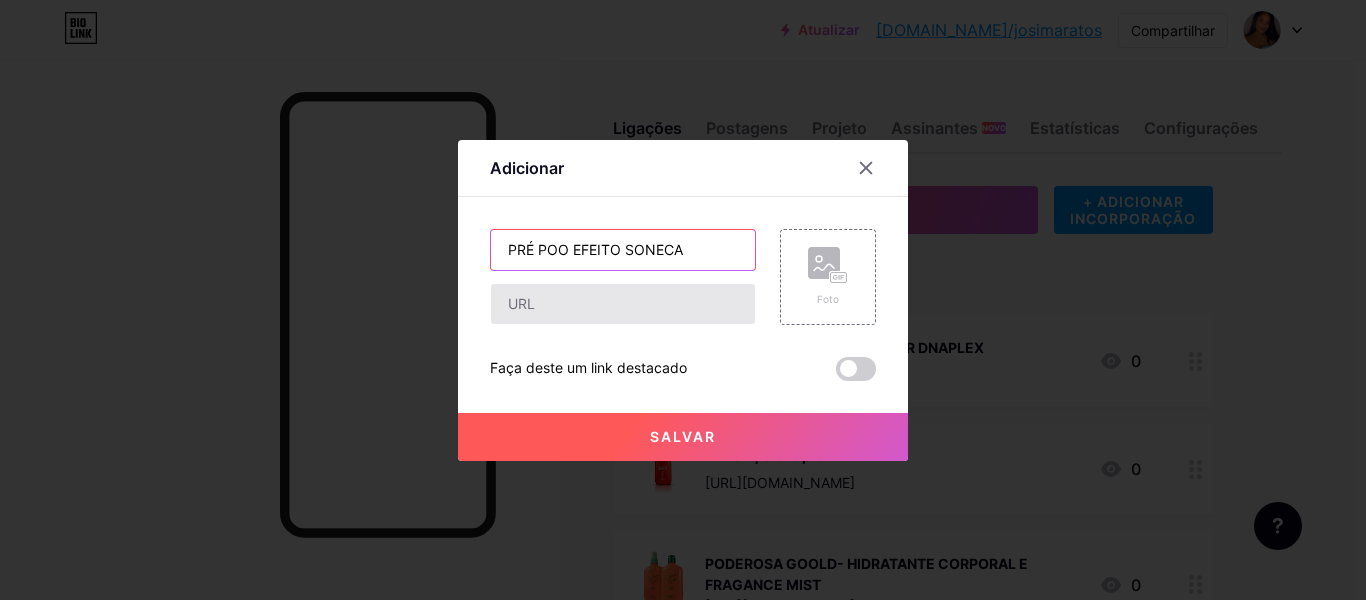 type on "PRÉ POO EFEITO SONECA" 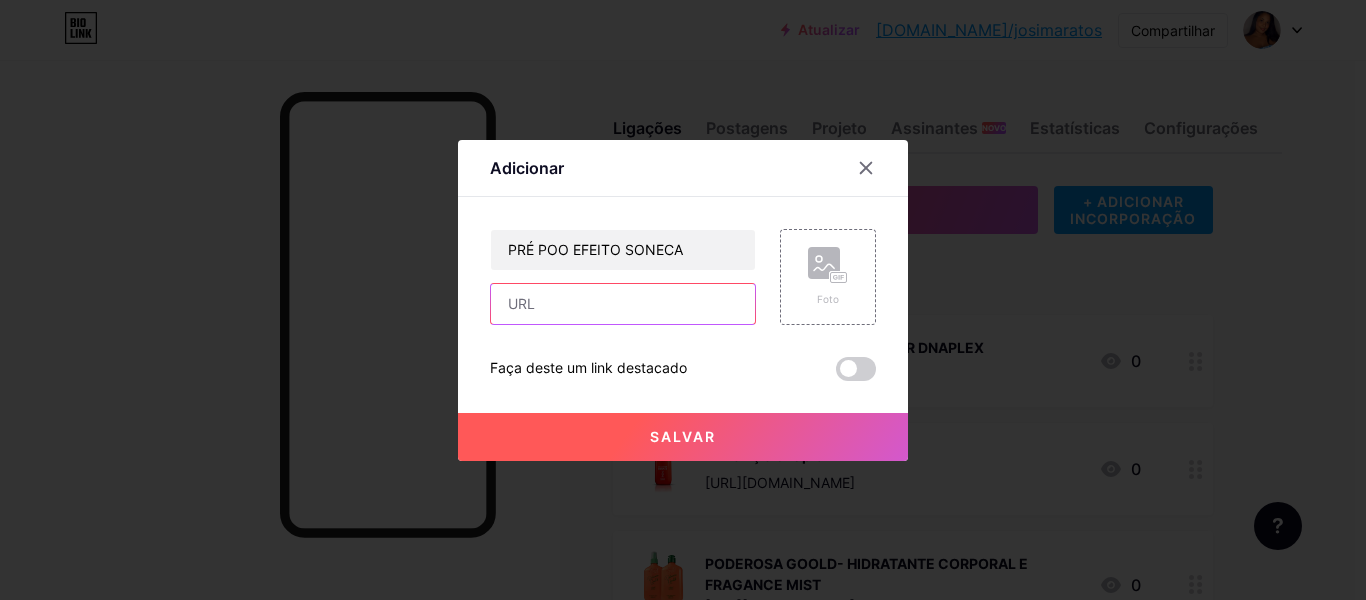 click at bounding box center (623, 304) 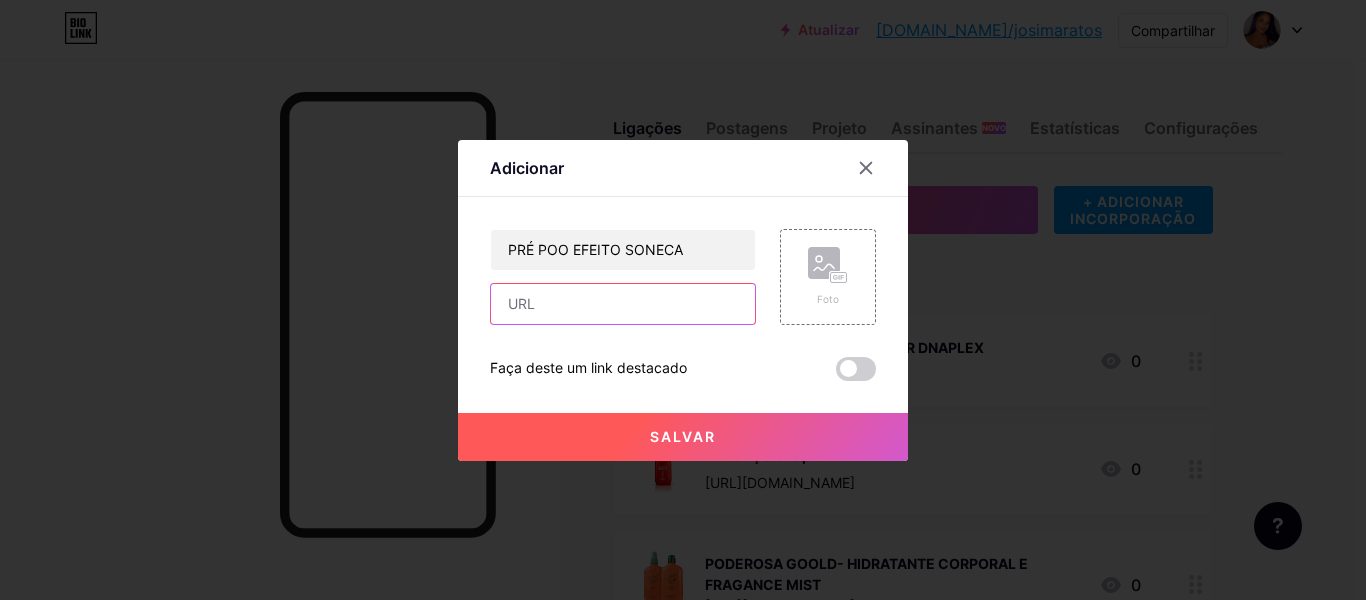 paste on "[URL][DOMAIN_NAME]" 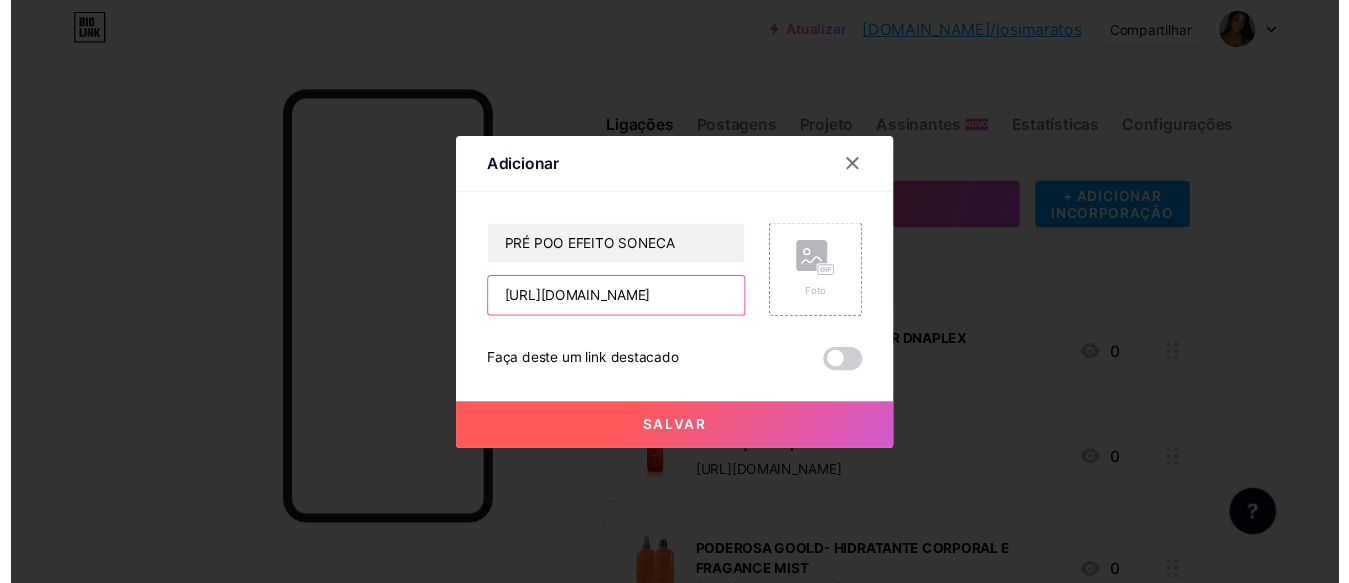 scroll, scrollTop: 0, scrollLeft: 80, axis: horizontal 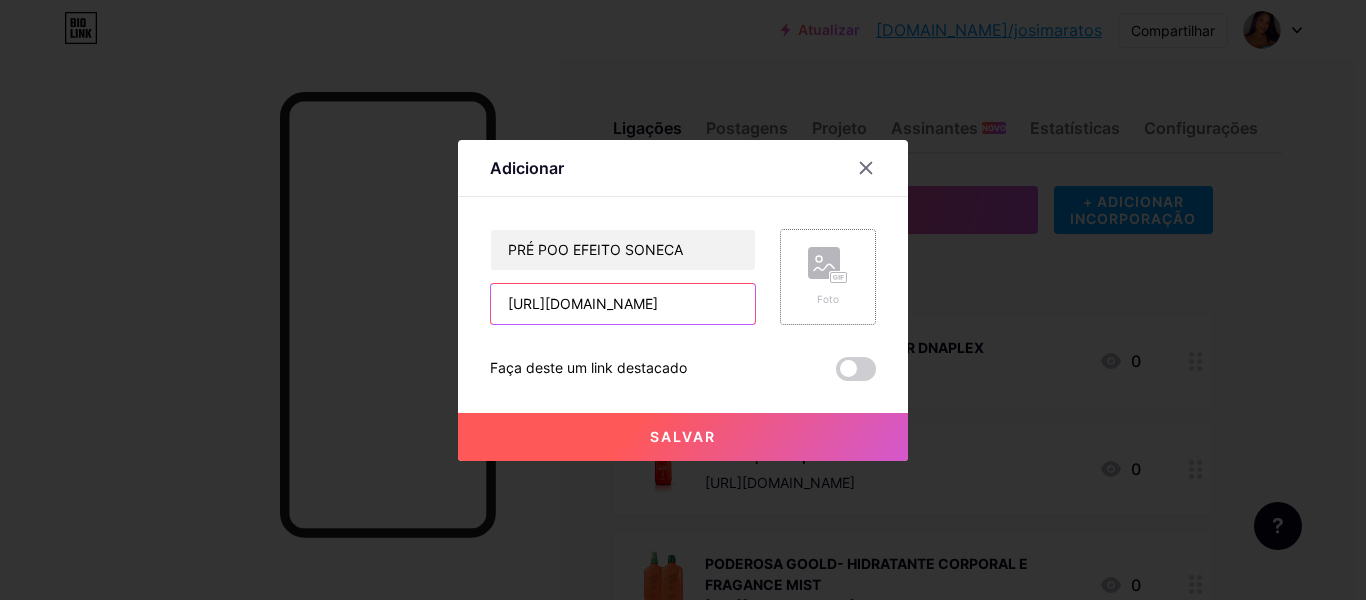 type on "[URL][DOMAIN_NAME]" 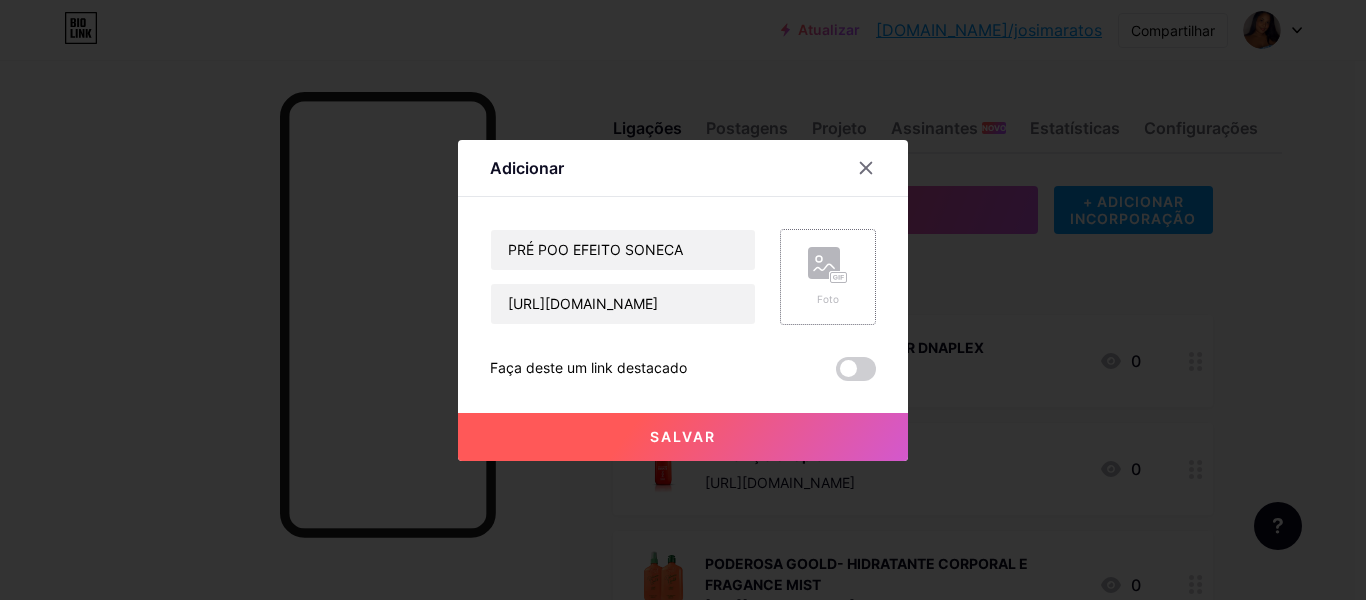 click on "Foto" at bounding box center [828, 277] 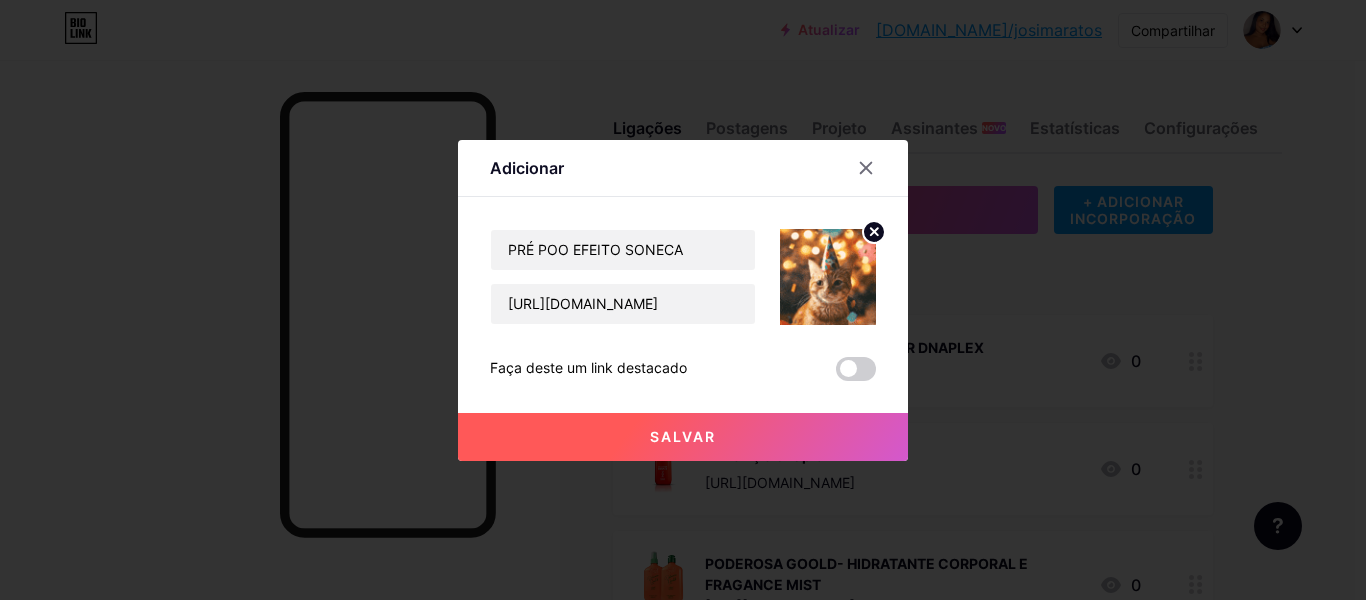 click at bounding box center [828, 277] 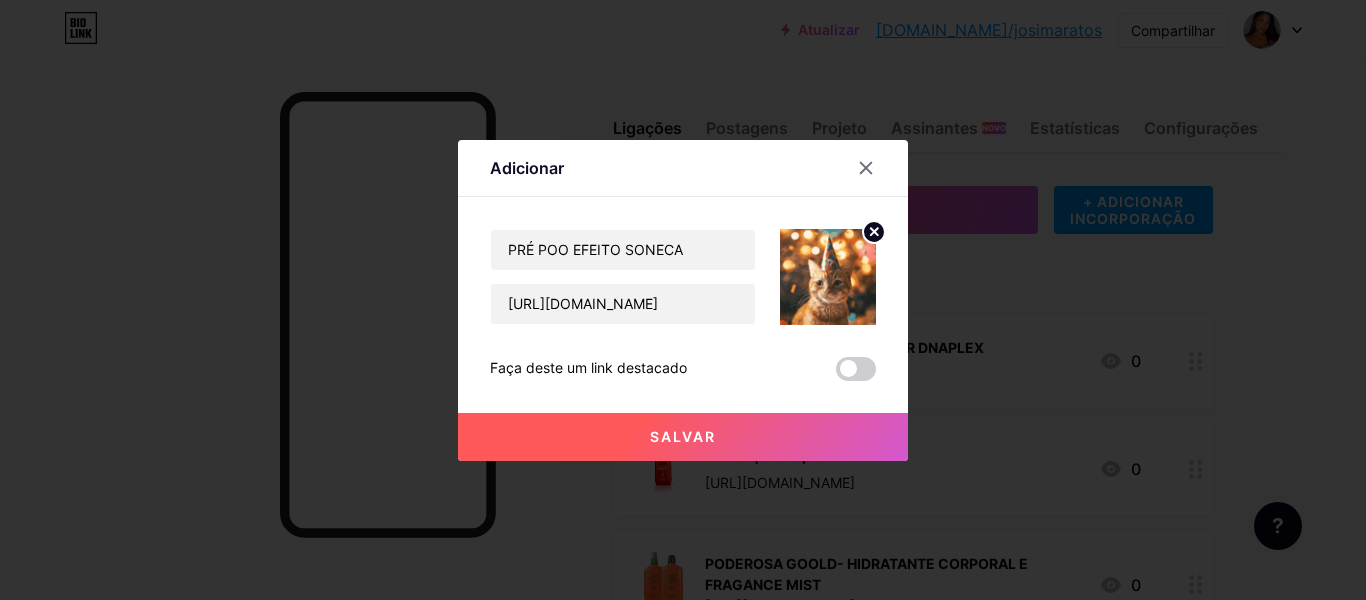 click 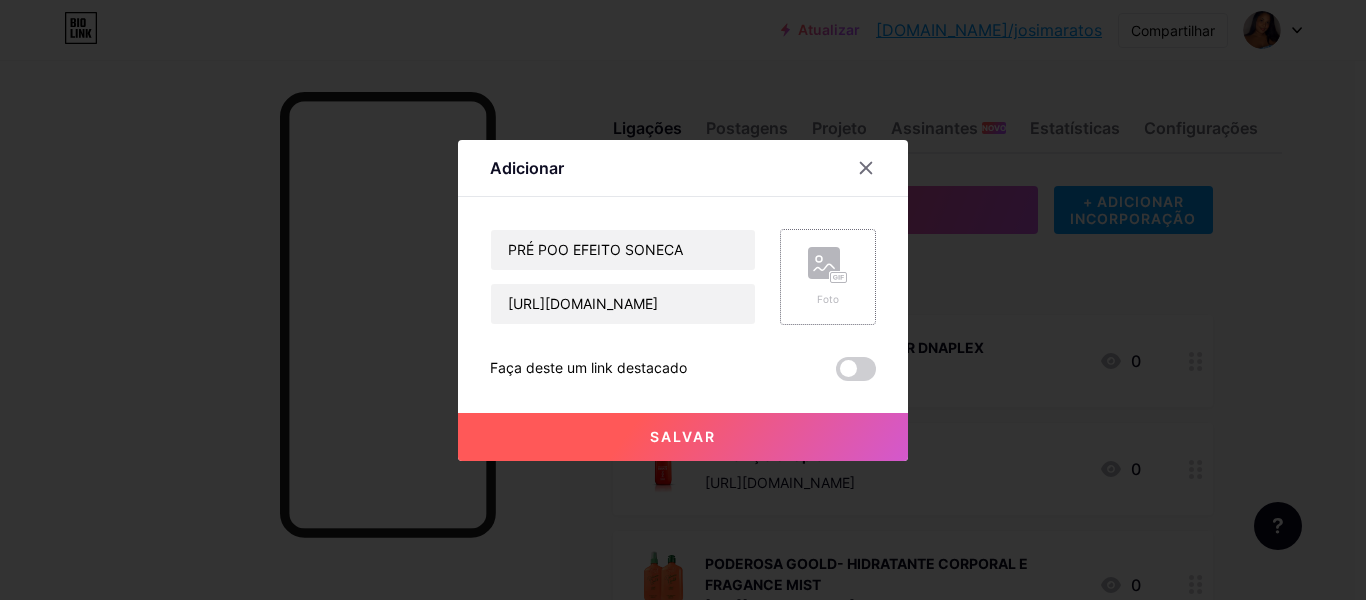 click 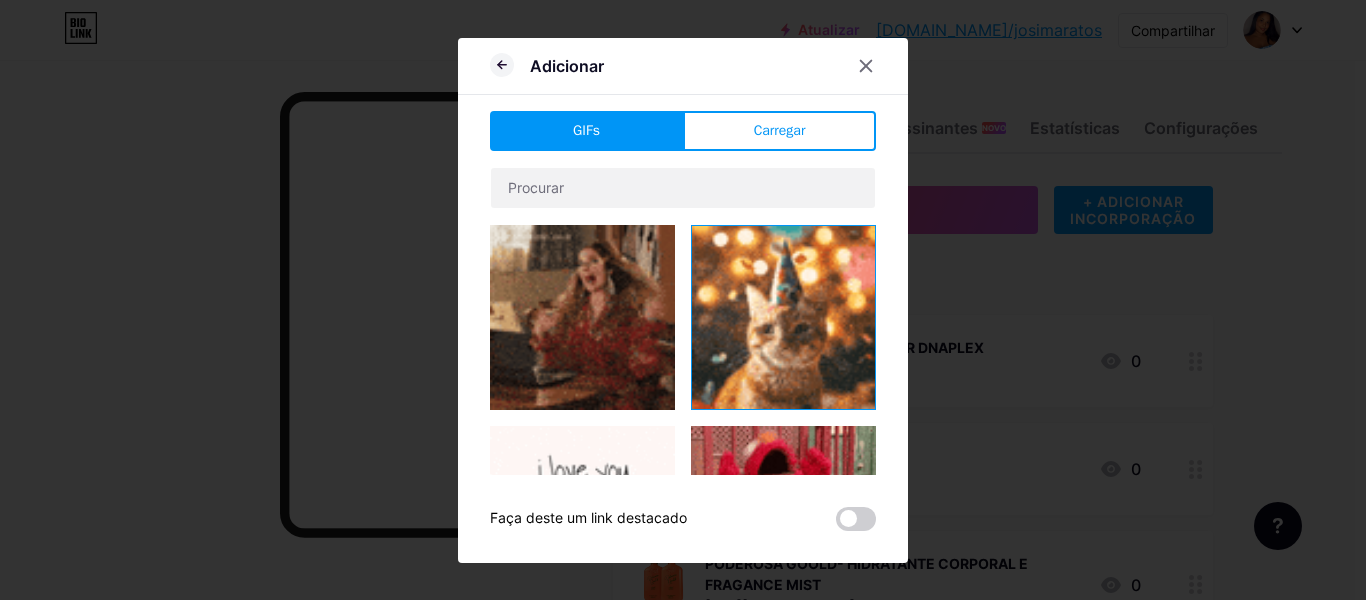 click on "Adicionar       GIFs     Carregar       Contente
YouTube
Reproduza vídeos do YouTube sem sair da sua página.
ADICIONAR
Vimeo
Reproduza vídeos do Vimeo sem sair da sua página.
ADICIONAR
TikTok
Aumente seus seguidores no TikTok
ADICIONAR
Tweet
Incorpore um tweet.
ADICIONAR
Reddit
Exiba seu perfil do Reddit
ADICIONAR
Spotify
Incorpore o Spotify para reproduzir a prévia de uma faixa.
ADICIONAR
Contração muscular
ADICIONAR" at bounding box center [683, 300] 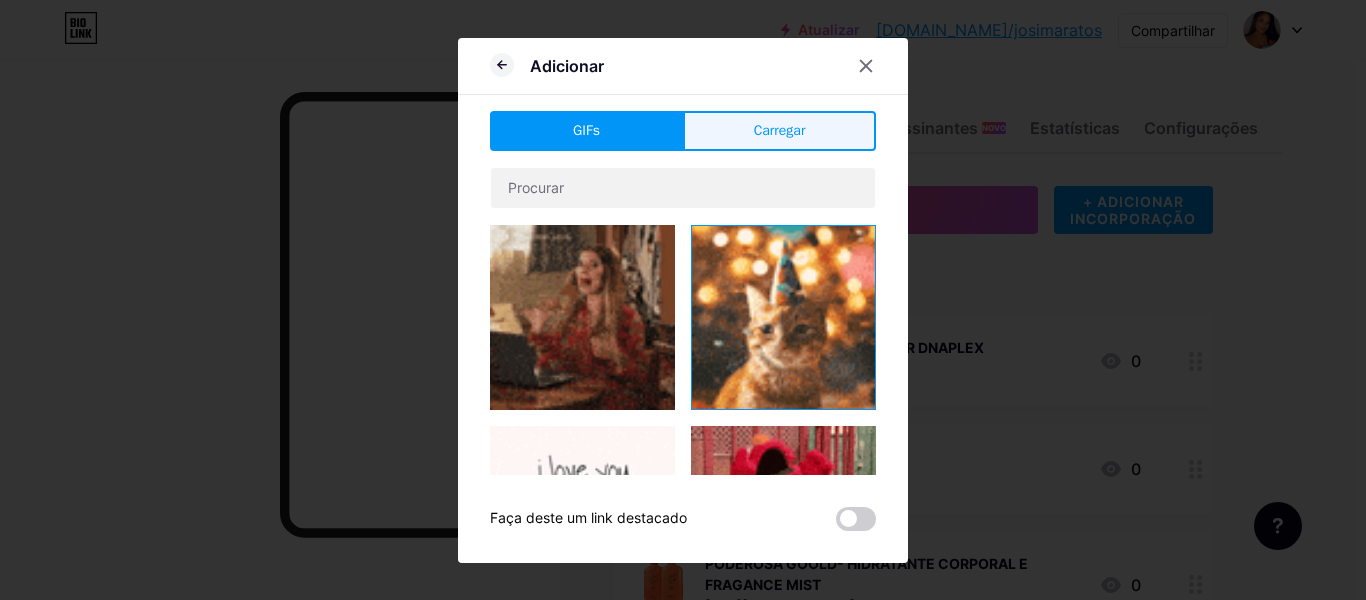 click on "Carregar" at bounding box center (780, 130) 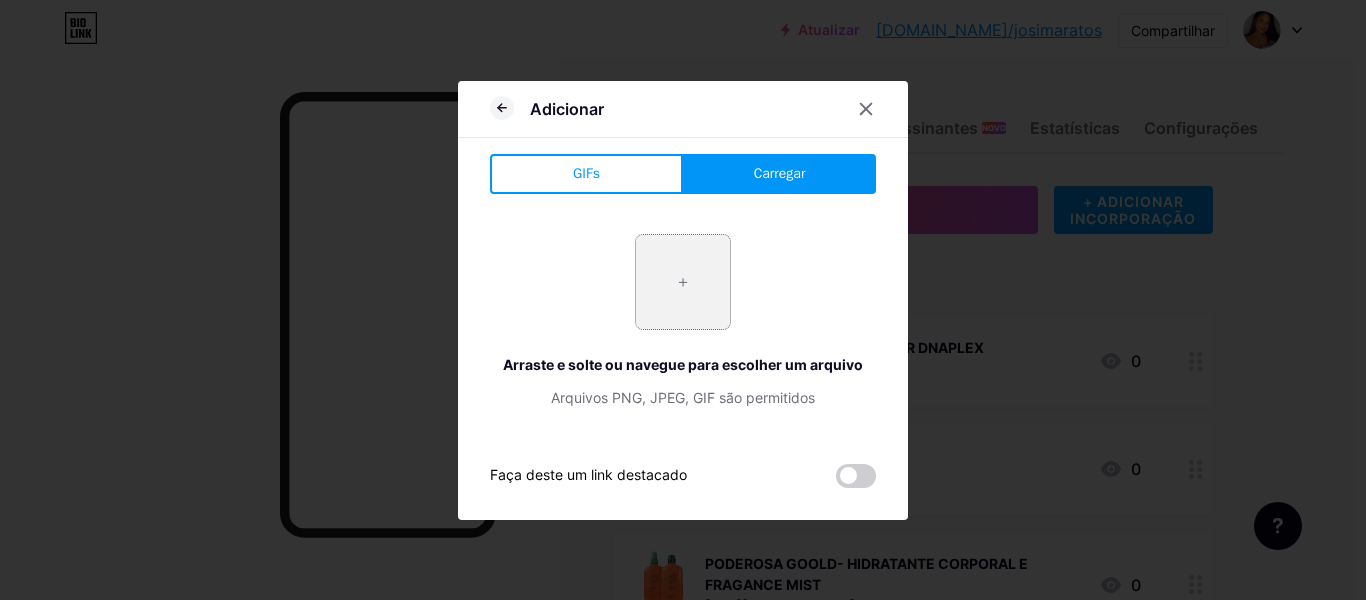 click at bounding box center (683, 282) 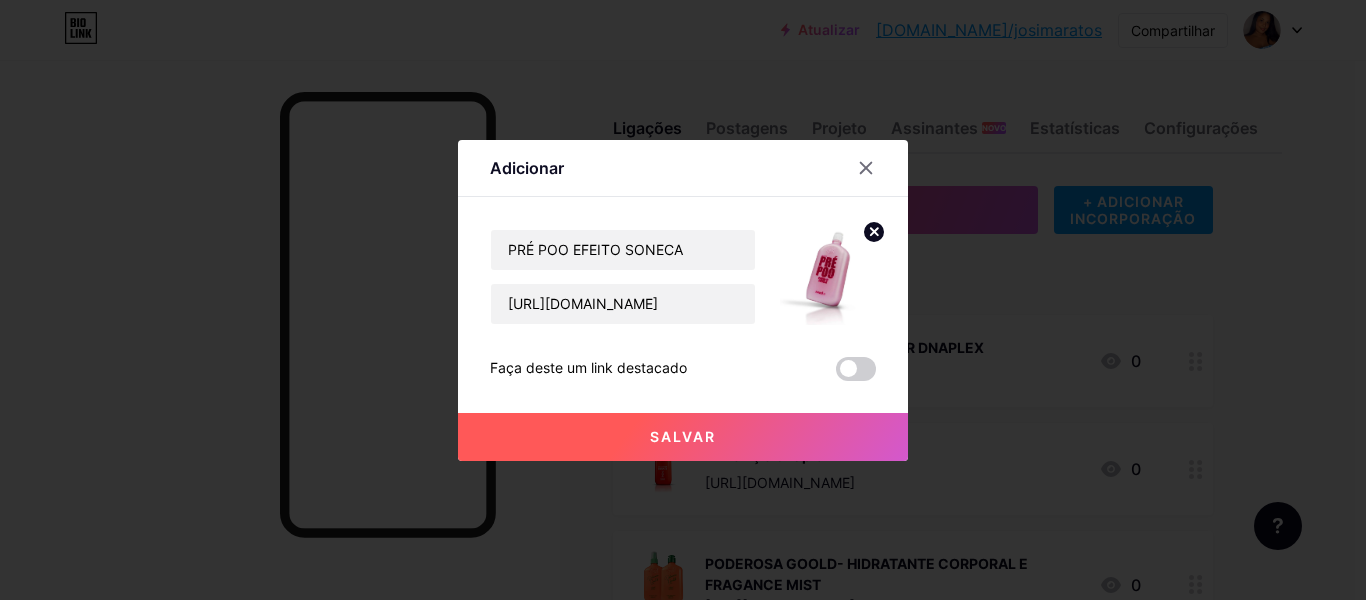 click on "Salvar" at bounding box center (683, 437) 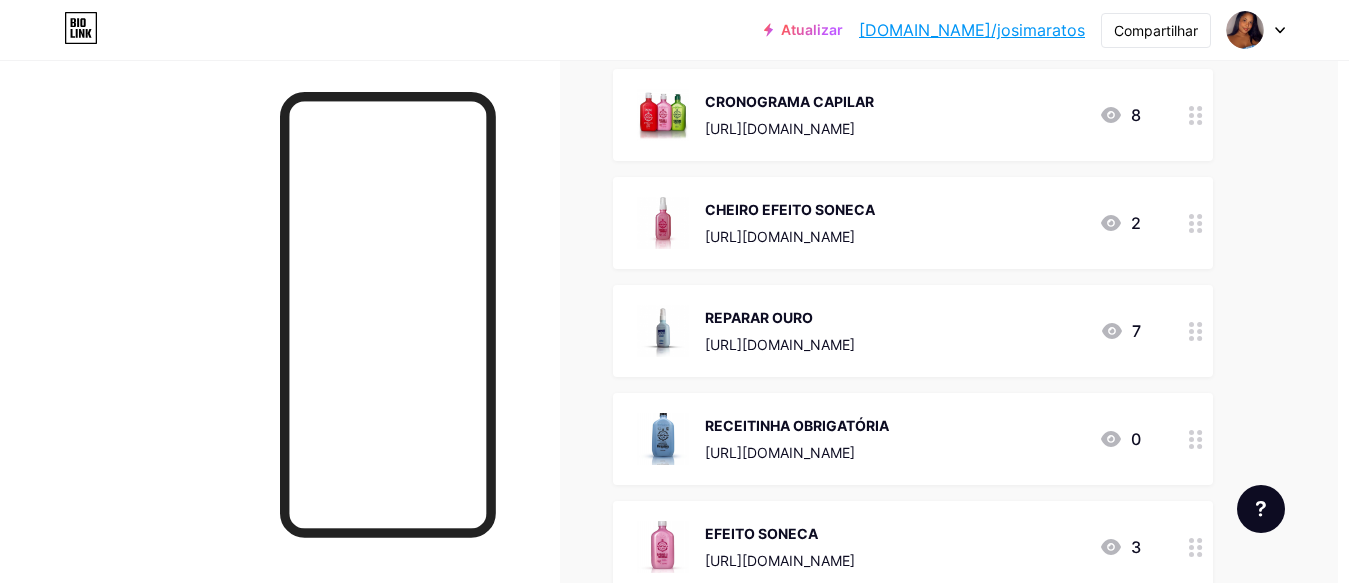 scroll, scrollTop: 1335, scrollLeft: 11, axis: both 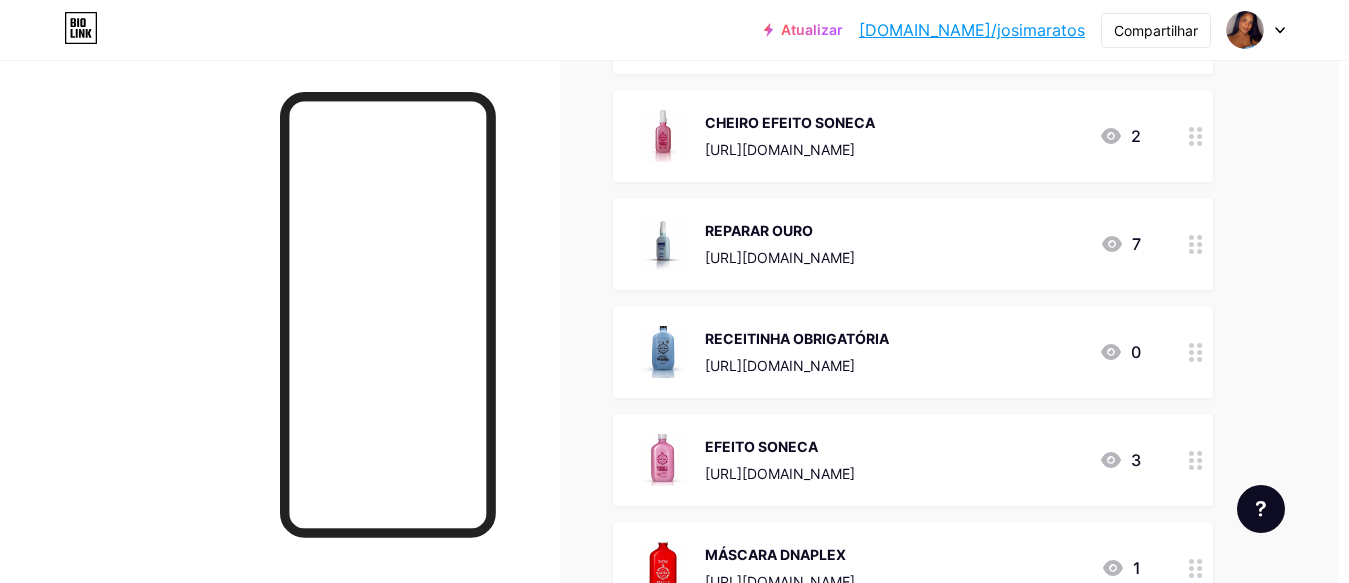 click on "REPARAR OURO
[URL][DOMAIN_NAME]
7" at bounding box center (913, 244) 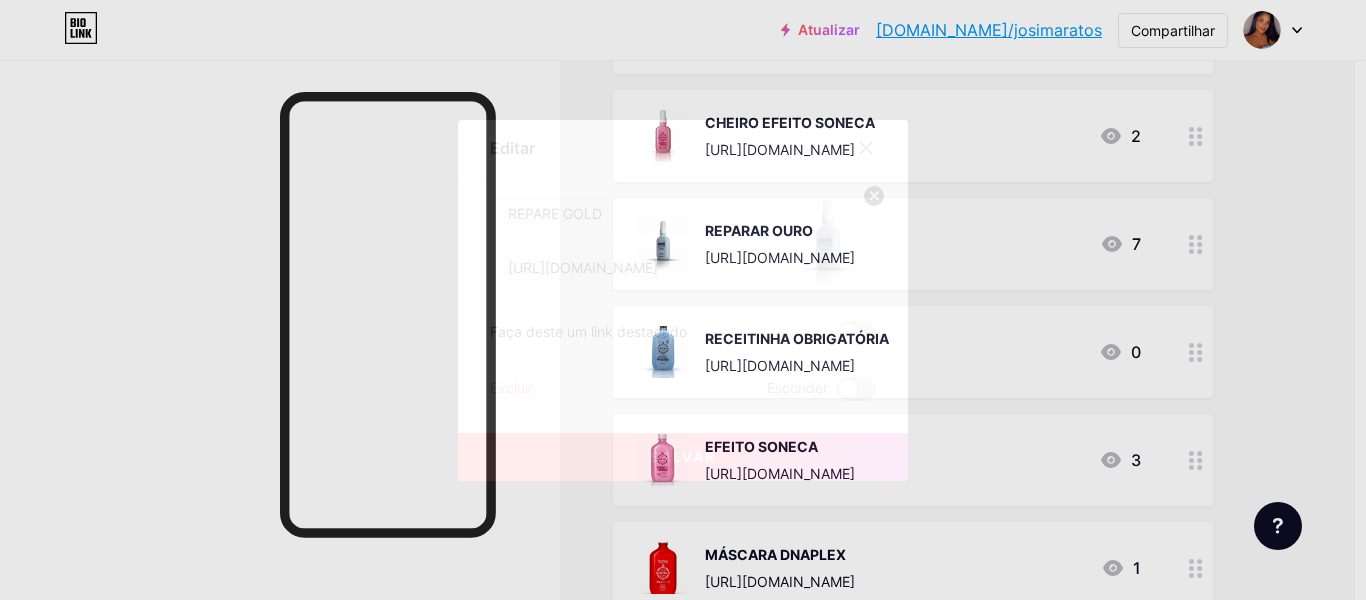 click 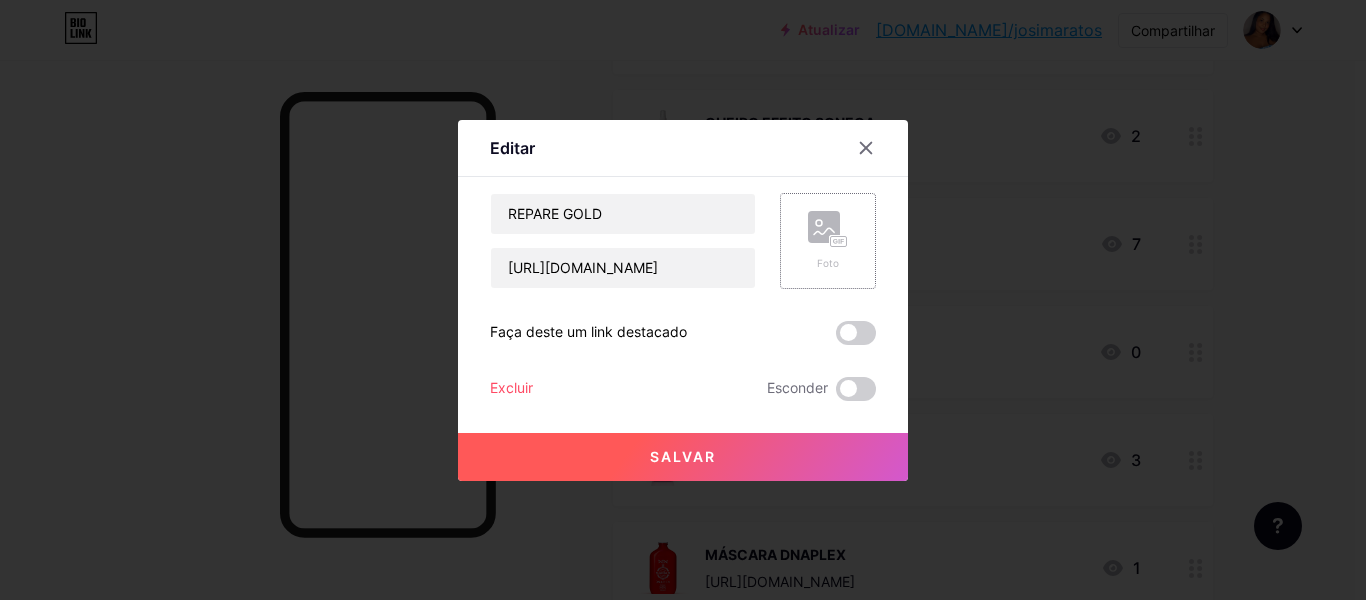 click on "Foto" at bounding box center (828, 241) 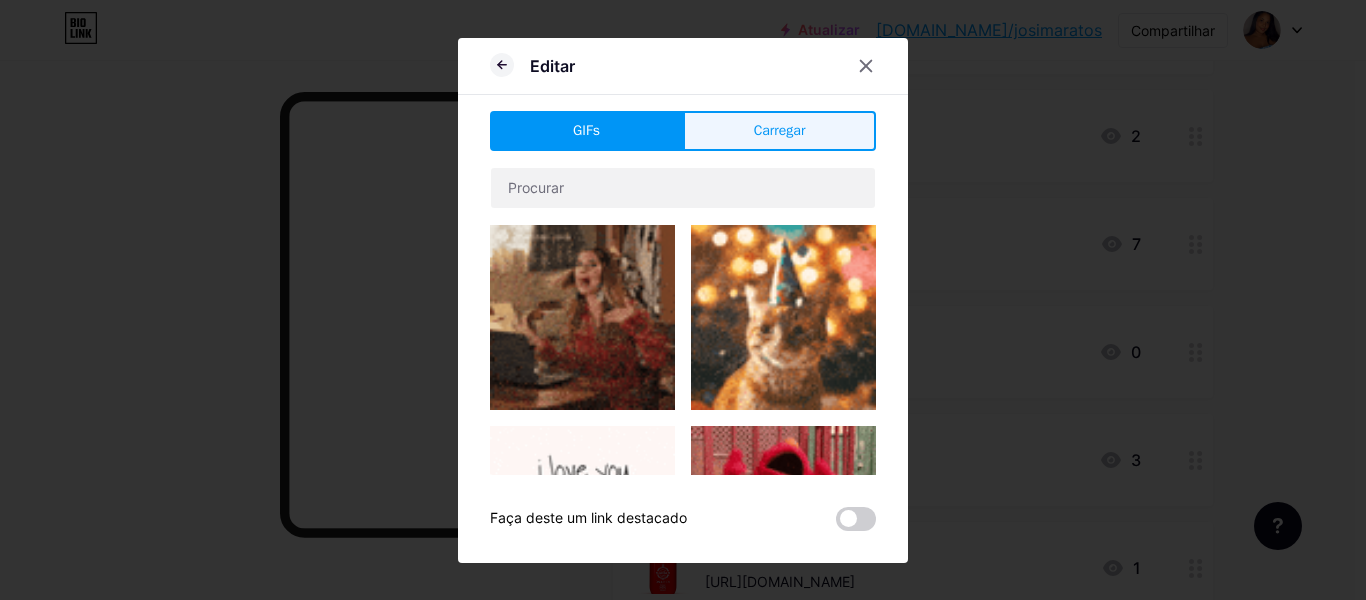 click on "Carregar" at bounding box center (780, 130) 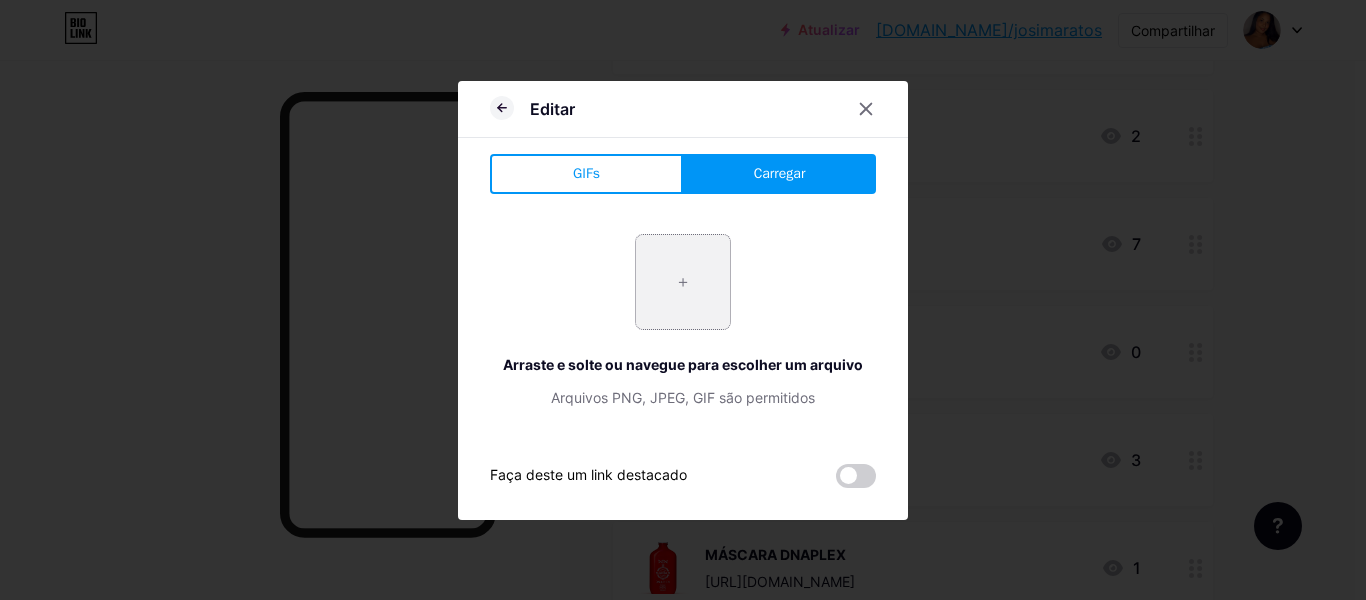 click at bounding box center [683, 282] 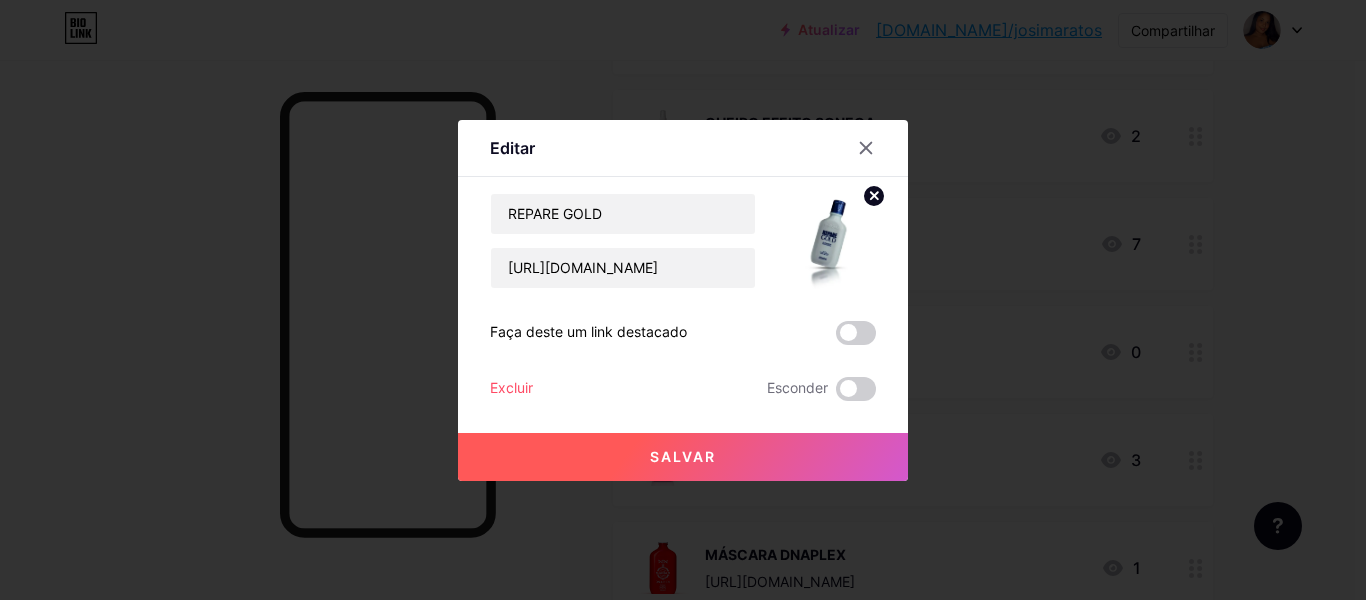 click on "Salvar" at bounding box center (683, 457) 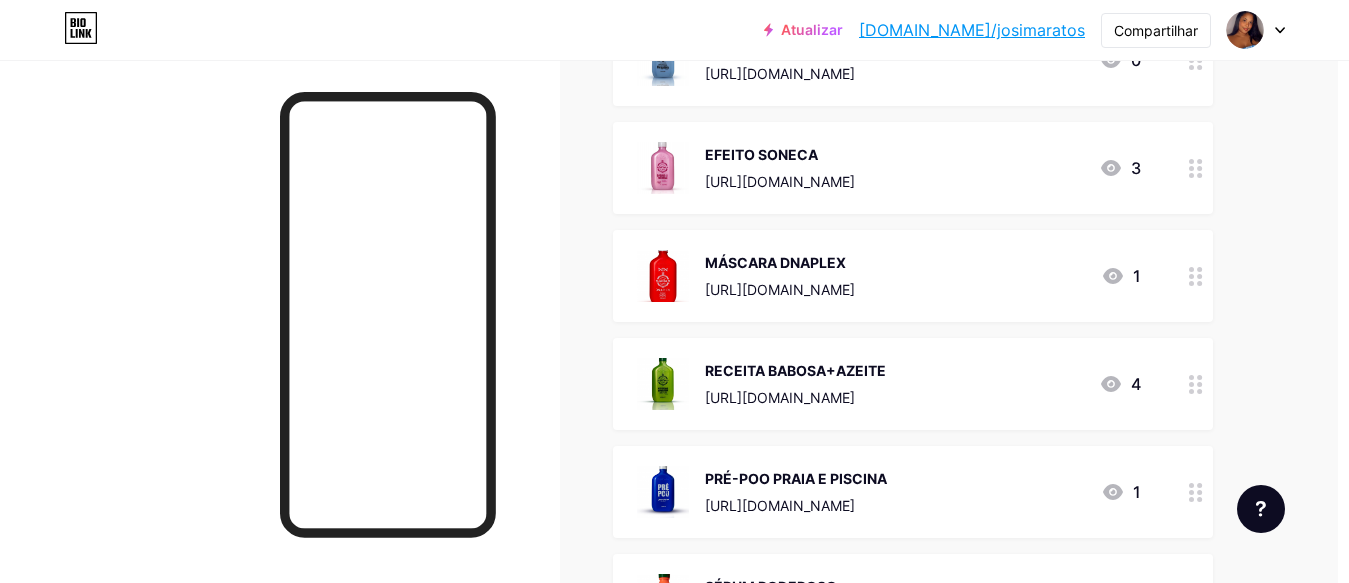 scroll, scrollTop: 1540, scrollLeft: 11, axis: both 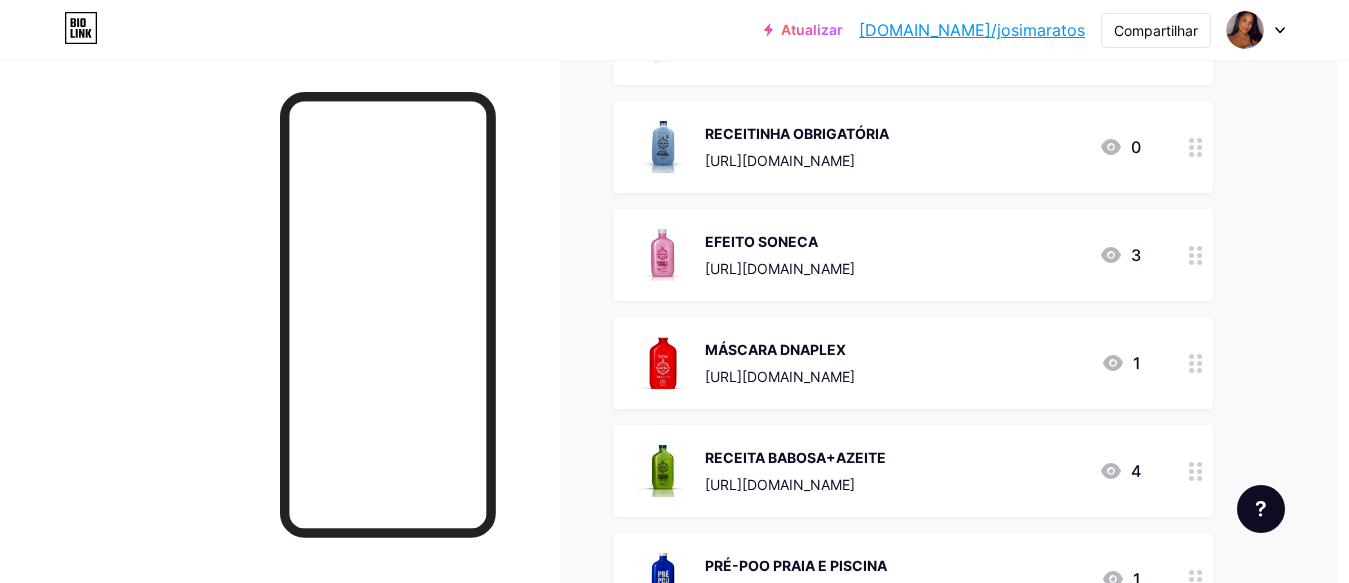 click at bounding box center (1196, 147) 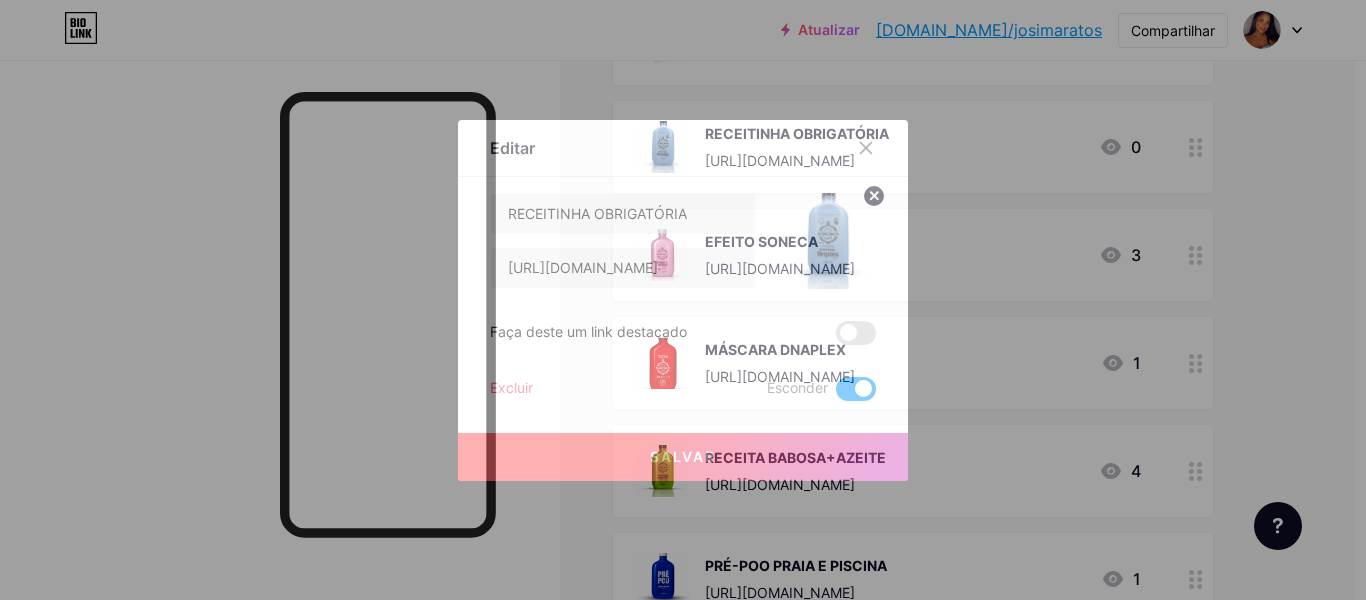 click at bounding box center (683, 300) 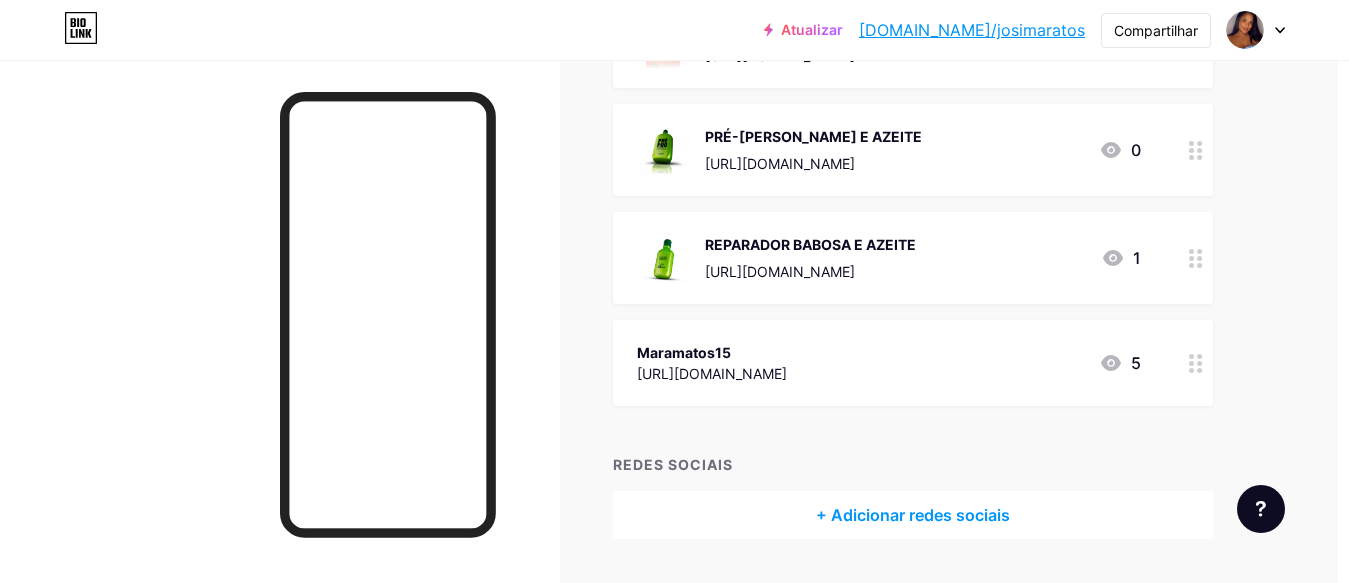 scroll, scrollTop: 3713, scrollLeft: 11, axis: both 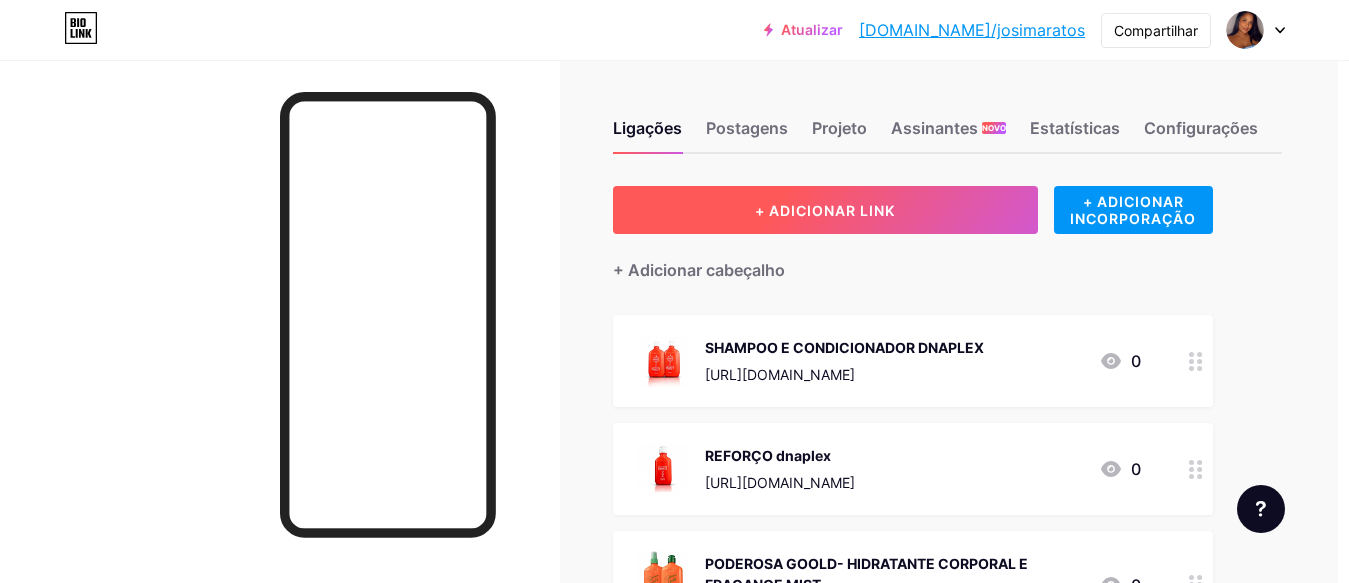 click on "+ ADICIONAR LINK" at bounding box center [825, 210] 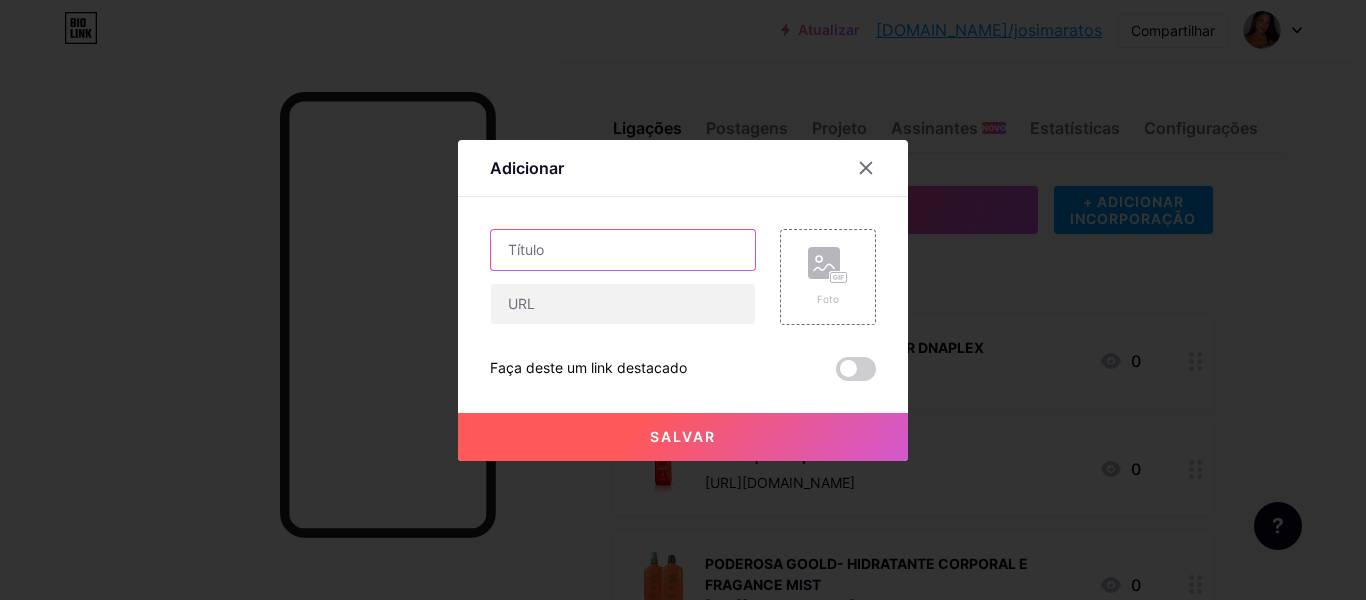 click at bounding box center (623, 250) 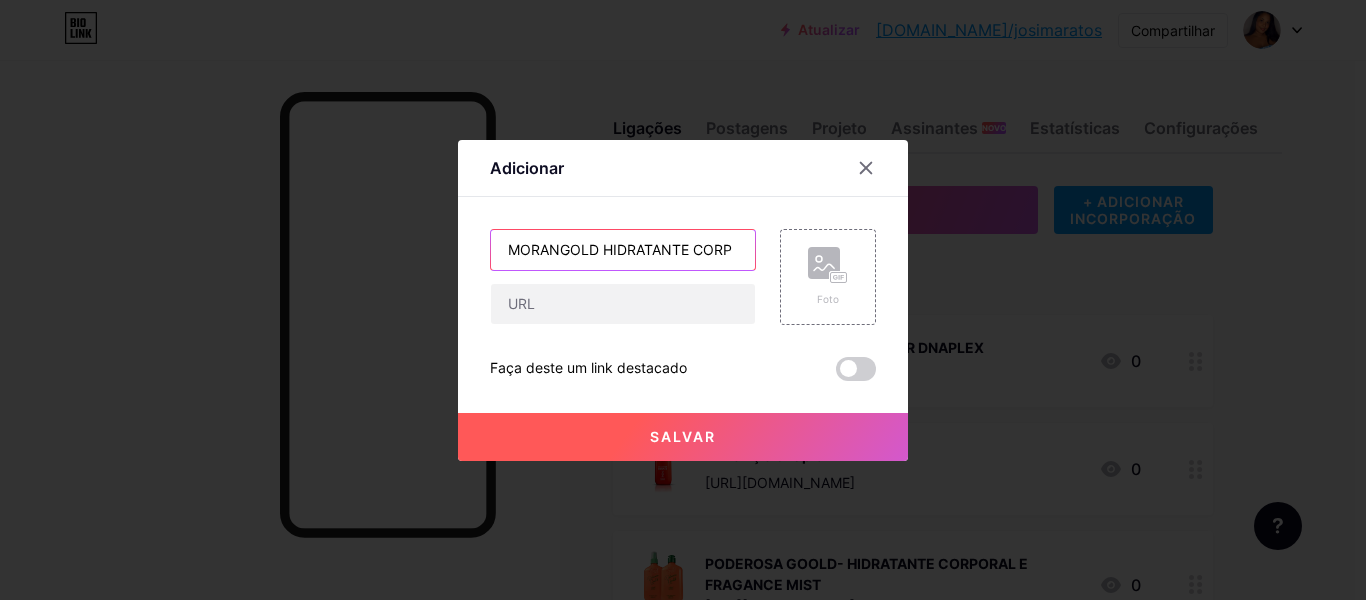 scroll, scrollTop: 0, scrollLeft: 0, axis: both 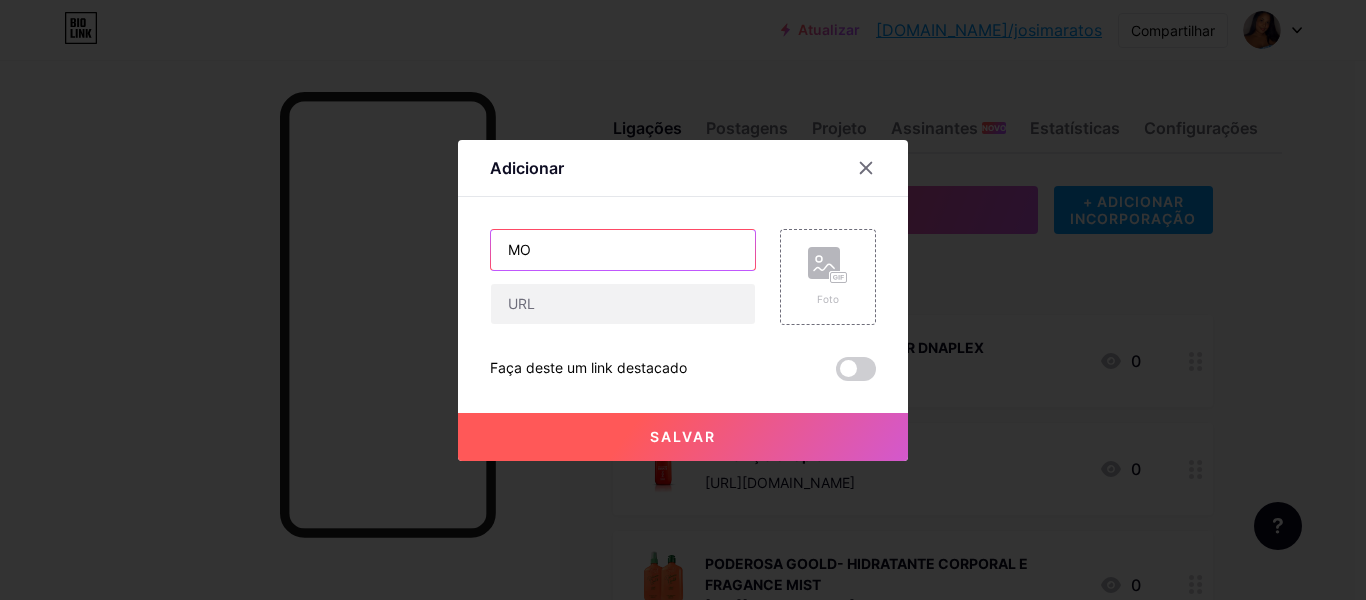 type on "M" 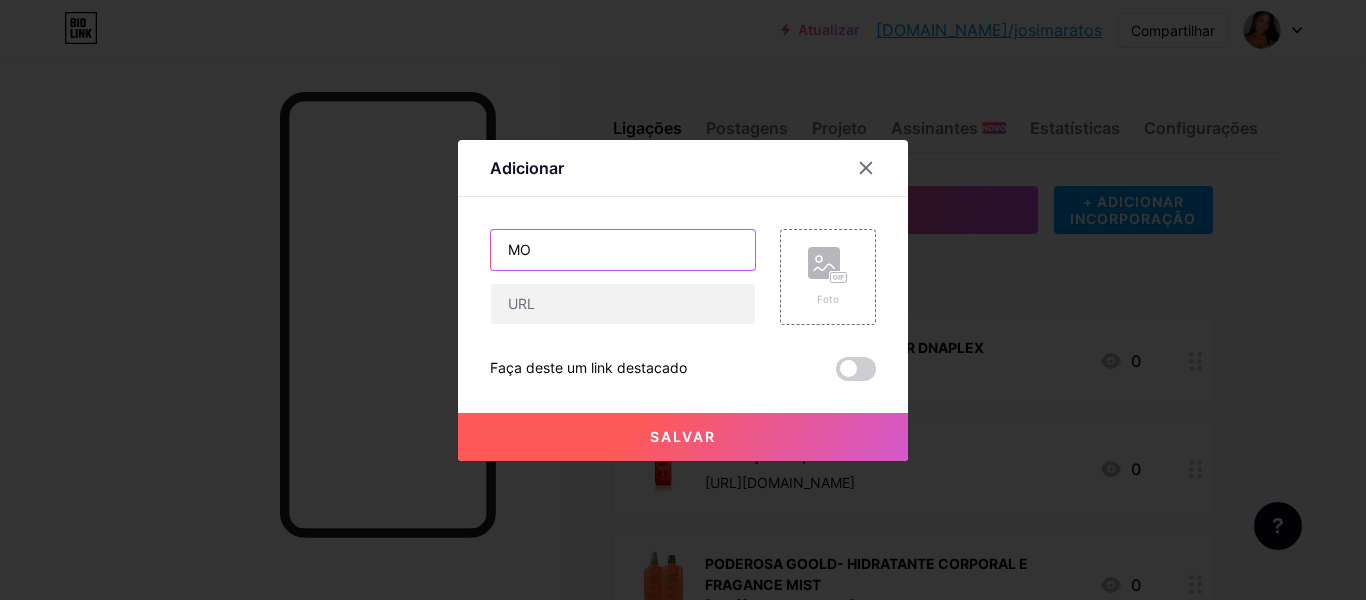 type on "M" 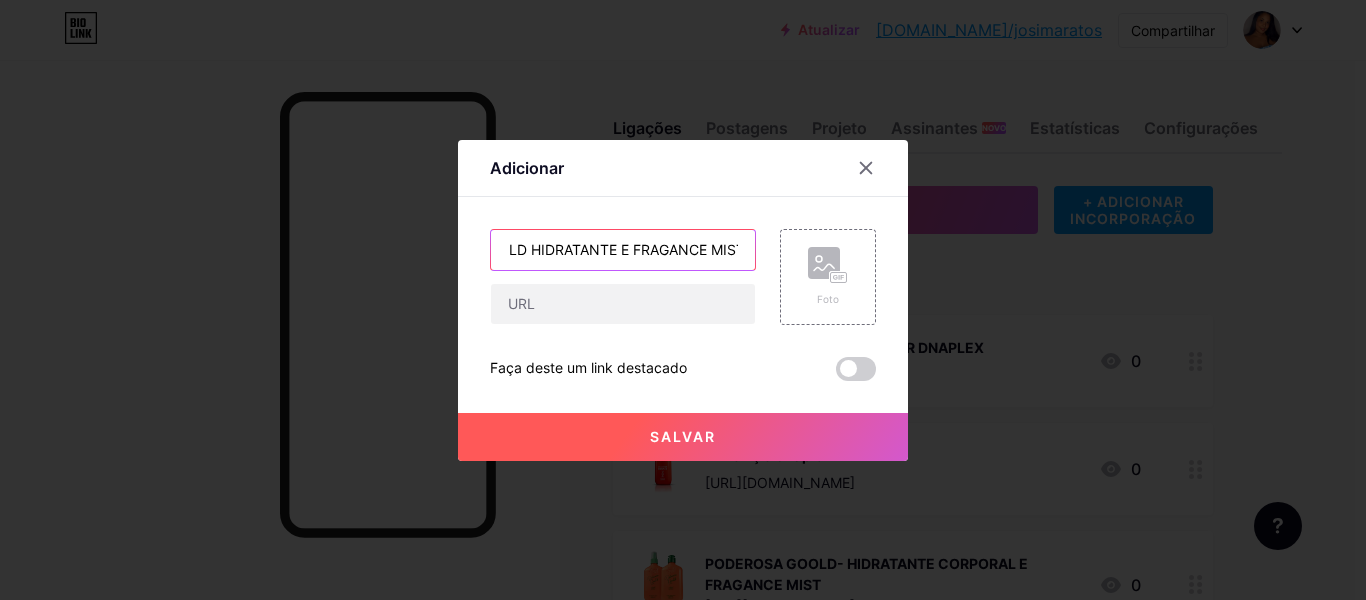 scroll, scrollTop: 0, scrollLeft: 81, axis: horizontal 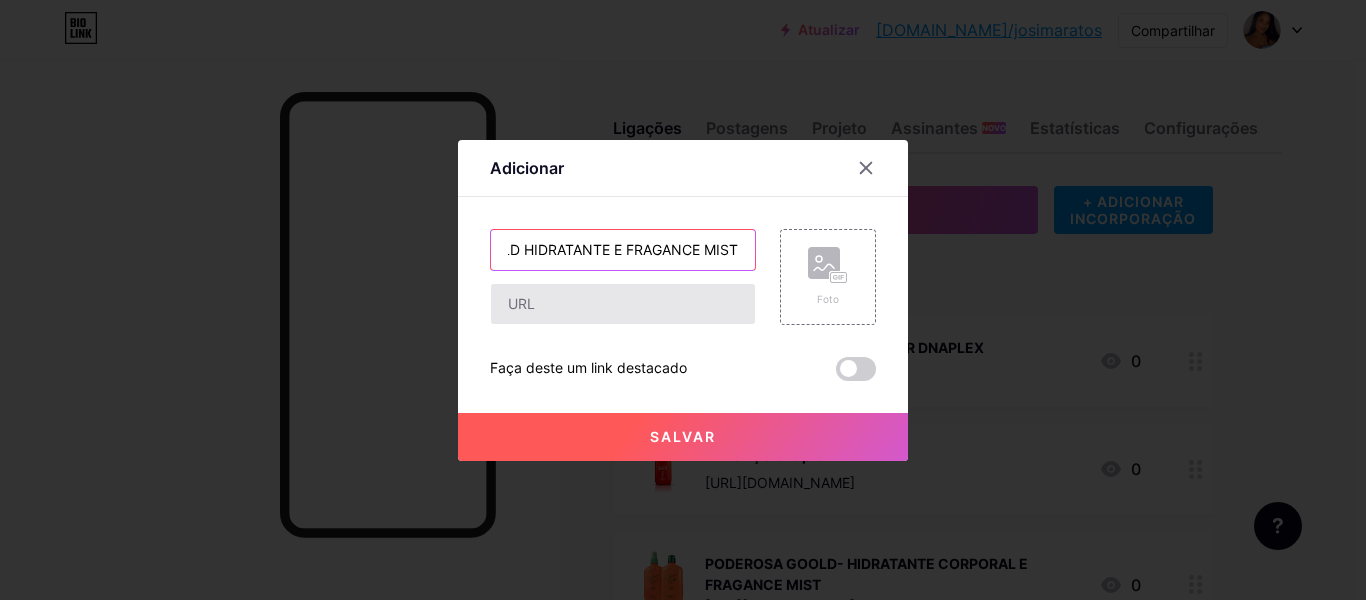 type on "MORANGOLD HIDRATANTE E FRAGANCE MIST" 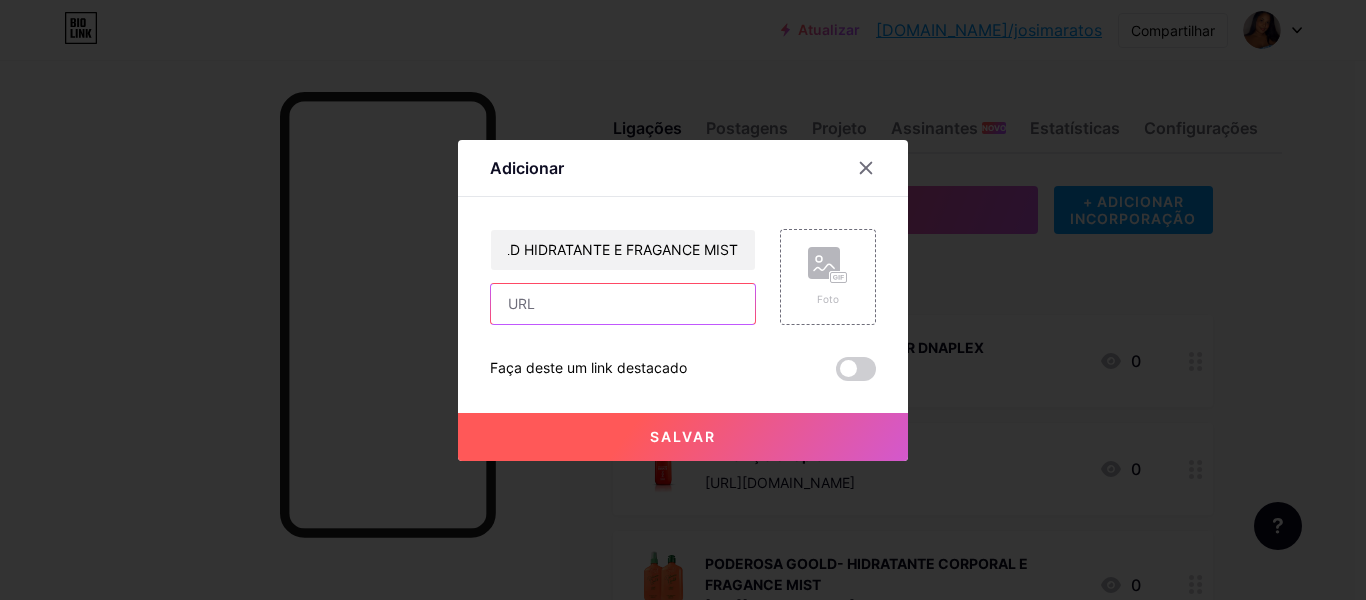 click at bounding box center [623, 304] 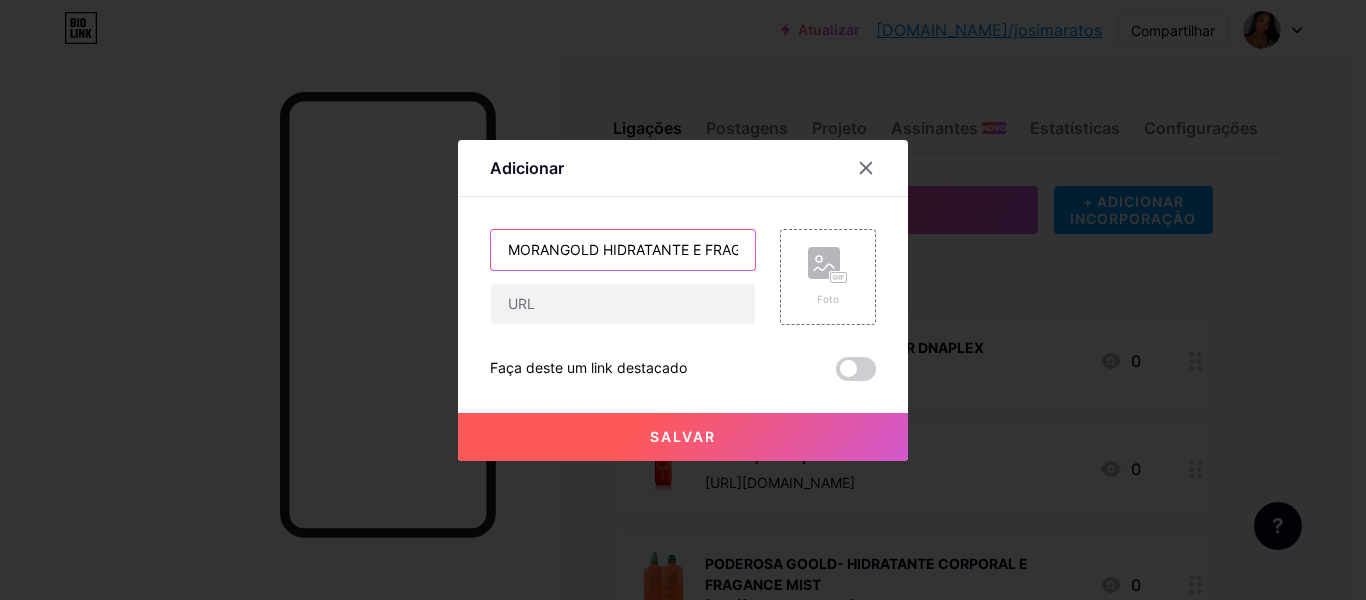 drag, startPoint x: 505, startPoint y: 252, endPoint x: 1143, endPoint y: 197, distance: 640.3663 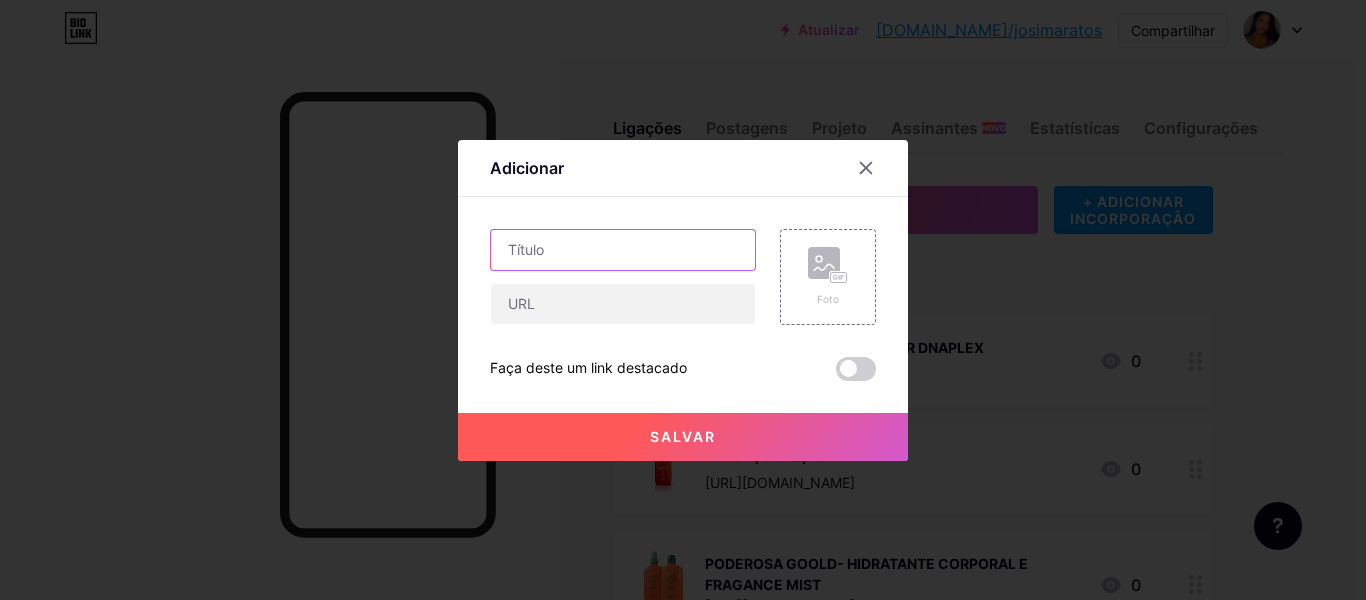 scroll, scrollTop: 0, scrollLeft: 0, axis: both 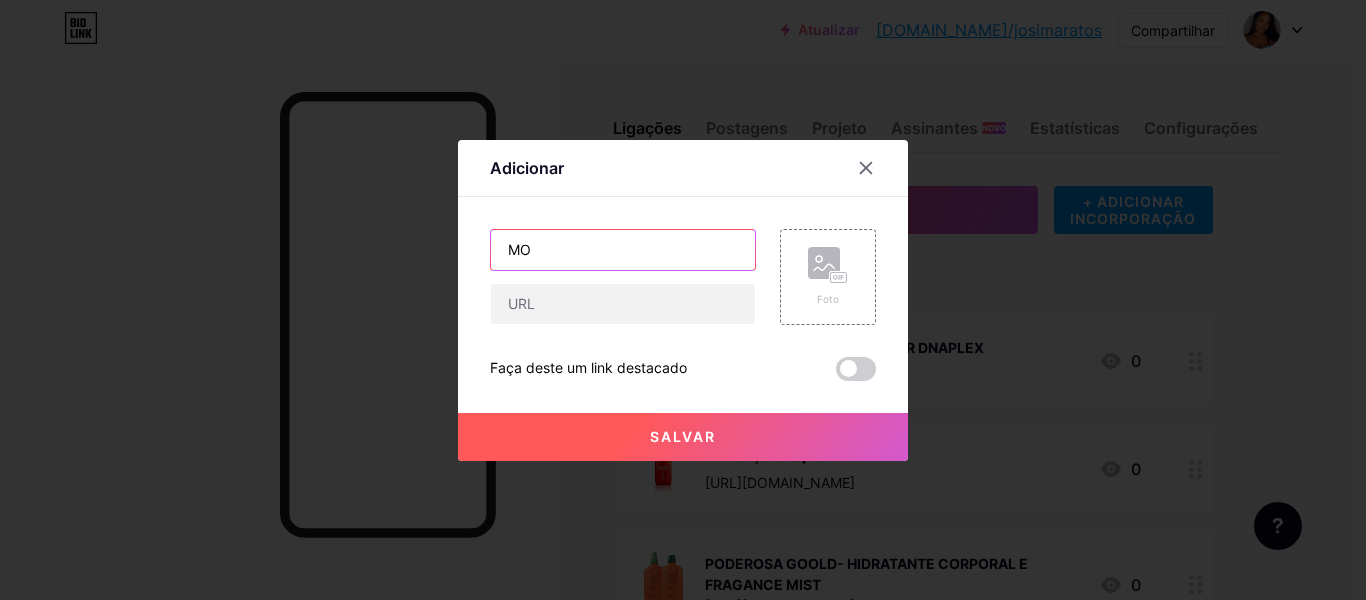 type on "M" 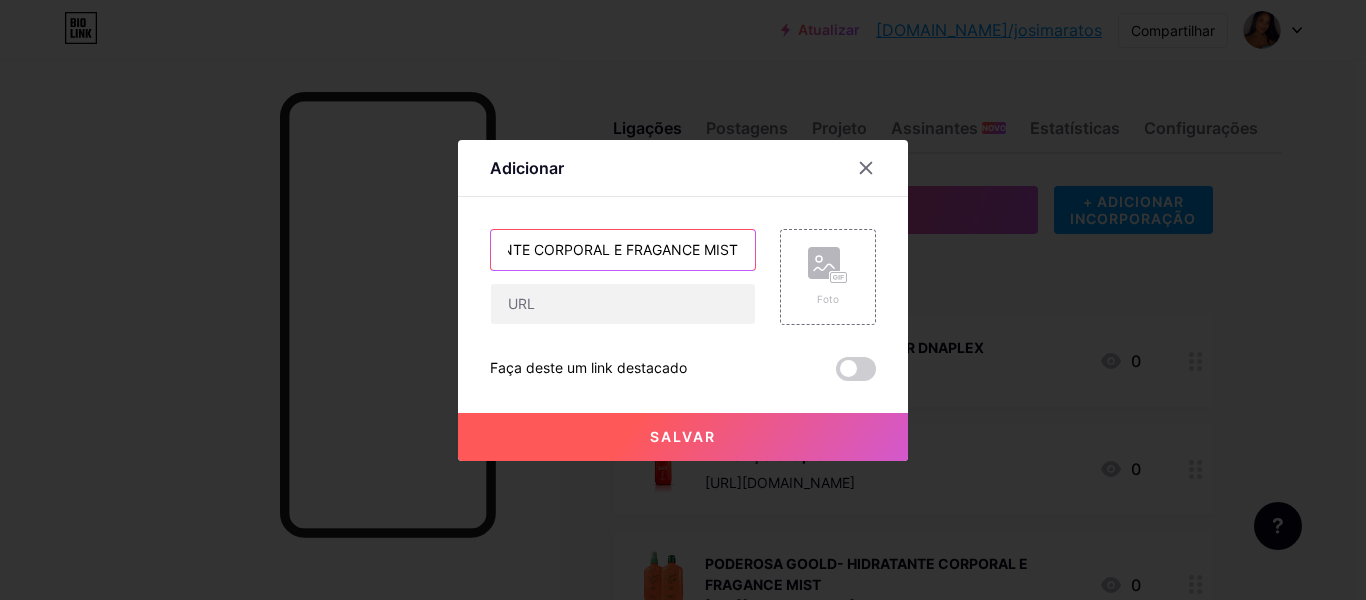 scroll, scrollTop: 0, scrollLeft: 164, axis: horizontal 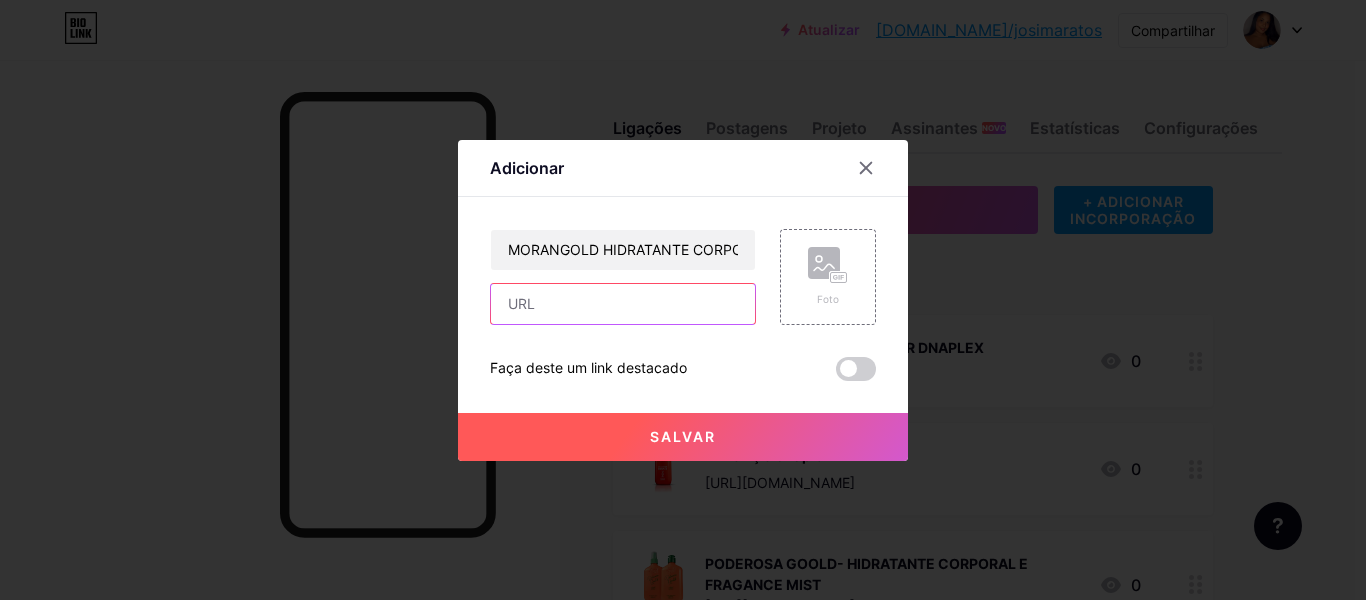 click at bounding box center [623, 304] 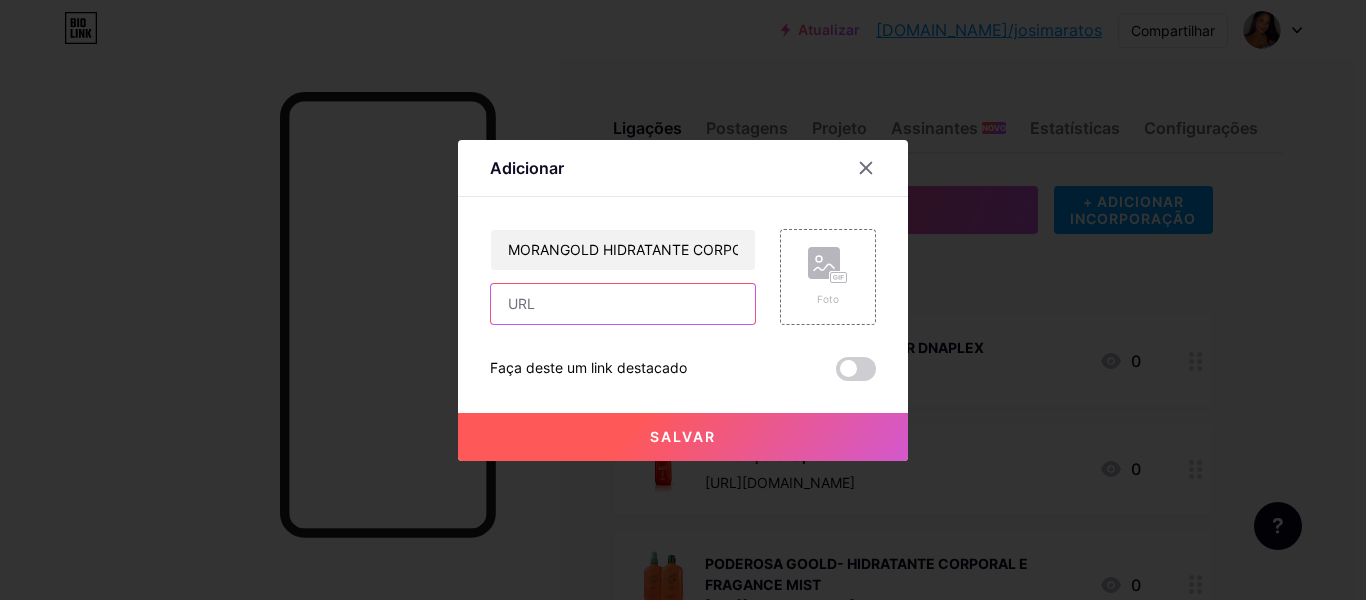 paste on "[URL][DOMAIN_NAME]" 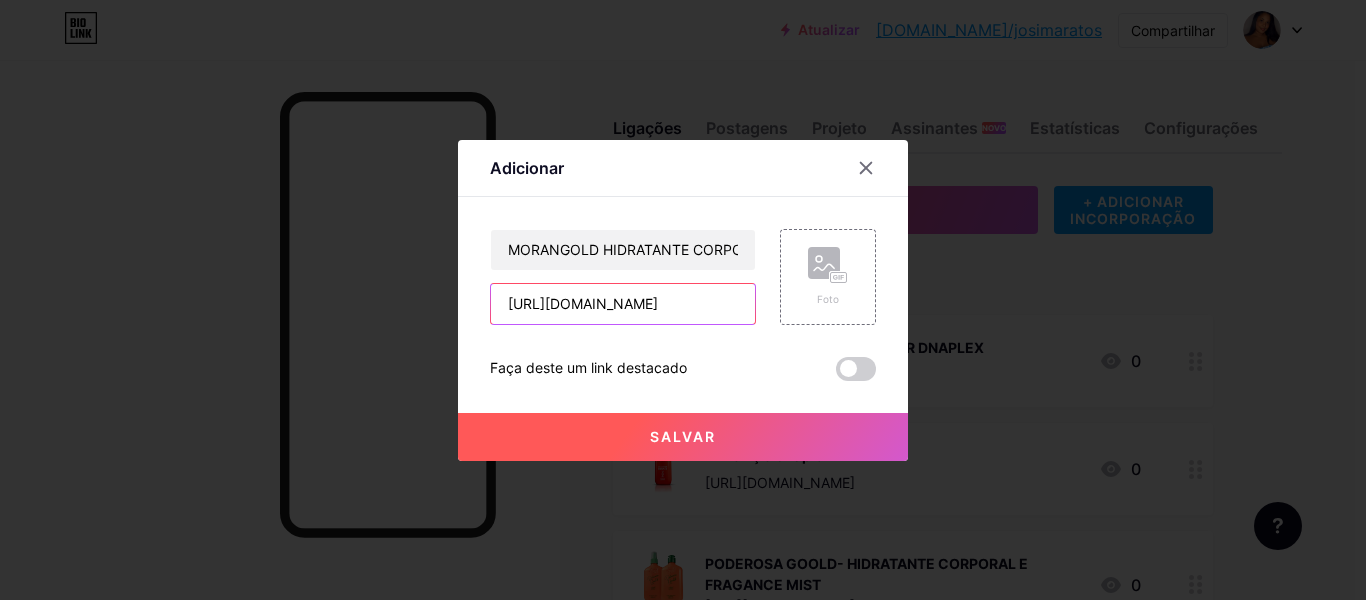 scroll, scrollTop: 0, scrollLeft: 82, axis: horizontal 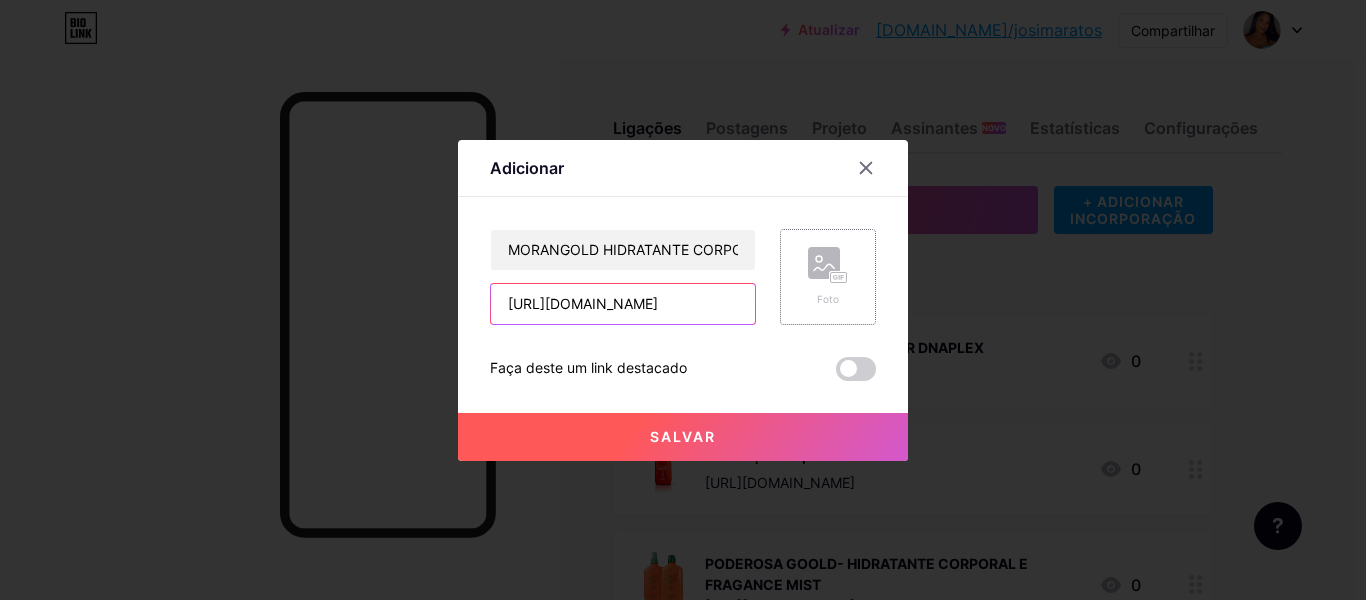 type on "[URL][DOMAIN_NAME]" 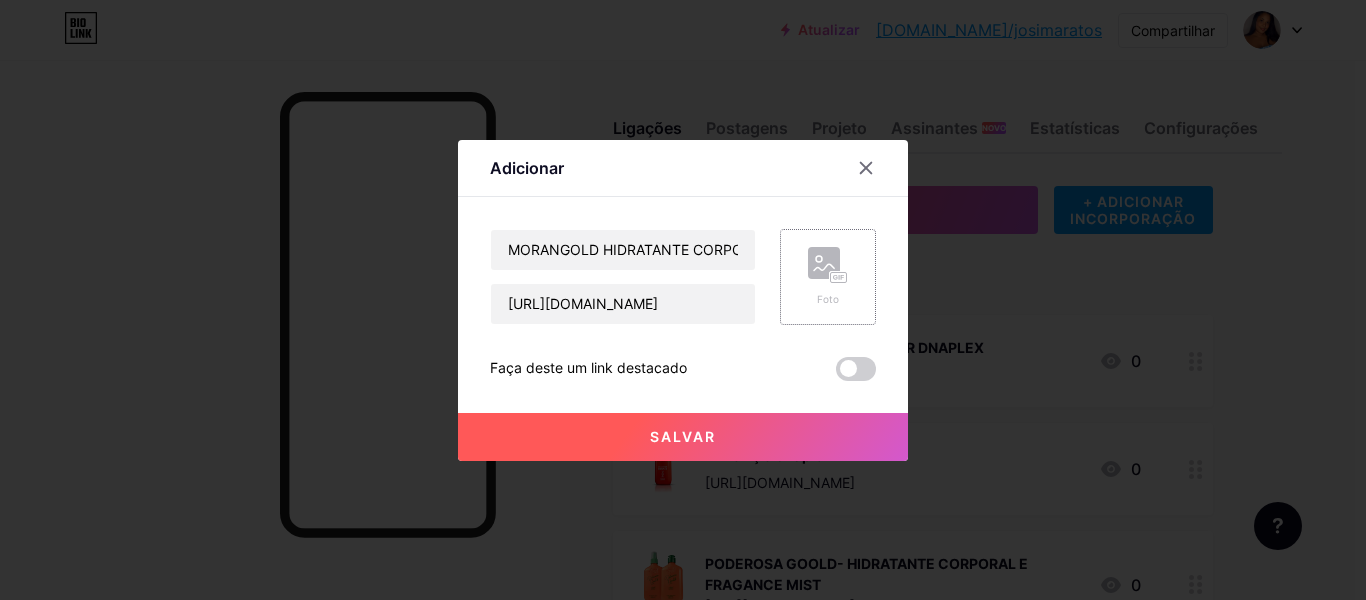 scroll, scrollTop: 0, scrollLeft: 0, axis: both 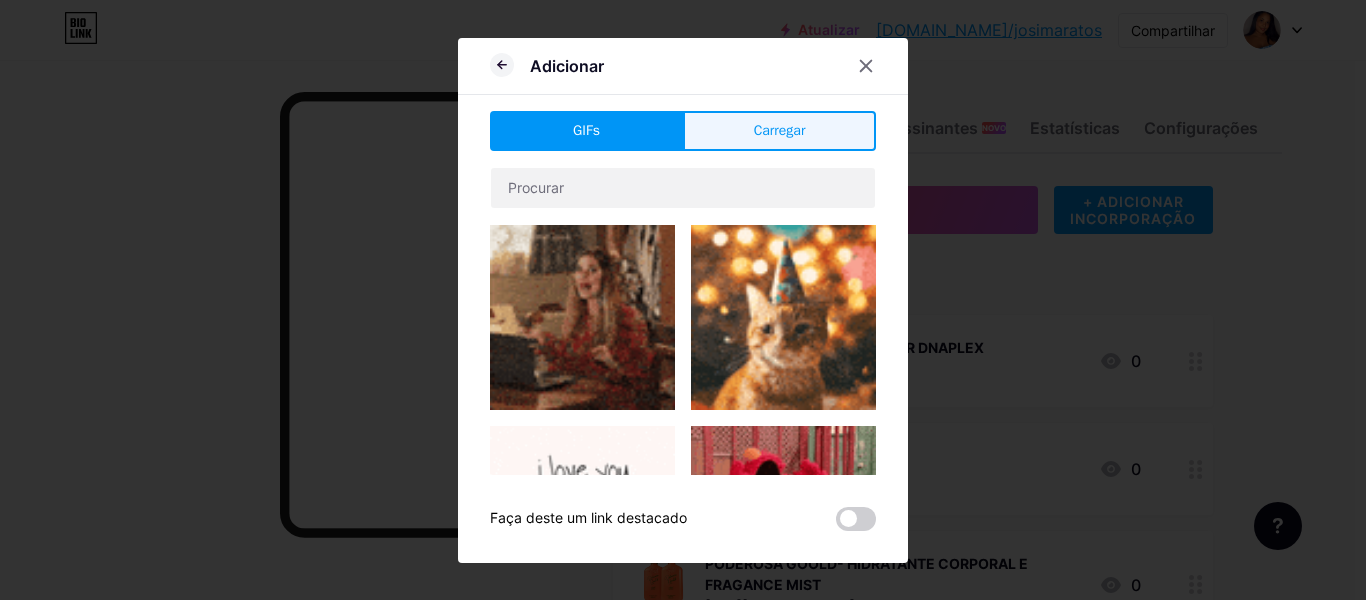 click on "Carregar" at bounding box center [780, 130] 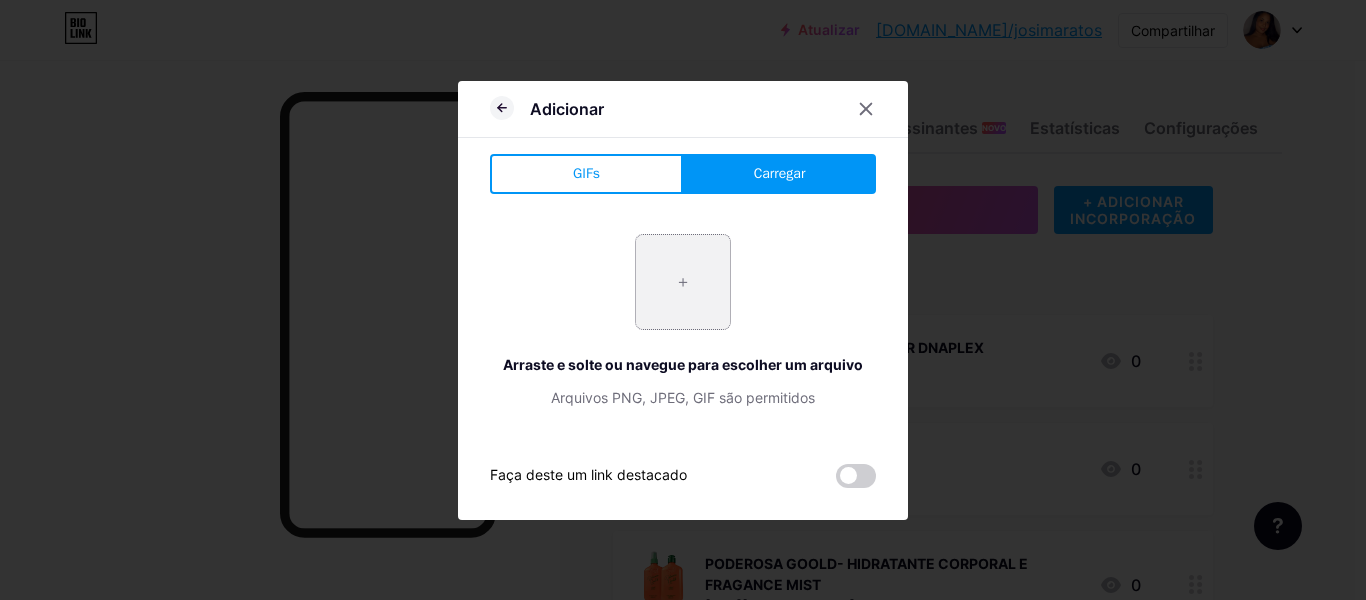 click at bounding box center (683, 282) 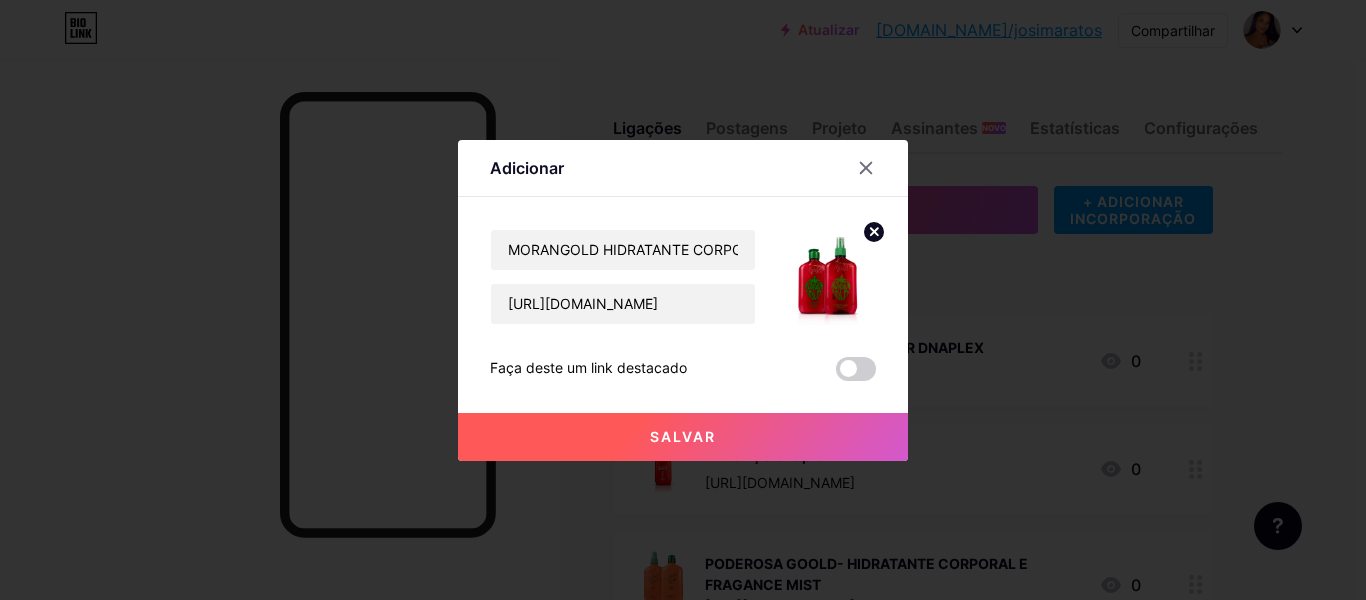 click on "Salvar" at bounding box center [683, 437] 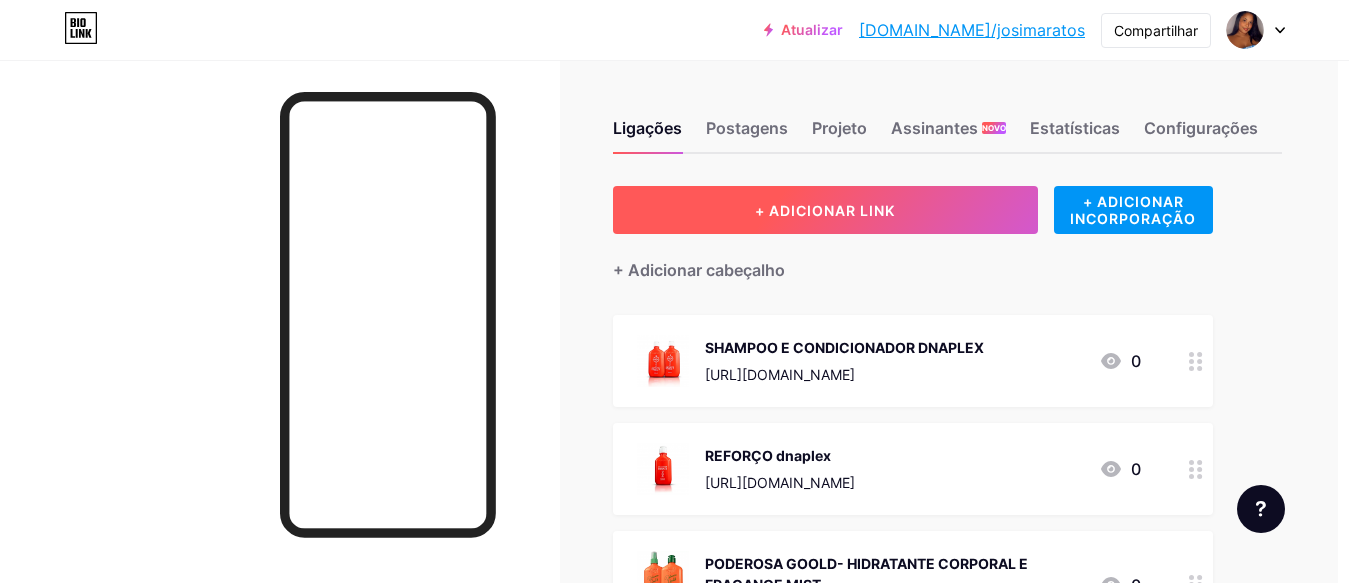 click on "+ ADICIONAR LINK" at bounding box center [825, 210] 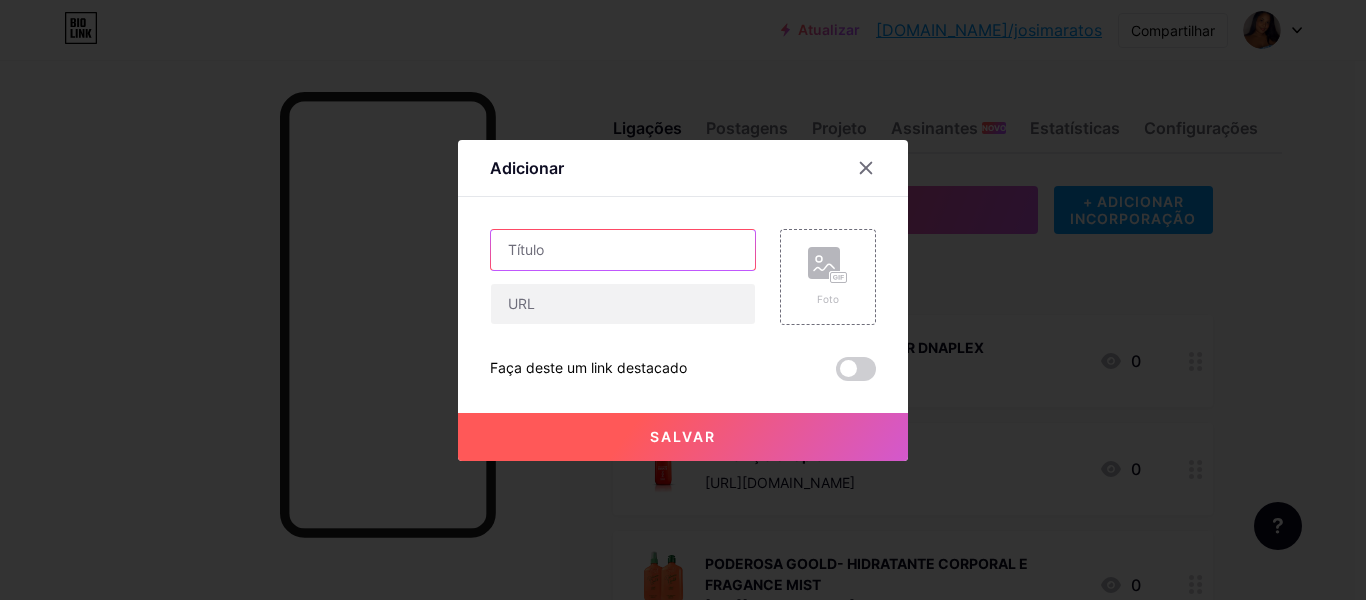 click at bounding box center [623, 250] 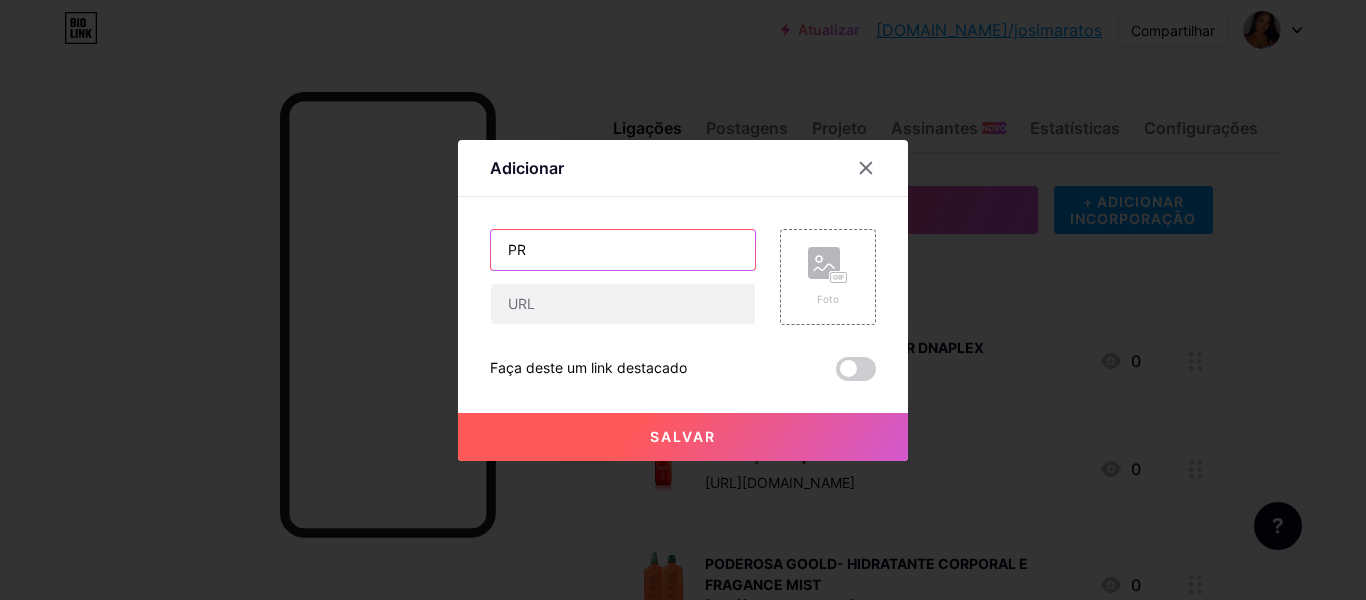 type on "P" 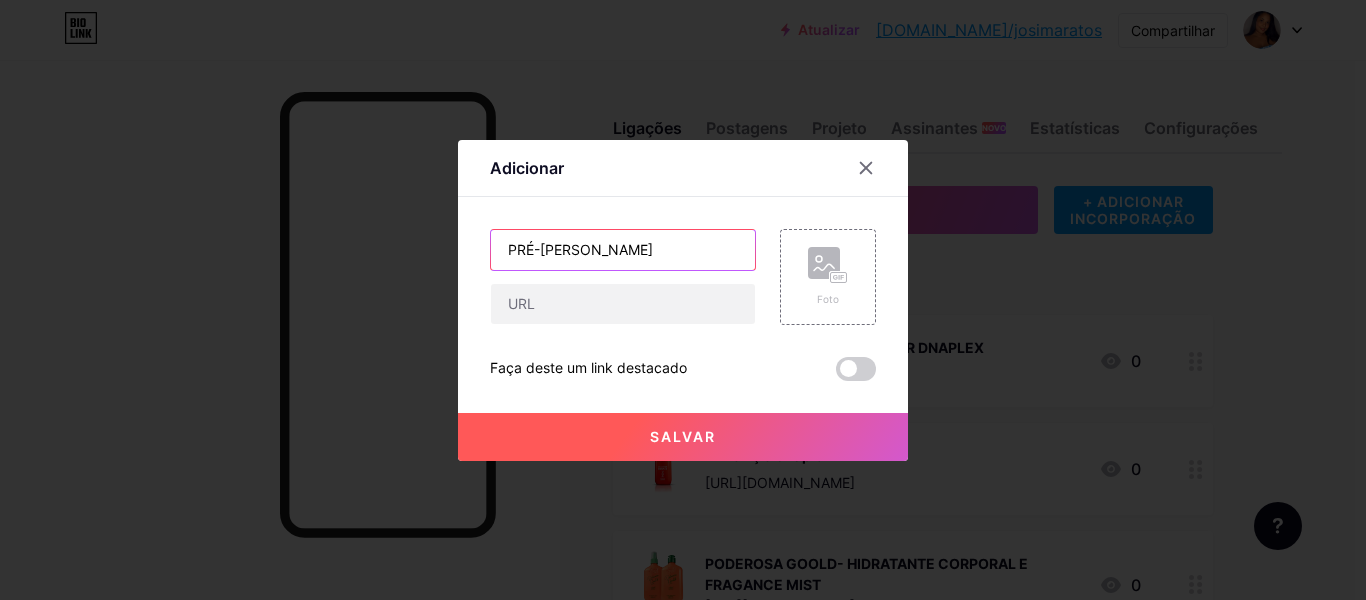 type on "PRÉ-[PERSON_NAME]" 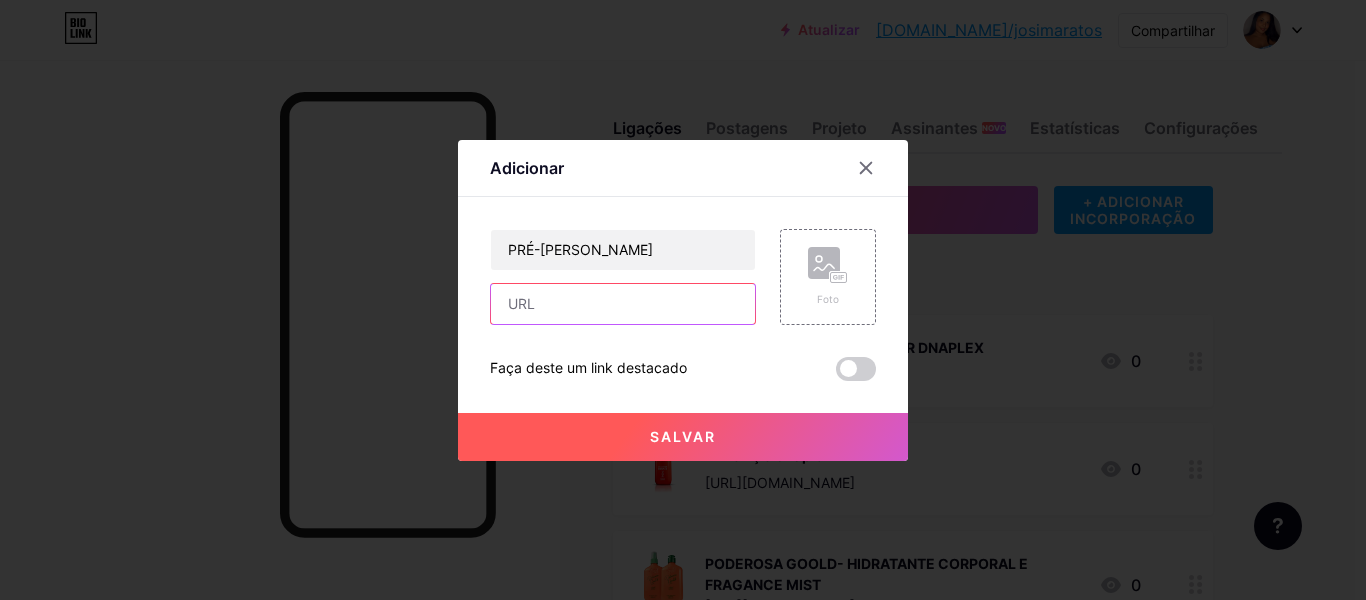 click at bounding box center [623, 304] 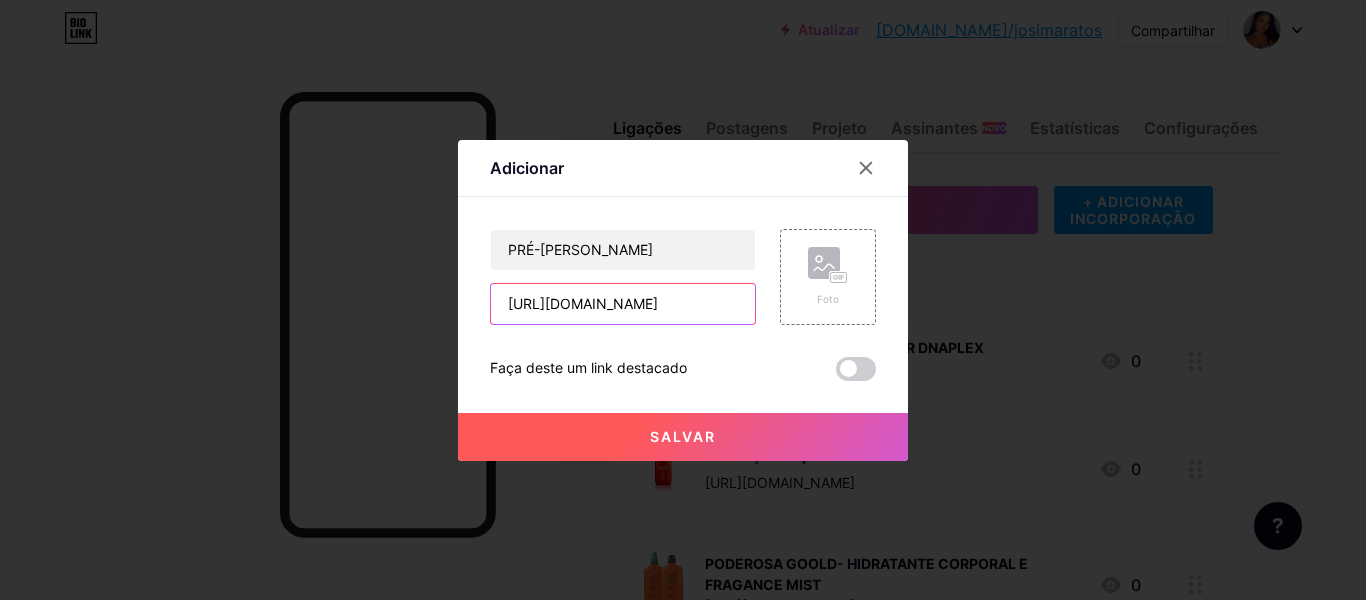 scroll, scrollTop: 0, scrollLeft: 86, axis: horizontal 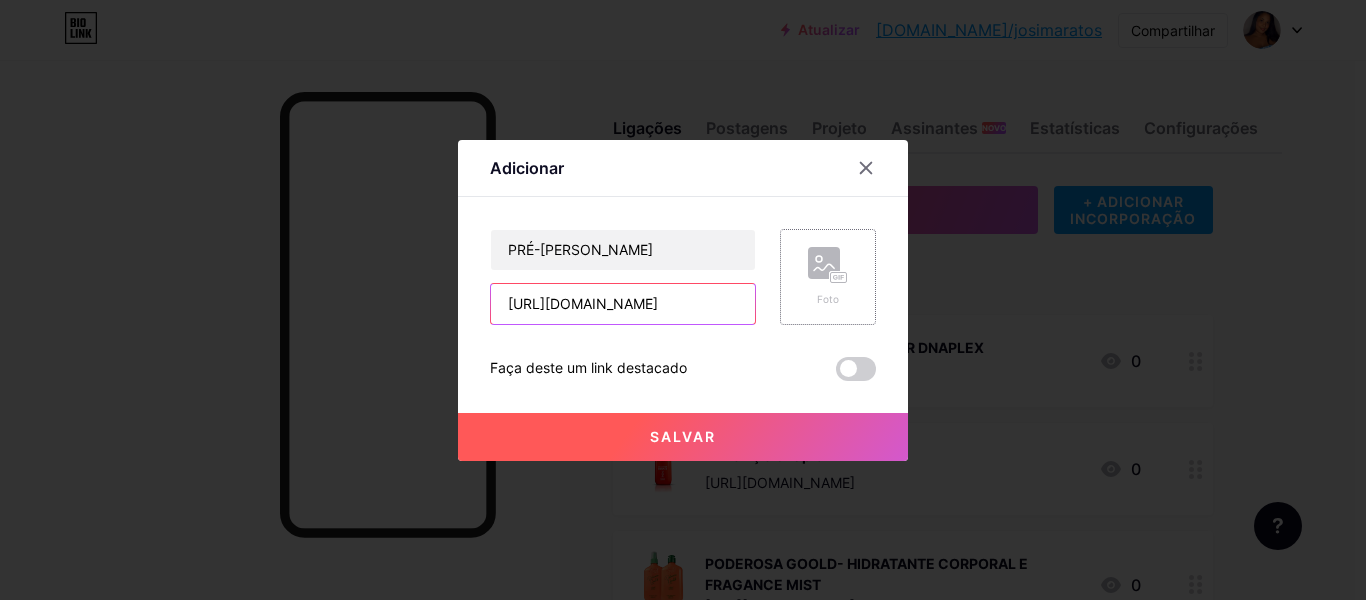 type on "[URL][DOMAIN_NAME]" 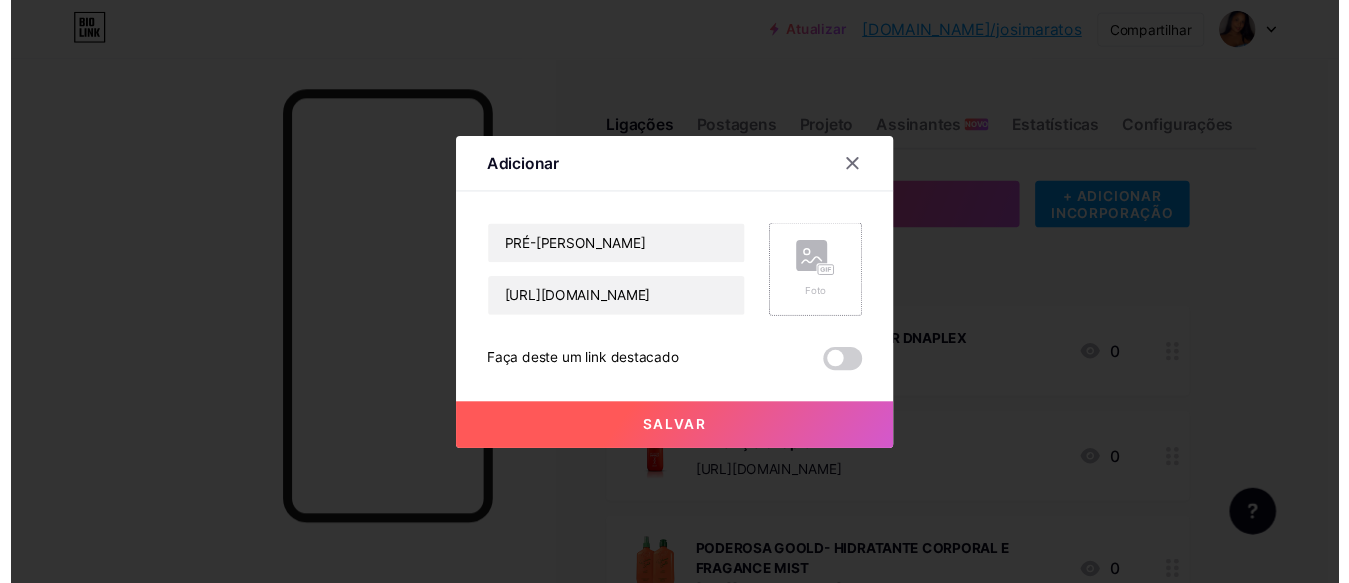 scroll, scrollTop: 0, scrollLeft: 0, axis: both 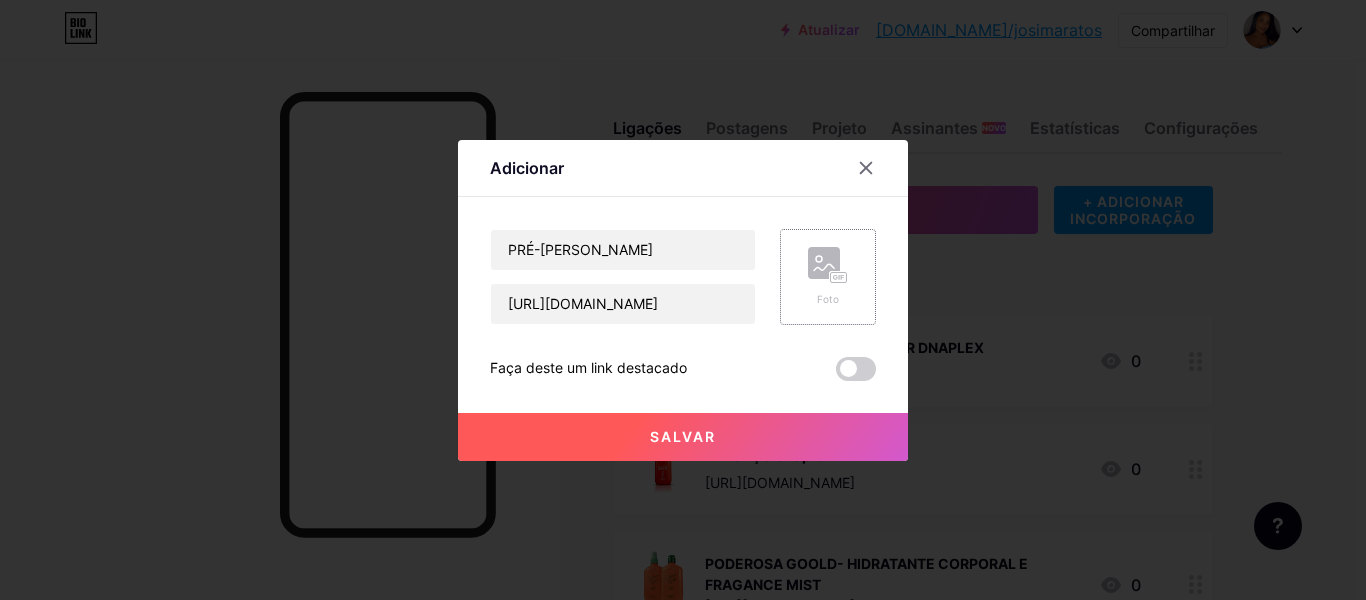 click on "Foto" at bounding box center (828, 277) 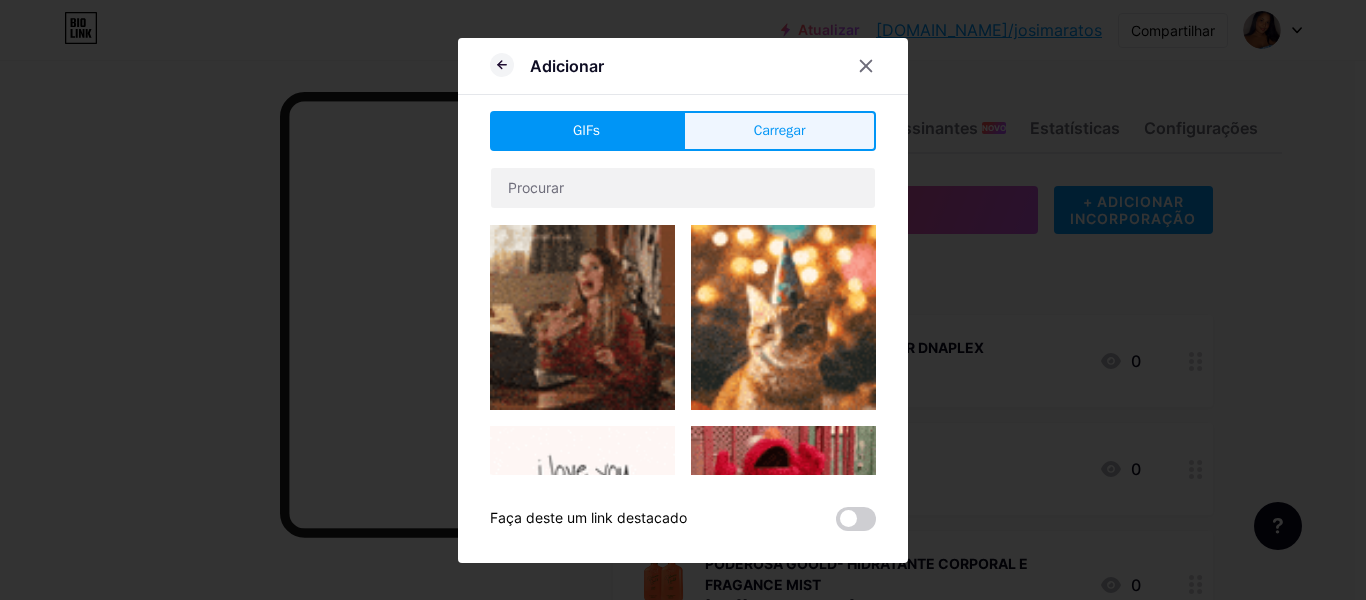 click on "Carregar" at bounding box center (779, 131) 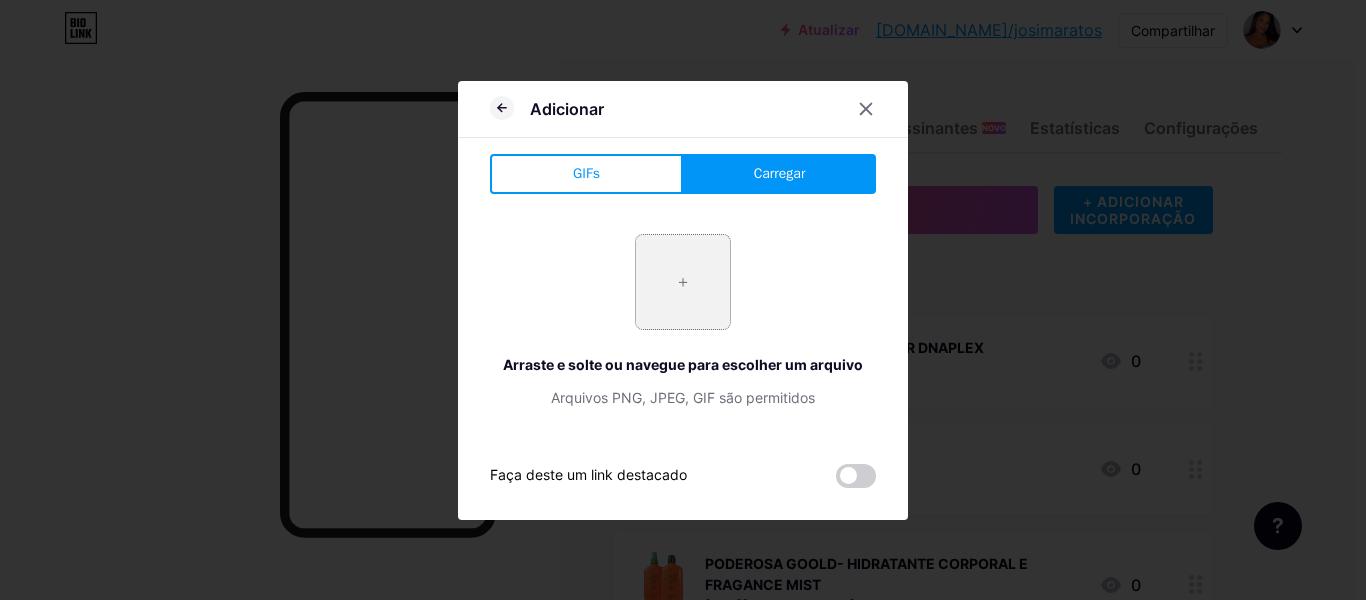click at bounding box center [683, 282] 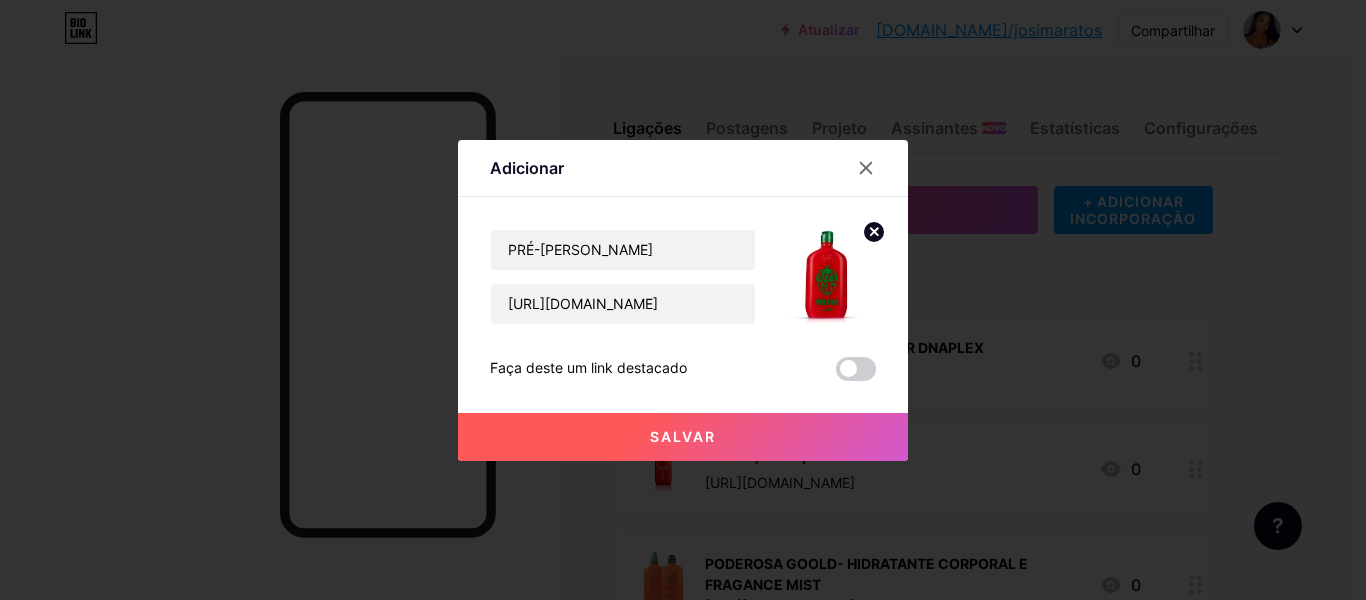 click on "Salvar" at bounding box center (683, 437) 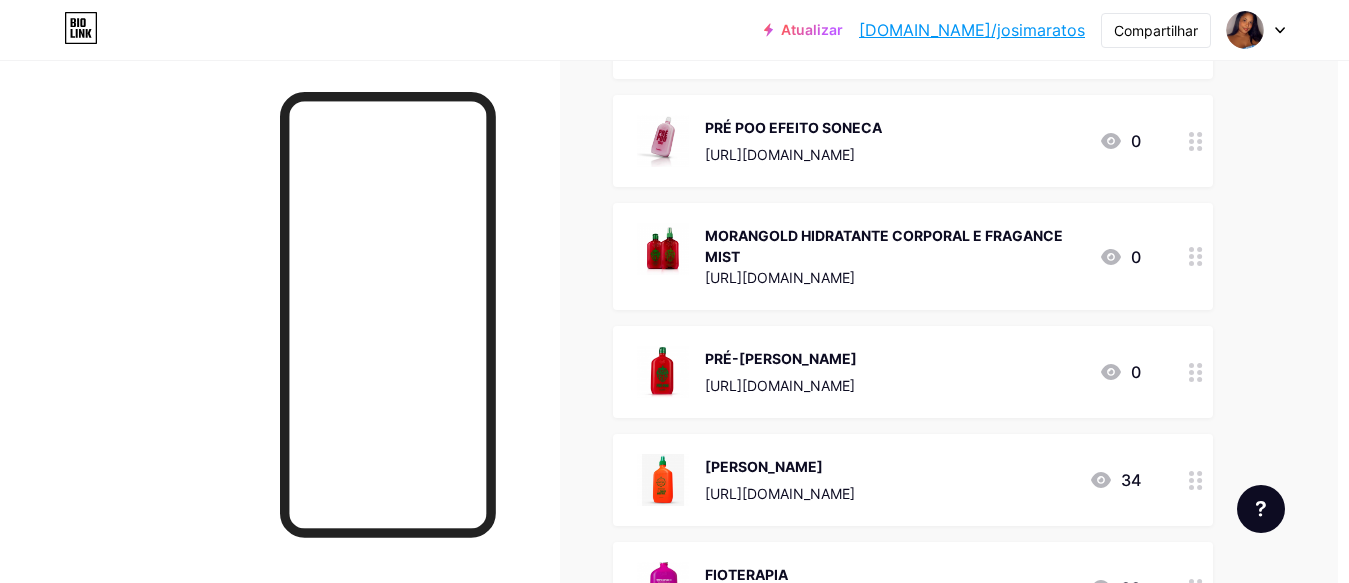 scroll, scrollTop: 757, scrollLeft: 11, axis: both 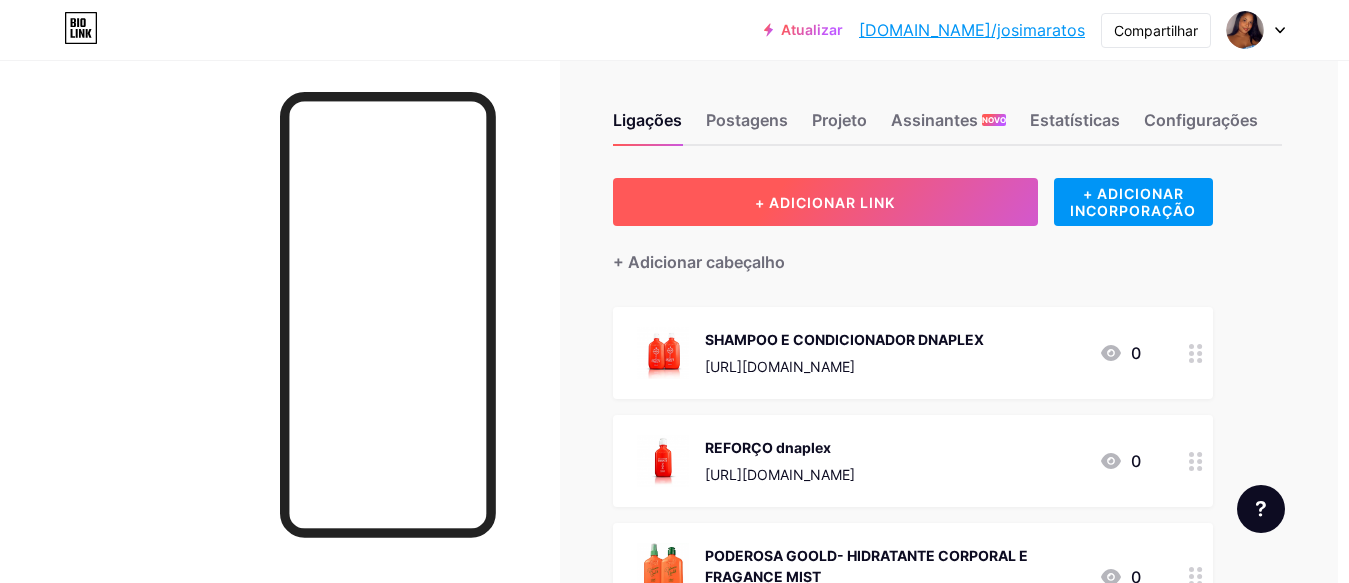 click on "+ ADICIONAR LINK" at bounding box center [825, 202] 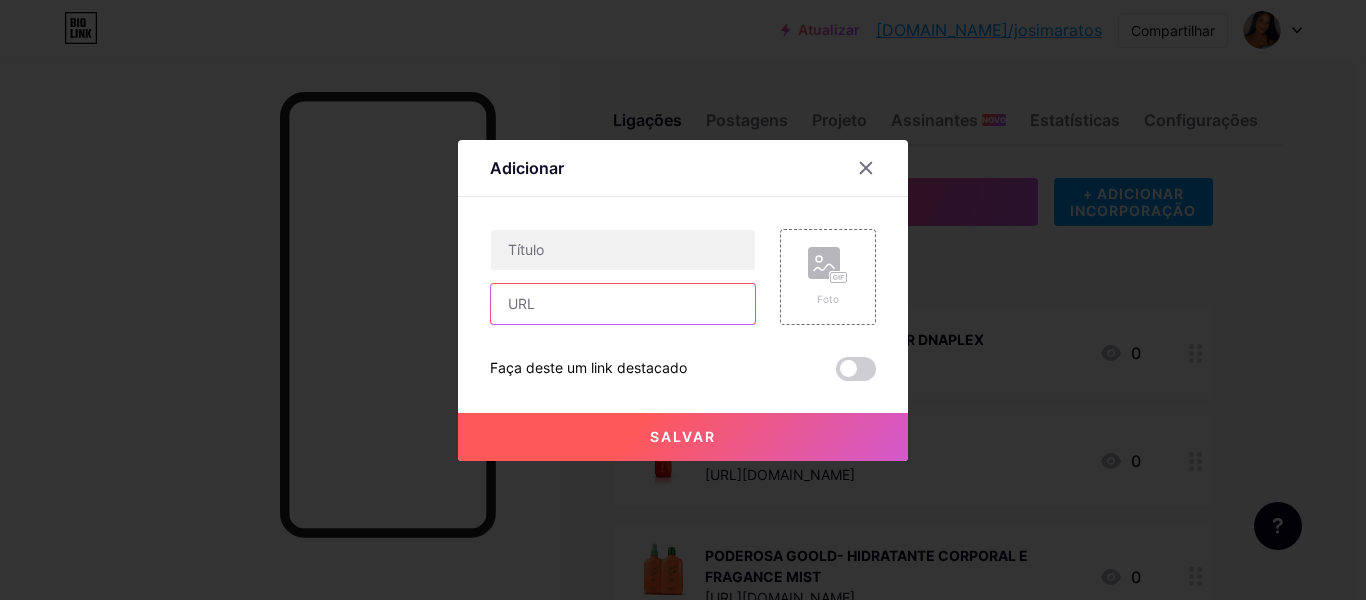 click at bounding box center (623, 304) 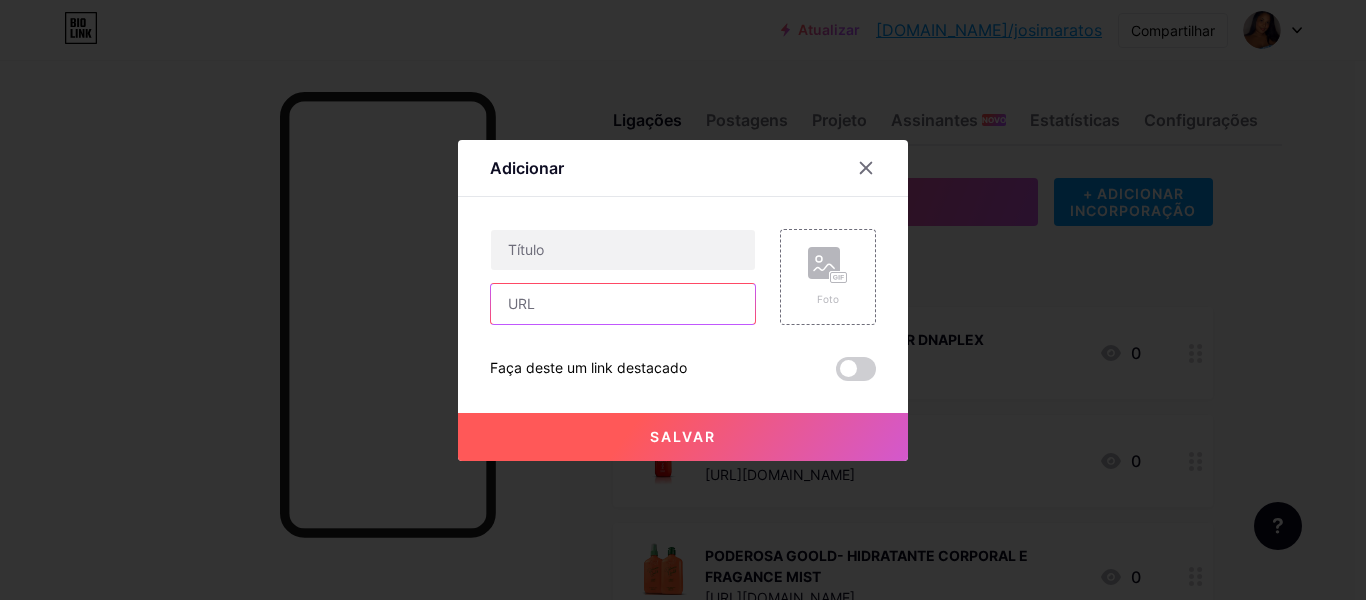 paste on "[URL][DOMAIN_NAME]" 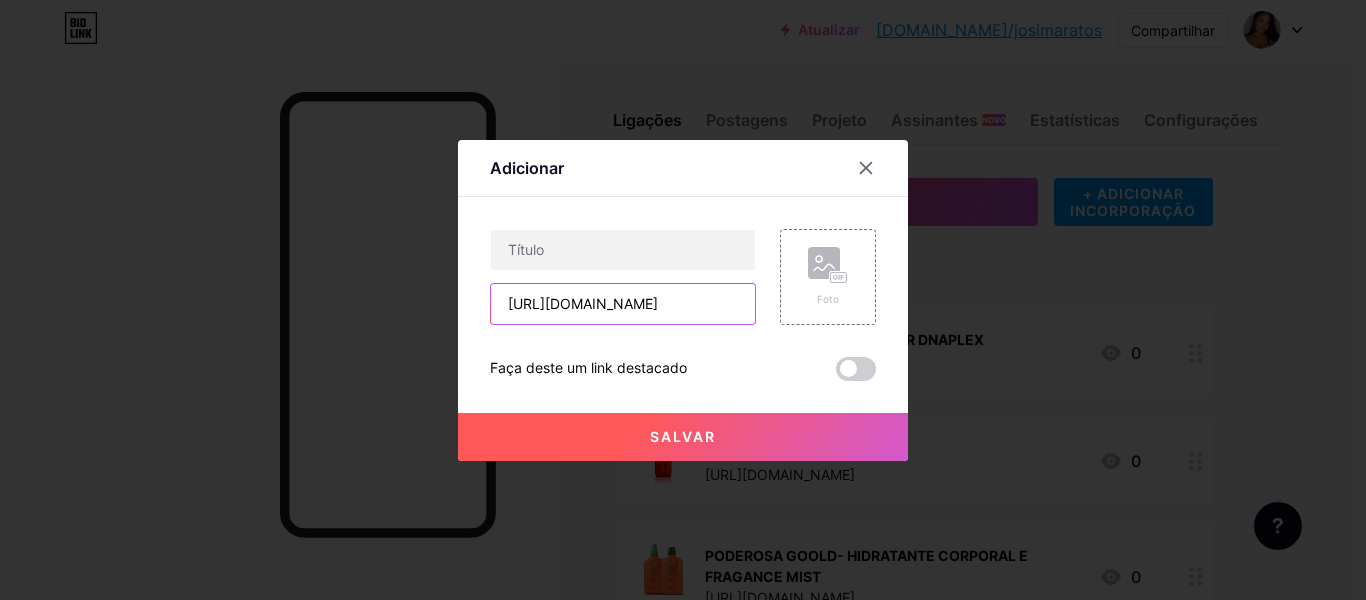 scroll, scrollTop: 0, scrollLeft: 85, axis: horizontal 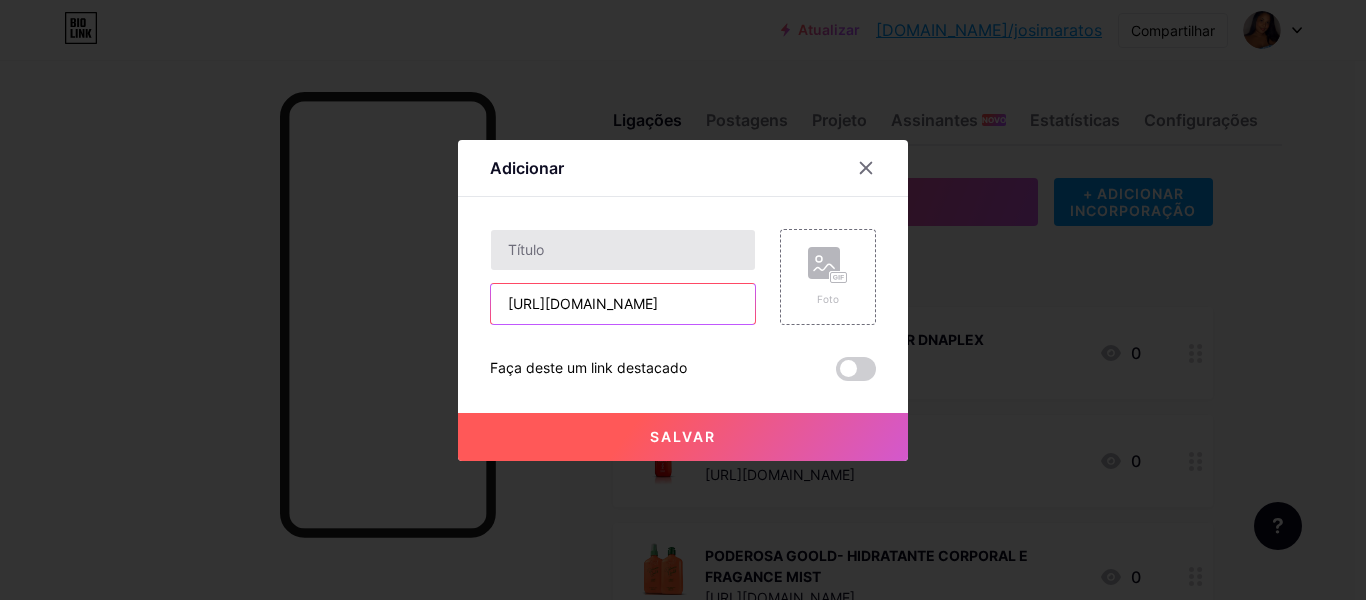 type on "[URL][DOMAIN_NAME]" 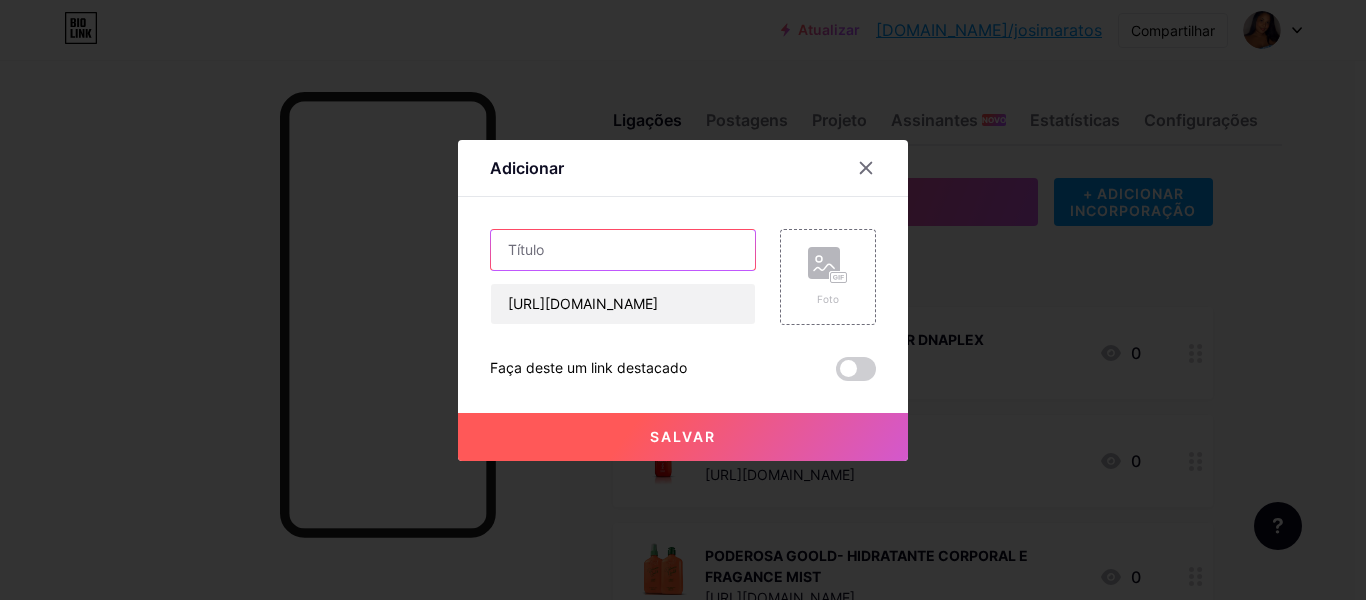 scroll, scrollTop: 0, scrollLeft: 0, axis: both 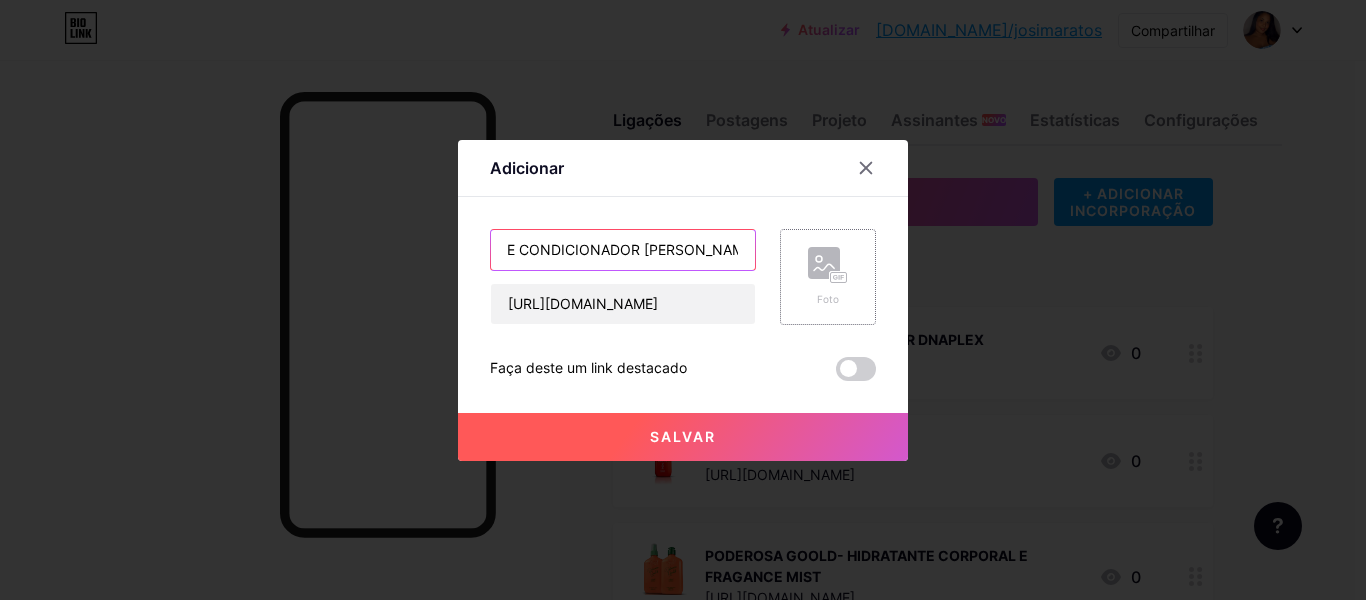 type on "SHAMPOO E CONDICIONADOR [PERSON_NAME]" 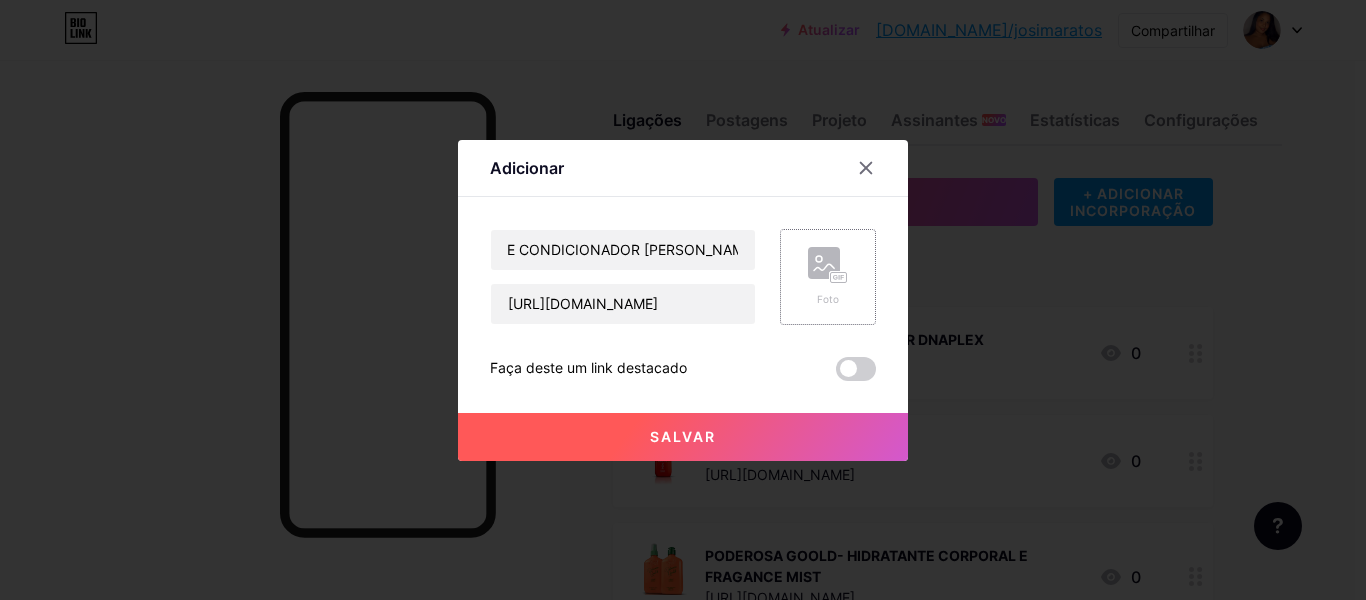 scroll, scrollTop: 0, scrollLeft: 0, axis: both 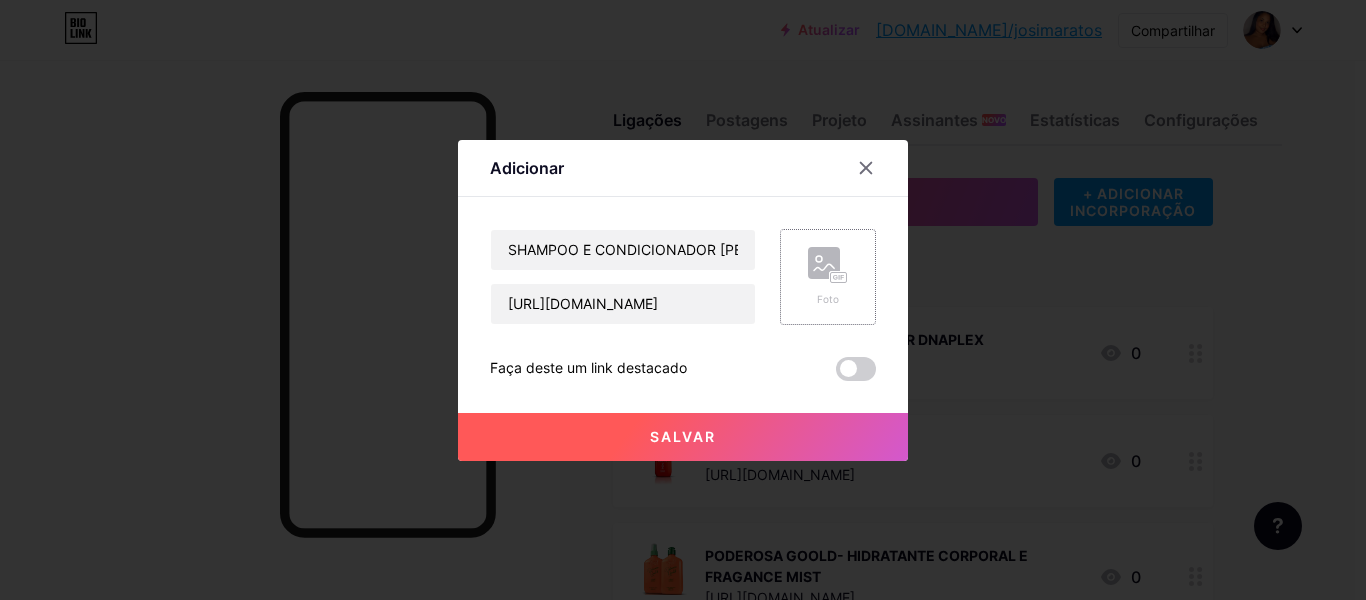 click on "Foto" at bounding box center [828, 299] 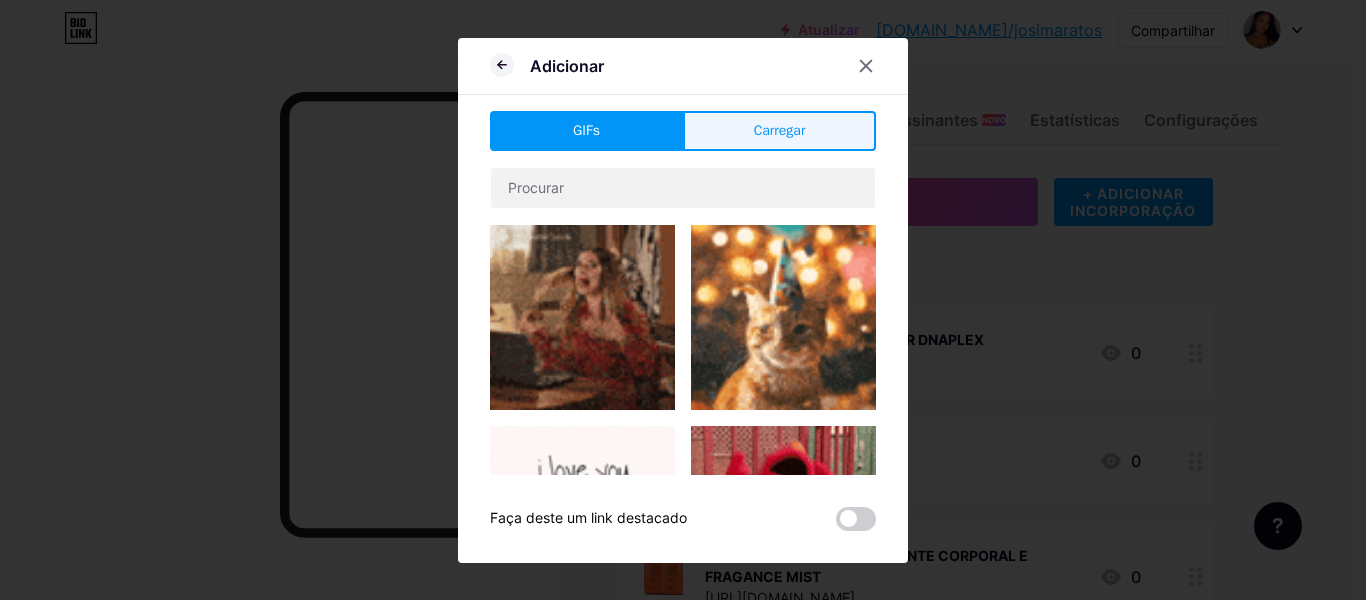 click on "Carregar" at bounding box center [780, 130] 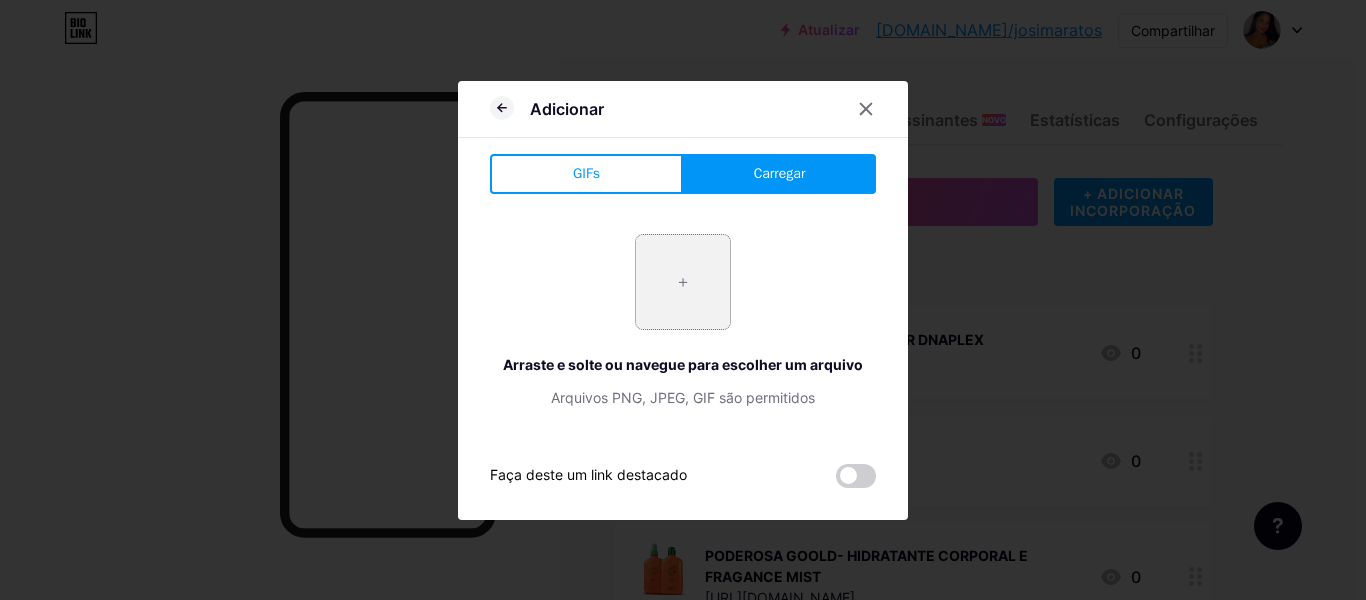 click at bounding box center [683, 282] 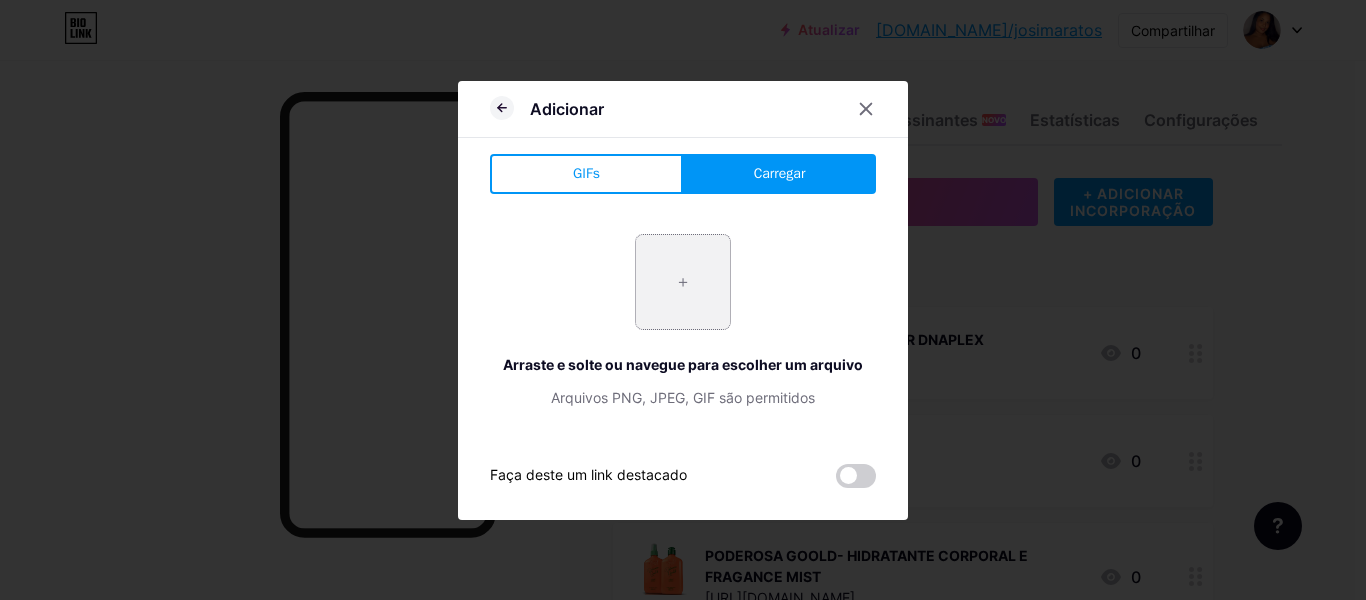 type on "C:\fakepath\10.webp" 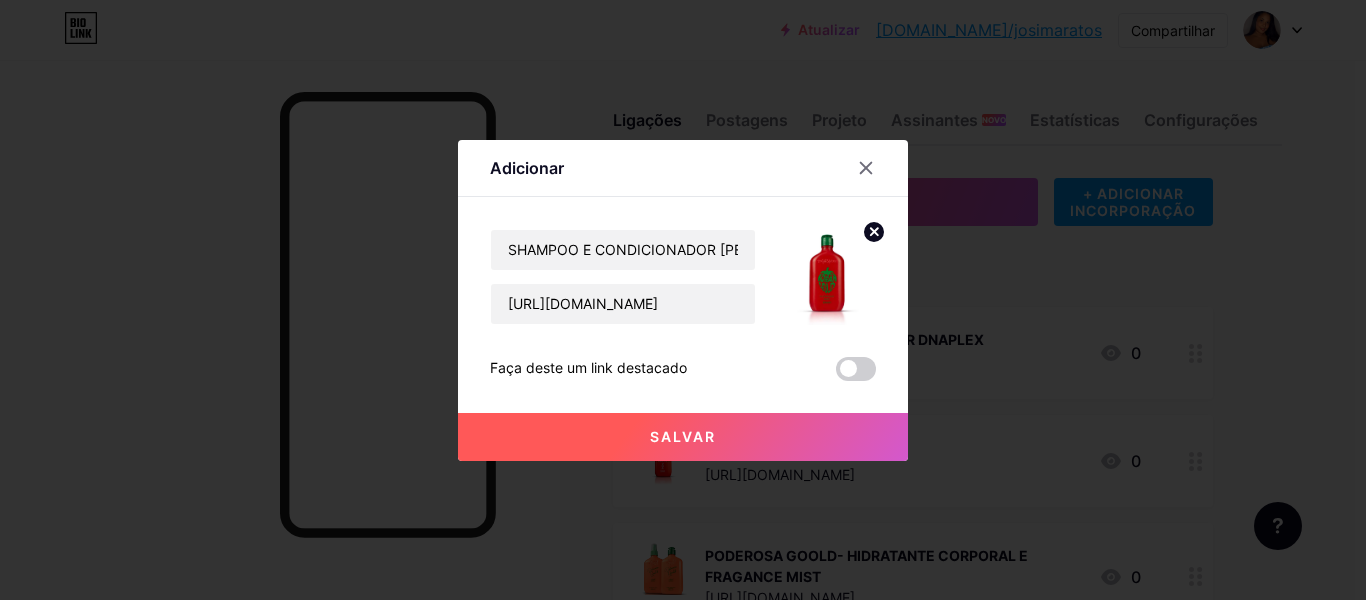 click 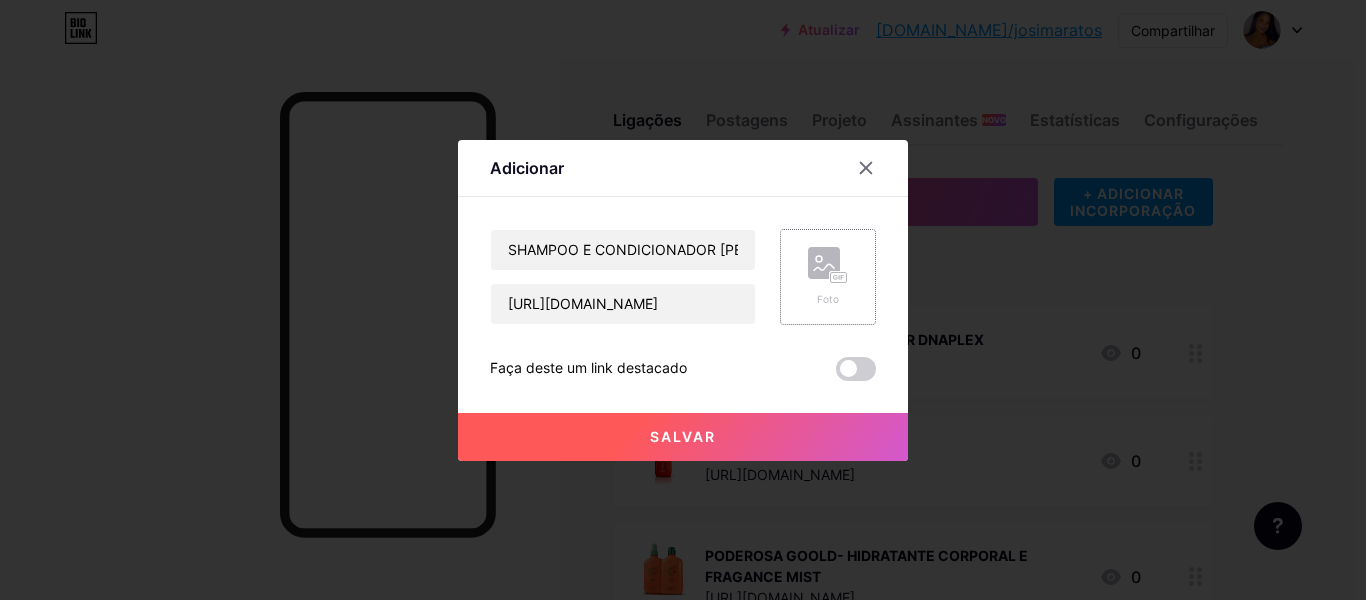 click 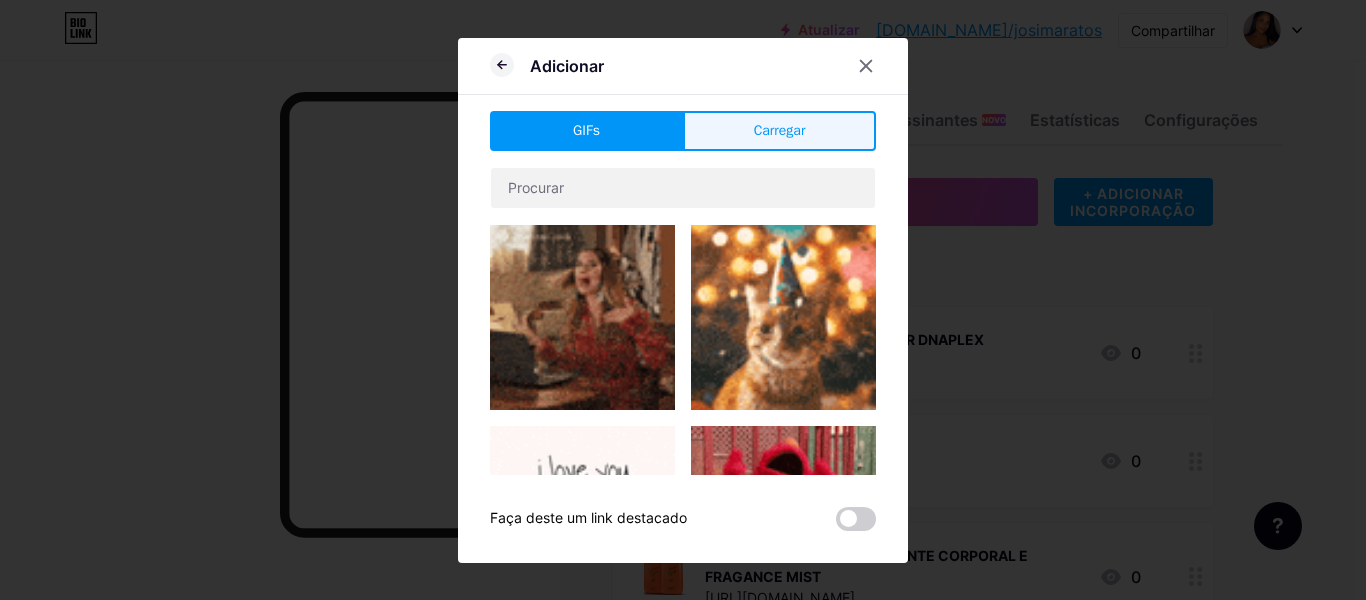 click on "Carregar" at bounding box center (780, 130) 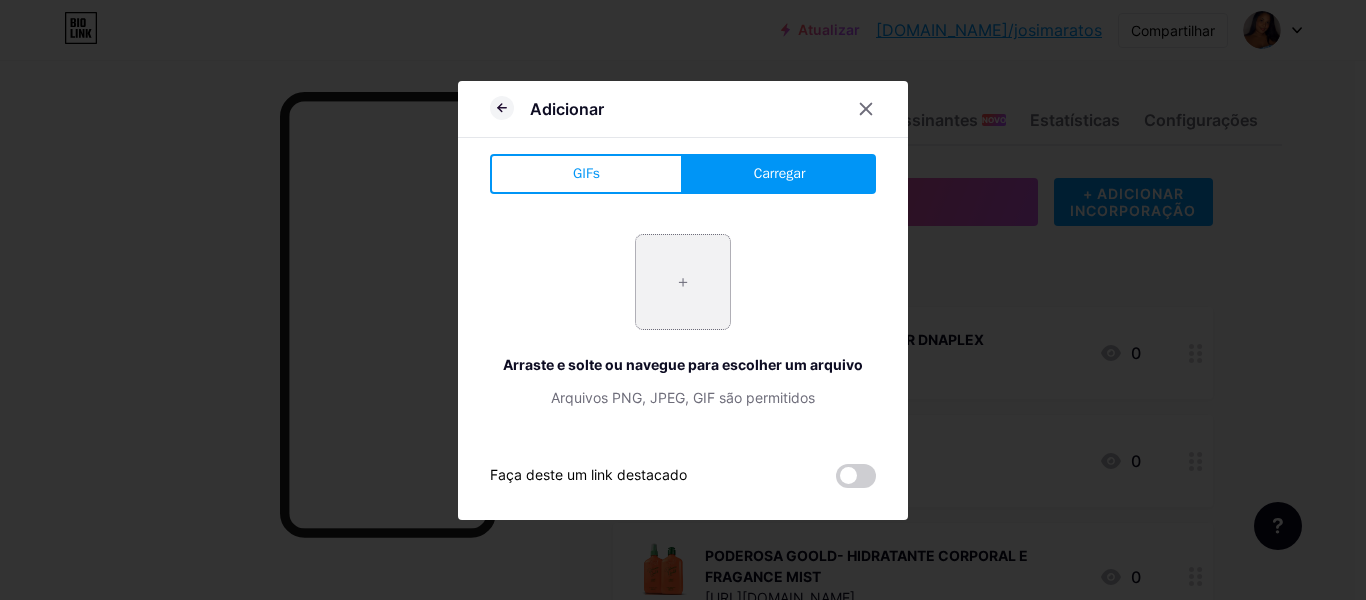 click at bounding box center (683, 282) 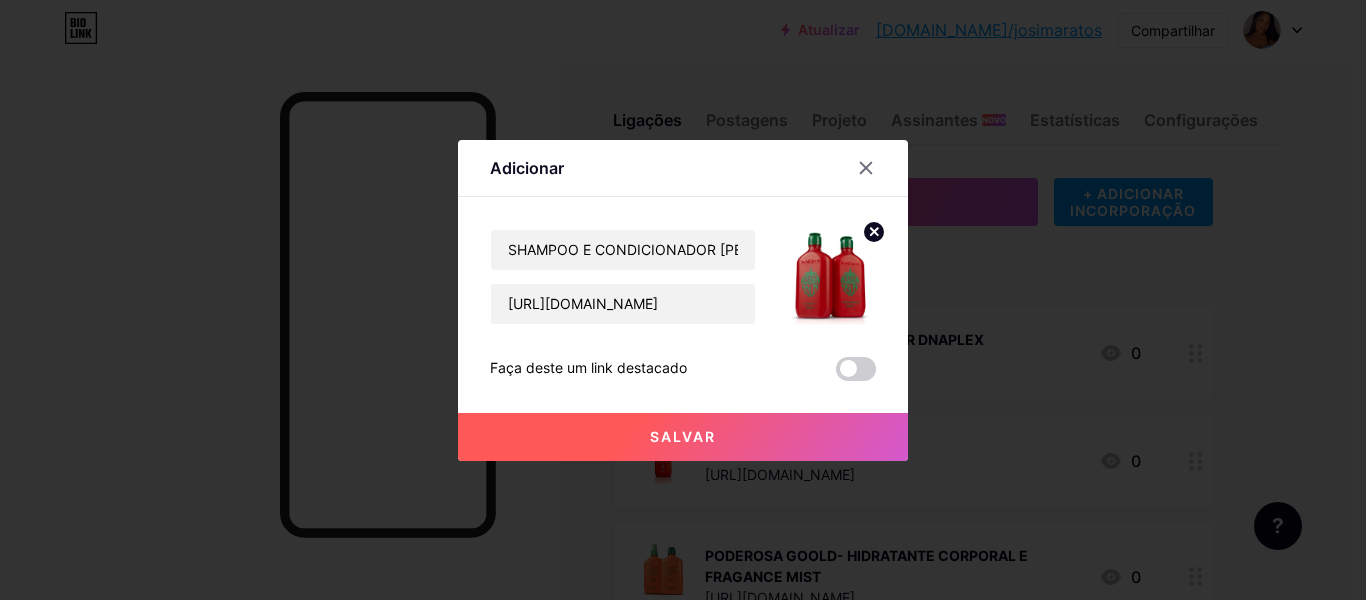 click on "Salvar" at bounding box center [683, 437] 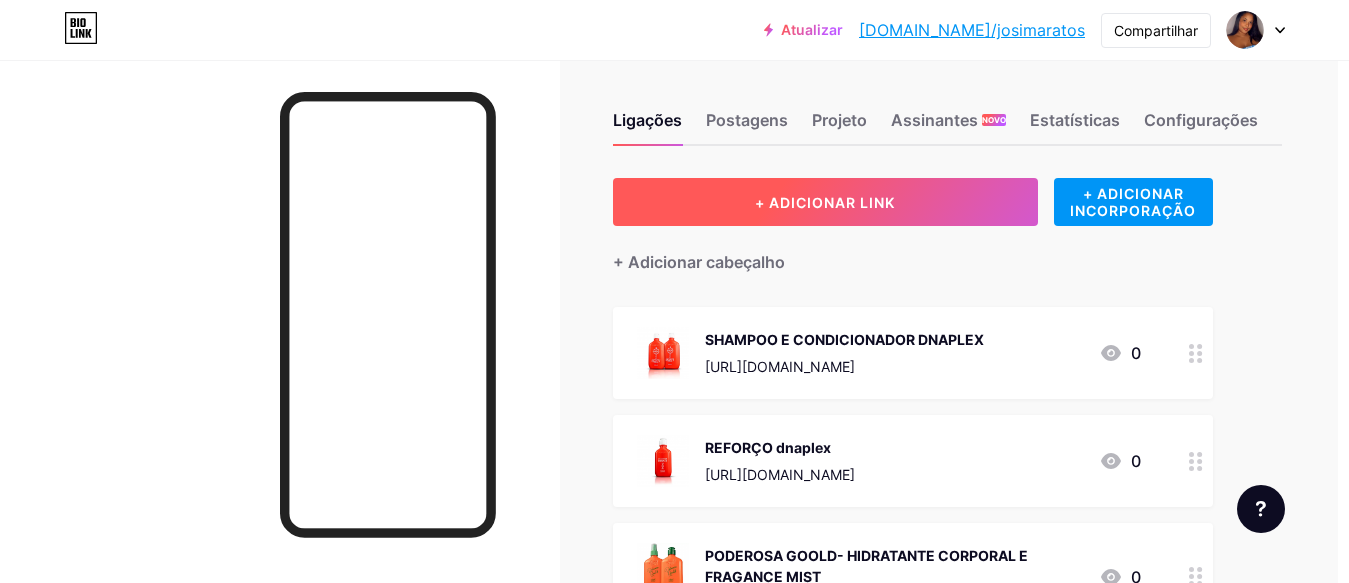 click on "+ ADICIONAR LINK" at bounding box center (825, 202) 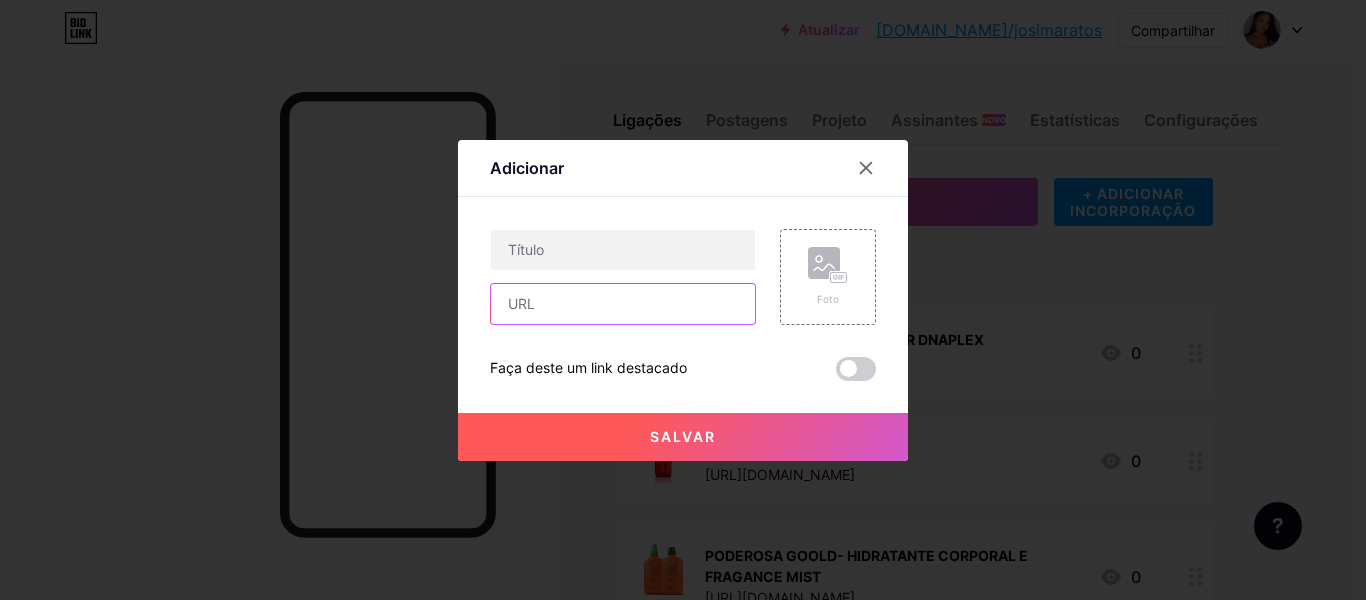 click at bounding box center (623, 304) 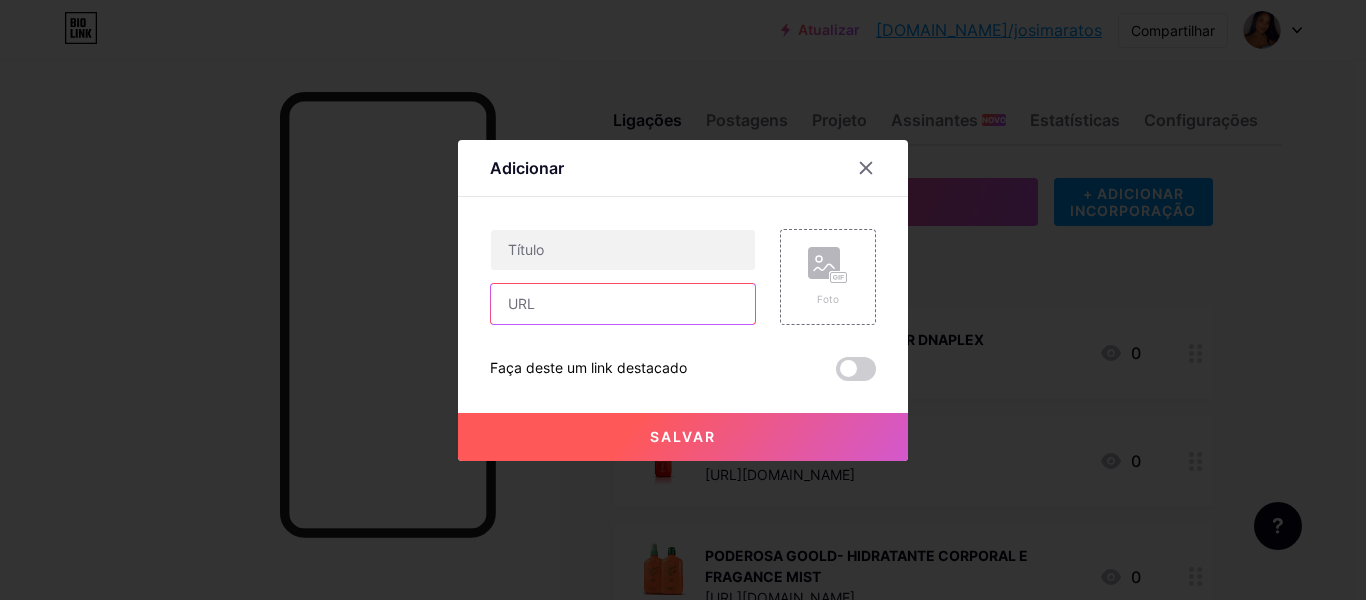click at bounding box center (623, 304) 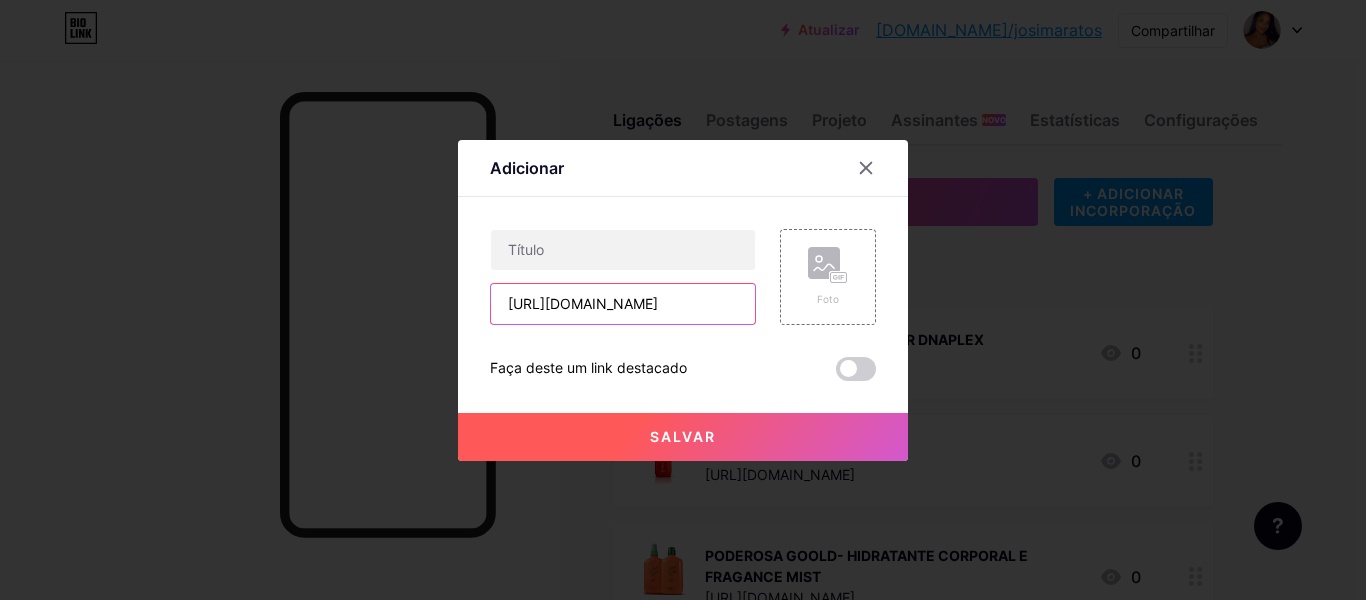scroll, scrollTop: 0, scrollLeft: 78, axis: horizontal 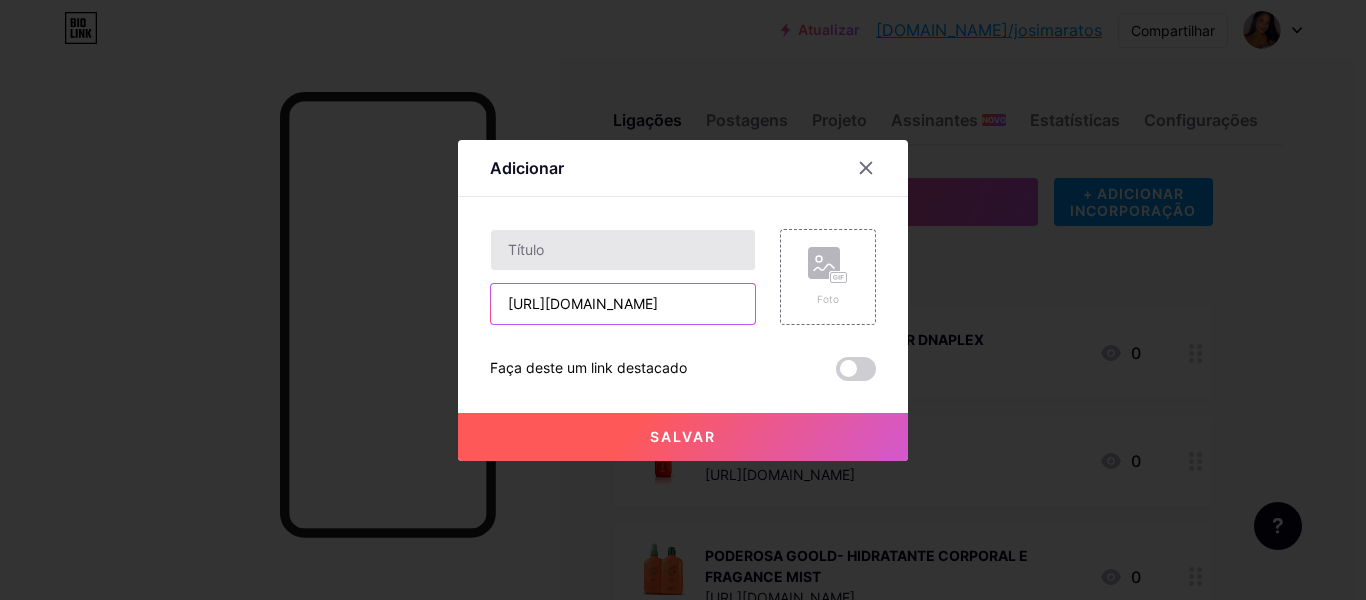 type on "[URL][DOMAIN_NAME]" 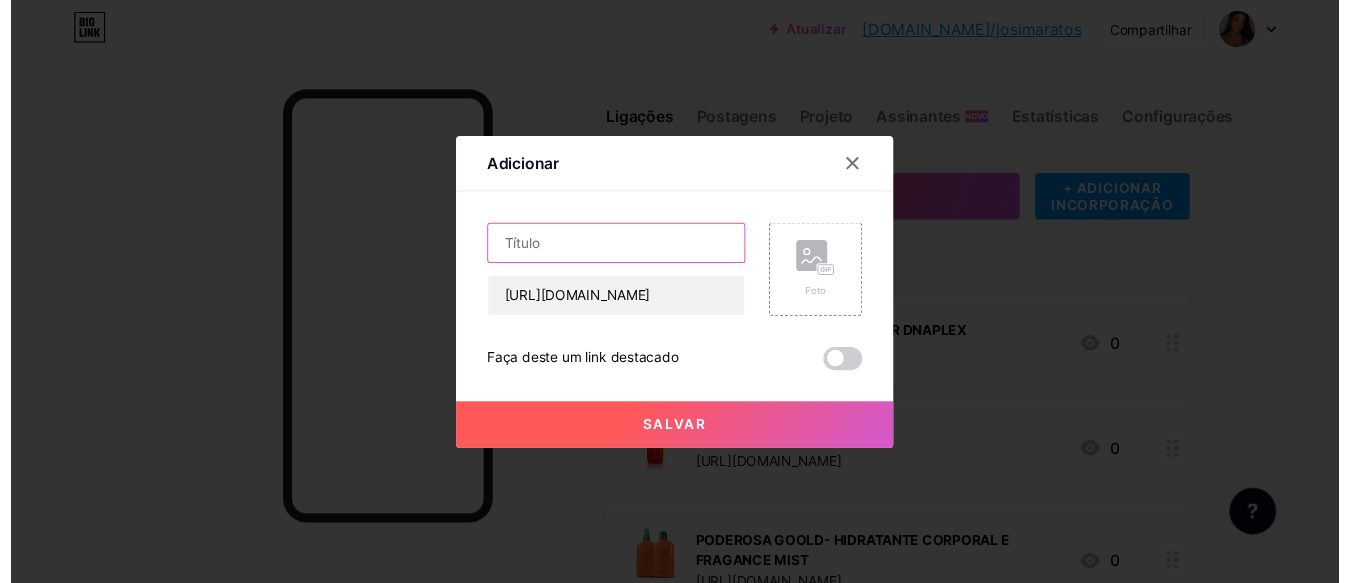 scroll, scrollTop: 0, scrollLeft: 0, axis: both 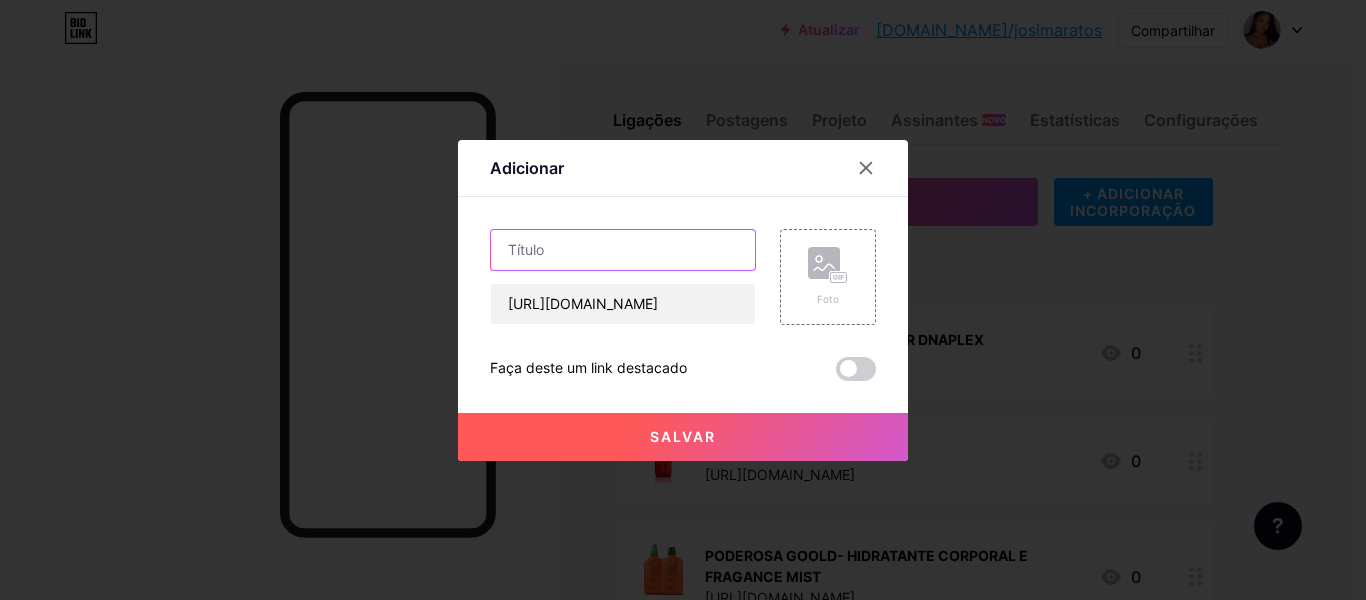 click at bounding box center [623, 250] 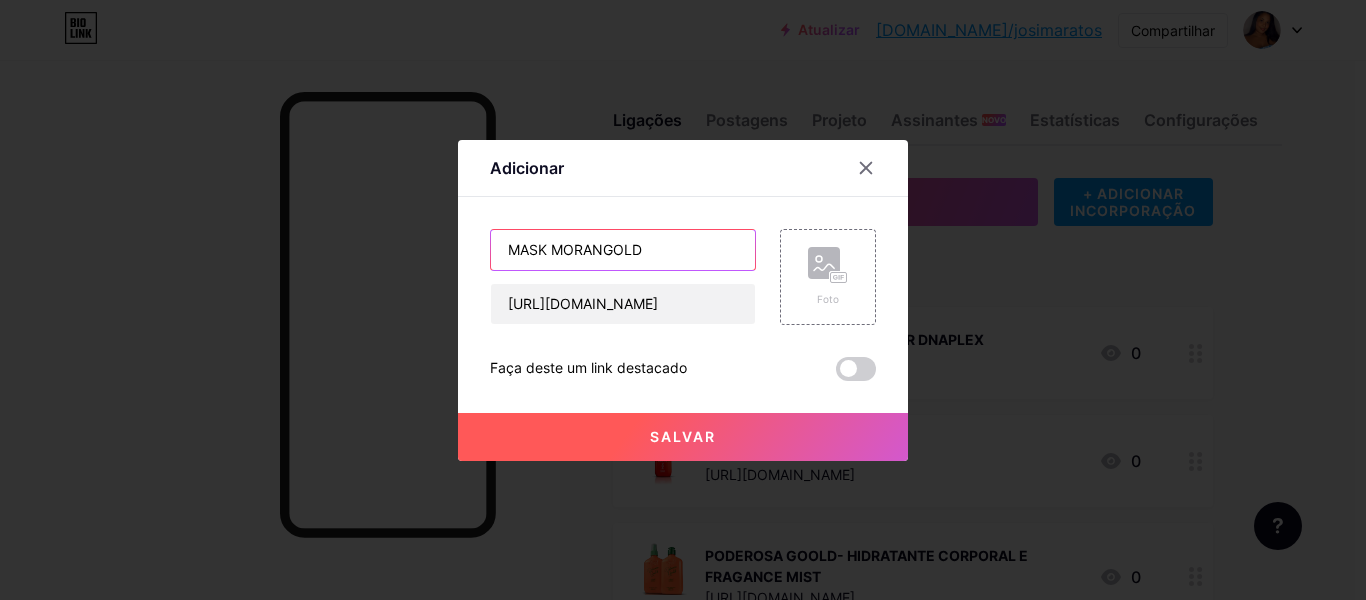 type on "MASK MORANGOLD" 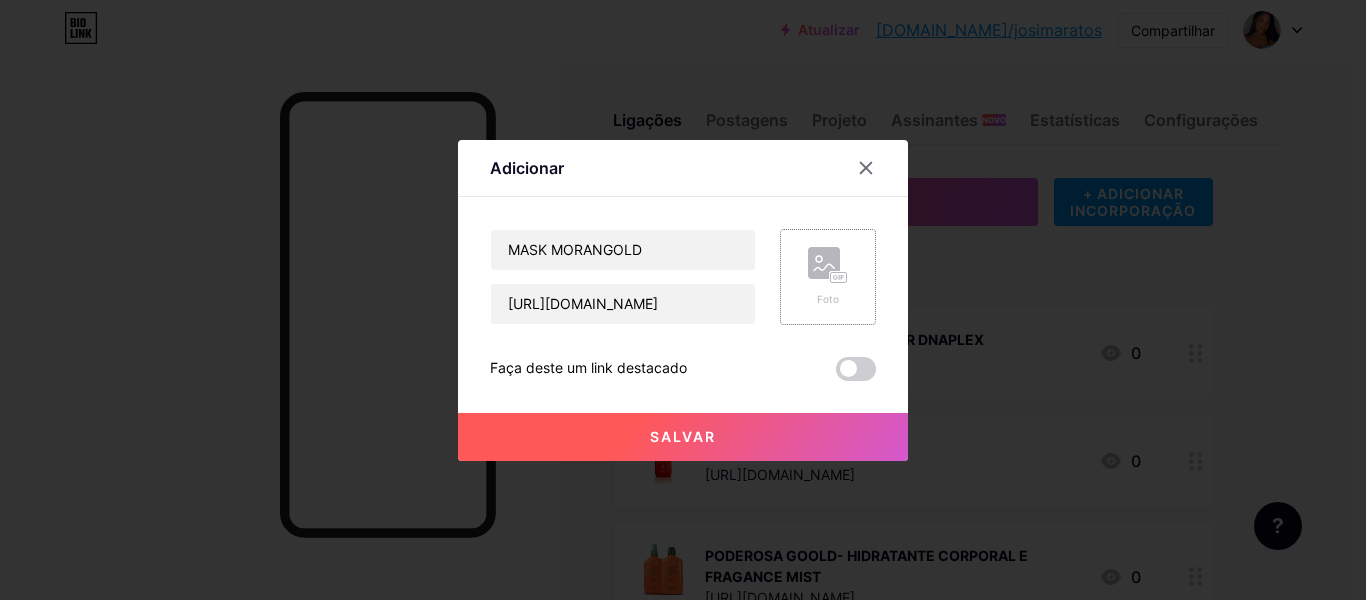 click on "Foto" at bounding box center (828, 277) 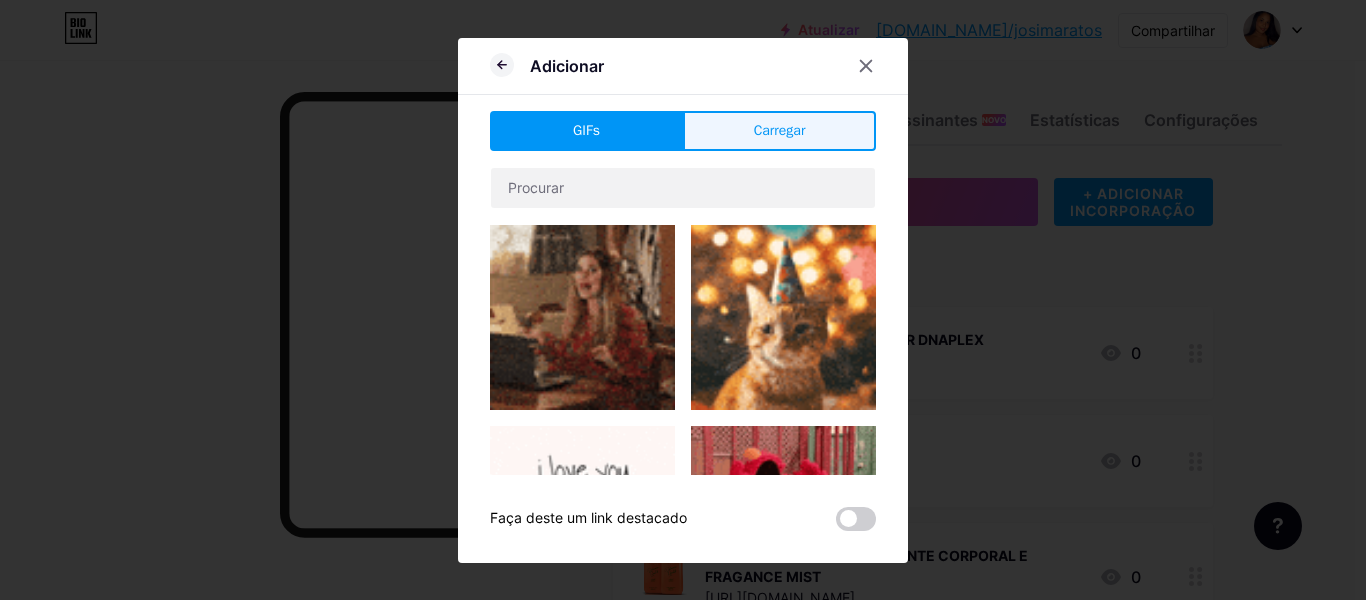 click on "Carregar" at bounding box center [780, 130] 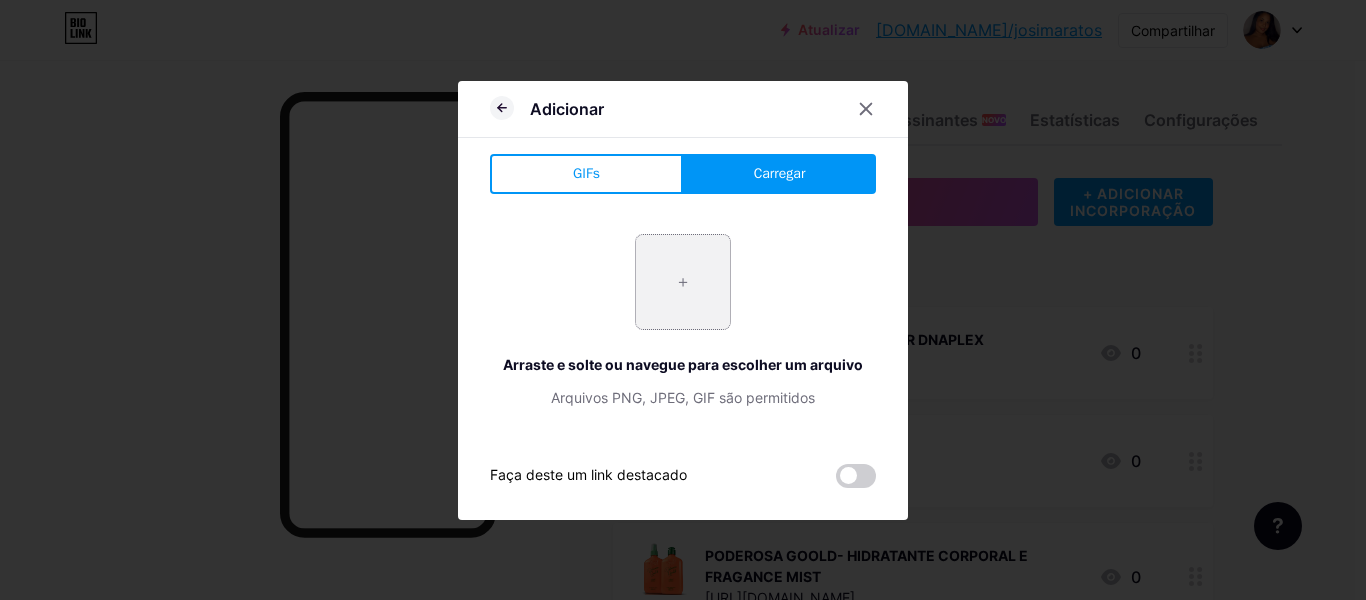 click at bounding box center (683, 282) 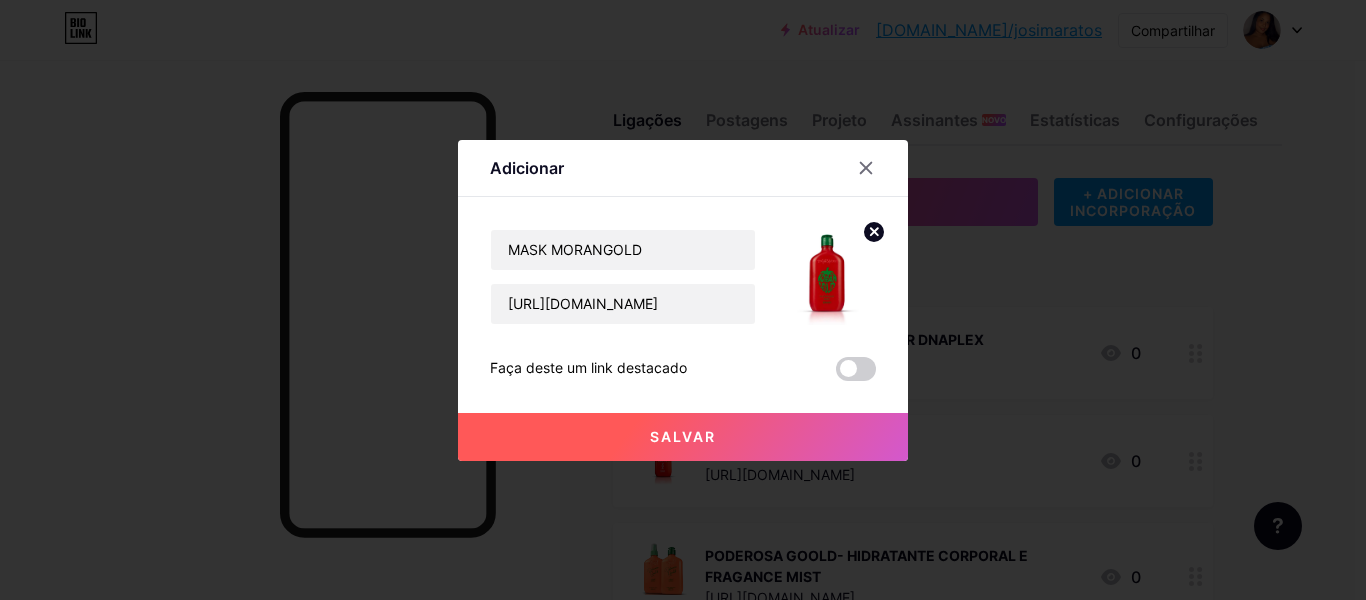 click on "Salvar" at bounding box center [683, 437] 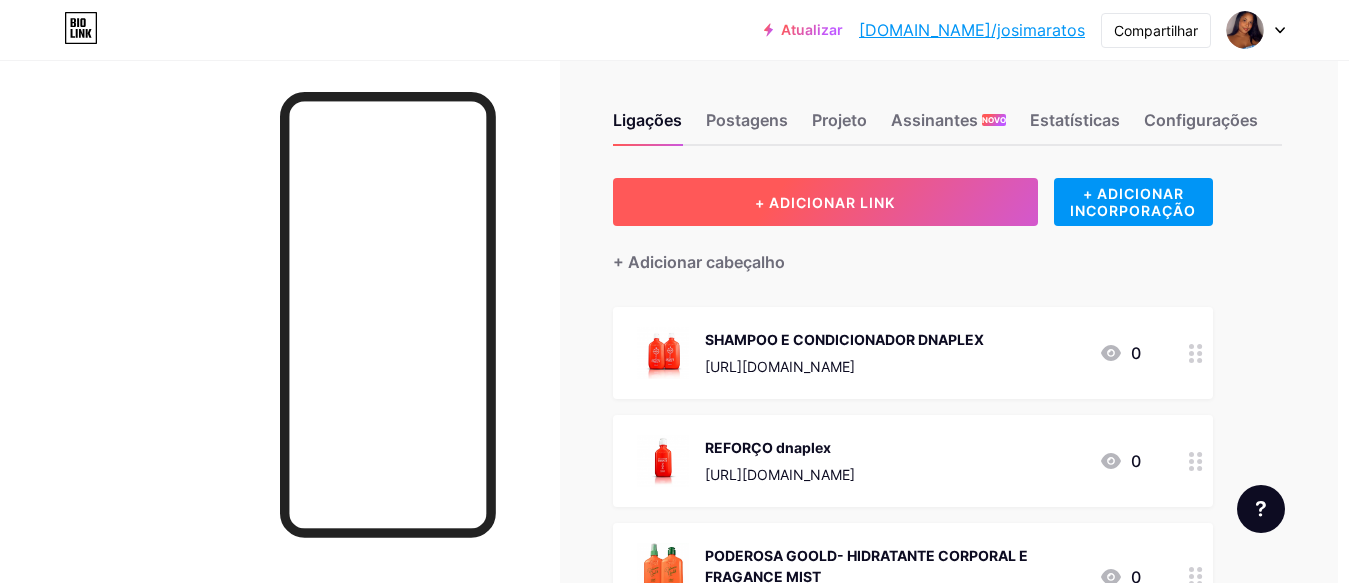 click on "+ ADICIONAR LINK" at bounding box center [825, 202] 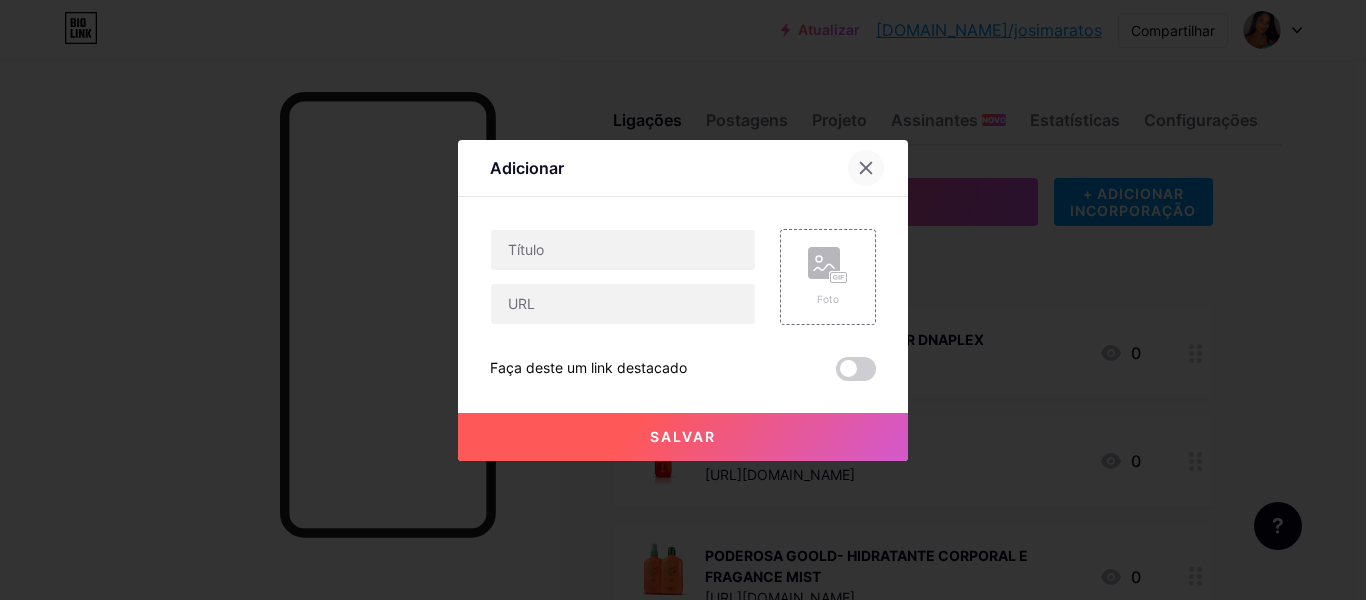 click 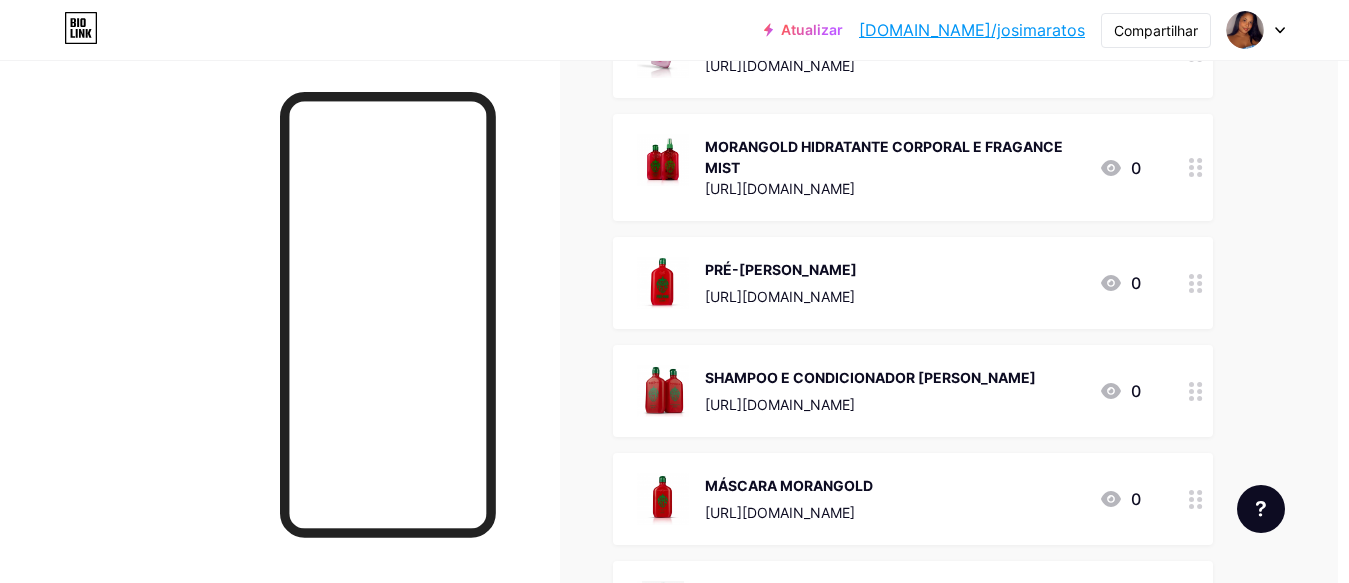 scroll, scrollTop: 871, scrollLeft: 11, axis: both 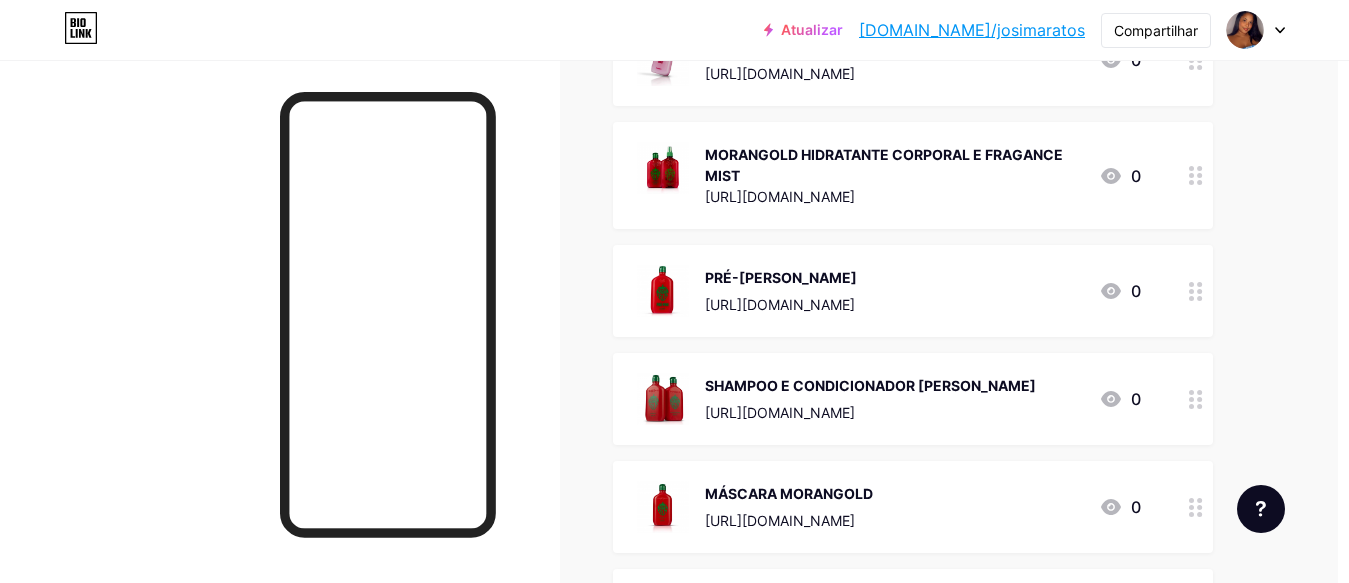 click at bounding box center (1196, 507) 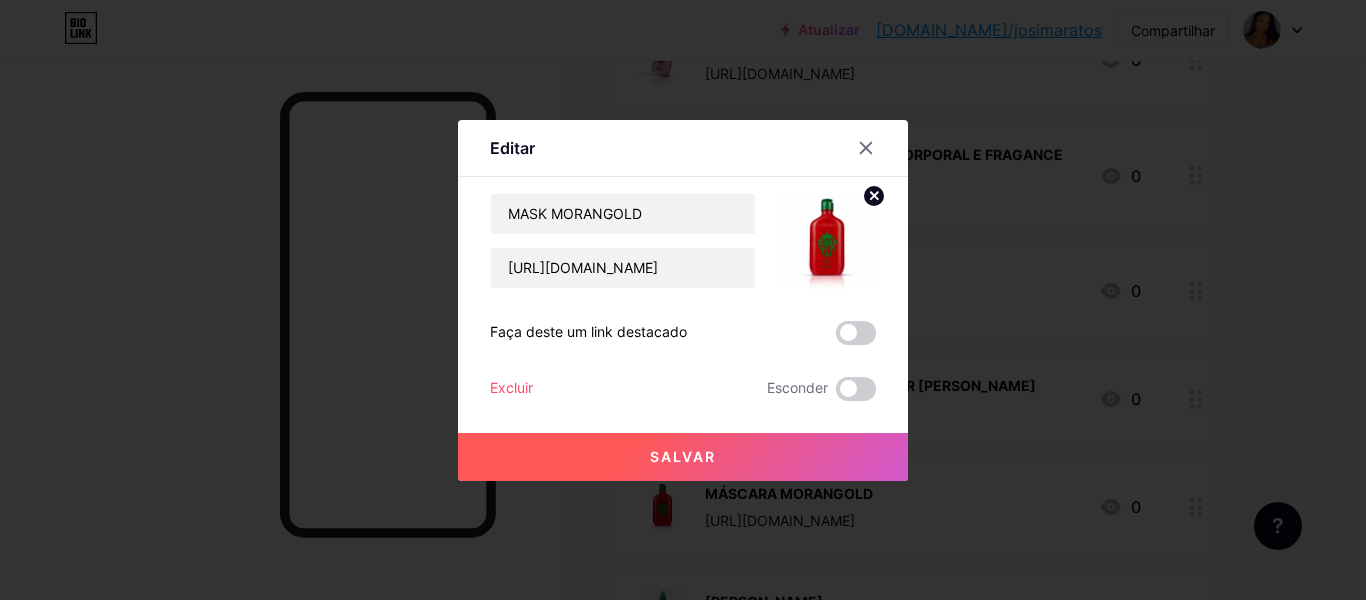 click on "Salvar" at bounding box center (683, 457) 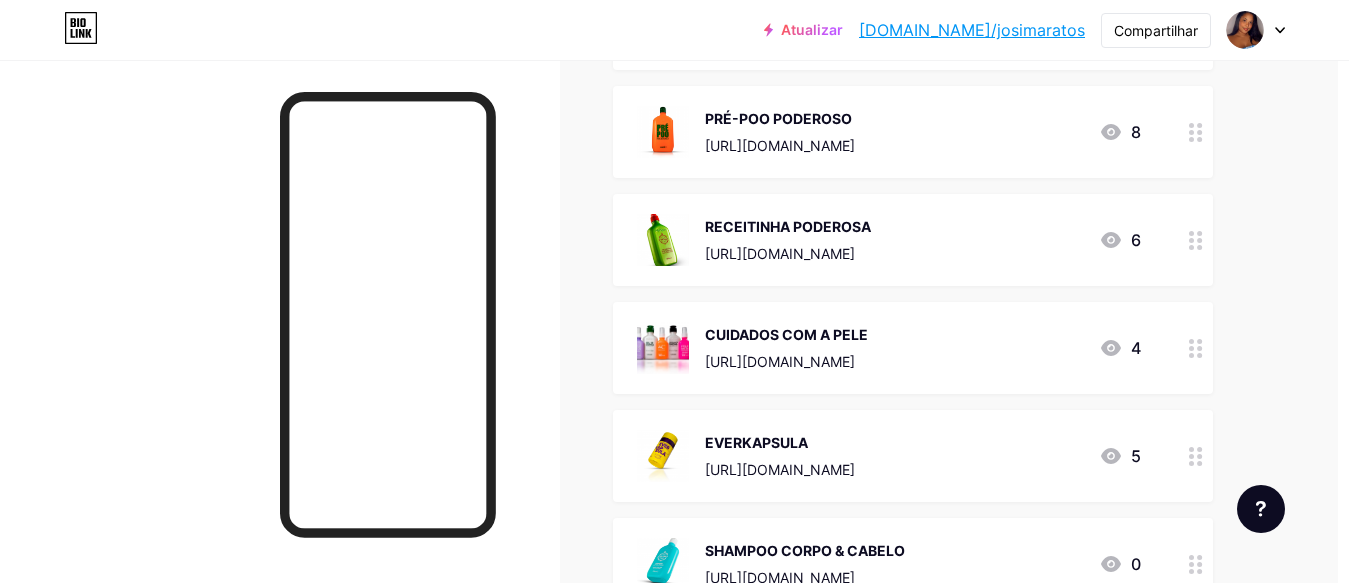 scroll, scrollTop: 0, scrollLeft: 11, axis: horizontal 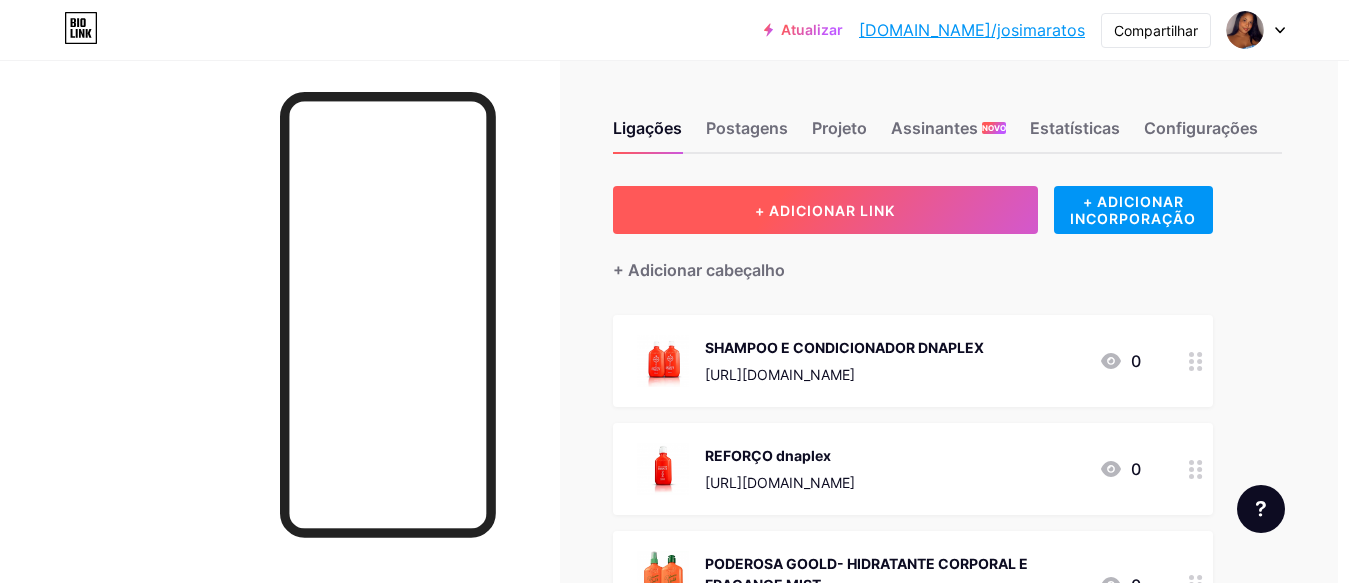 click on "+ ADICIONAR LINK" at bounding box center (825, 210) 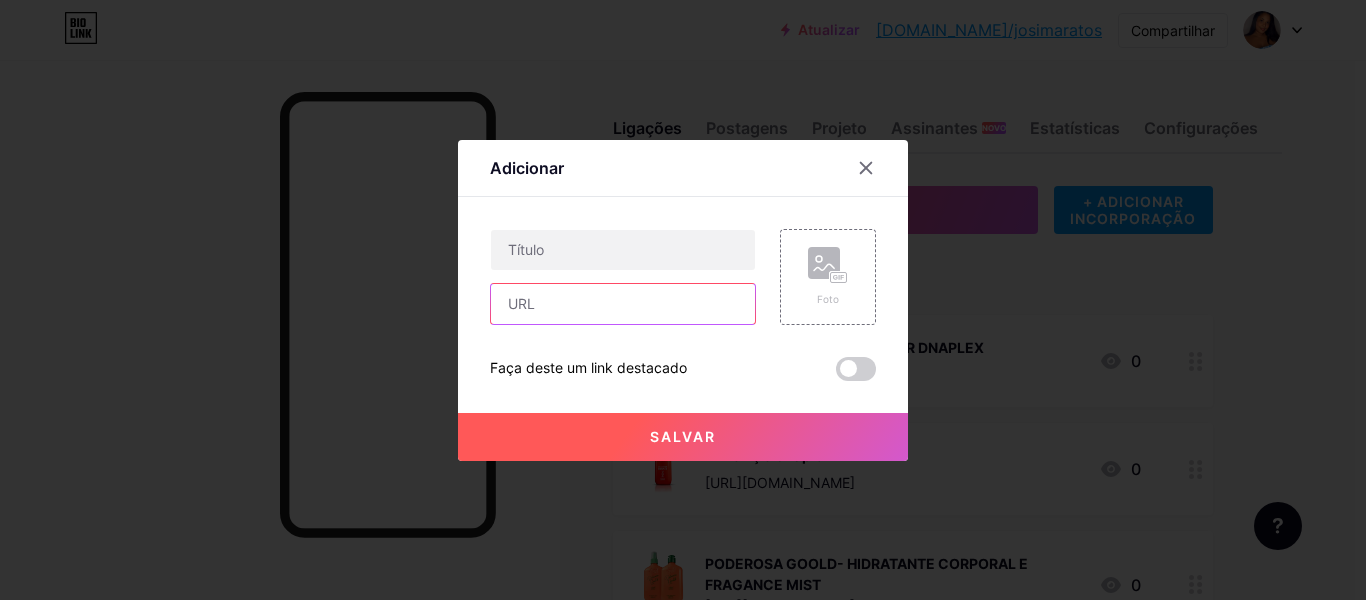 click at bounding box center [623, 304] 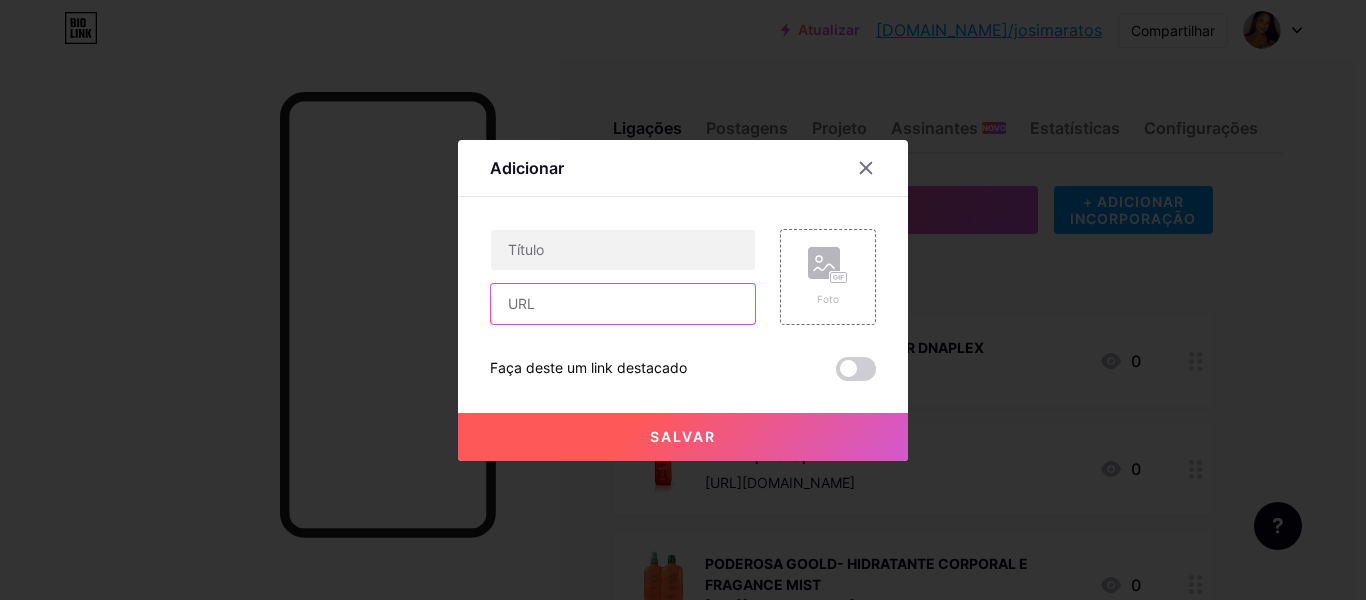 paste on "[URL][DOMAIN_NAME]" 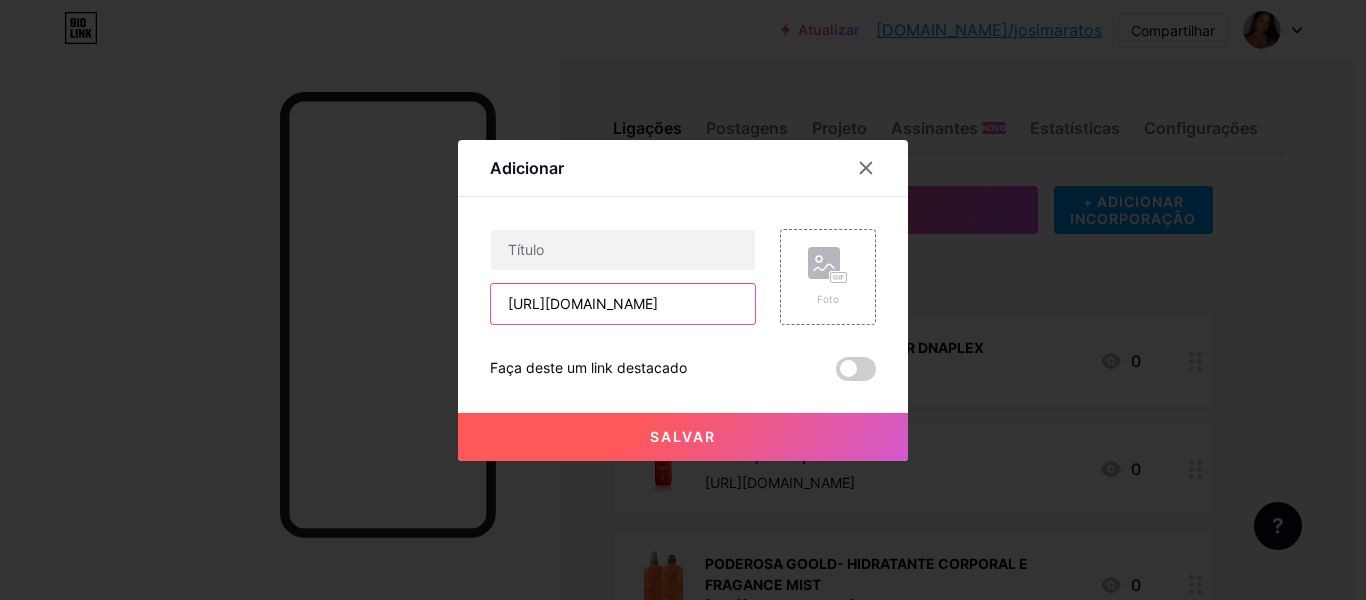 scroll, scrollTop: 0, scrollLeft: 81, axis: horizontal 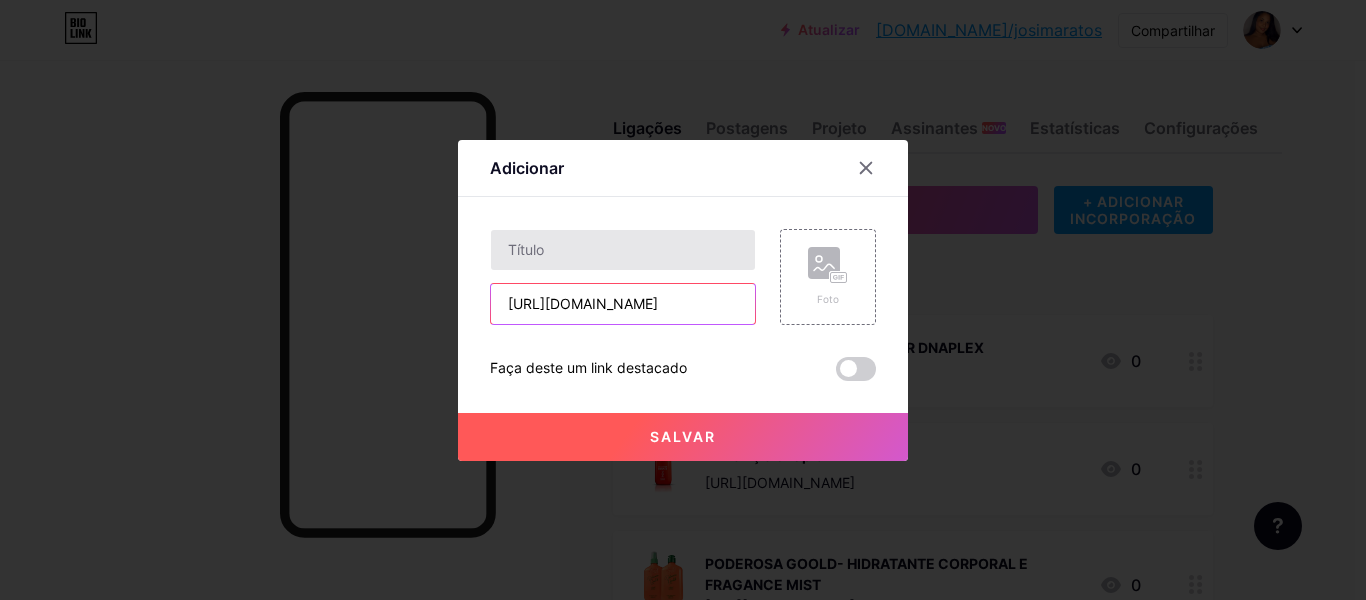 type on "[URL][DOMAIN_NAME]" 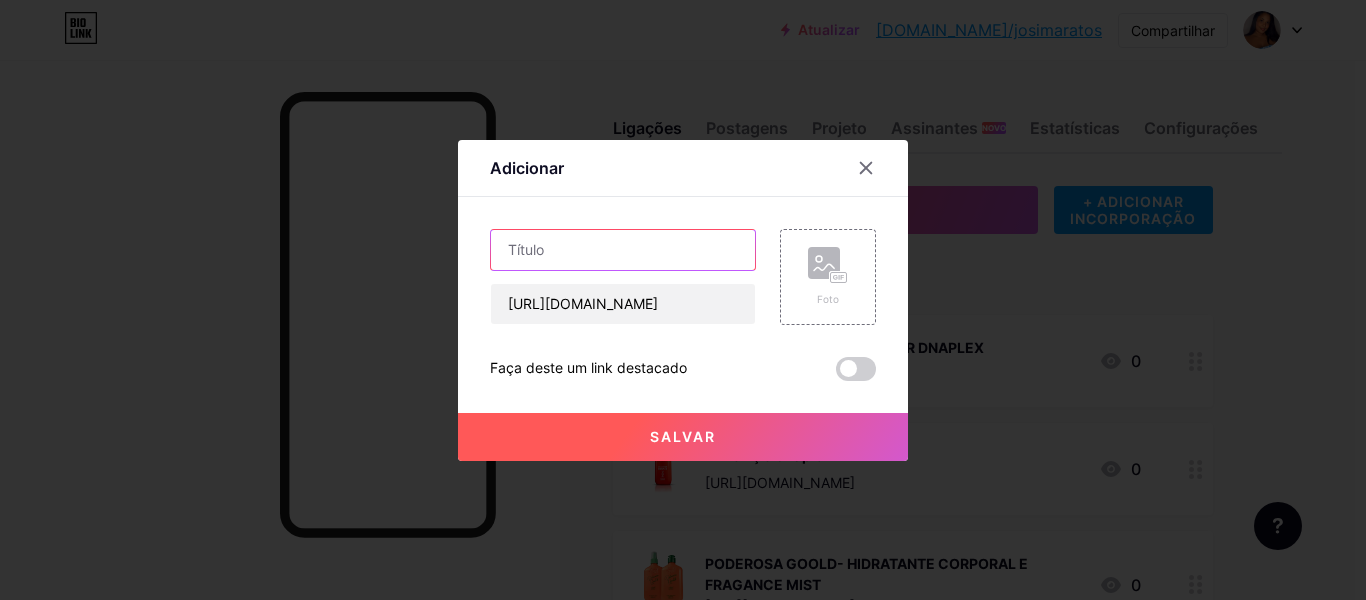 scroll, scrollTop: 0, scrollLeft: 0, axis: both 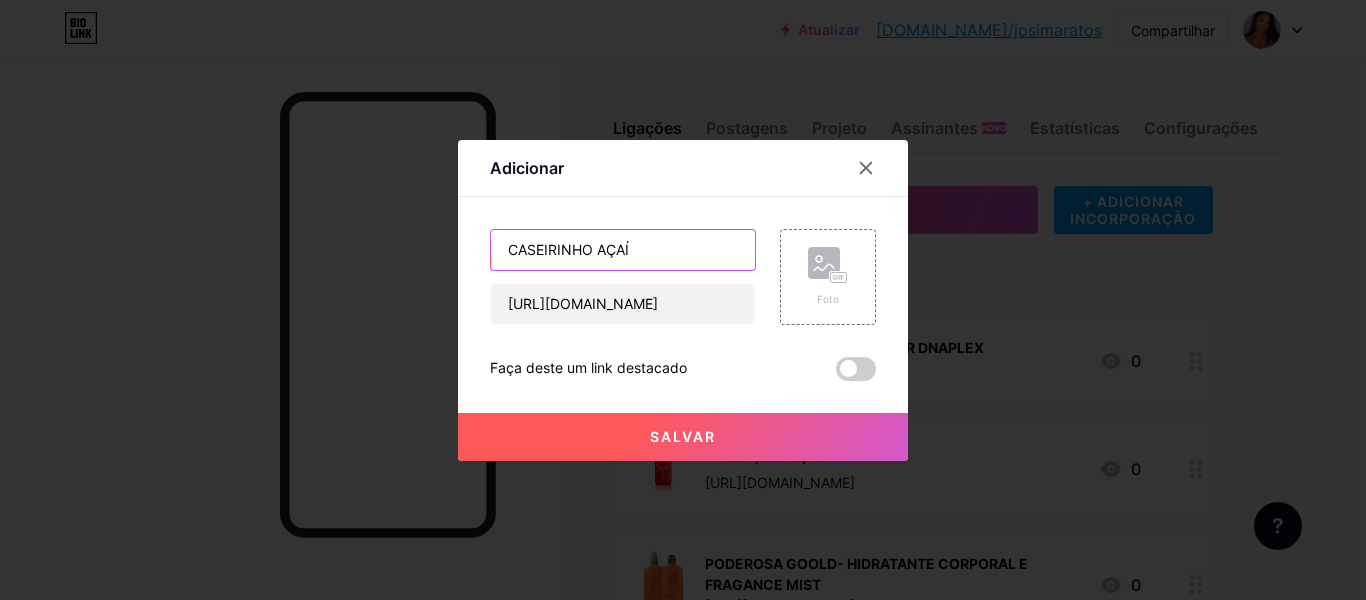 click on "CASEIRINHO AÇAÍ" at bounding box center (623, 250) 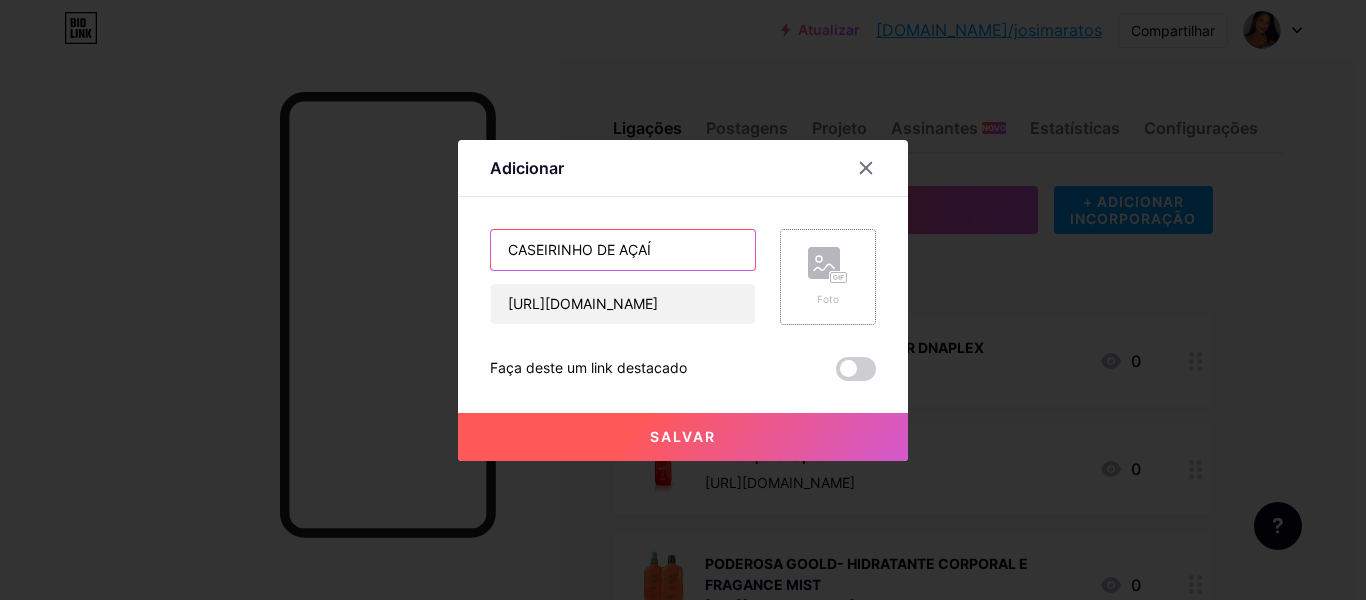 type on "CASEIRINHO DE AÇAÍ" 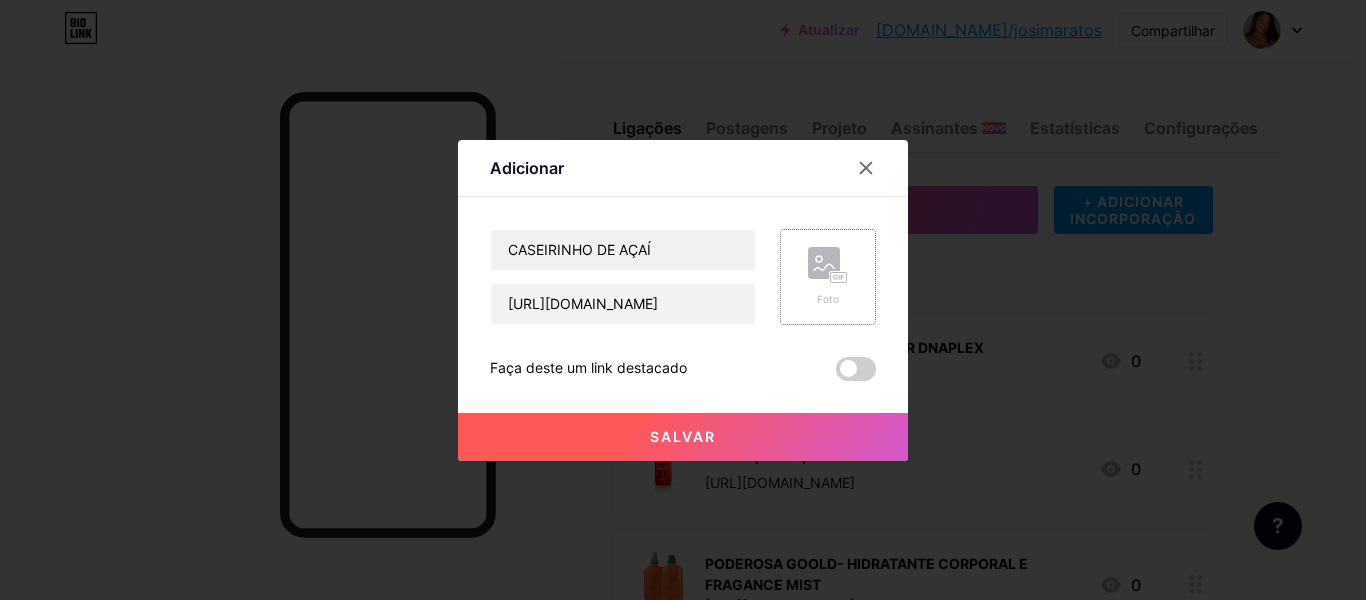 click 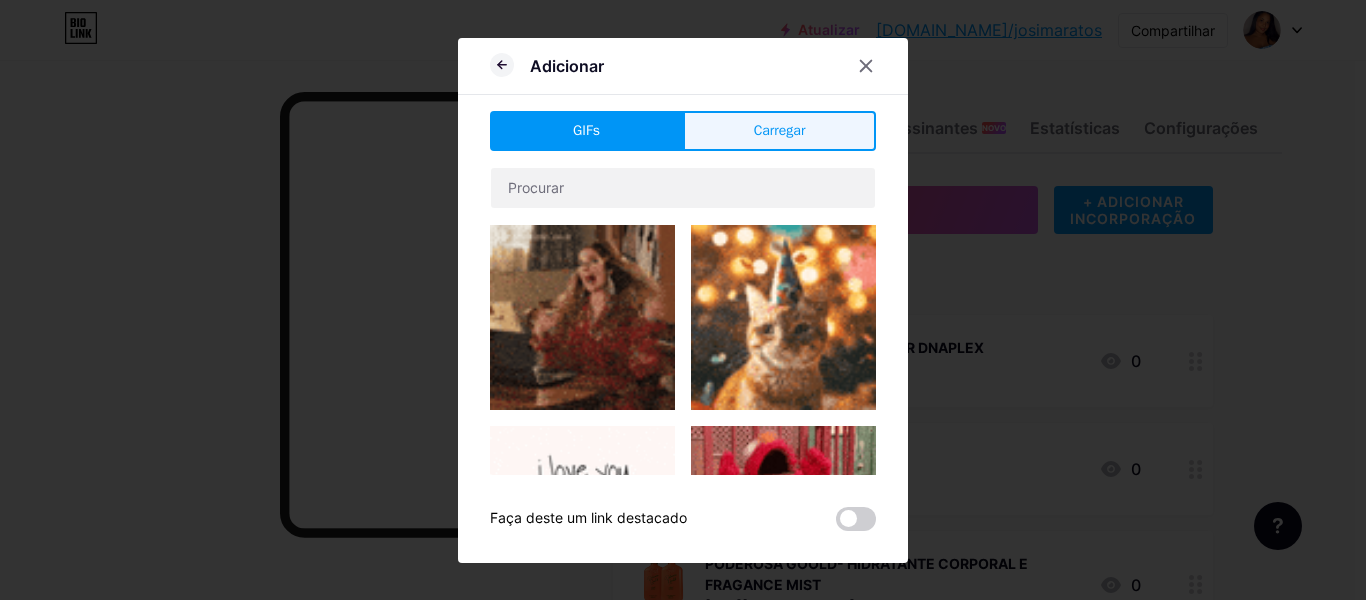 click on "Carregar" at bounding box center [780, 130] 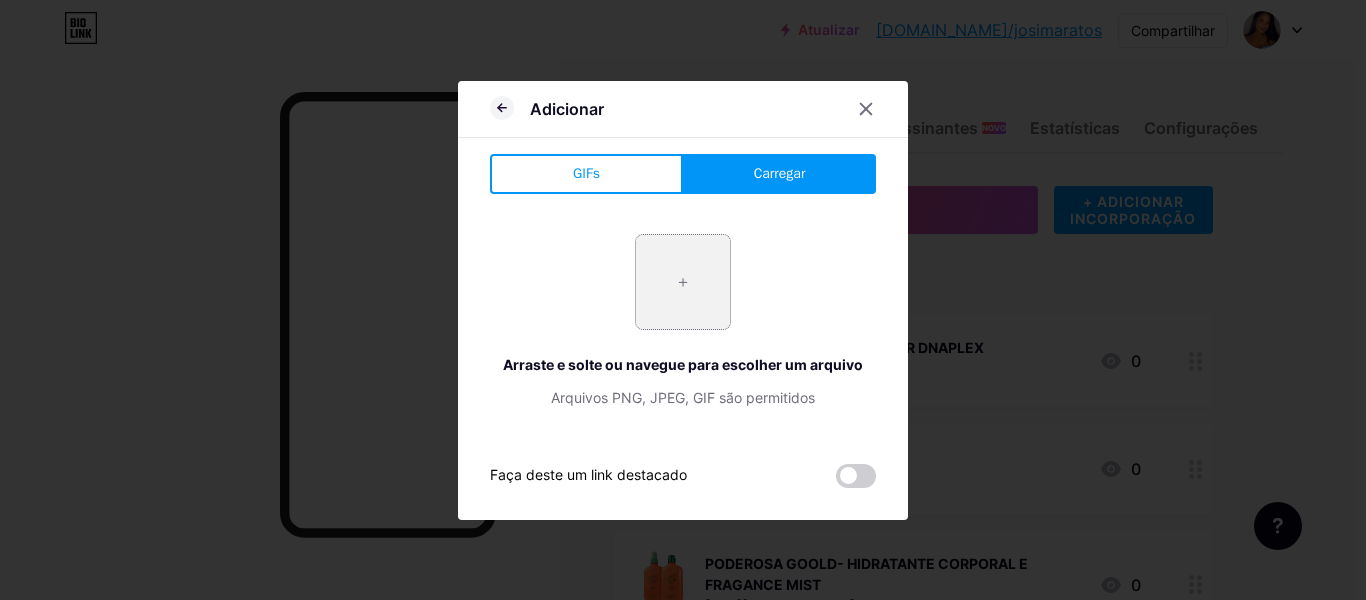 click at bounding box center [683, 282] 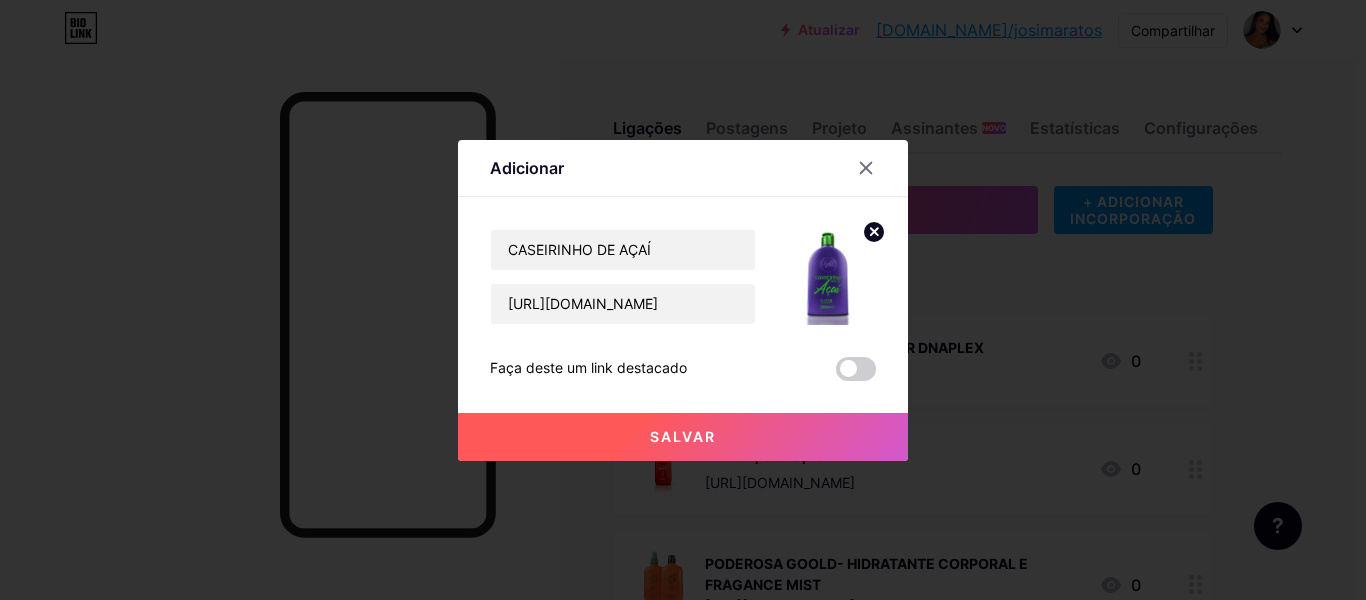click on "Salvar" at bounding box center (683, 437) 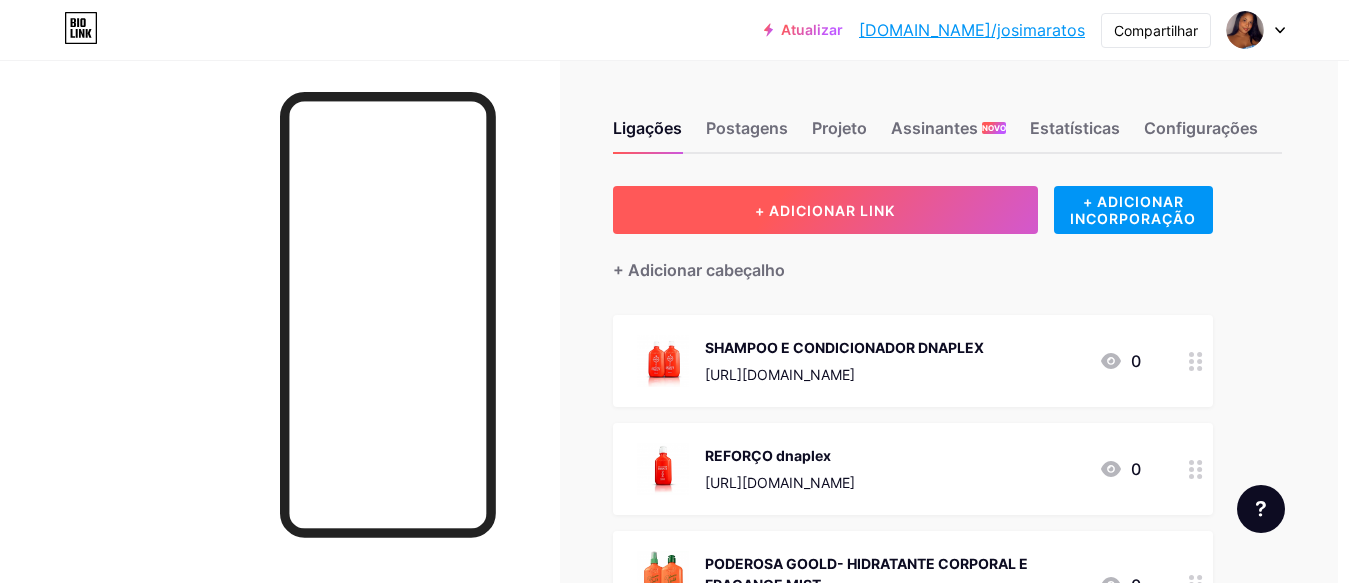 click on "+ ADICIONAR LINK" at bounding box center (825, 210) 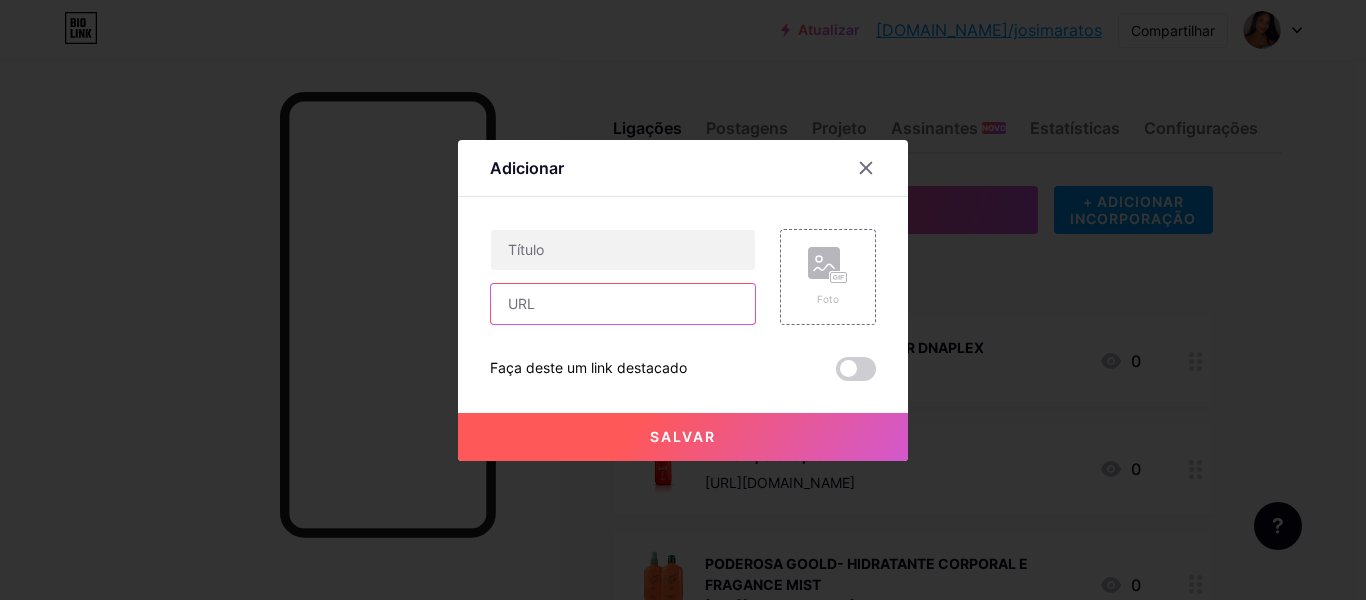 click at bounding box center [623, 304] 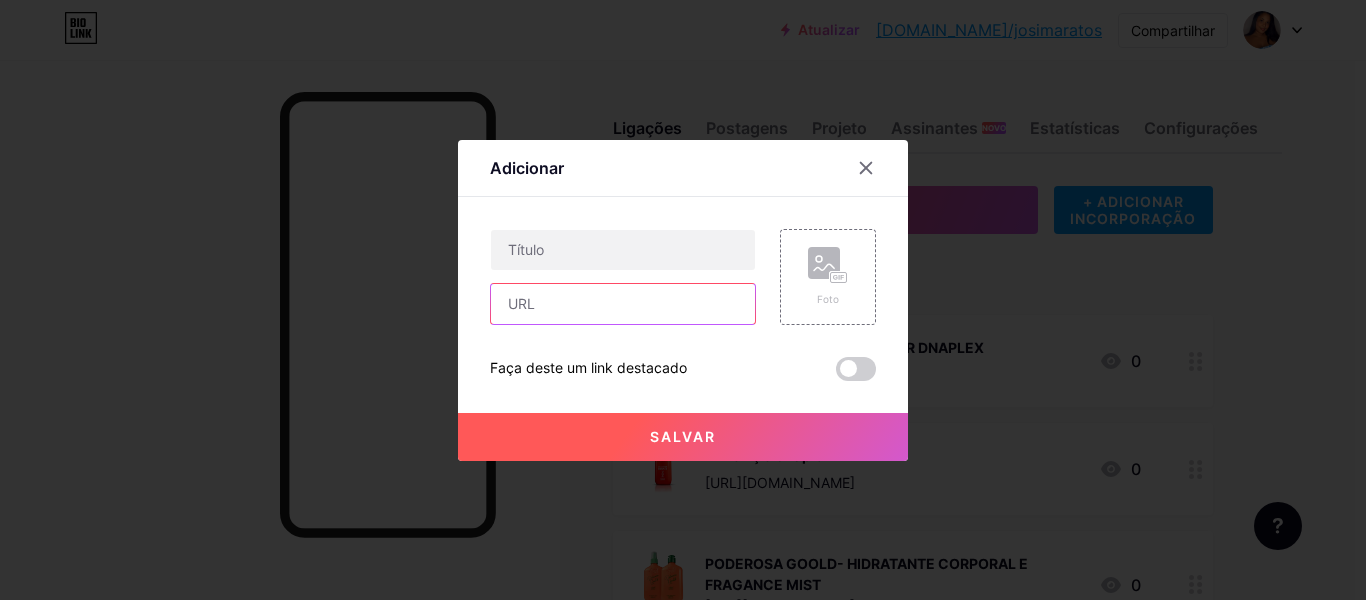 paste on "[URL][DOMAIN_NAME]" 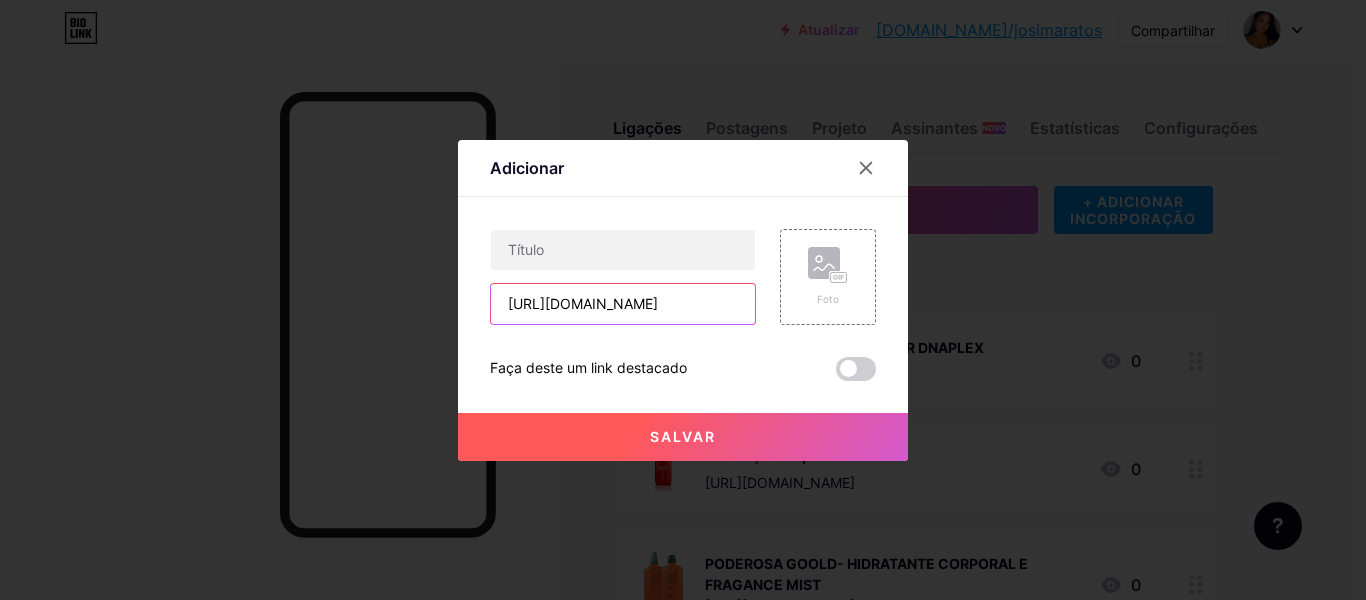 scroll, scrollTop: 0, scrollLeft: 76, axis: horizontal 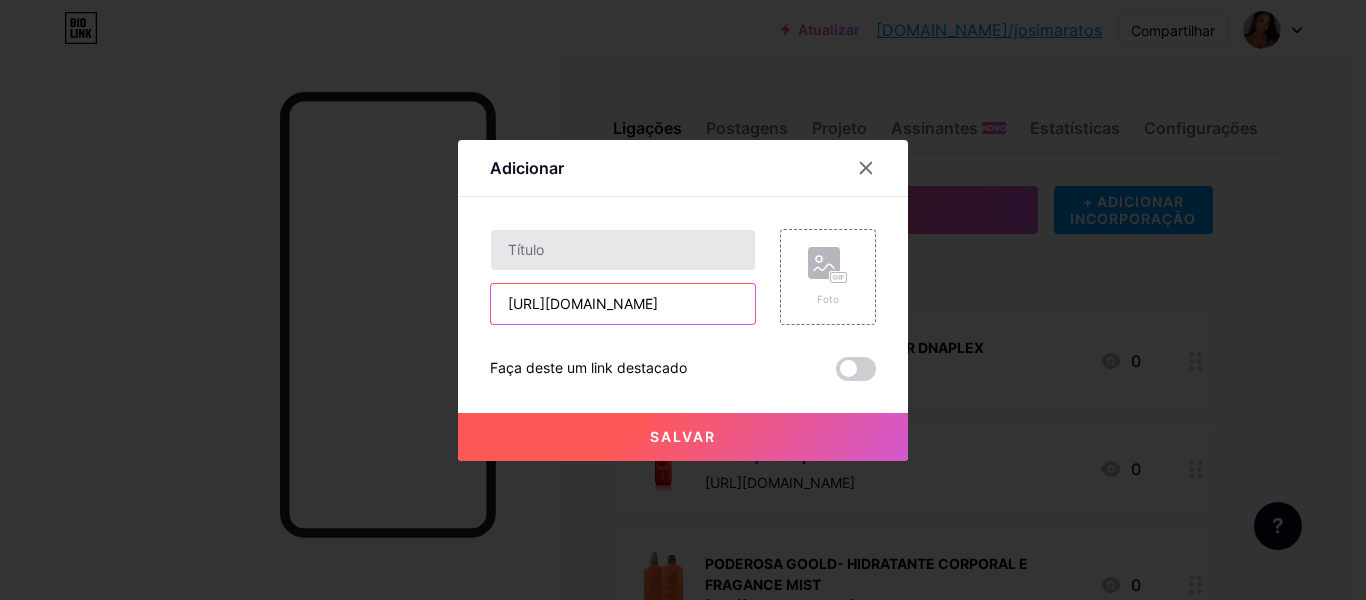type on "[URL][DOMAIN_NAME]" 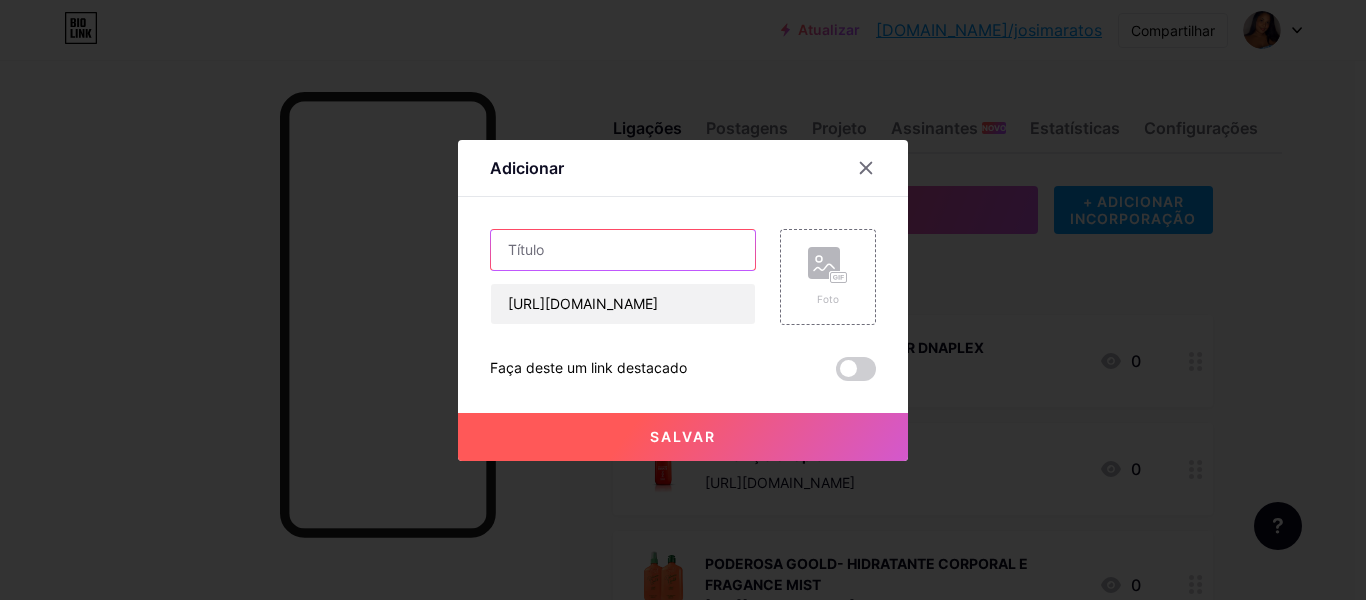 scroll, scrollTop: 0, scrollLeft: 0, axis: both 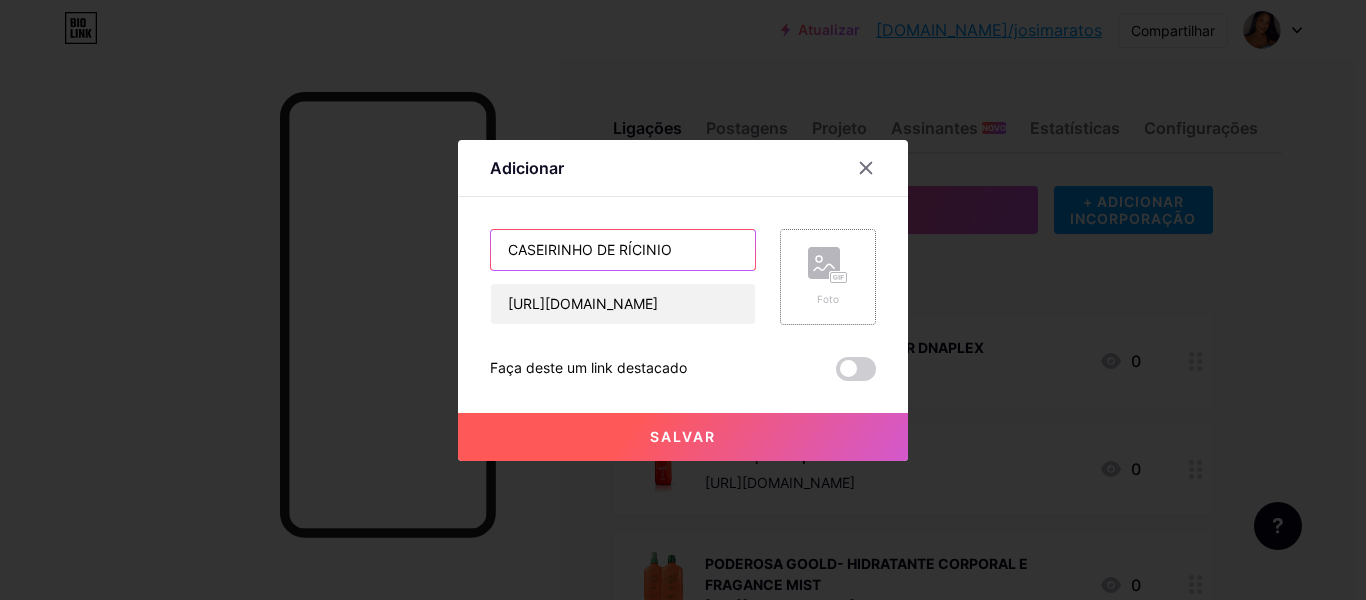 type on "CASEIRINHO DE RÍCINIO" 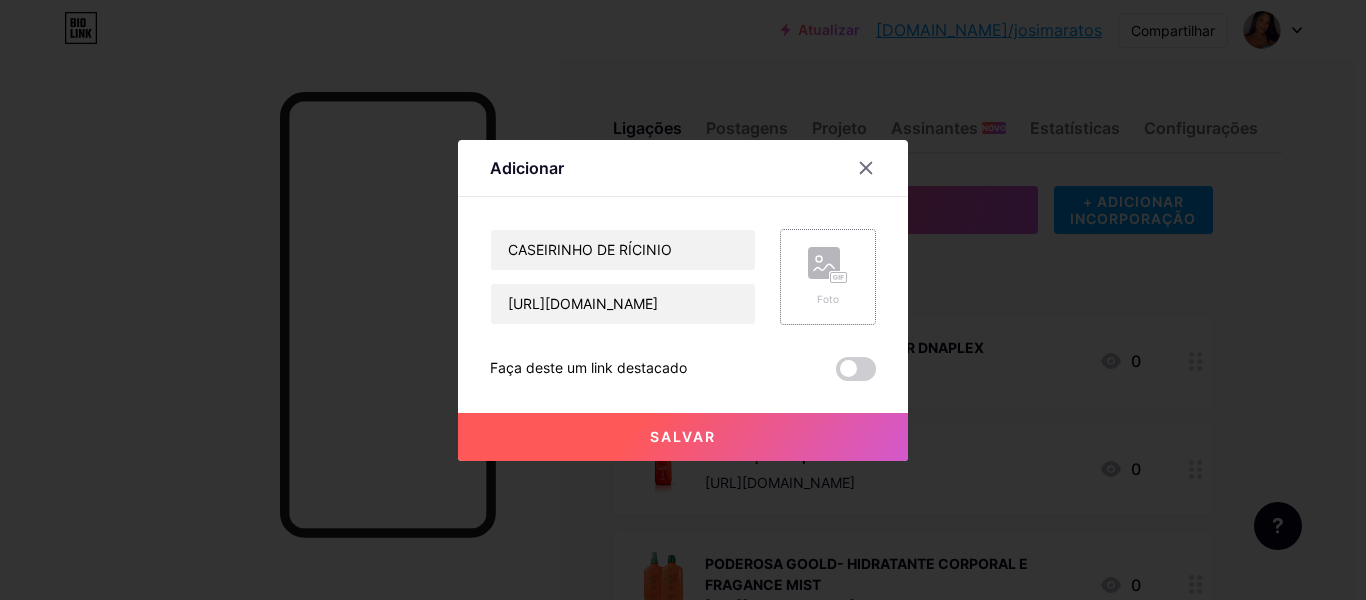 click on "Foto" at bounding box center (828, 277) 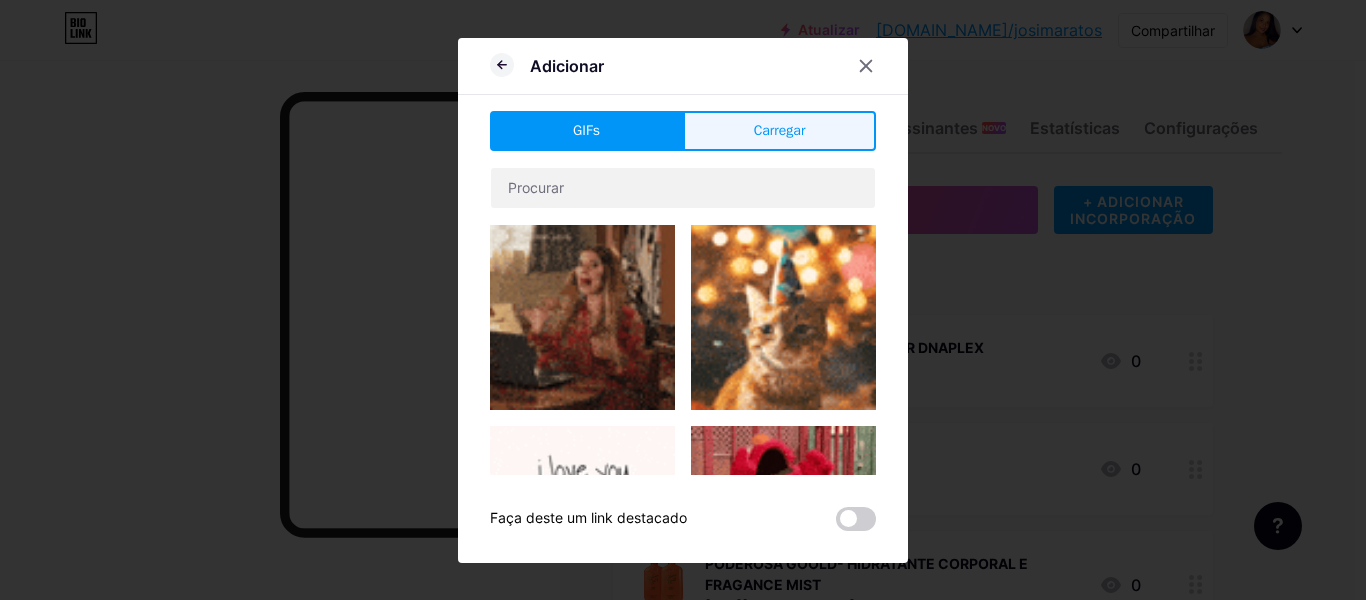 click on "Carregar" at bounding box center [779, 131] 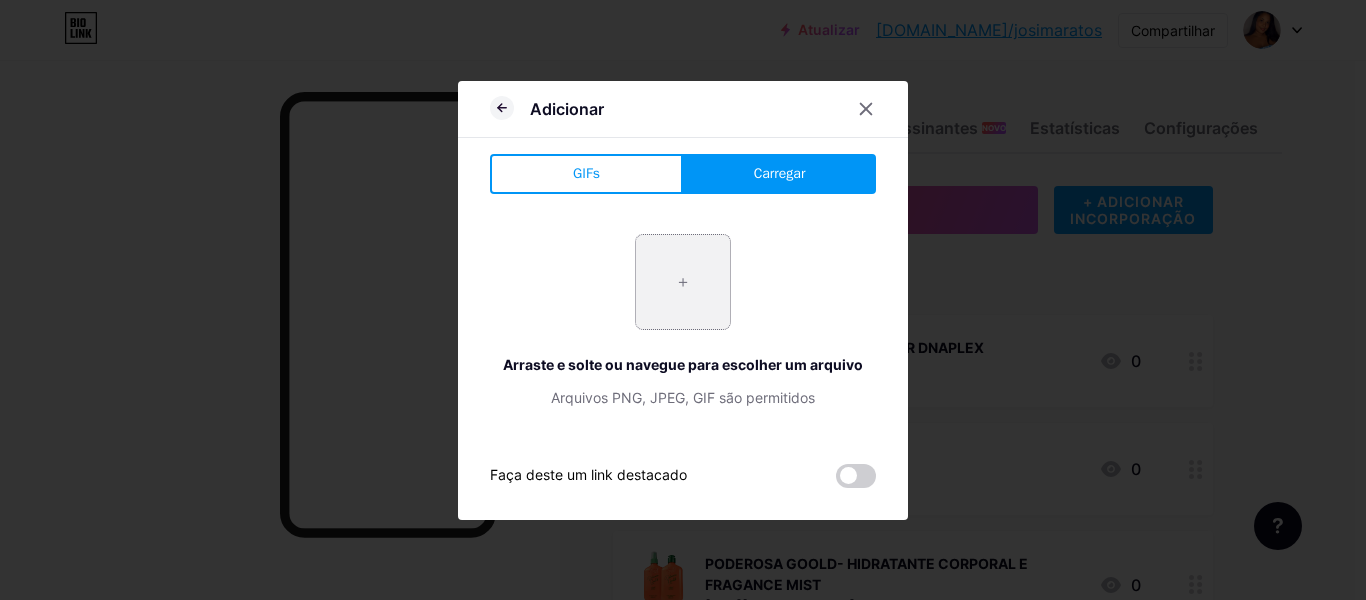 click at bounding box center (683, 282) 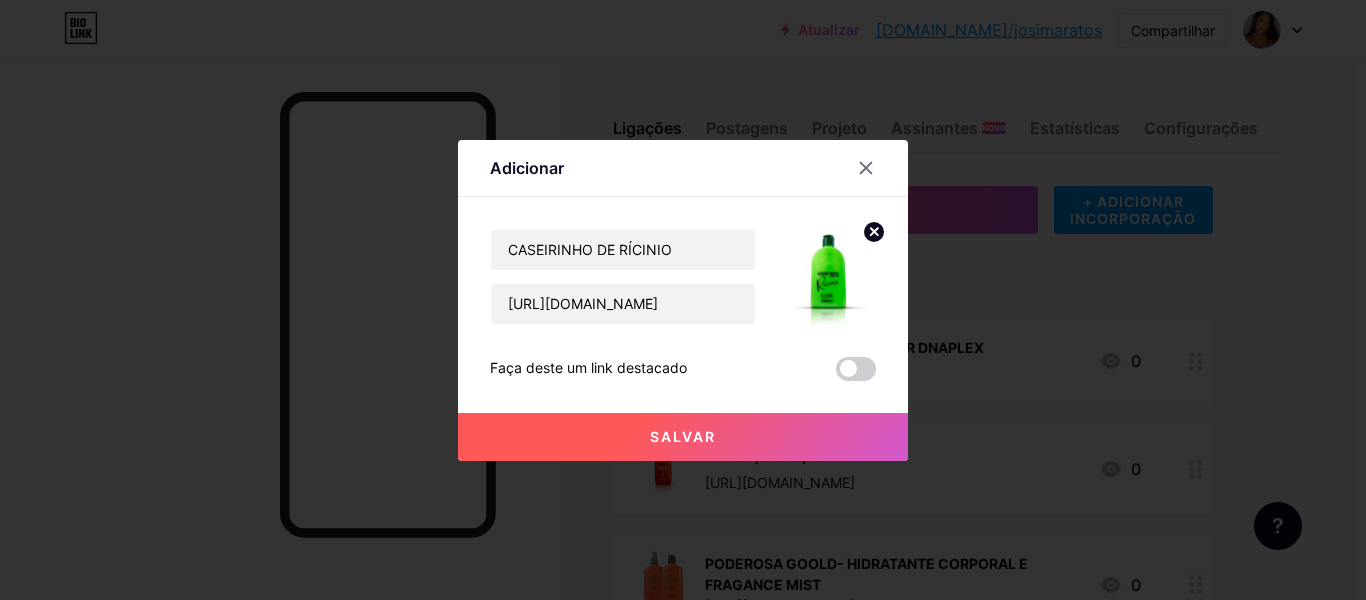 click on "Salvar" at bounding box center [683, 436] 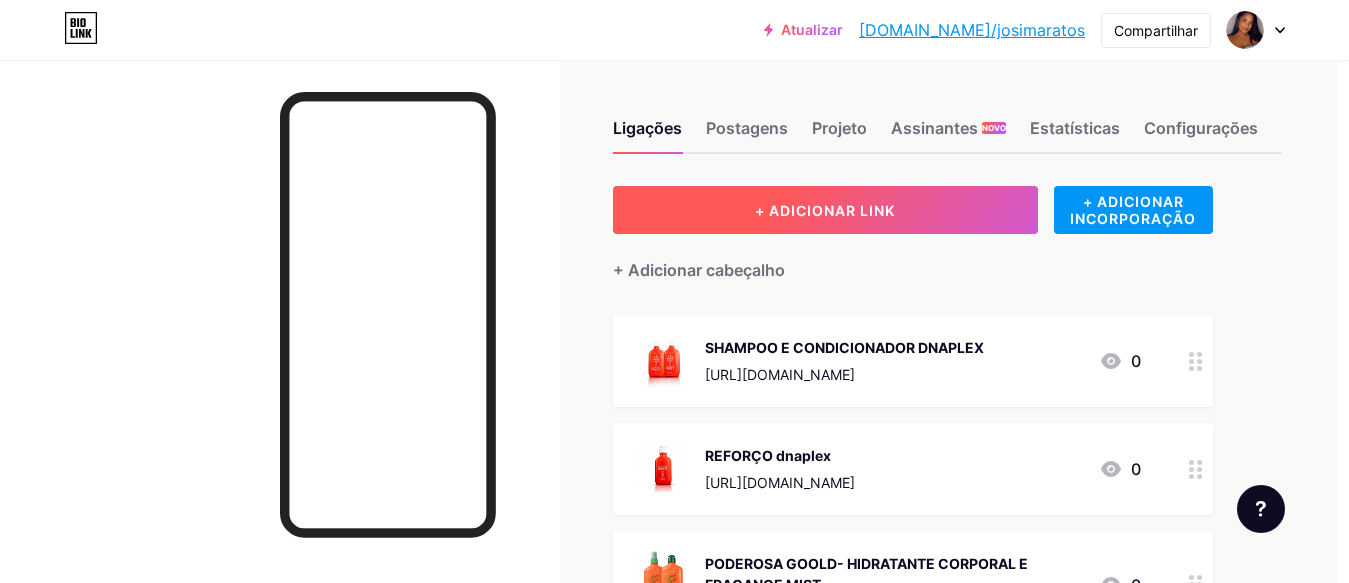 click on "+ ADICIONAR LINK" at bounding box center (825, 210) 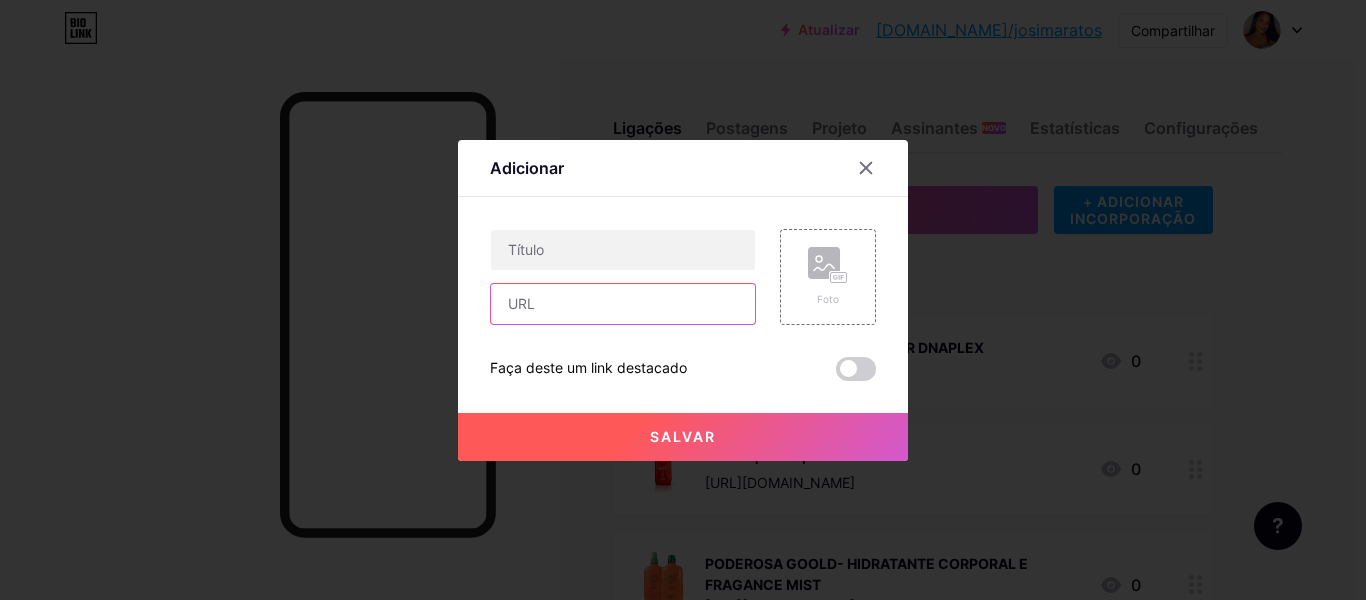 click at bounding box center (623, 304) 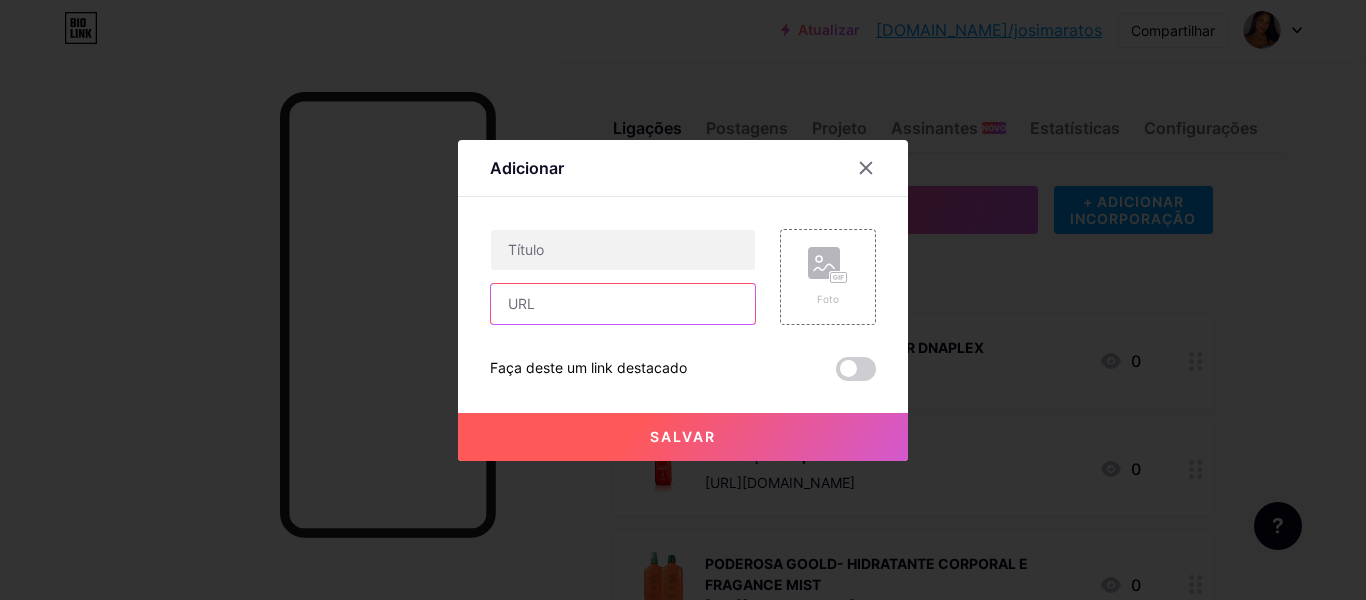 paste on "[URL][DOMAIN_NAME]" 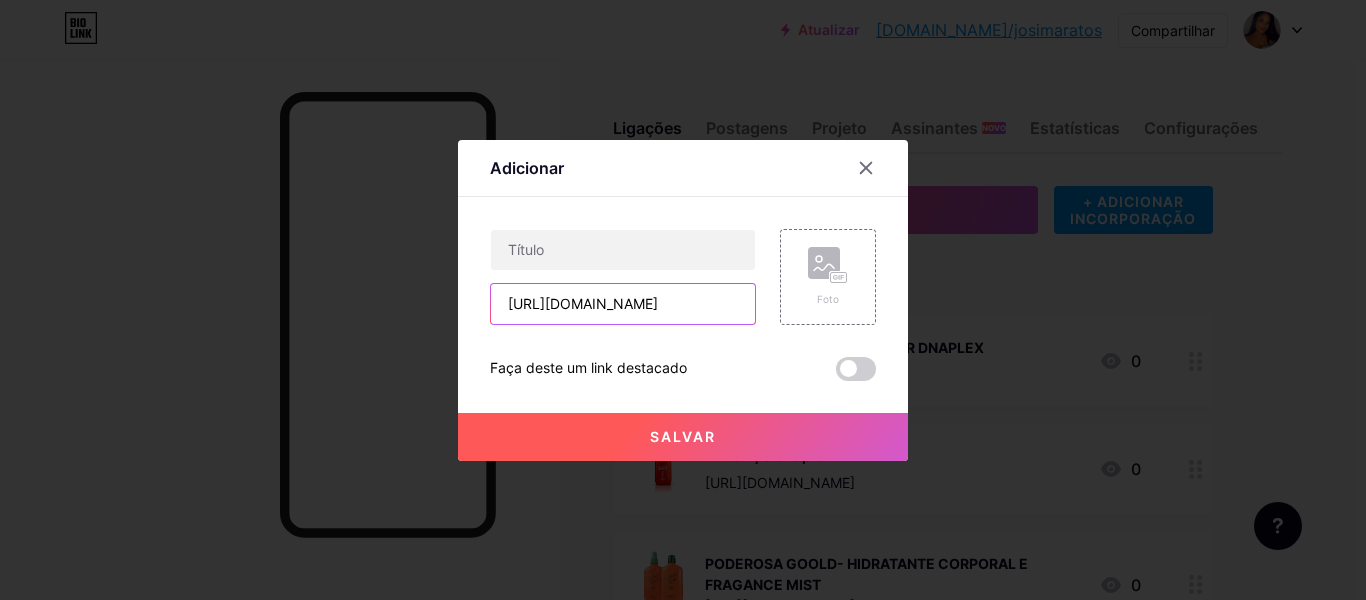 scroll, scrollTop: 0, scrollLeft: 83, axis: horizontal 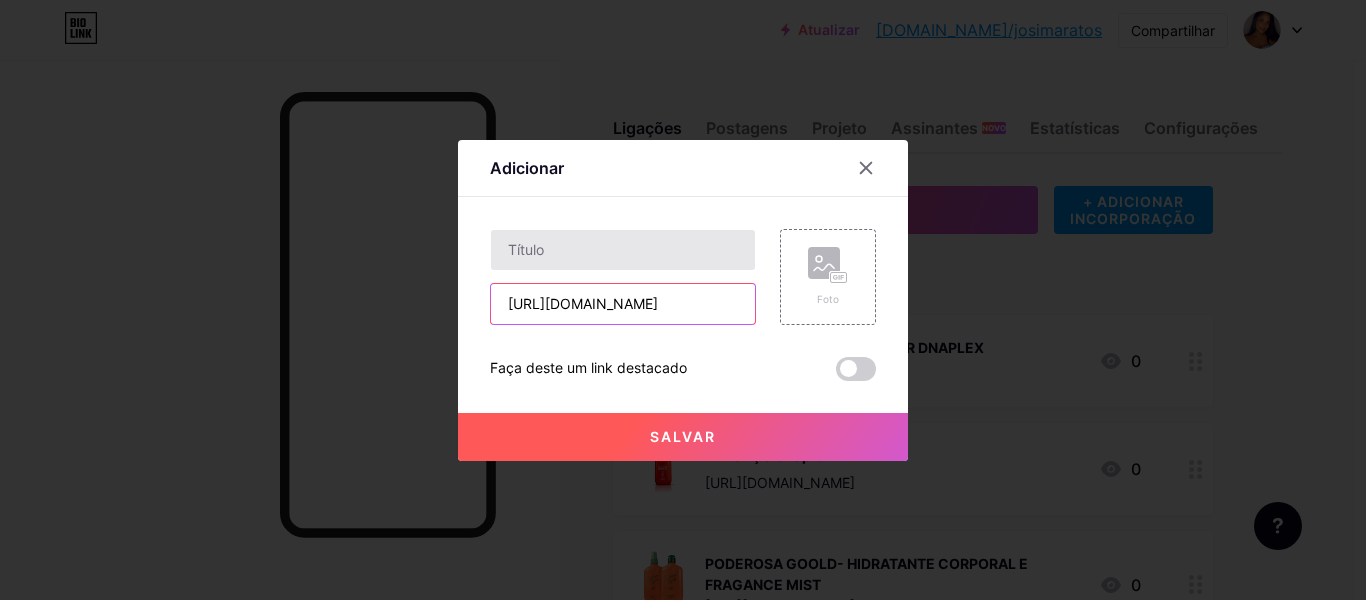 type on "[URL][DOMAIN_NAME]" 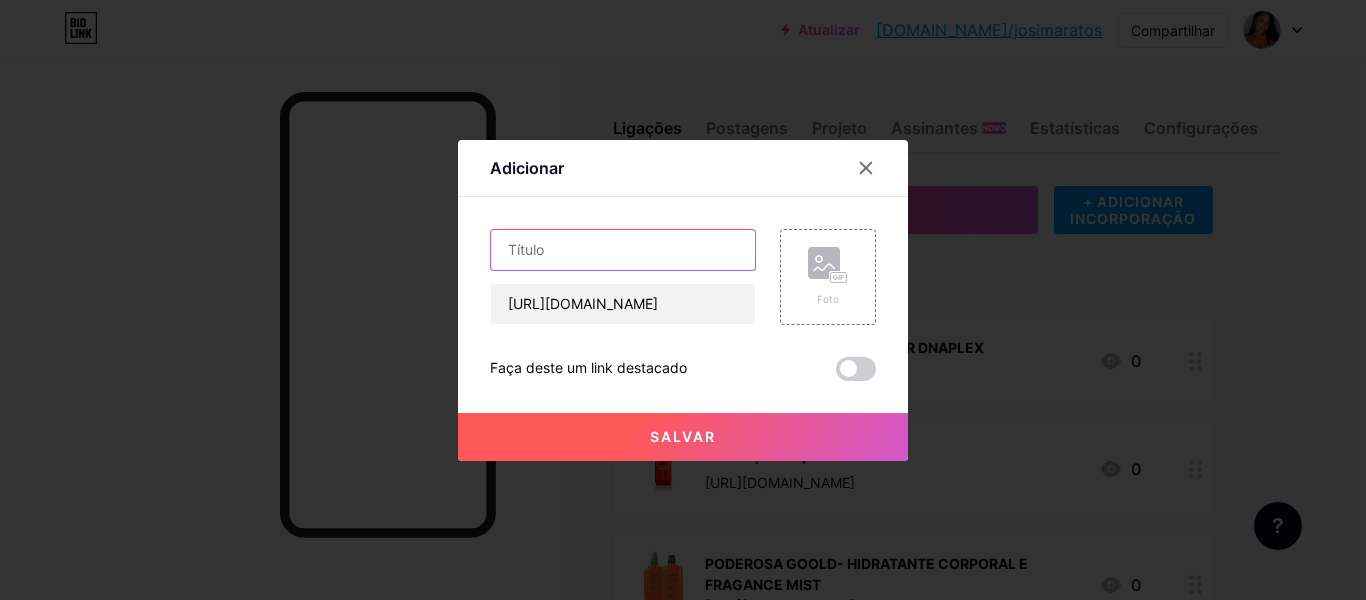 click at bounding box center (623, 250) 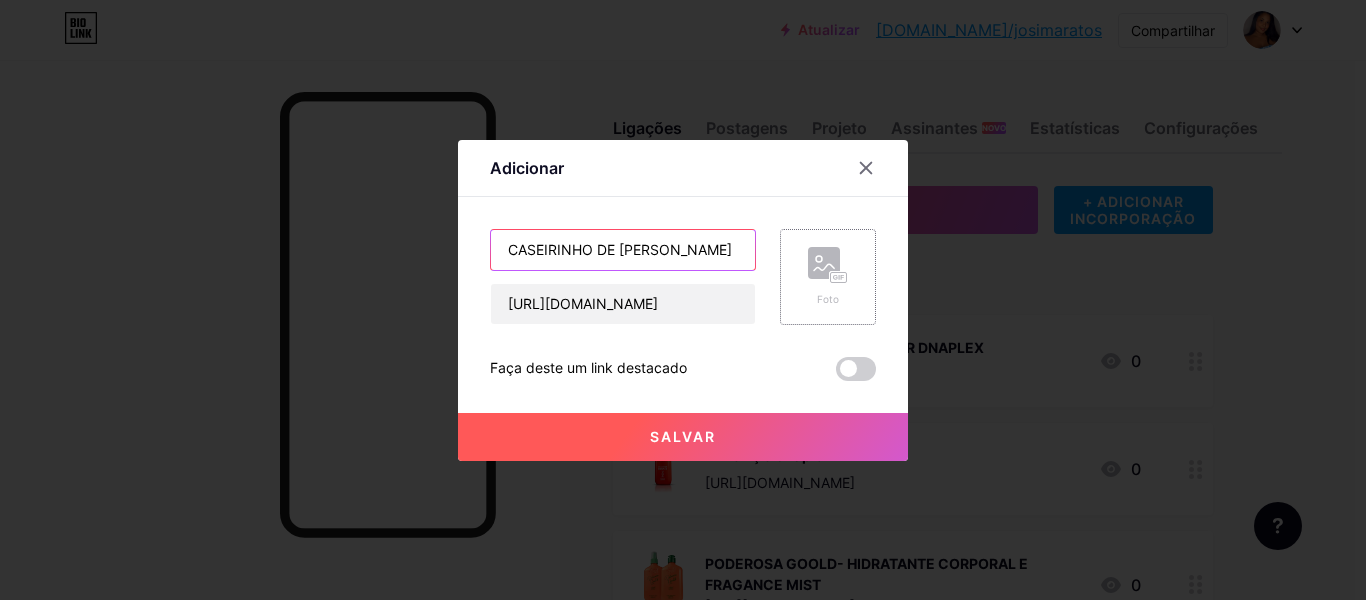 type on "CASEIRINHO DE [PERSON_NAME]" 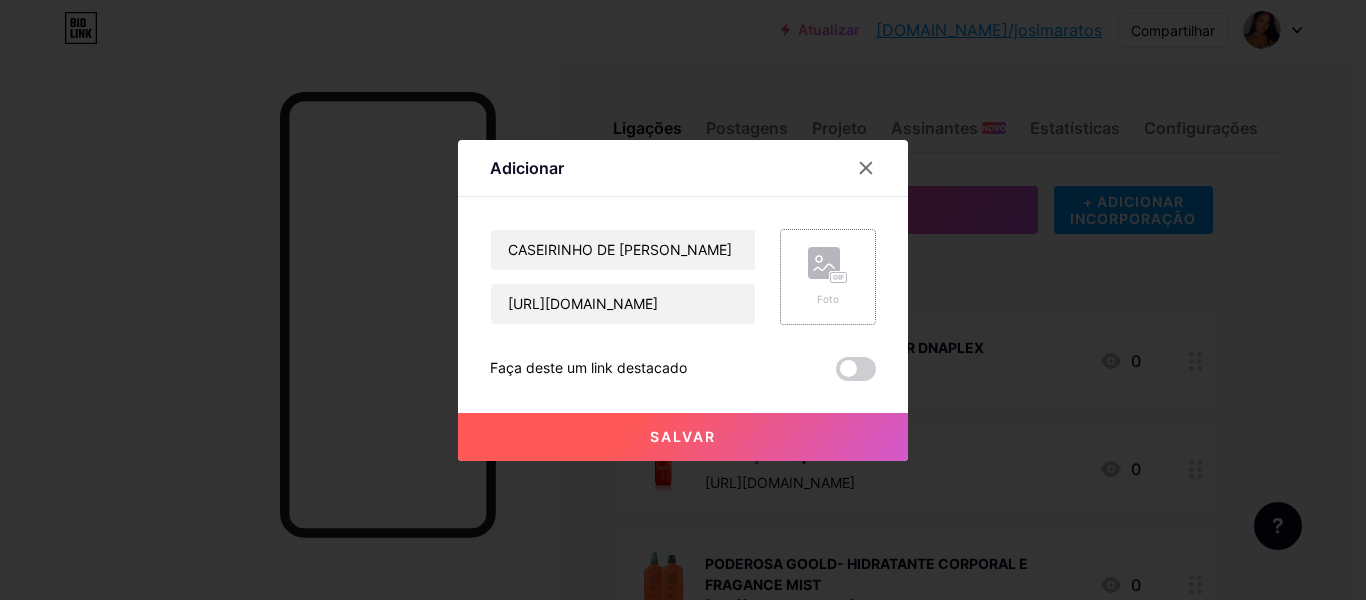 click on "Foto" at bounding box center (828, 277) 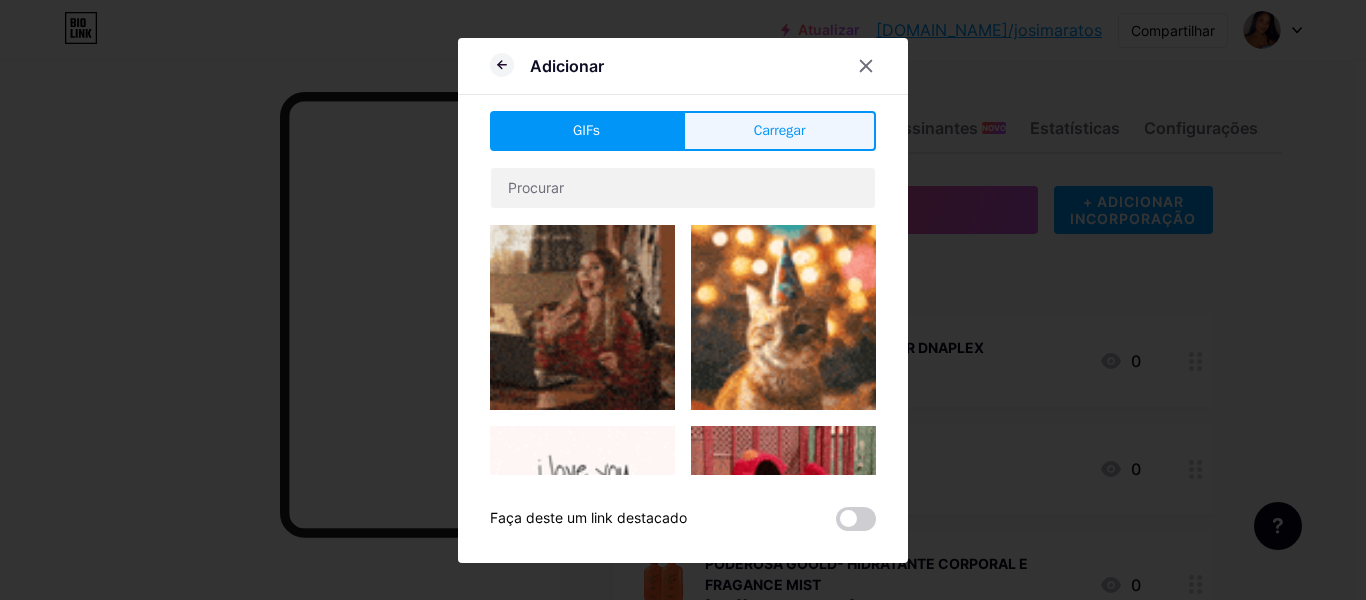 click on "Carregar" at bounding box center [780, 130] 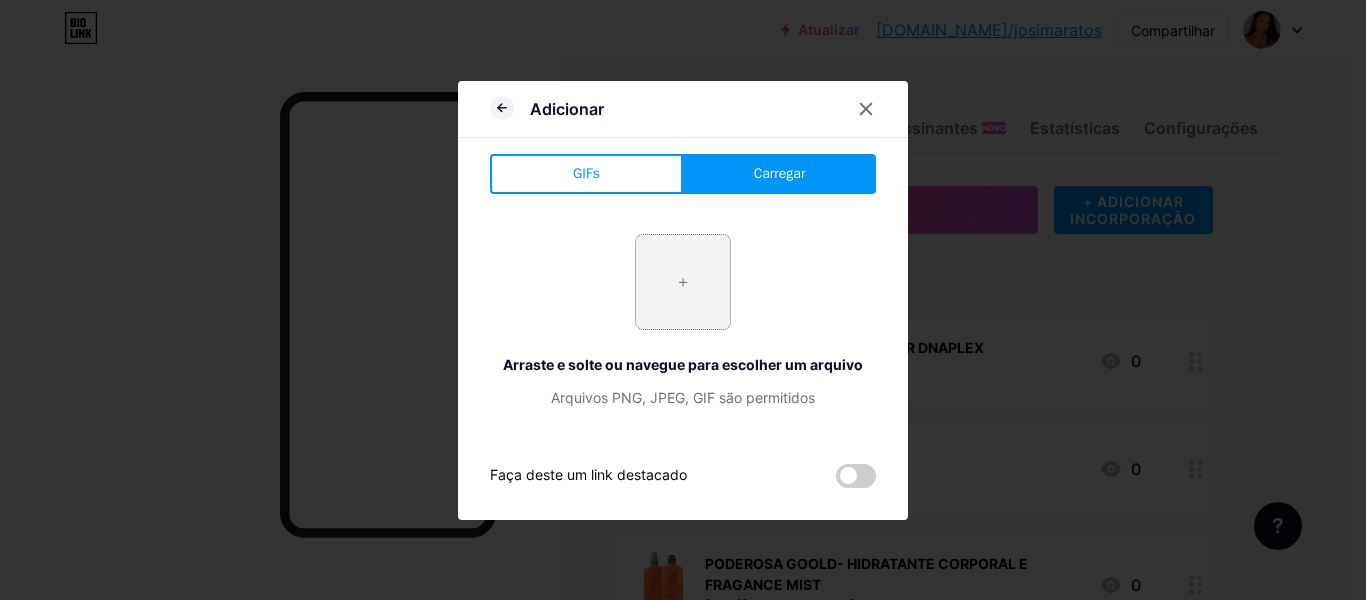 click at bounding box center [683, 282] 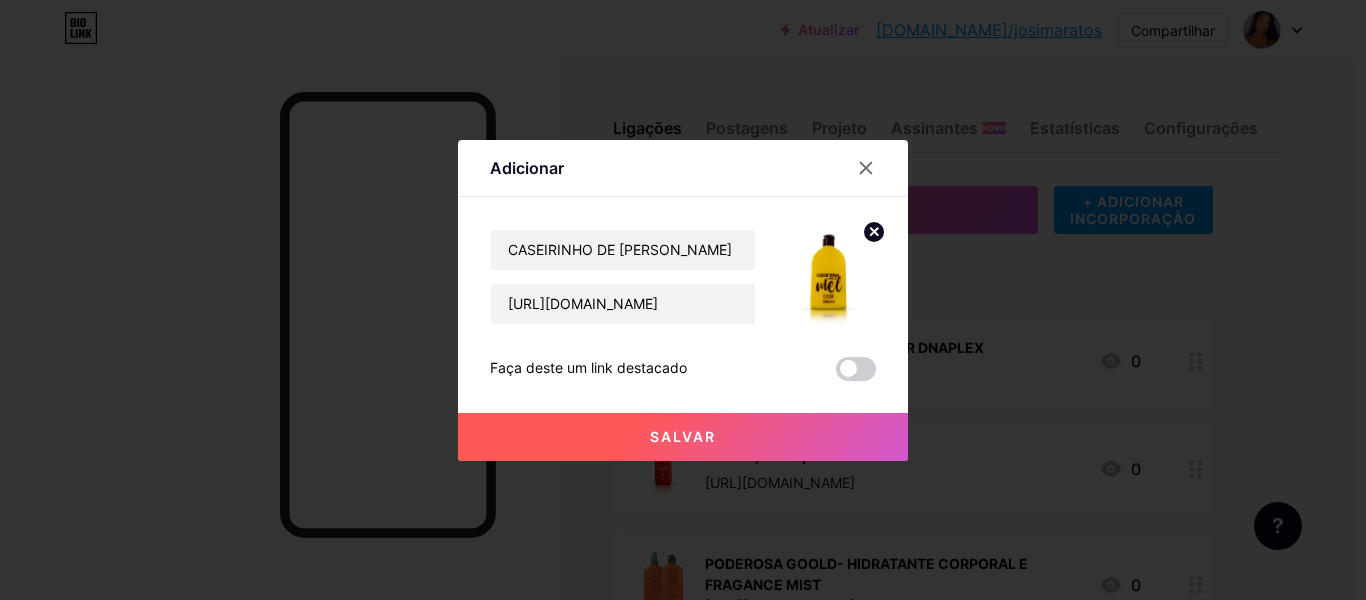 click on "Salvar" at bounding box center (683, 437) 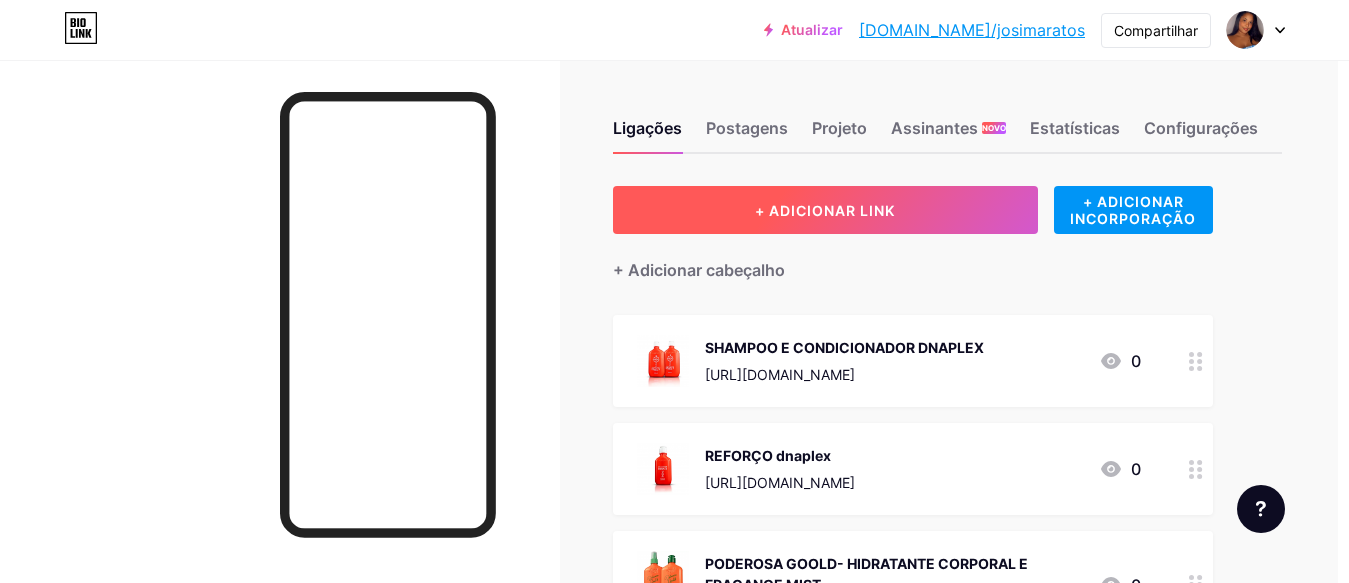click on "+ ADICIONAR LINK" at bounding box center [825, 210] 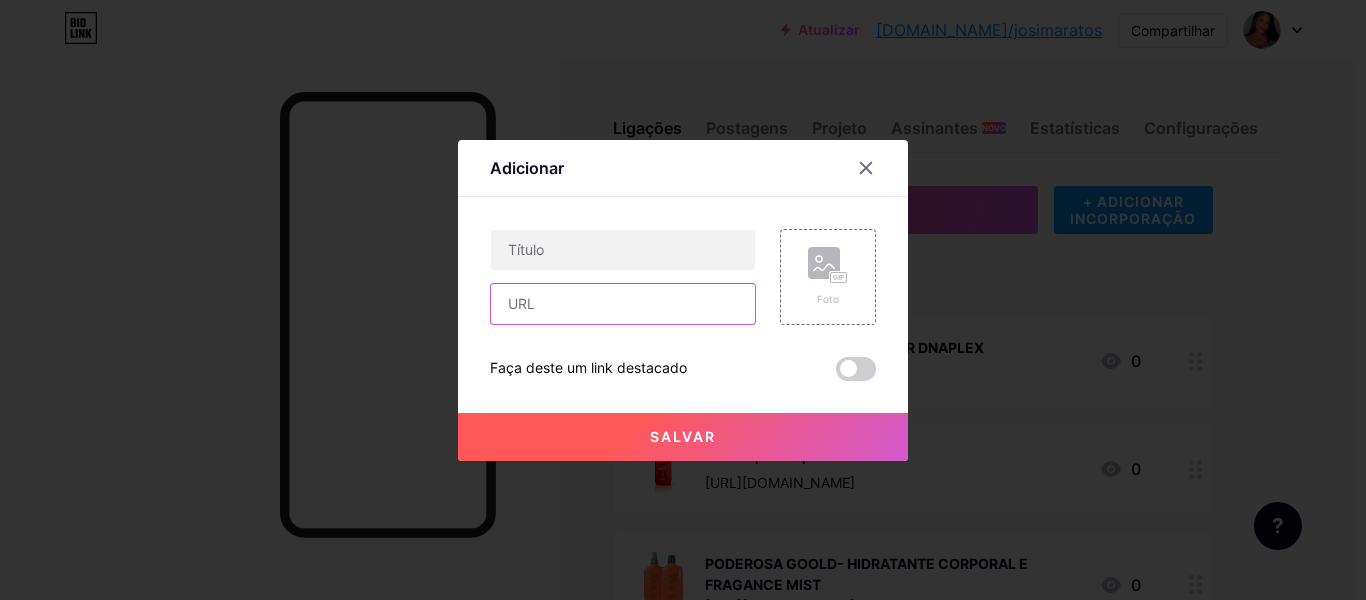 click at bounding box center (623, 304) 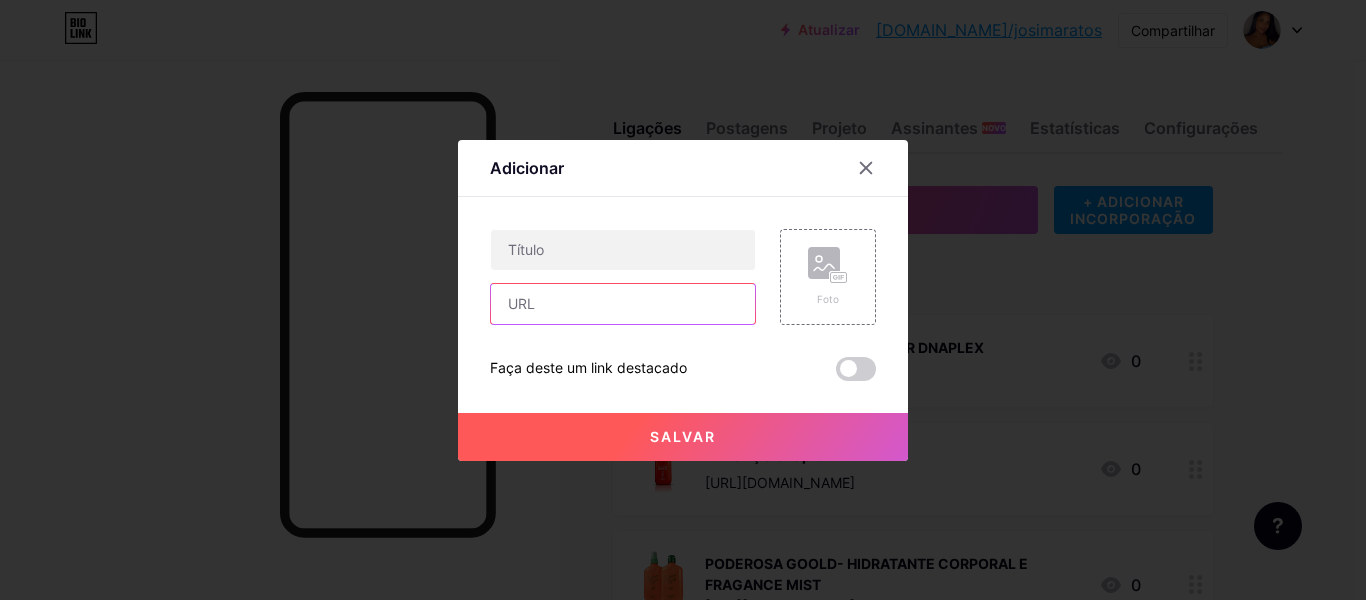 paste on "[URL][DOMAIN_NAME]" 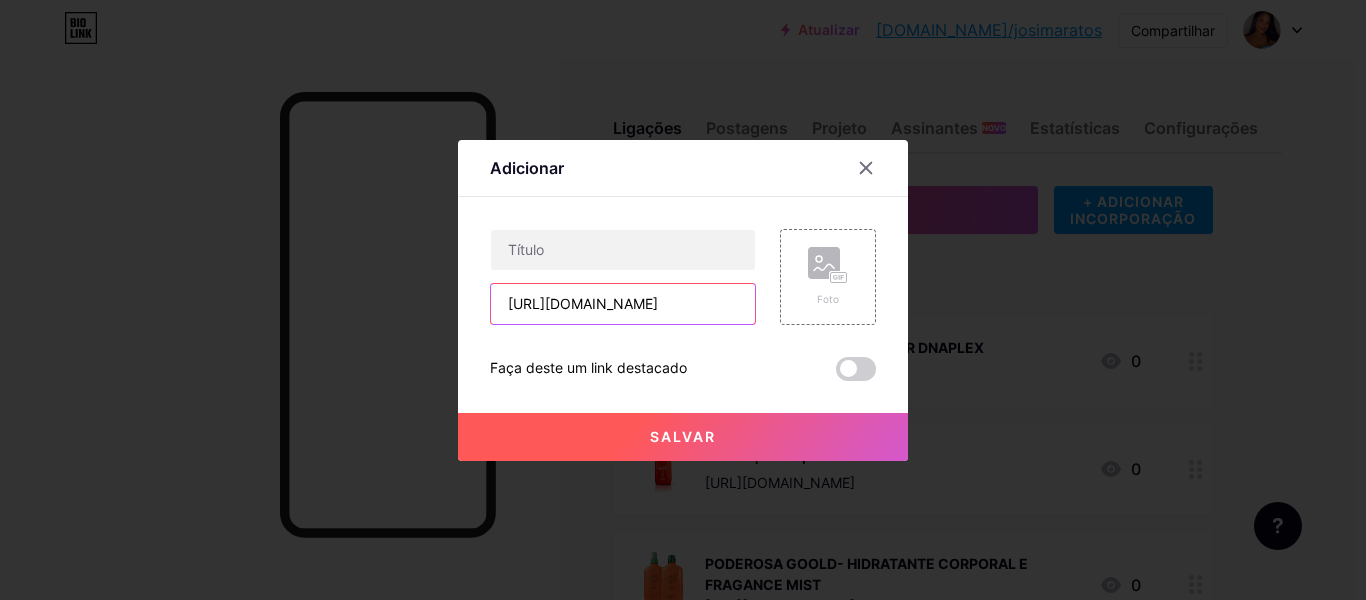 scroll, scrollTop: 0, scrollLeft: 85, axis: horizontal 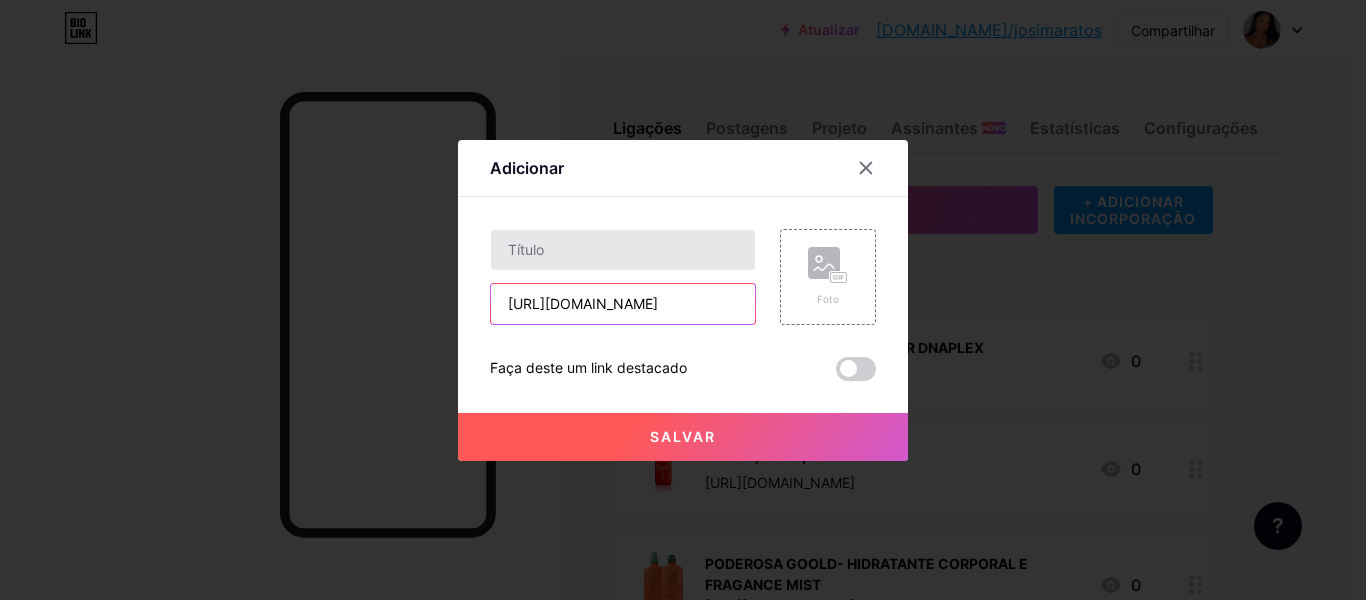 type on "[URL][DOMAIN_NAME]" 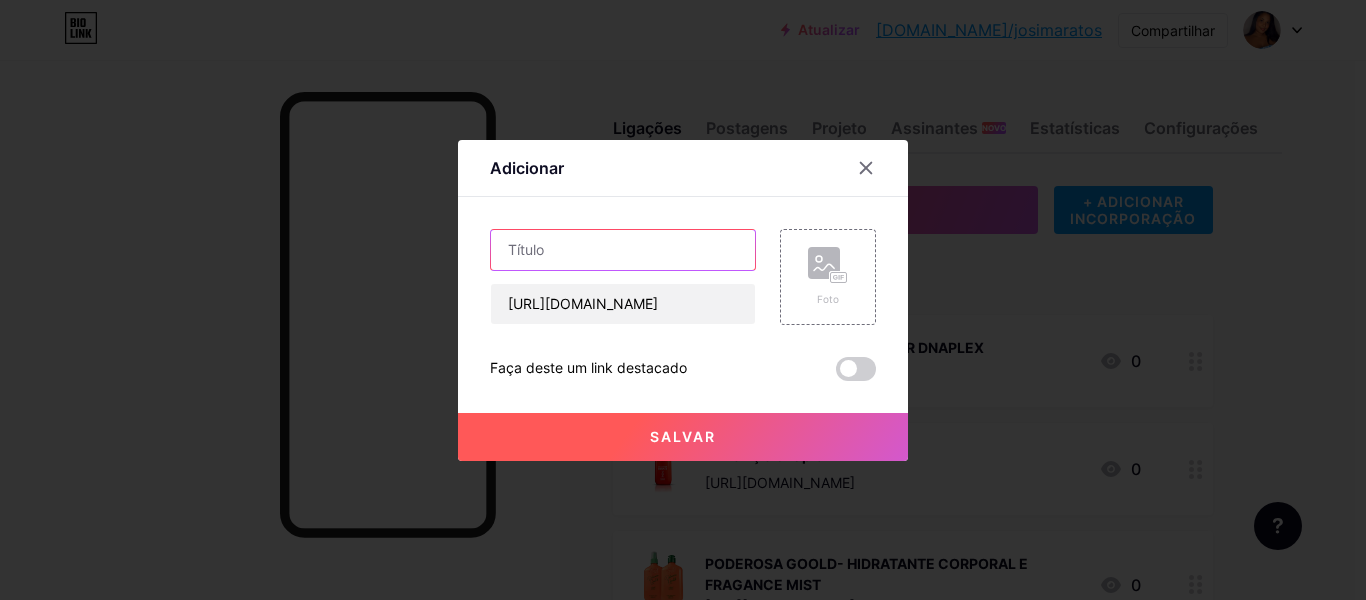 scroll, scrollTop: 0, scrollLeft: 0, axis: both 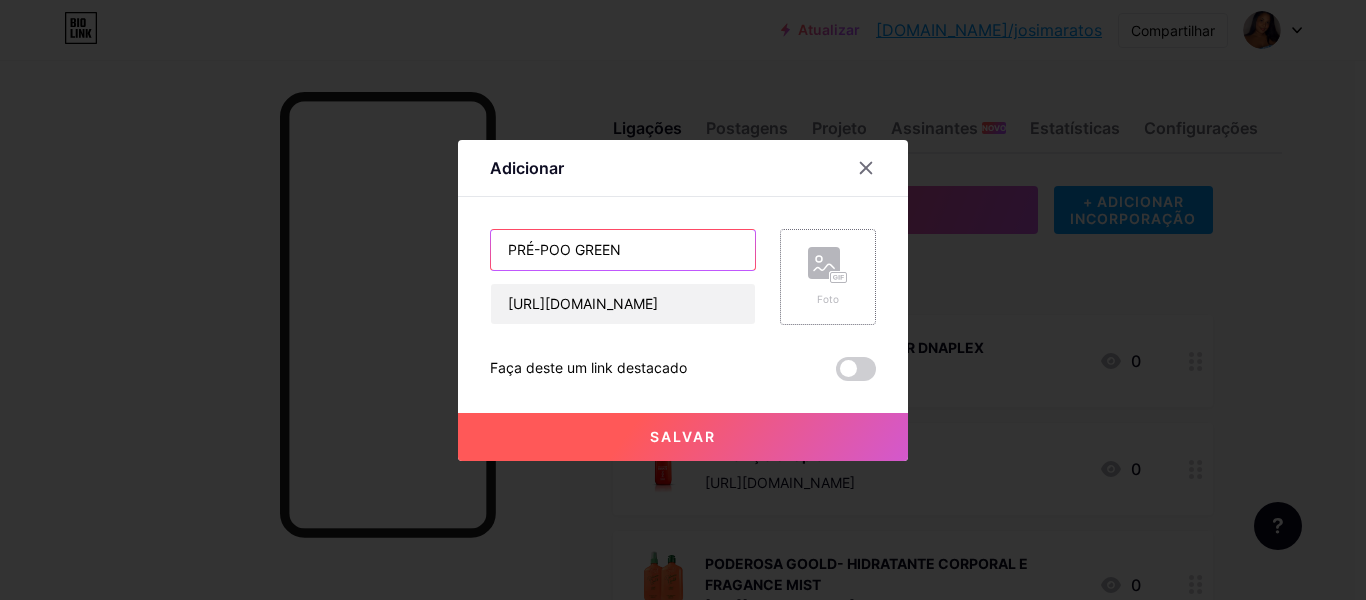 type on "PRÉ-POO GREEN" 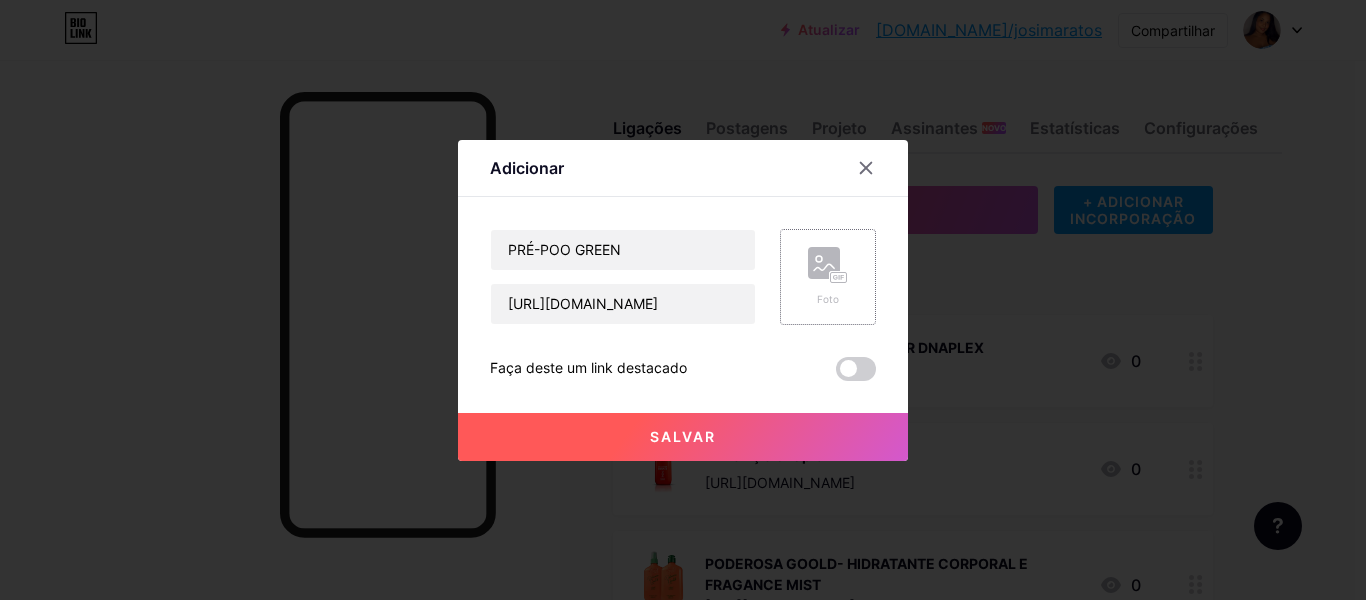 click on "Foto" at bounding box center (828, 299) 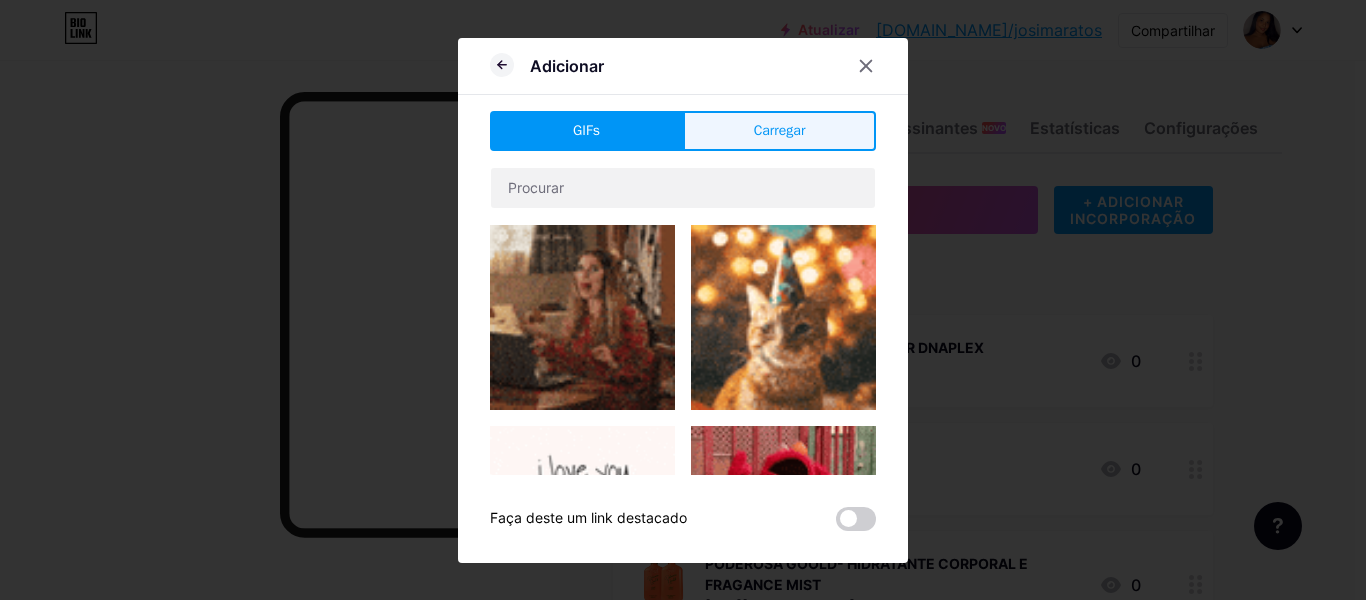 click on "Carregar" at bounding box center [779, 131] 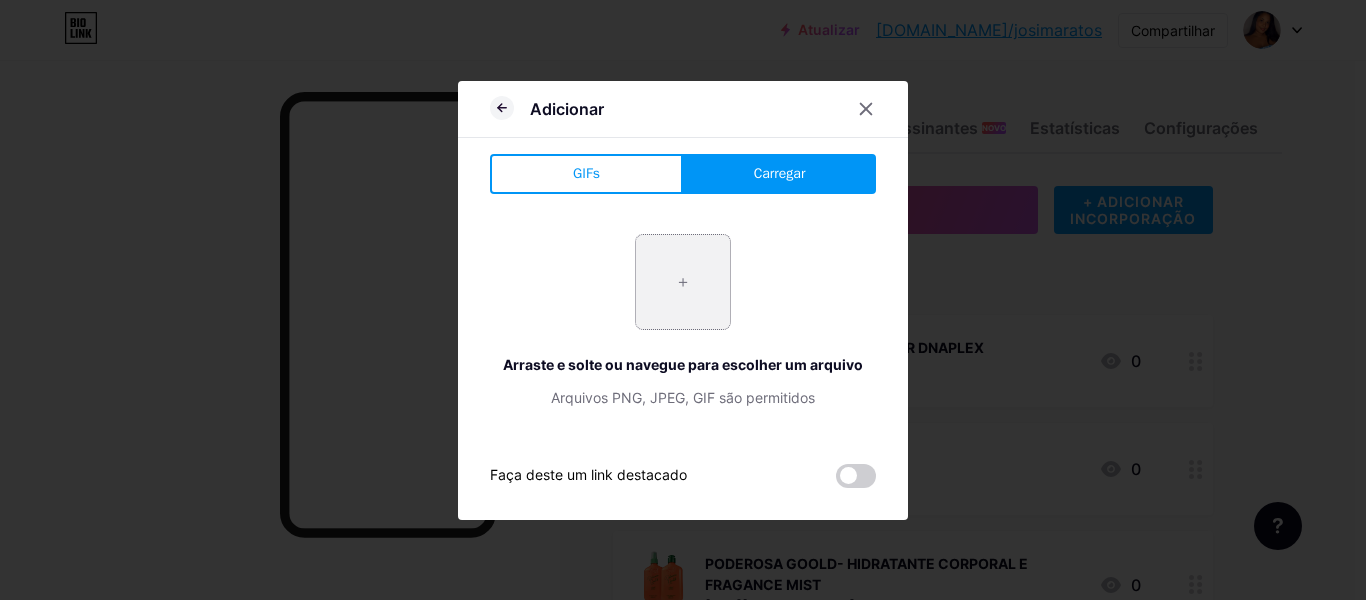 click at bounding box center [683, 282] 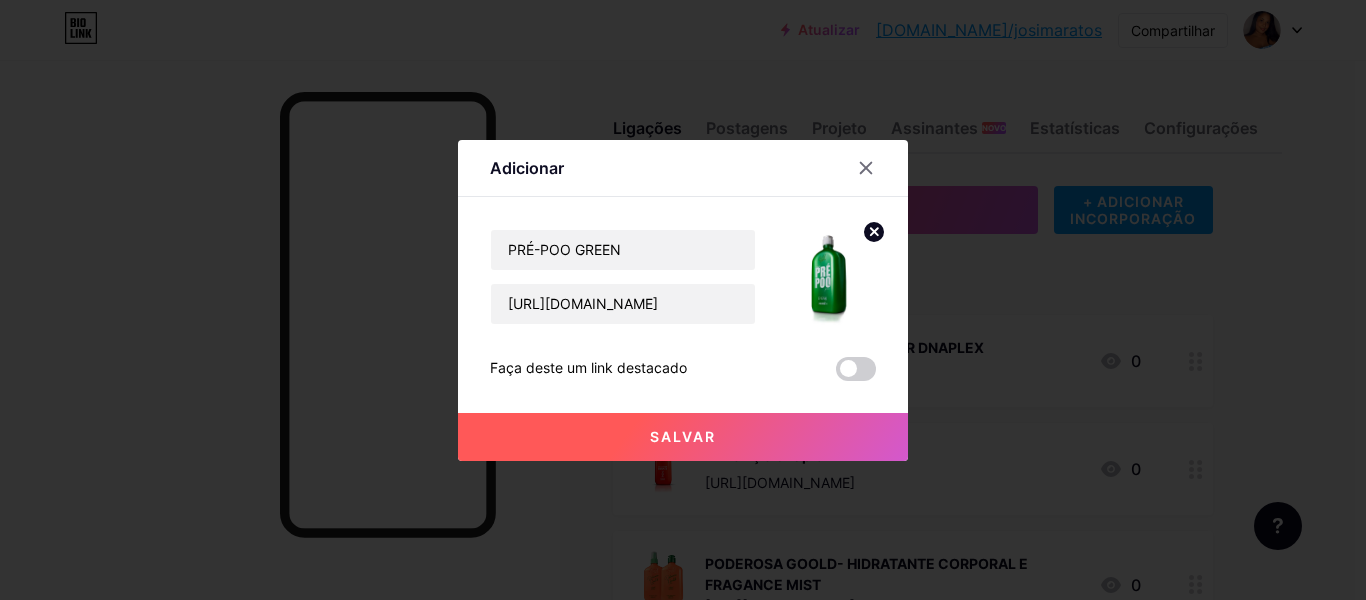 click on "Salvar" at bounding box center (683, 437) 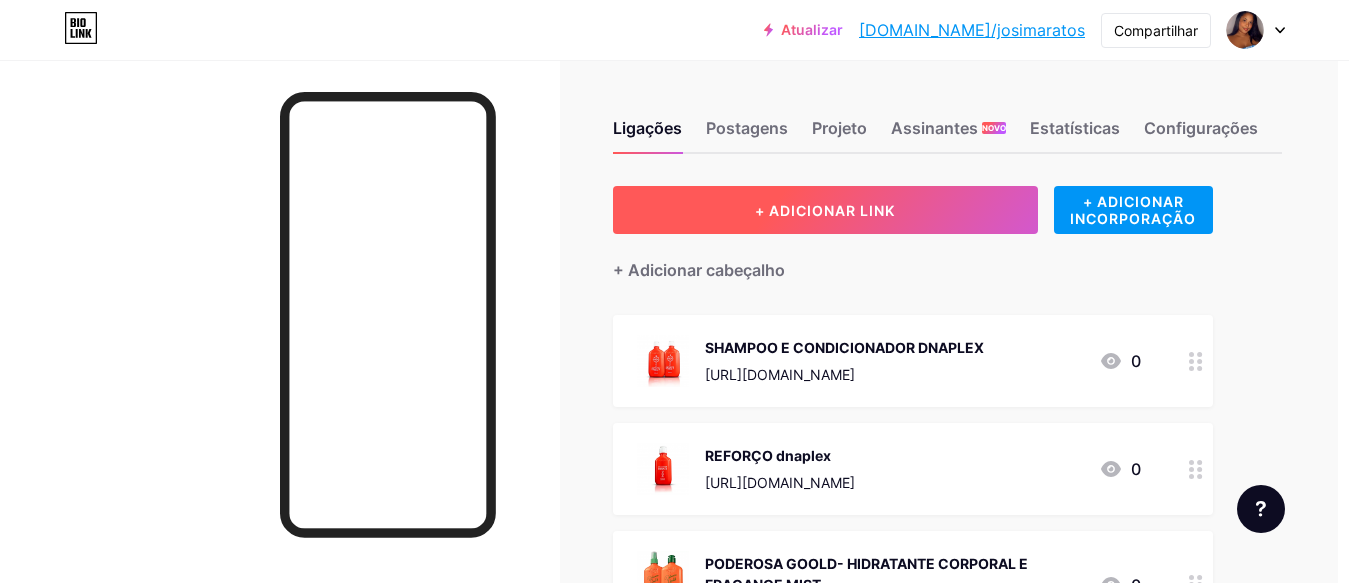 click on "+ ADICIONAR LINK" at bounding box center [825, 210] 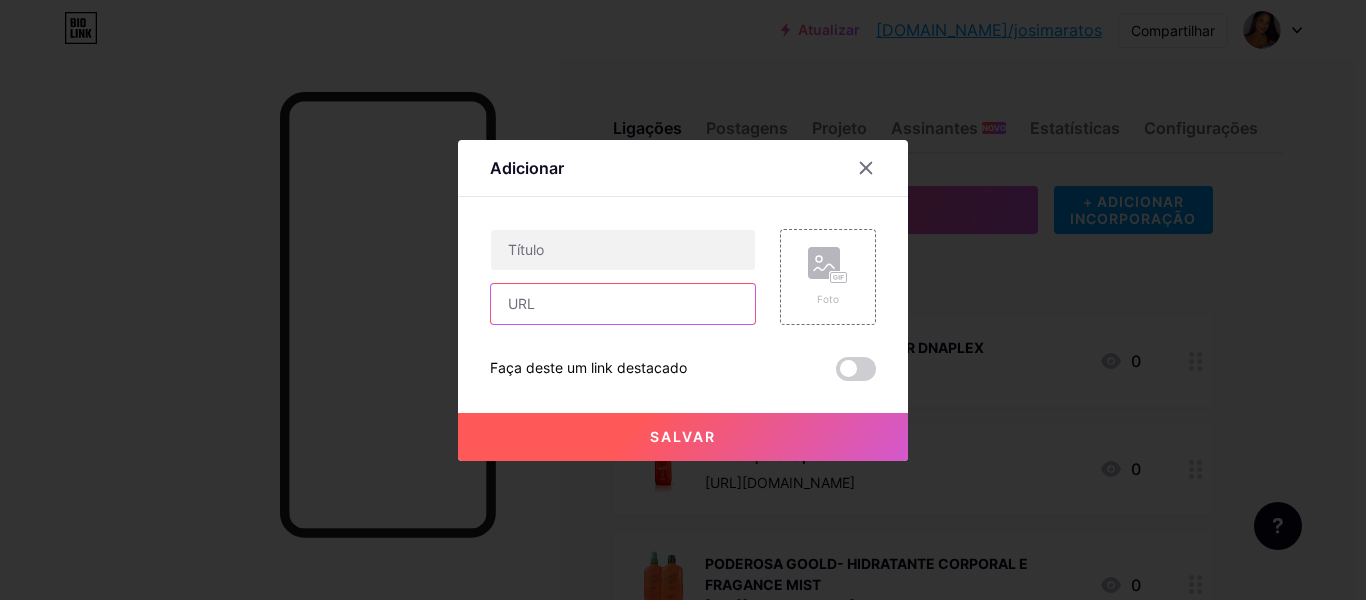 click at bounding box center (623, 304) 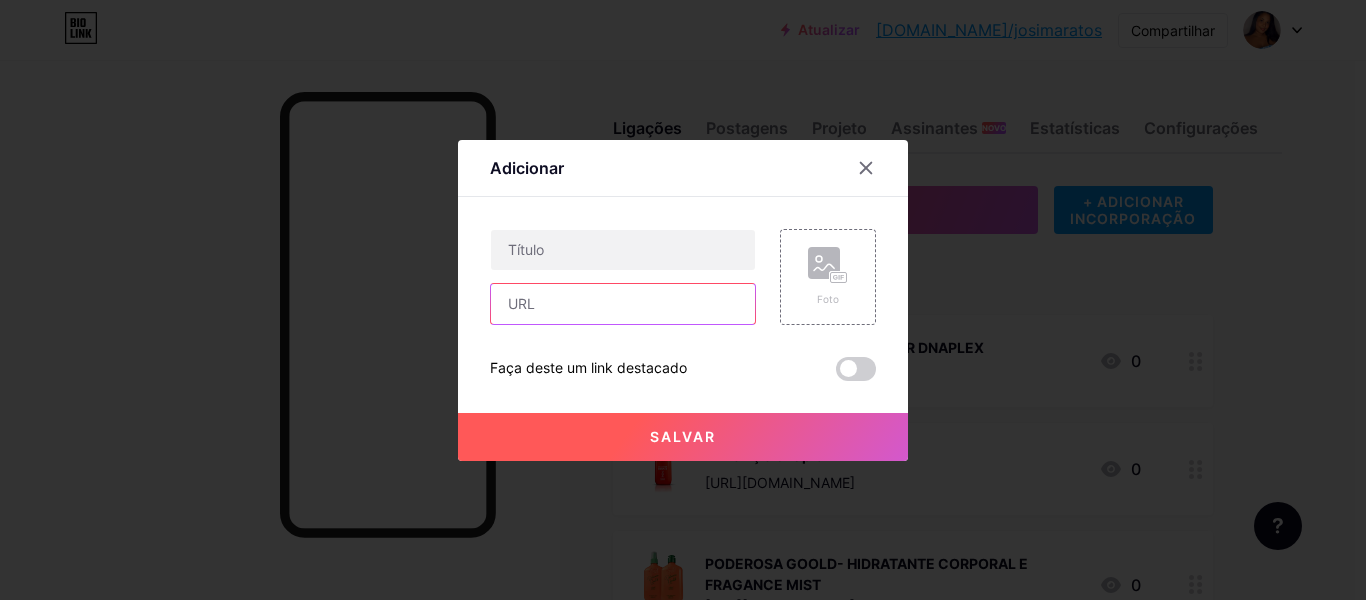 paste on "[URL][DOMAIN_NAME]" 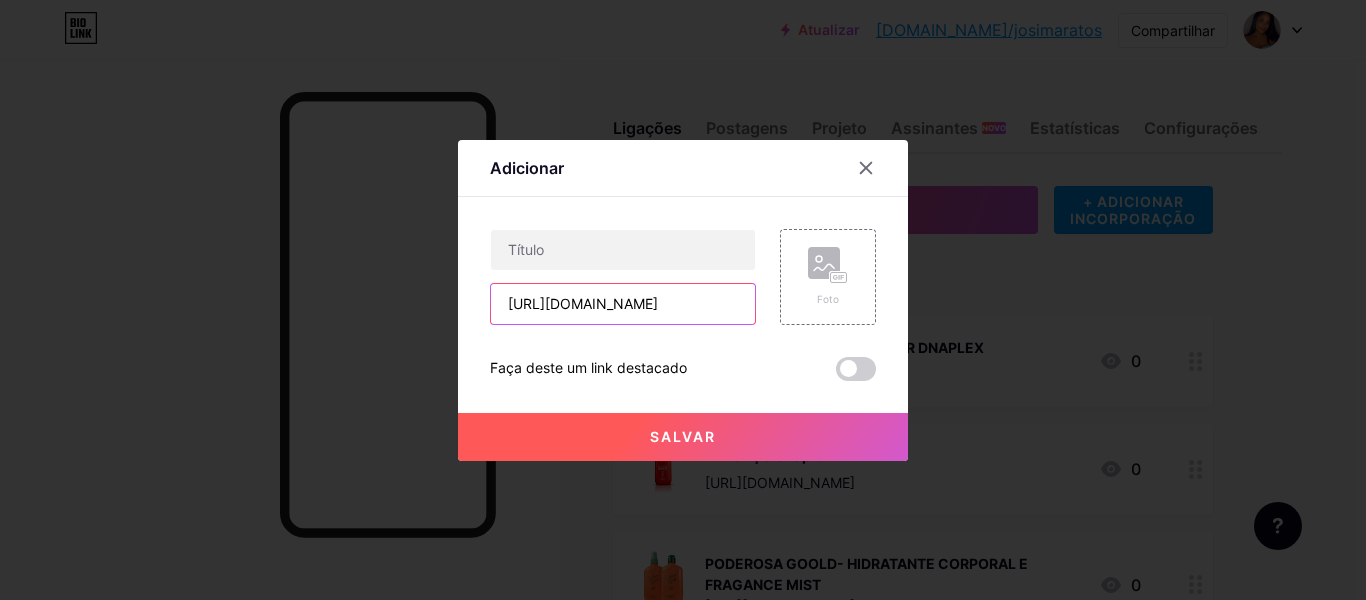 scroll, scrollTop: 0, scrollLeft: 81, axis: horizontal 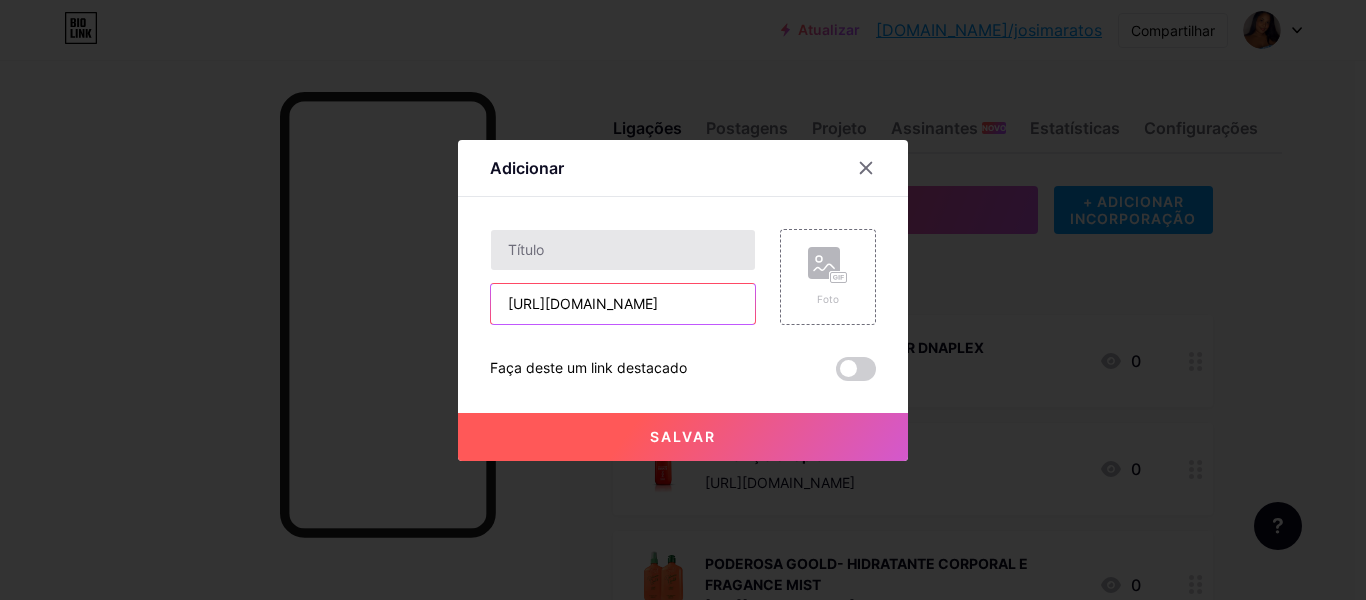 type on "[URL][DOMAIN_NAME]" 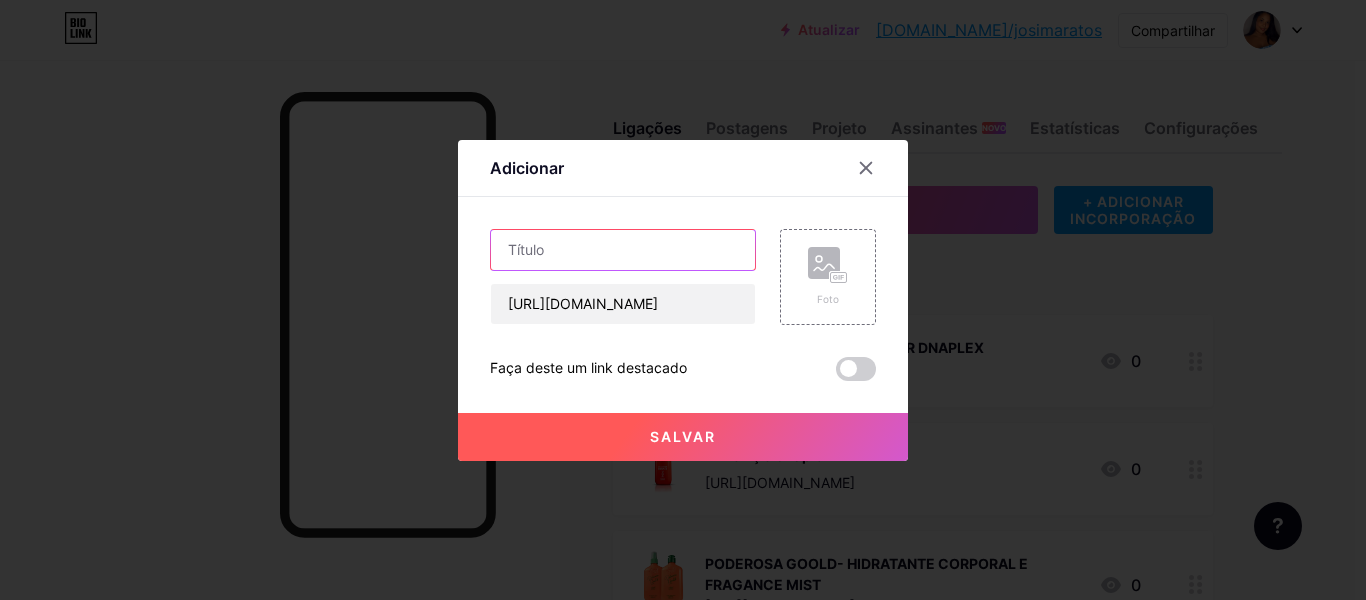 scroll, scrollTop: 0, scrollLeft: 0, axis: both 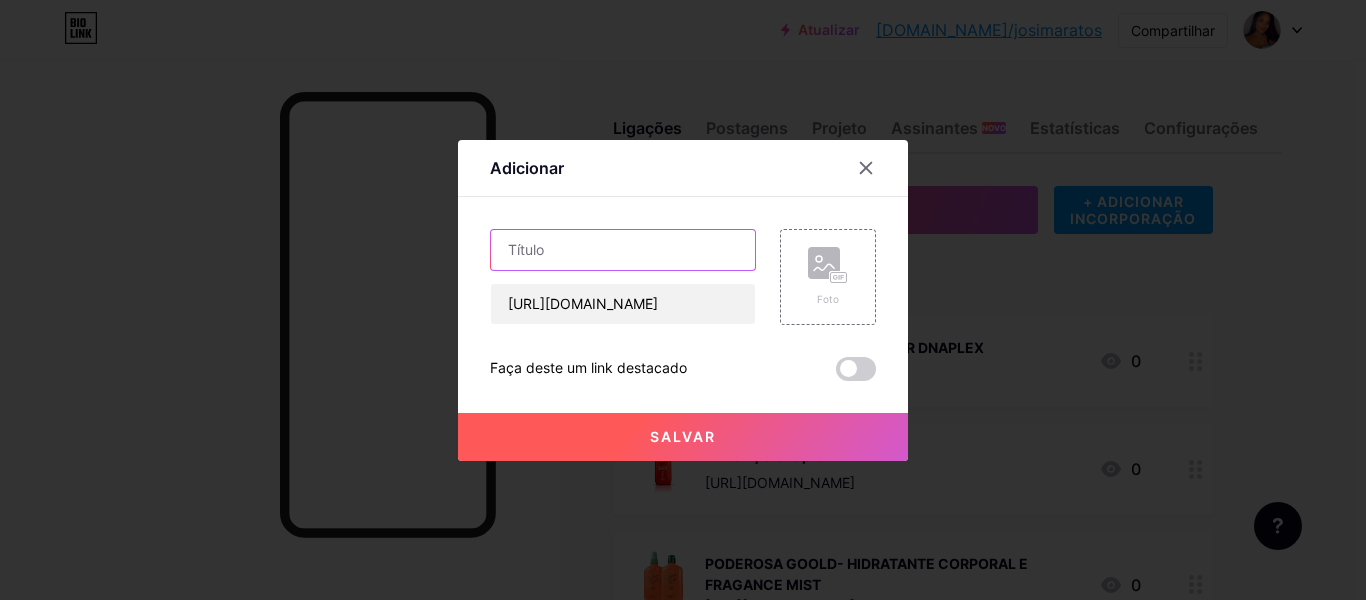 type on "s" 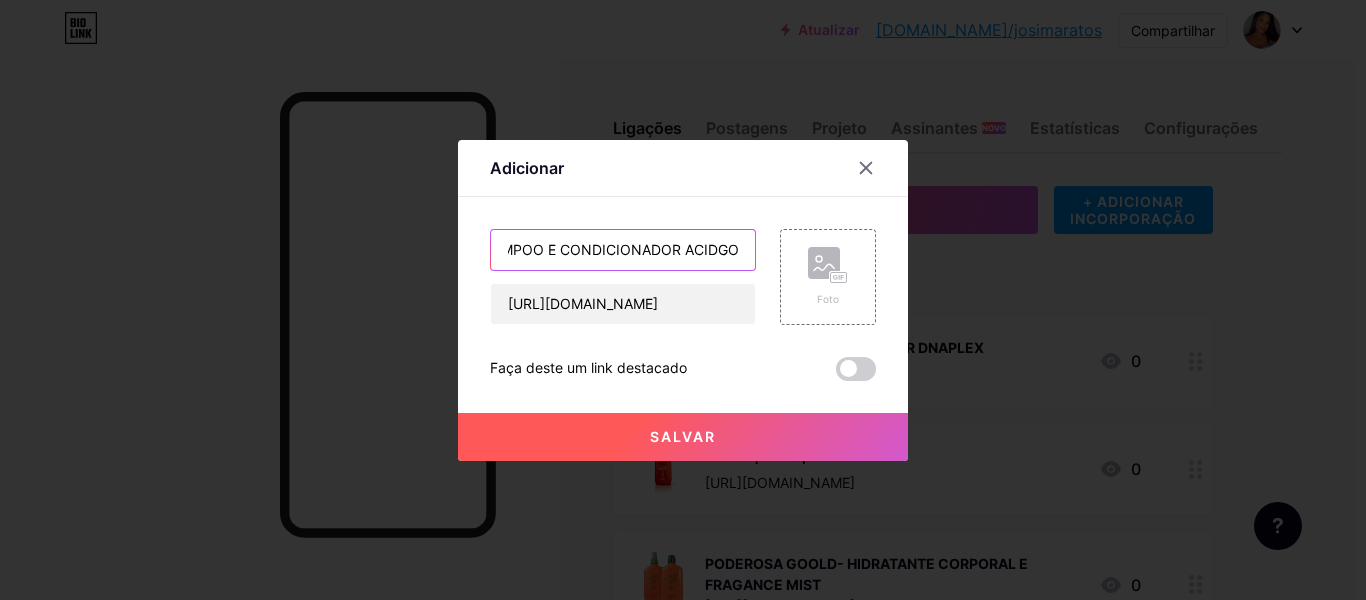 scroll, scrollTop: 0, scrollLeft: 43, axis: horizontal 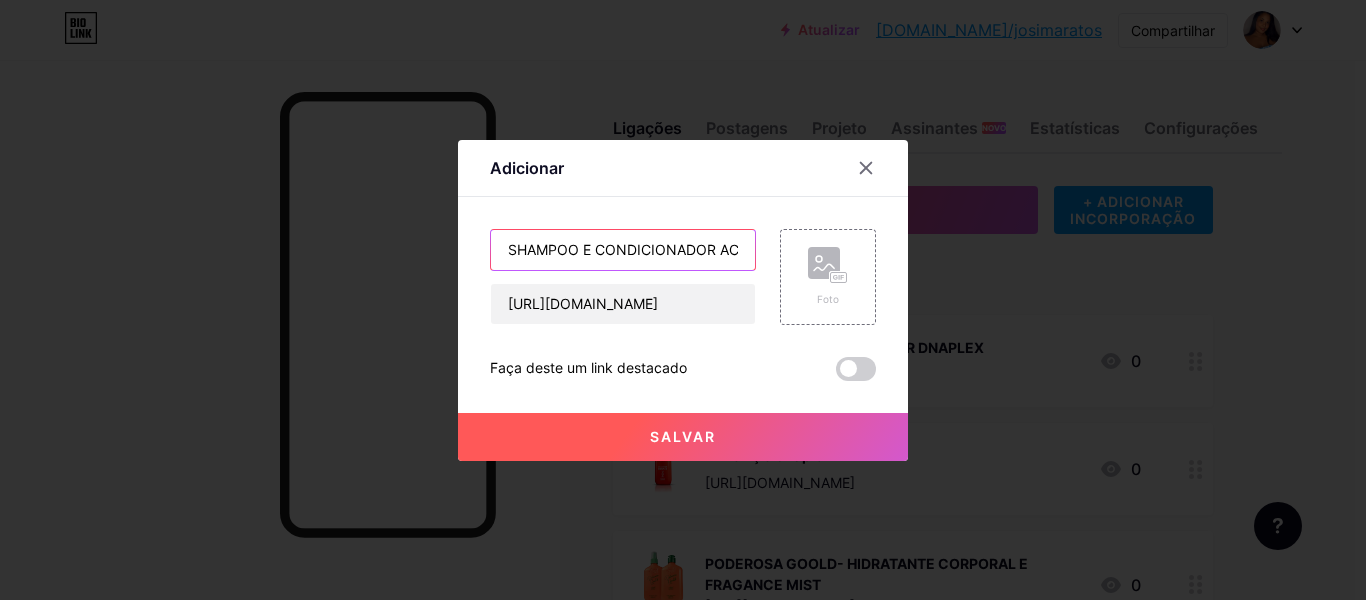 click on "SHAMPOO E CONDICIONADOR ACIDGOL" at bounding box center [623, 250] 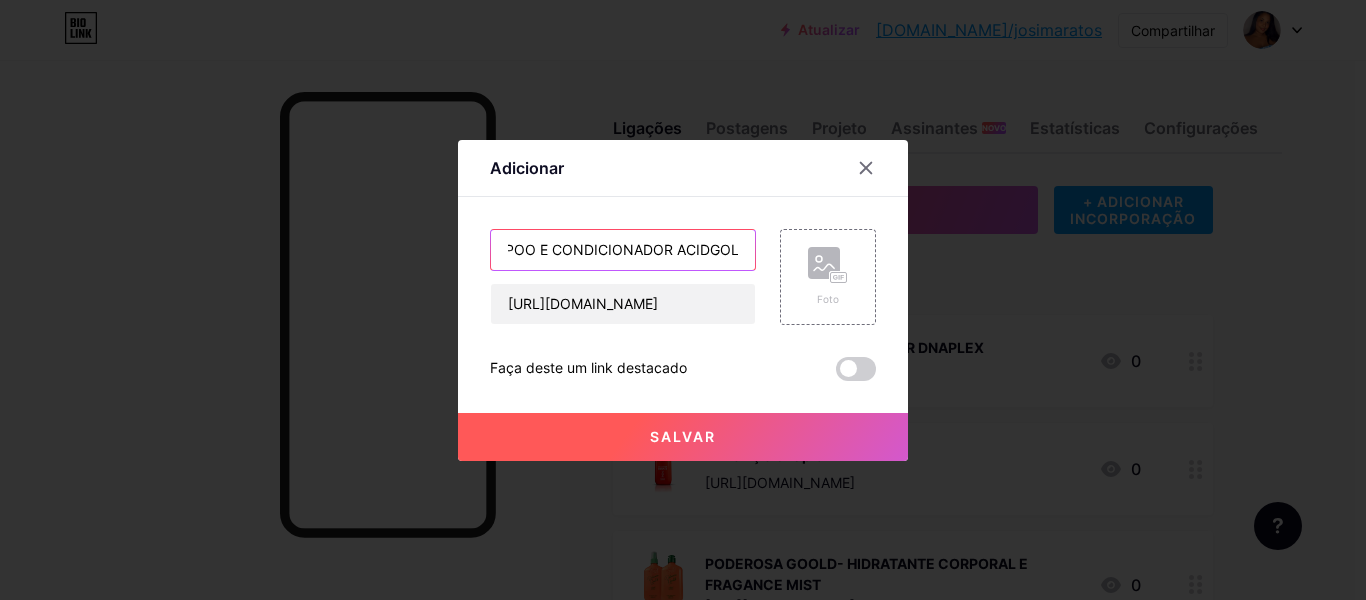 scroll, scrollTop: 0, scrollLeft: 53, axis: horizontal 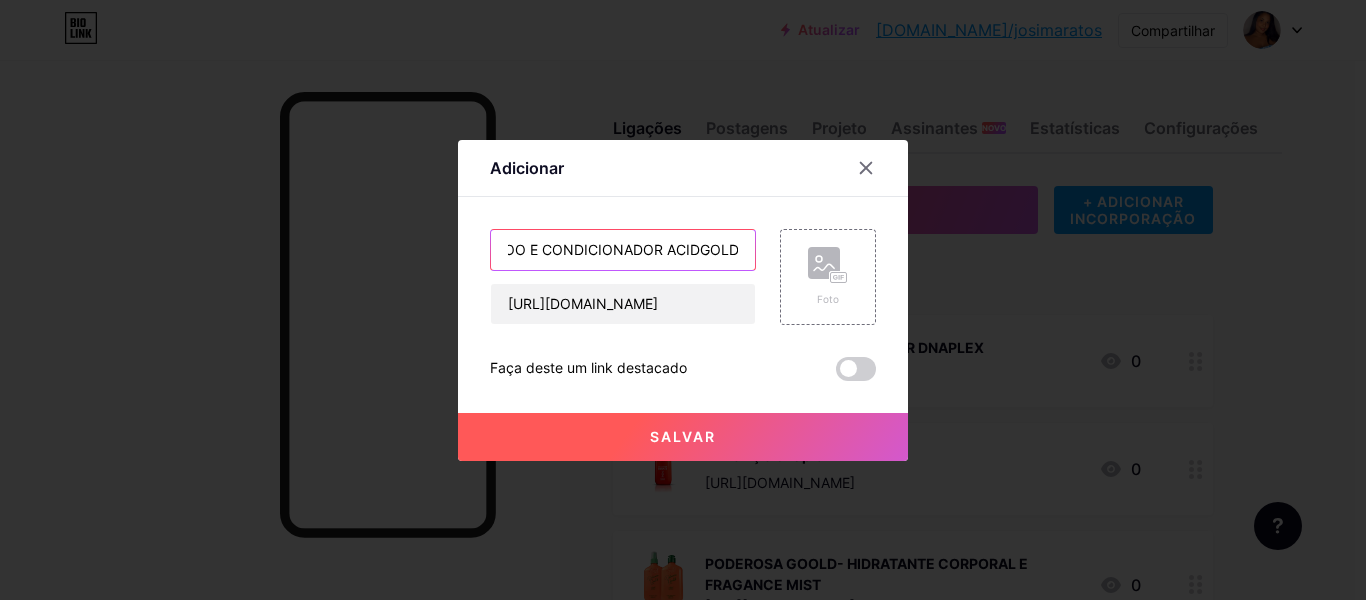 type on "SHAMPOO E CONDICIONADOR ACIDGOLD" 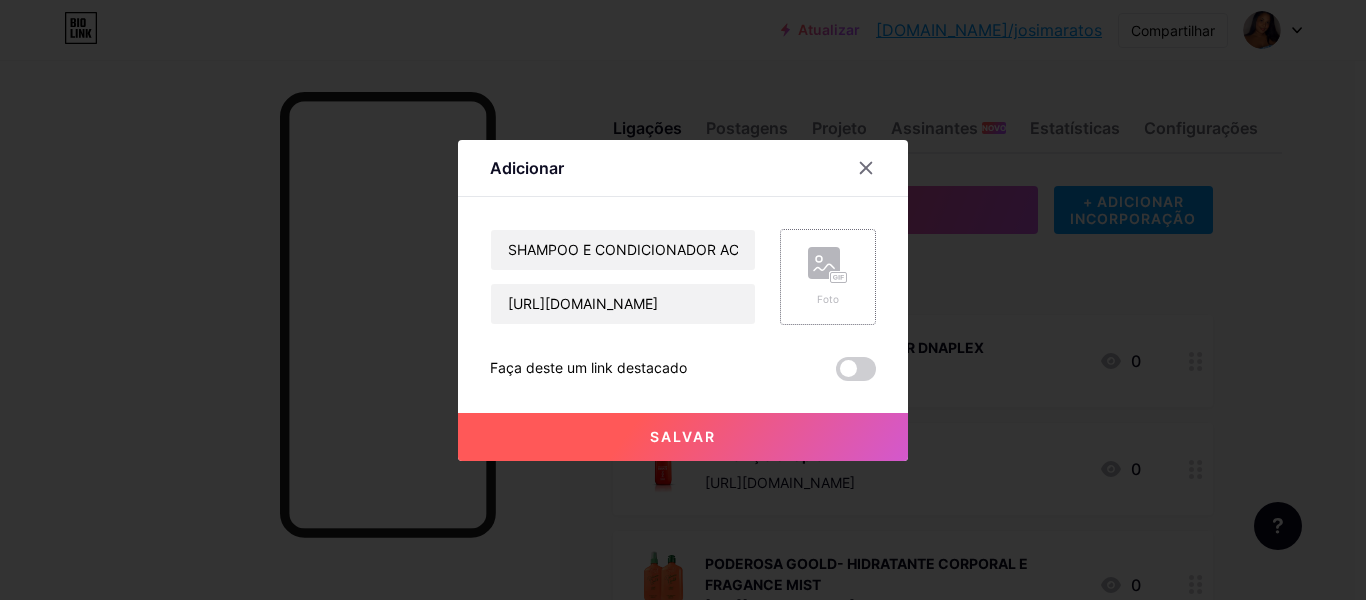 click on "Foto" at bounding box center [828, 277] 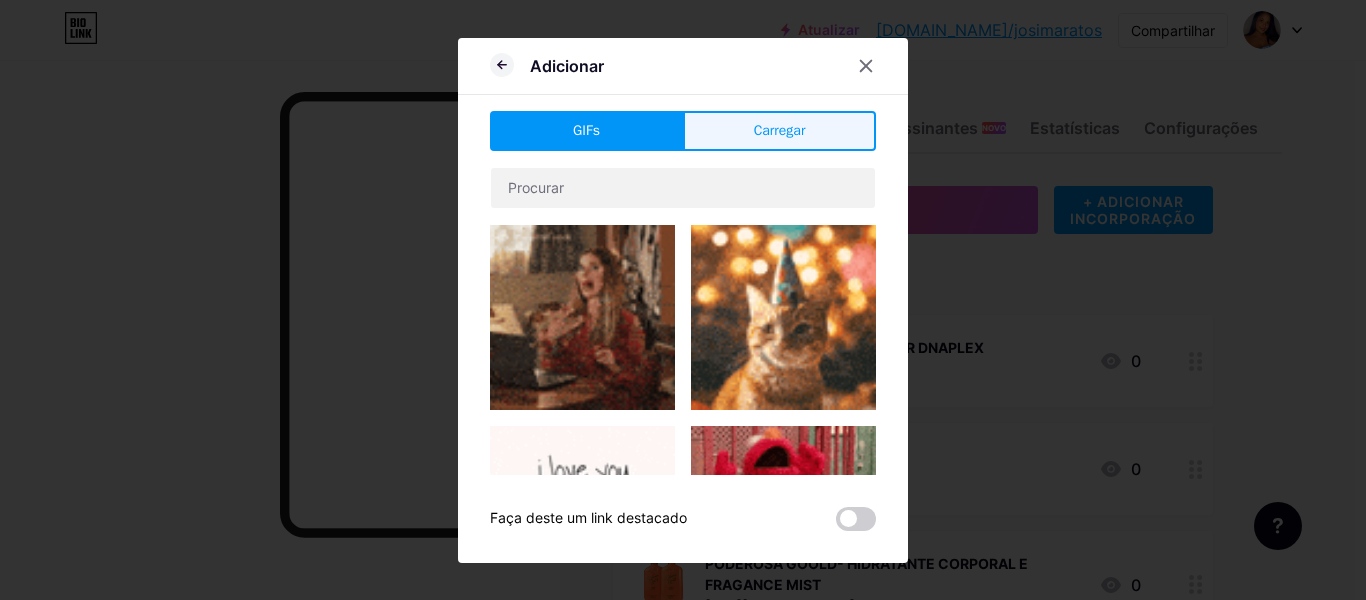 click on "Carregar" at bounding box center [780, 130] 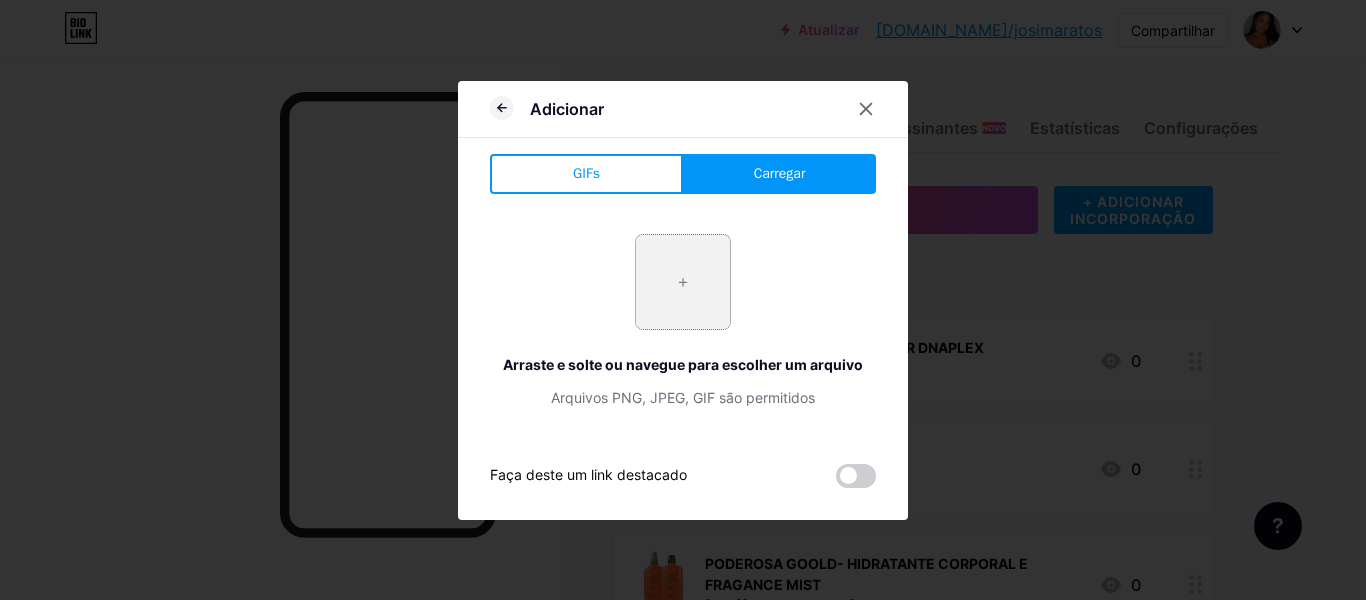 click at bounding box center (683, 282) 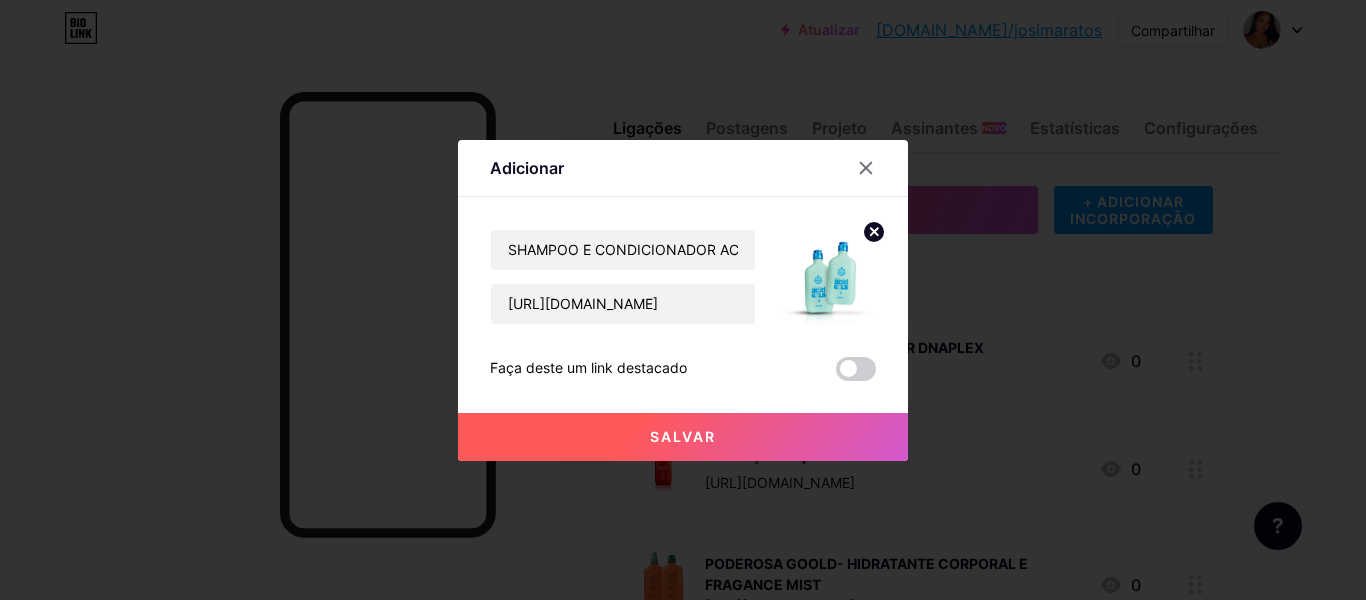 click on "Salvar" at bounding box center [683, 437] 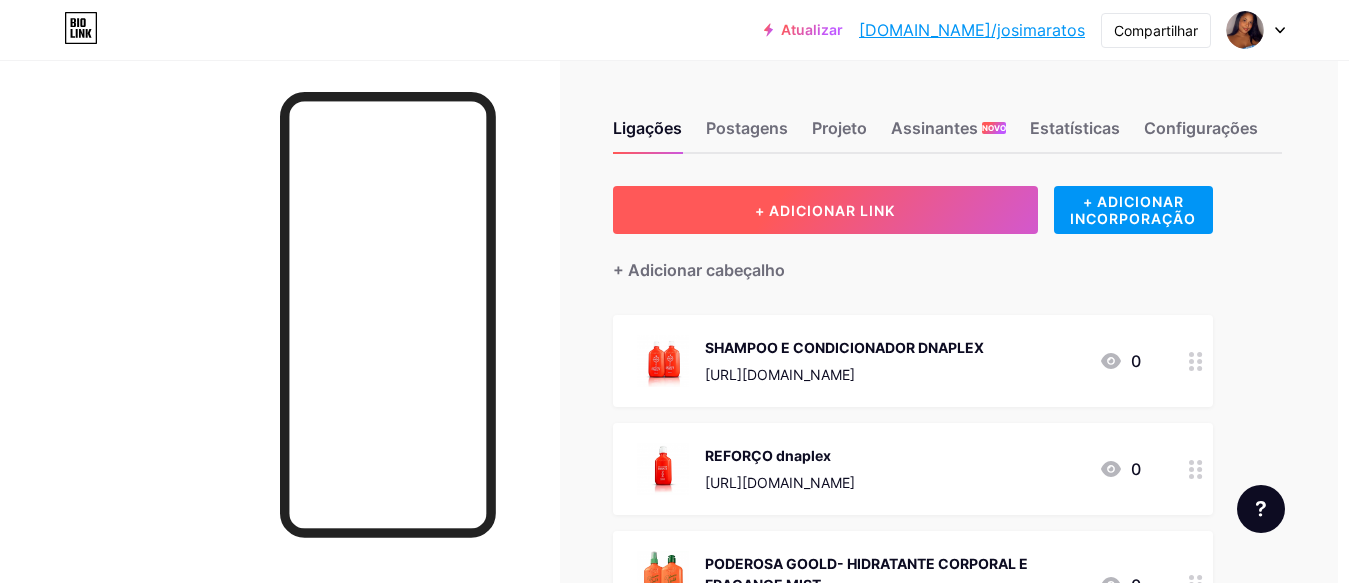 click on "+ ADICIONAR LINK" at bounding box center (825, 210) 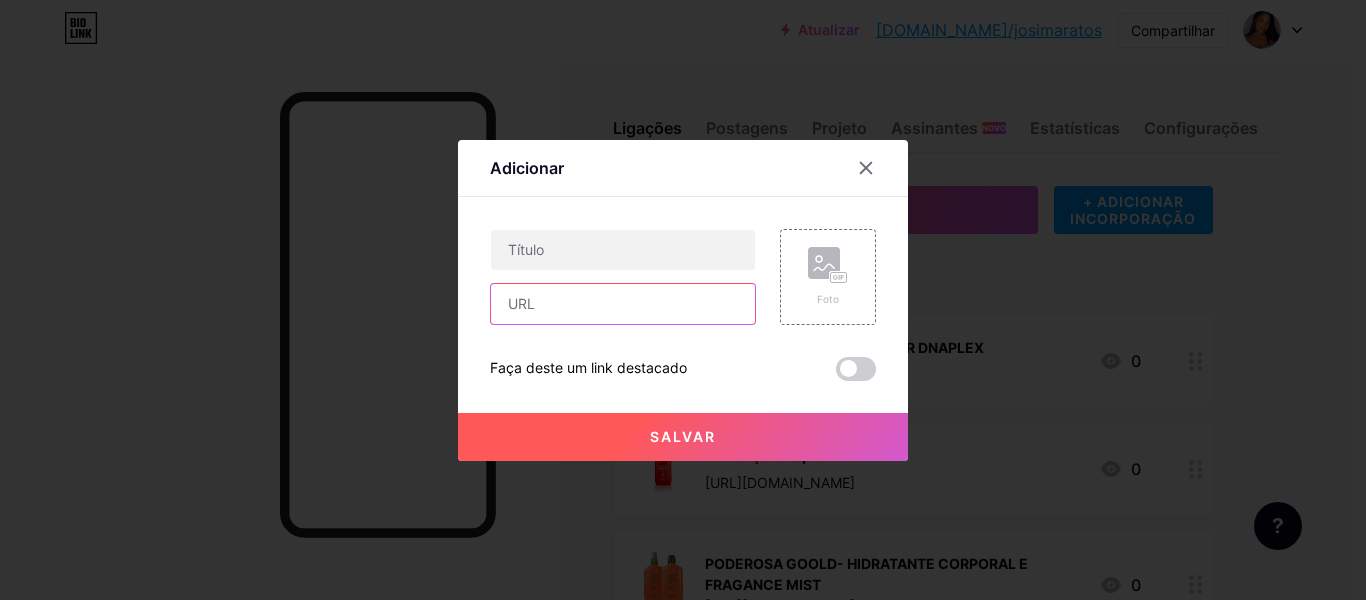 click at bounding box center (623, 304) 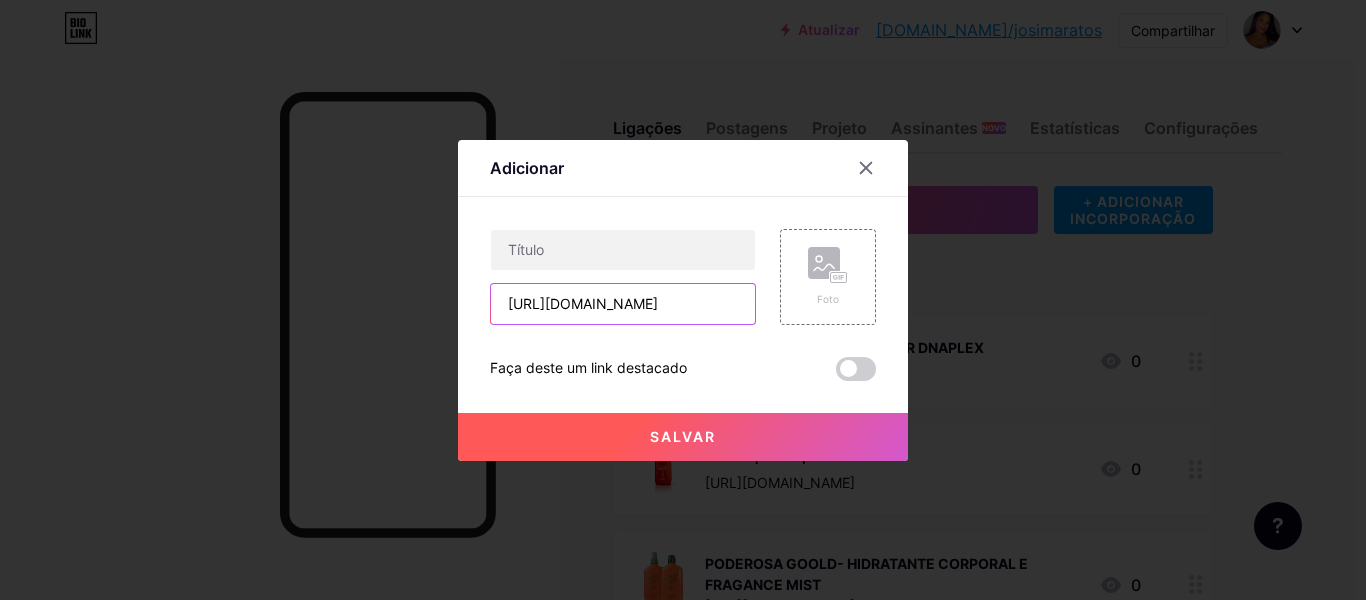 scroll, scrollTop: 0, scrollLeft: 77, axis: horizontal 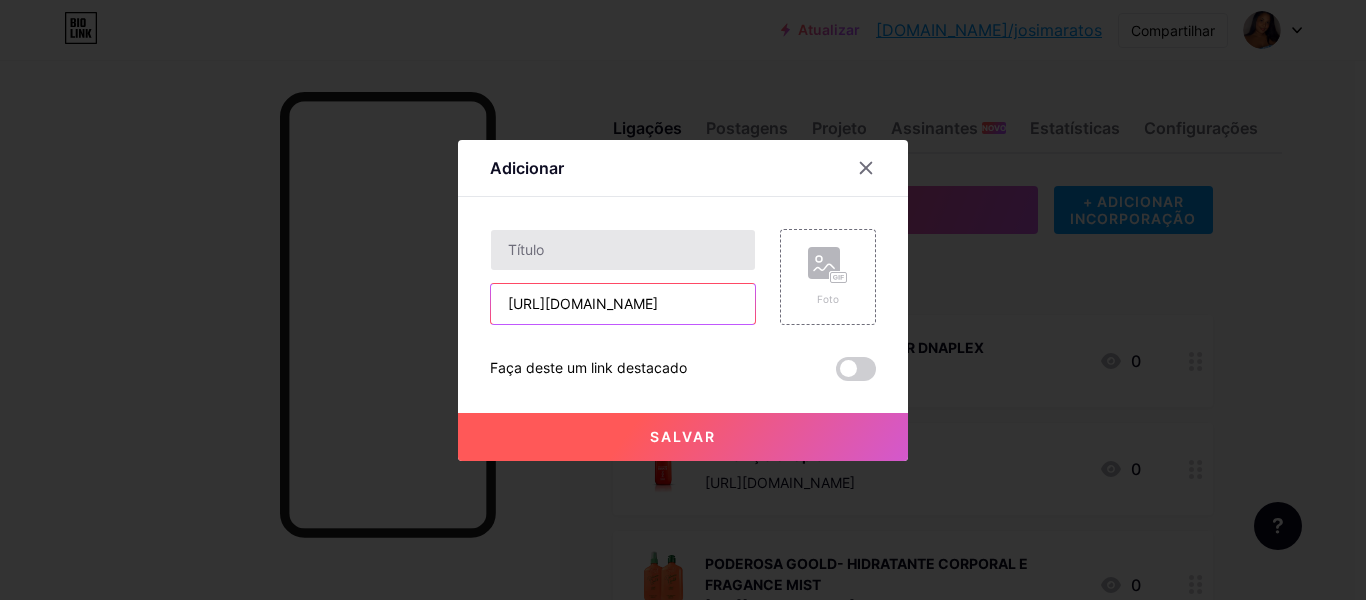 type on "[URL][DOMAIN_NAME]" 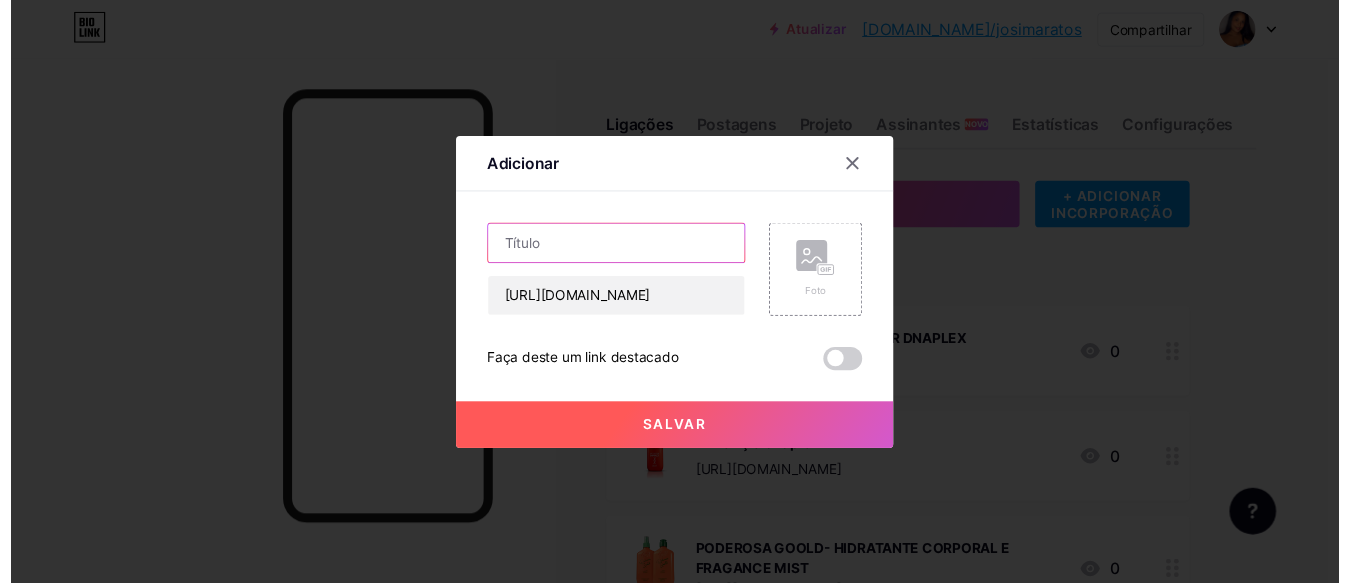 scroll, scrollTop: 0, scrollLeft: 0, axis: both 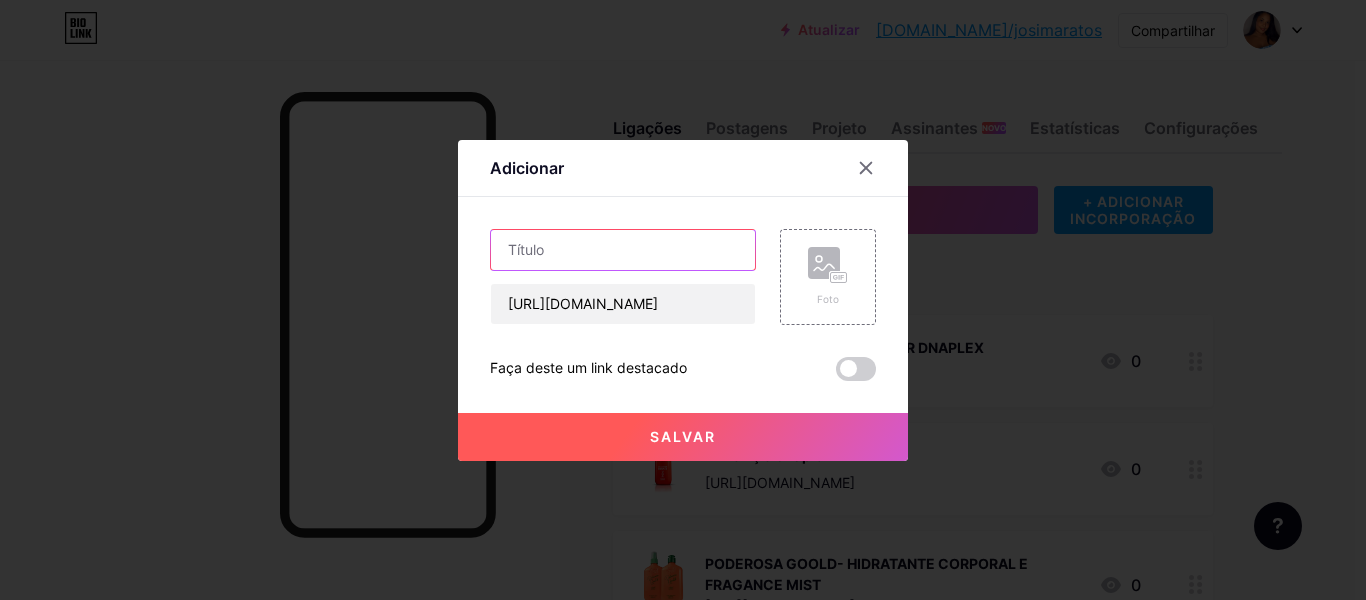 click at bounding box center (623, 250) 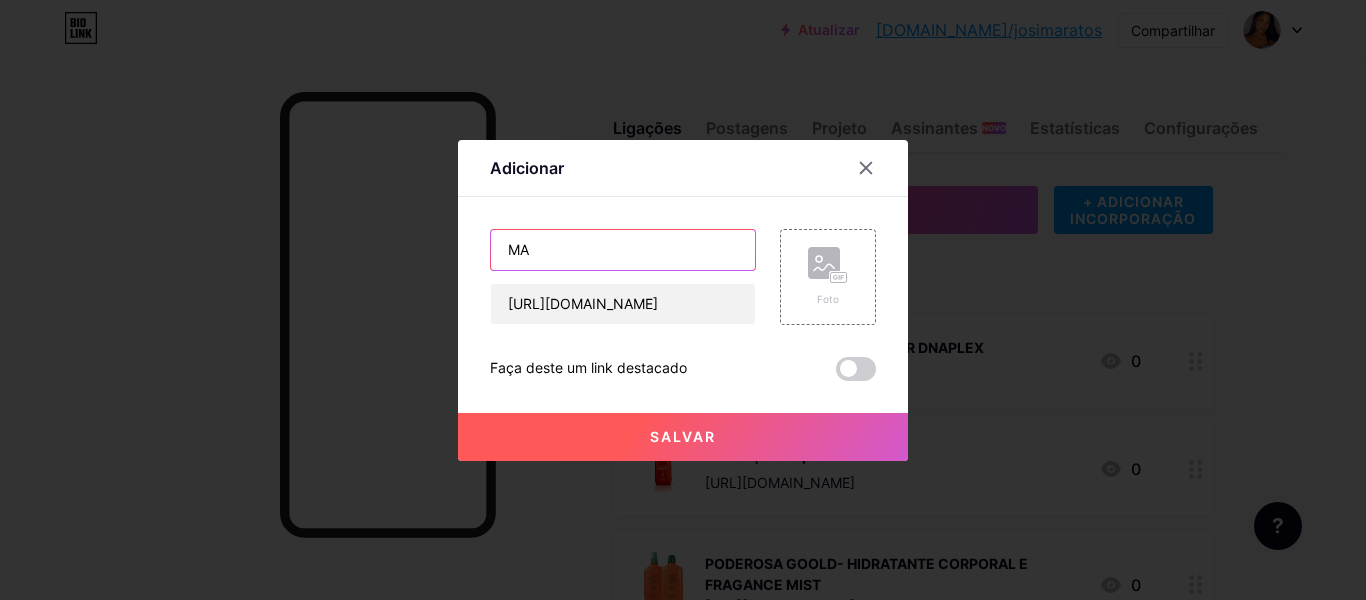 type on "M" 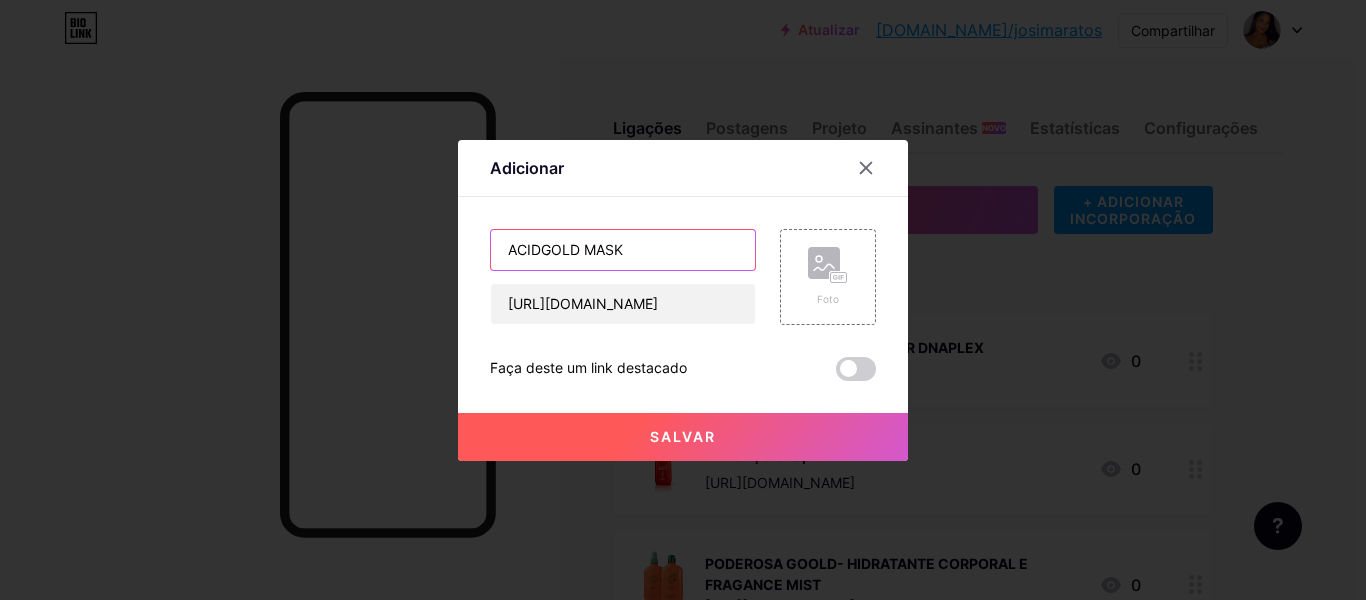 type on "ACIDGOLD MASK" 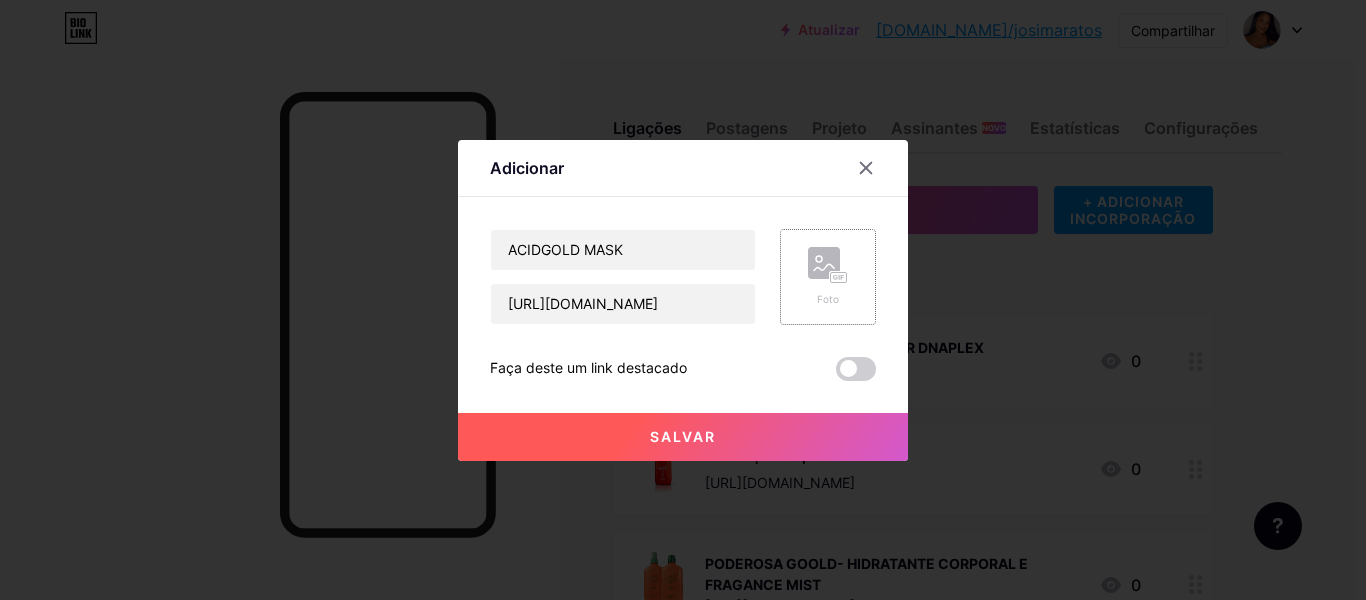 click 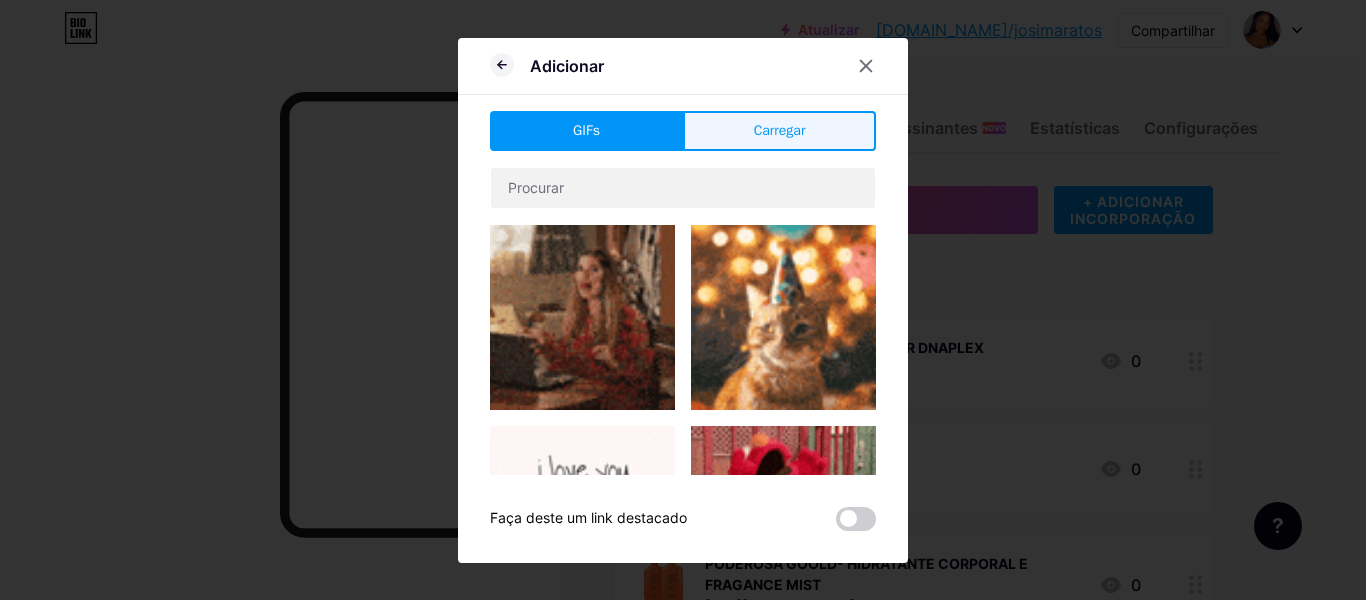 click on "Carregar" at bounding box center [779, 131] 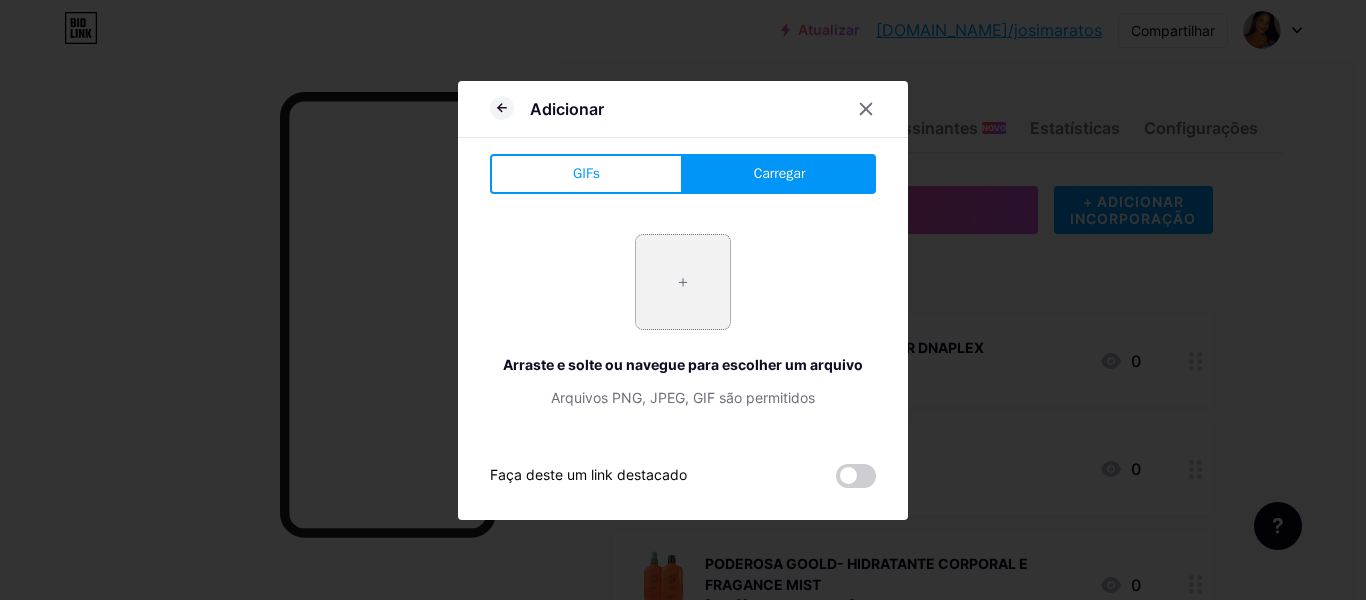 click at bounding box center [683, 282] 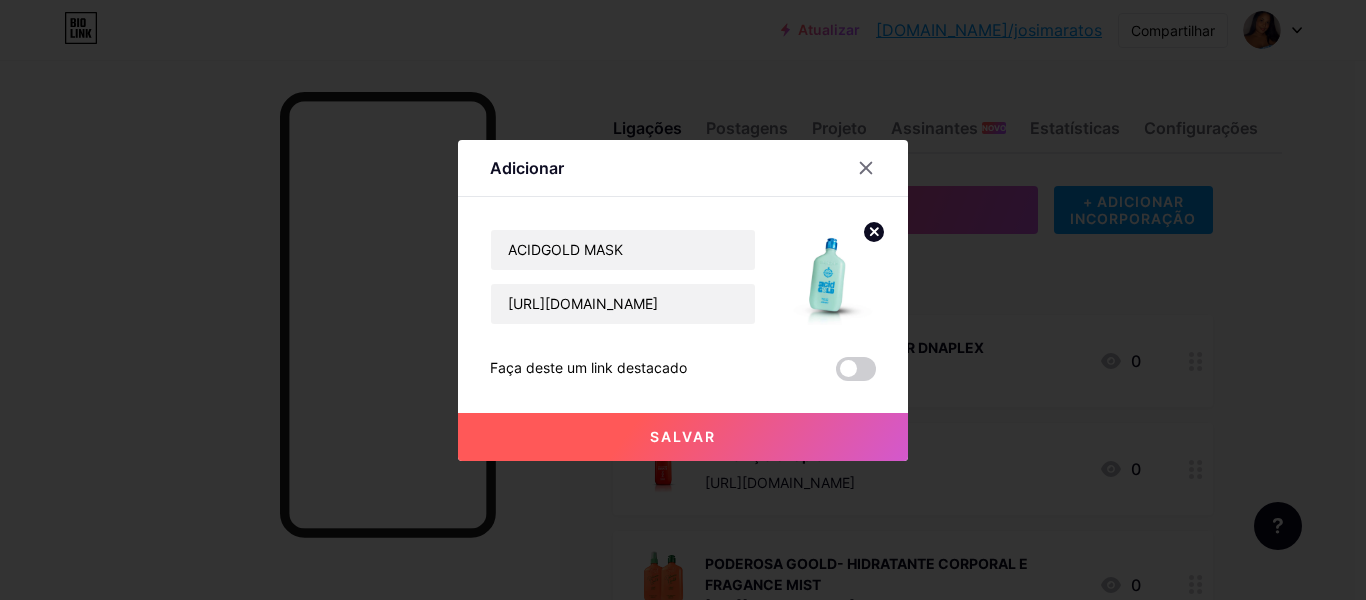 click on "Salvar" at bounding box center [683, 436] 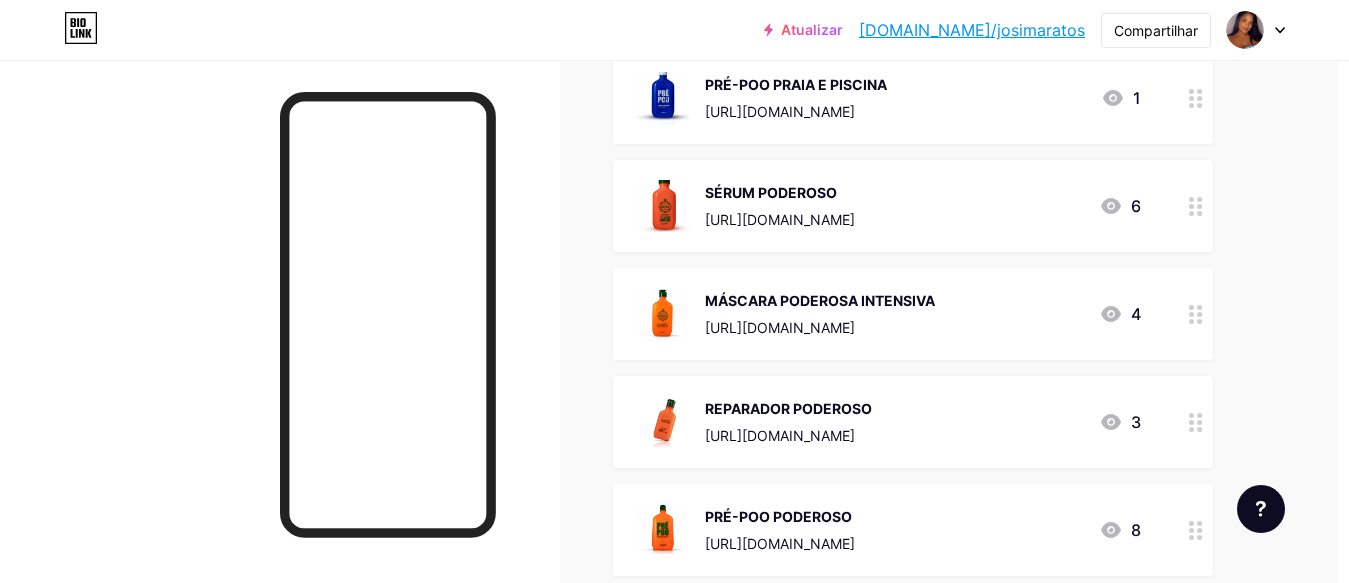 scroll, scrollTop: 4847, scrollLeft: 11, axis: both 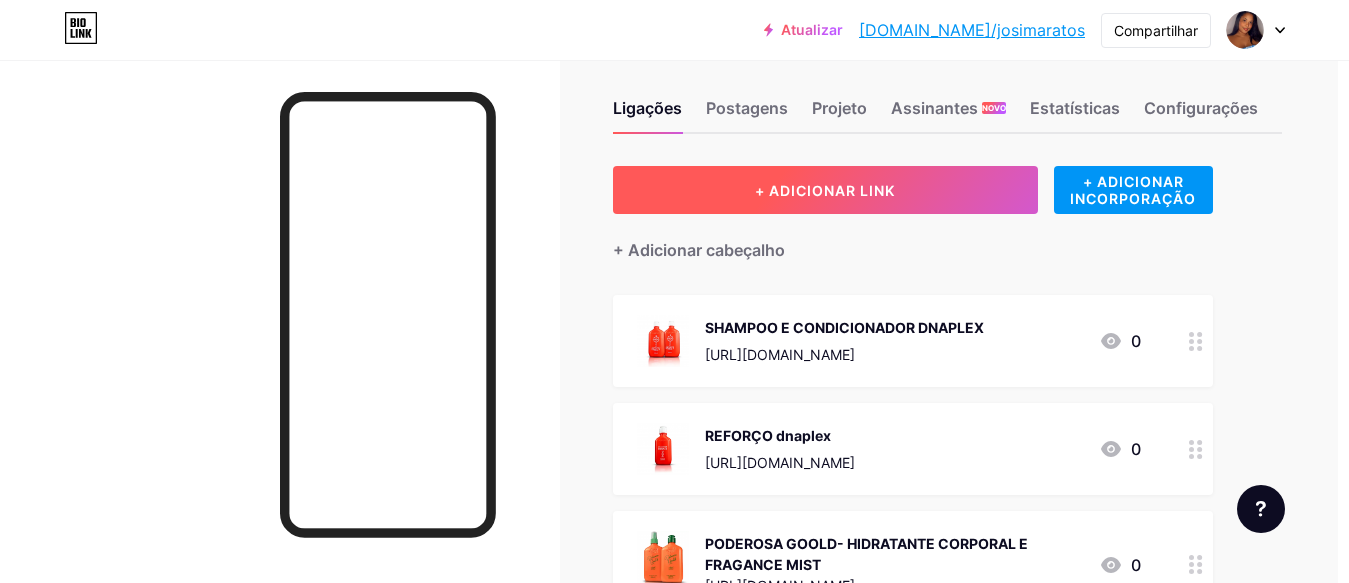 click on "+ ADICIONAR LINK" at bounding box center (825, 190) 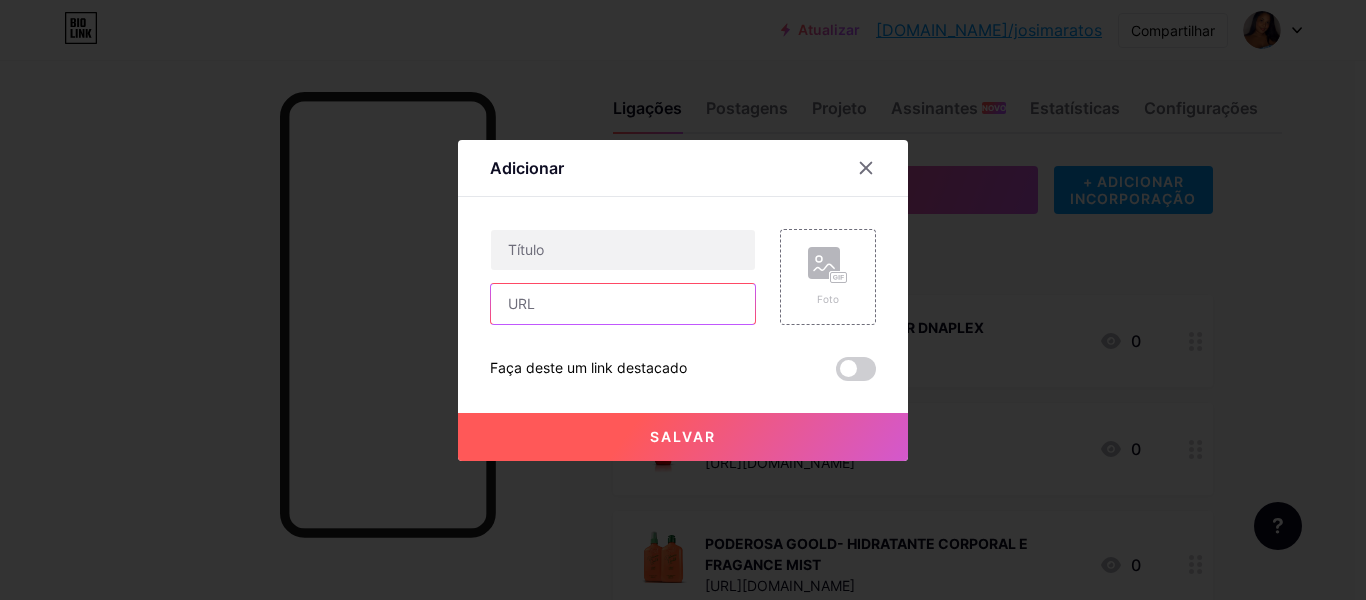 click at bounding box center [623, 304] 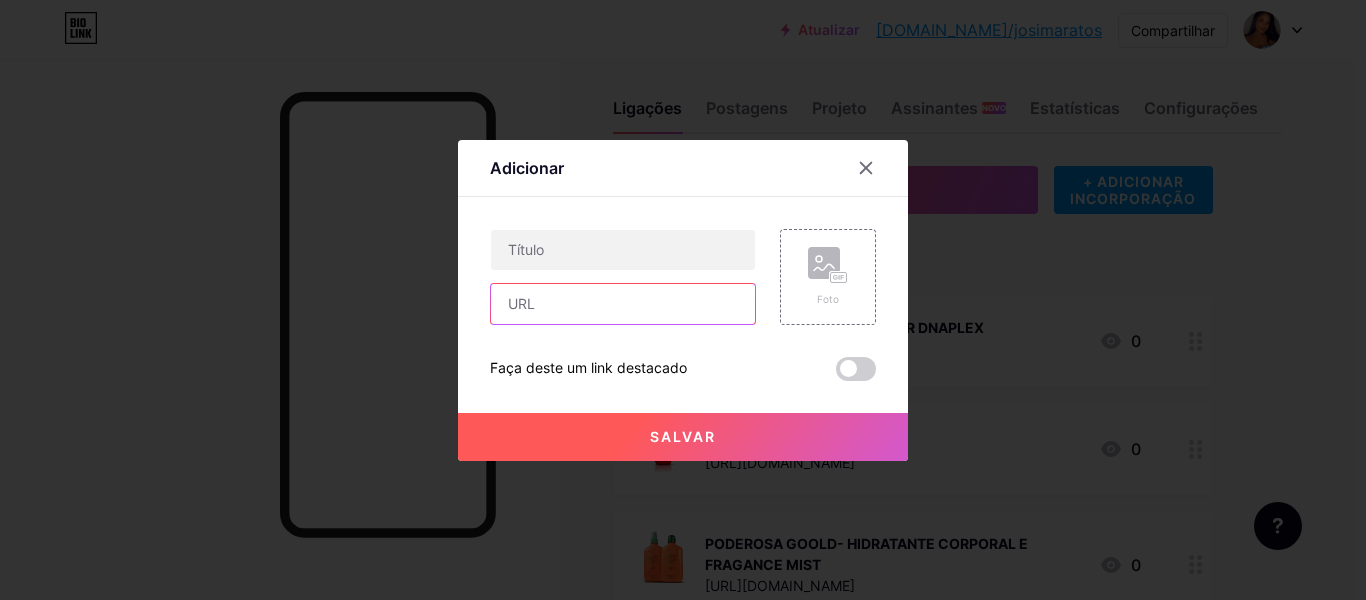paste on "[URL][DOMAIN_NAME]" 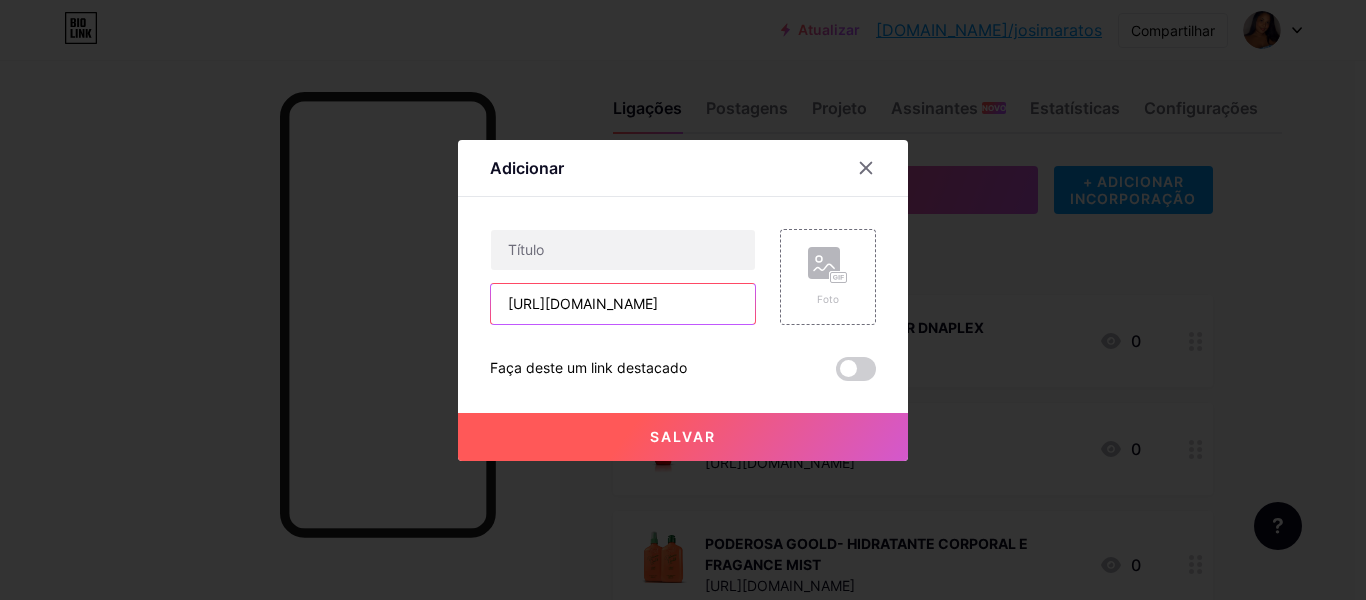 scroll, scrollTop: 0, scrollLeft: 83, axis: horizontal 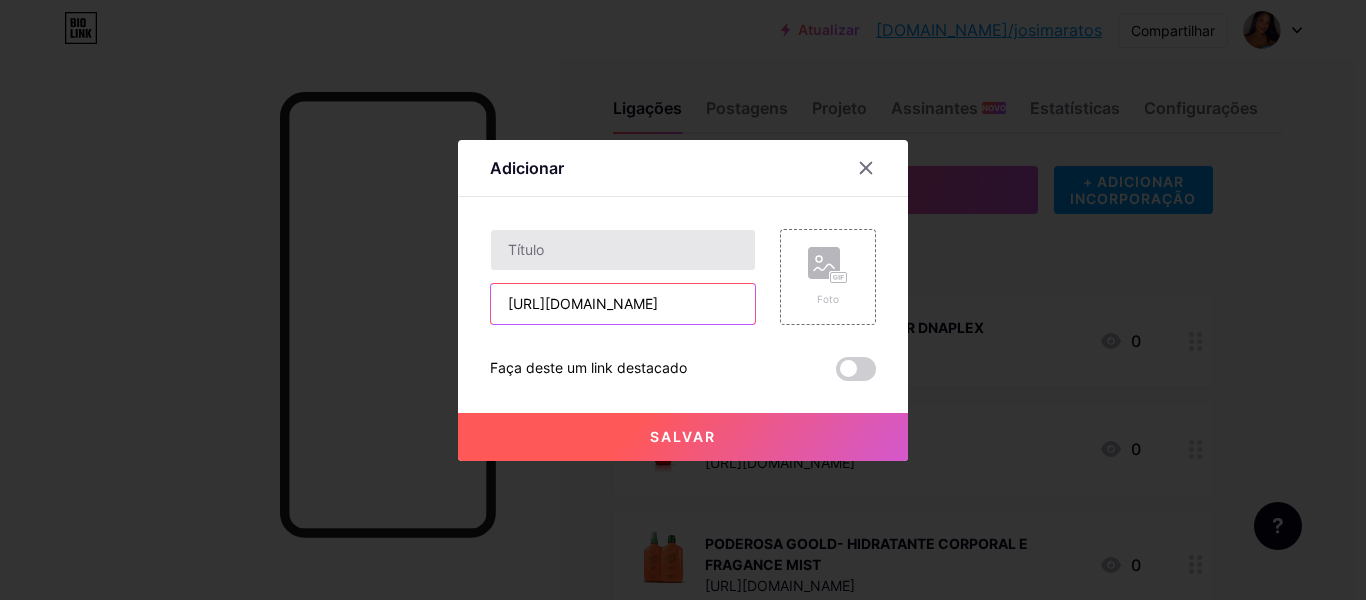 type on "[URL][DOMAIN_NAME]" 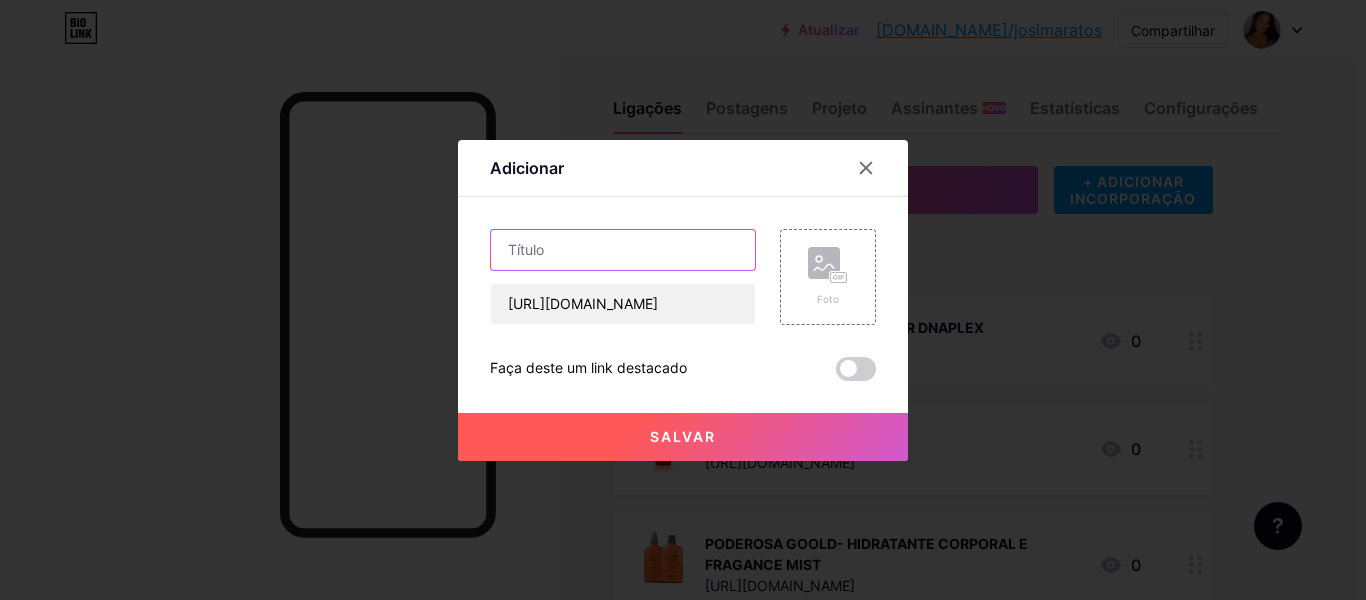 scroll, scrollTop: 0, scrollLeft: 0, axis: both 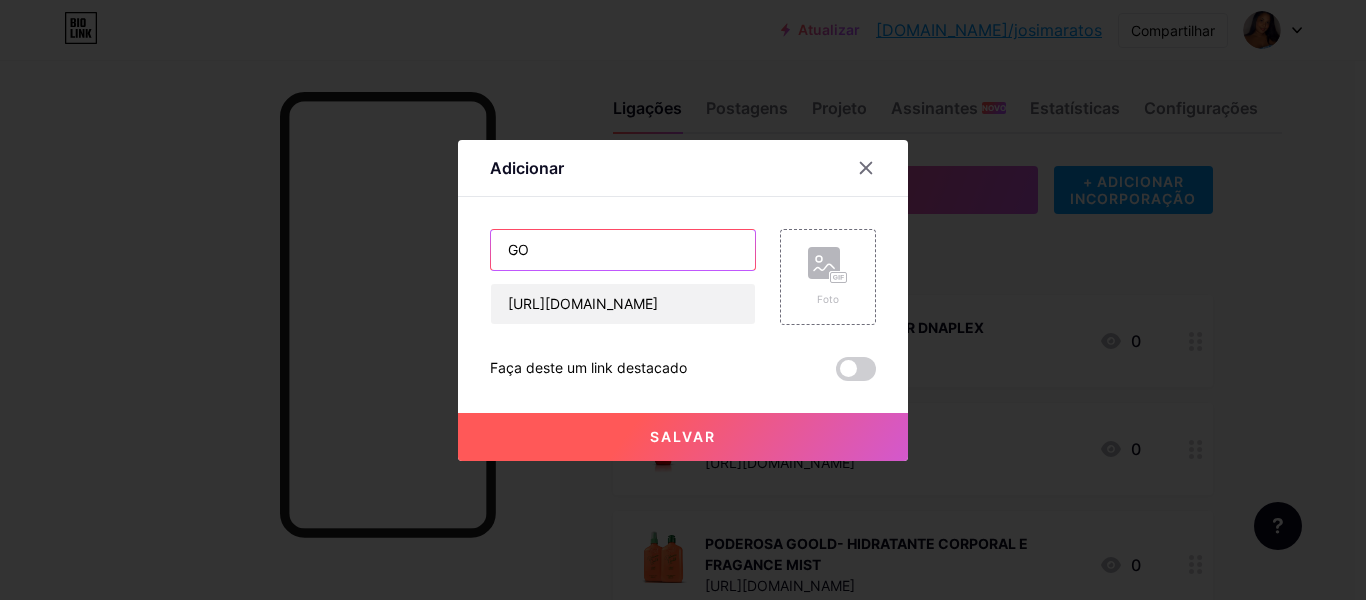 type on "G" 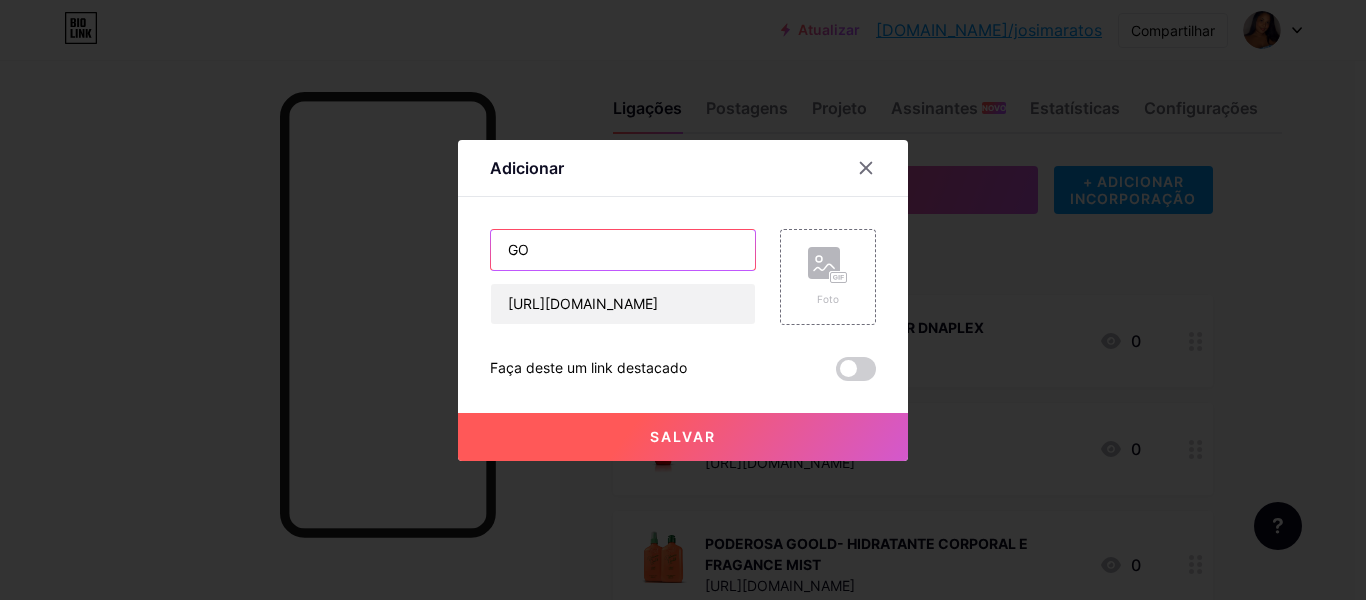 type on "G" 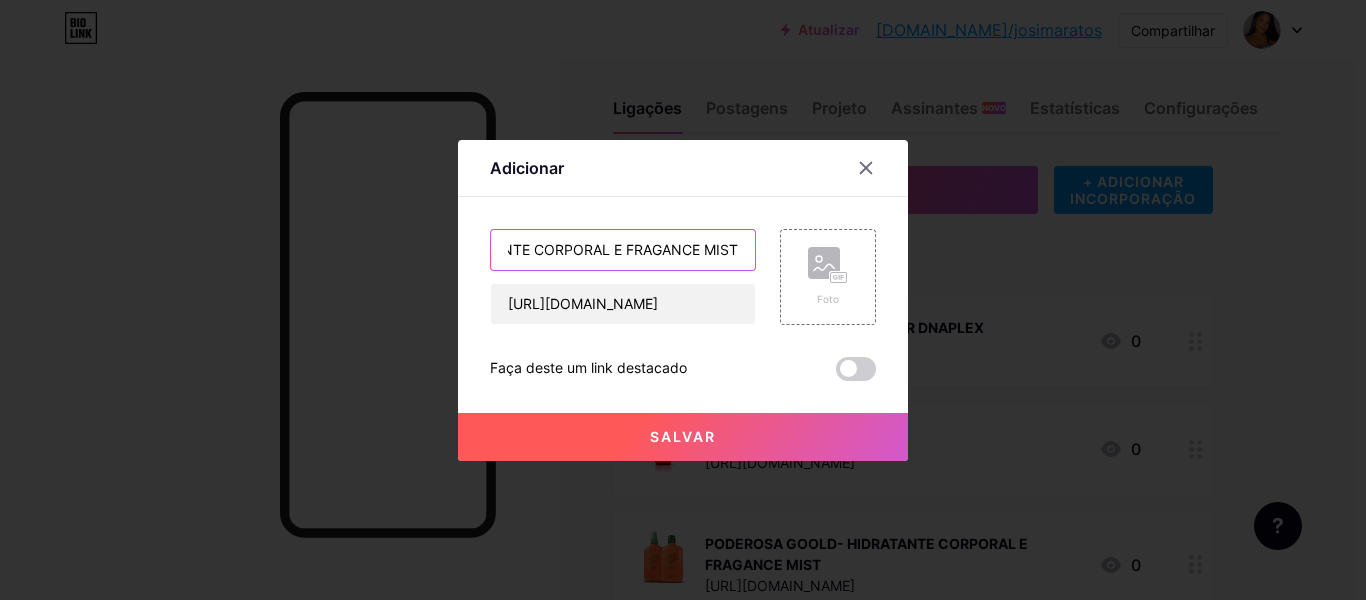 scroll, scrollTop: 0, scrollLeft: 164, axis: horizontal 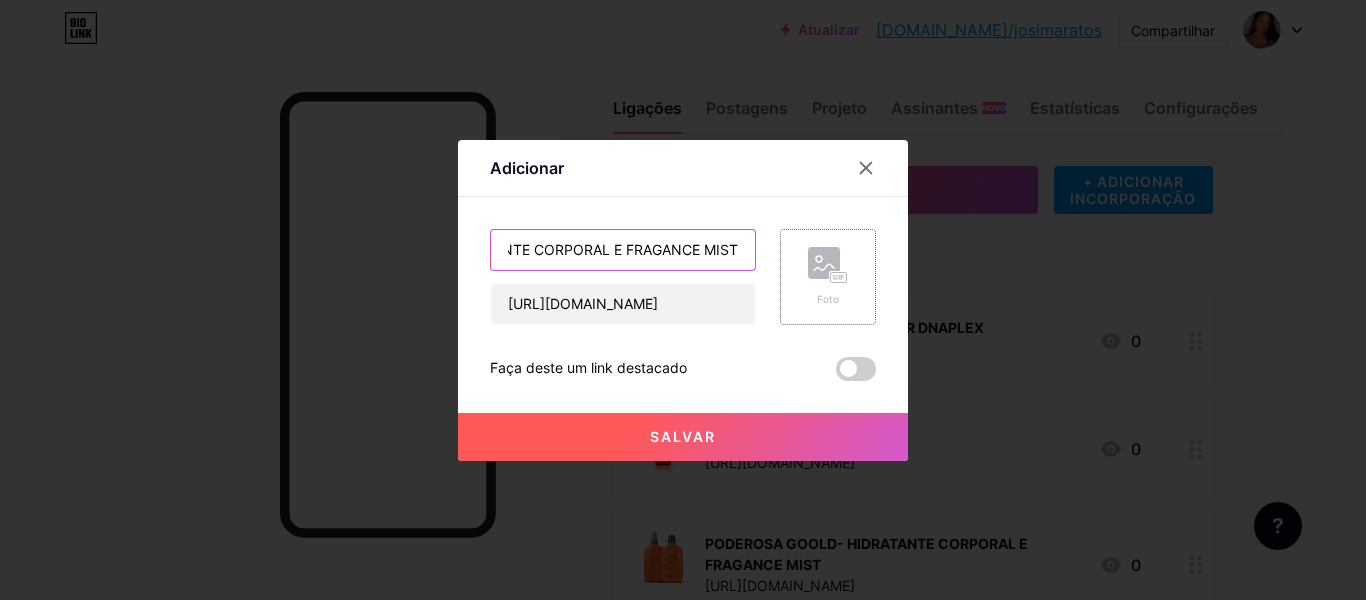 type on "GOOLD Nº 1 - HIDRATANTE CORPORAL E FRAGANCE MIST" 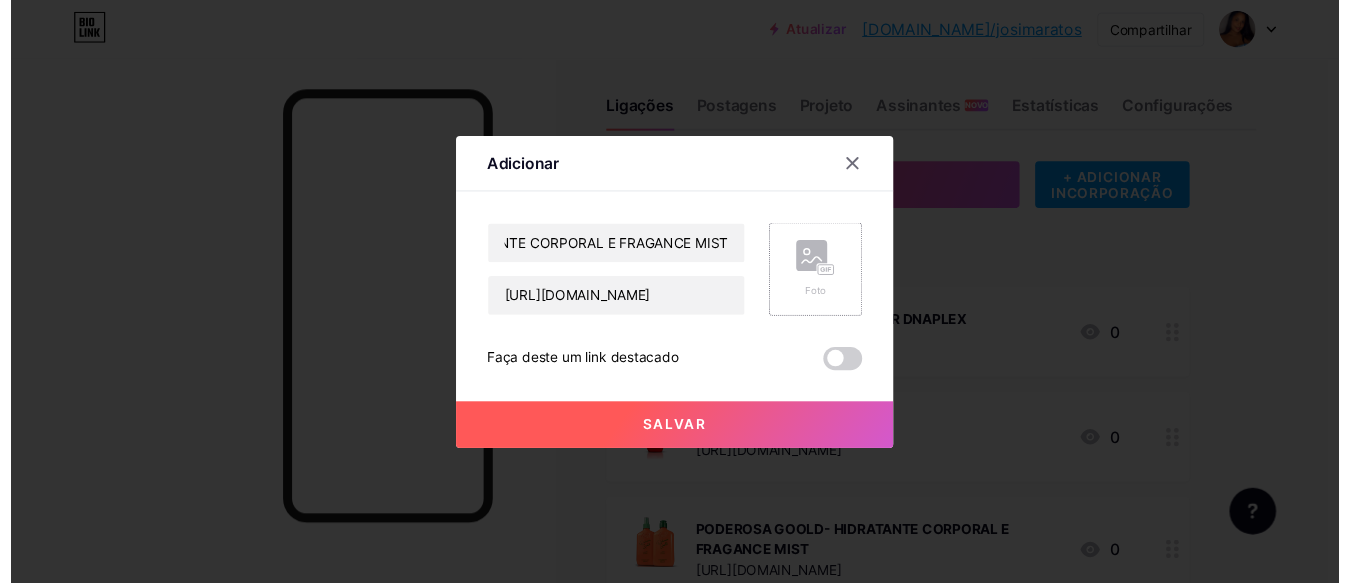 scroll, scrollTop: 0, scrollLeft: 0, axis: both 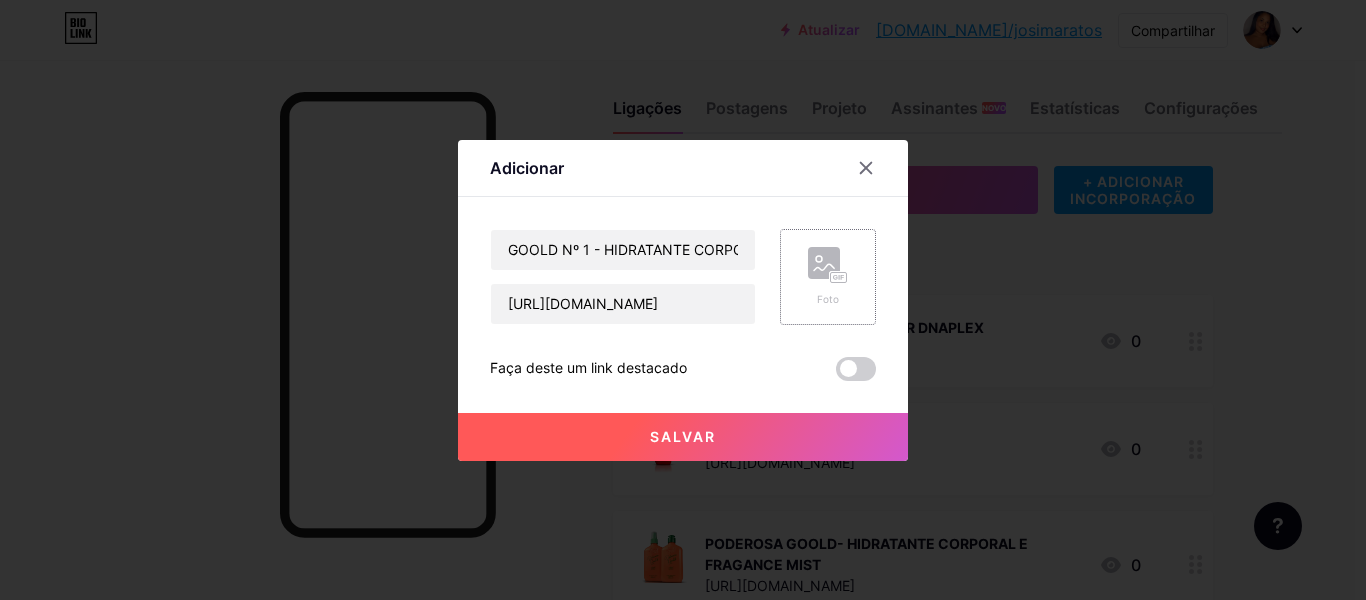 click on "Foto" at bounding box center [828, 277] 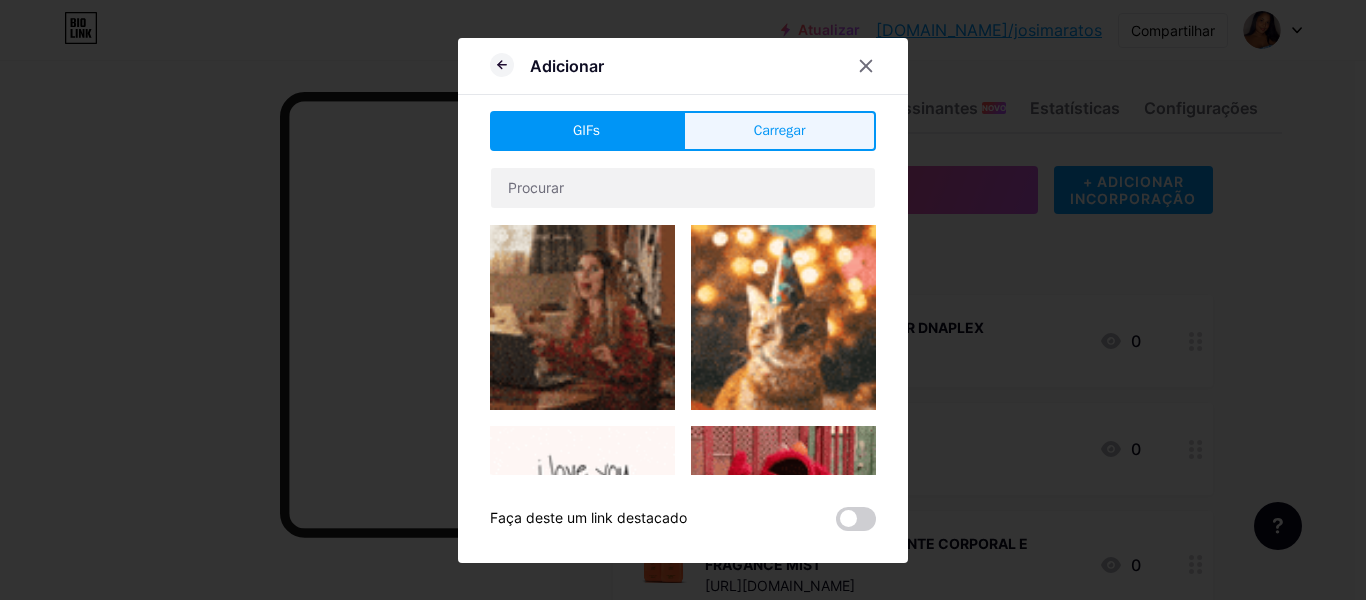 click on "Carregar" at bounding box center (779, 131) 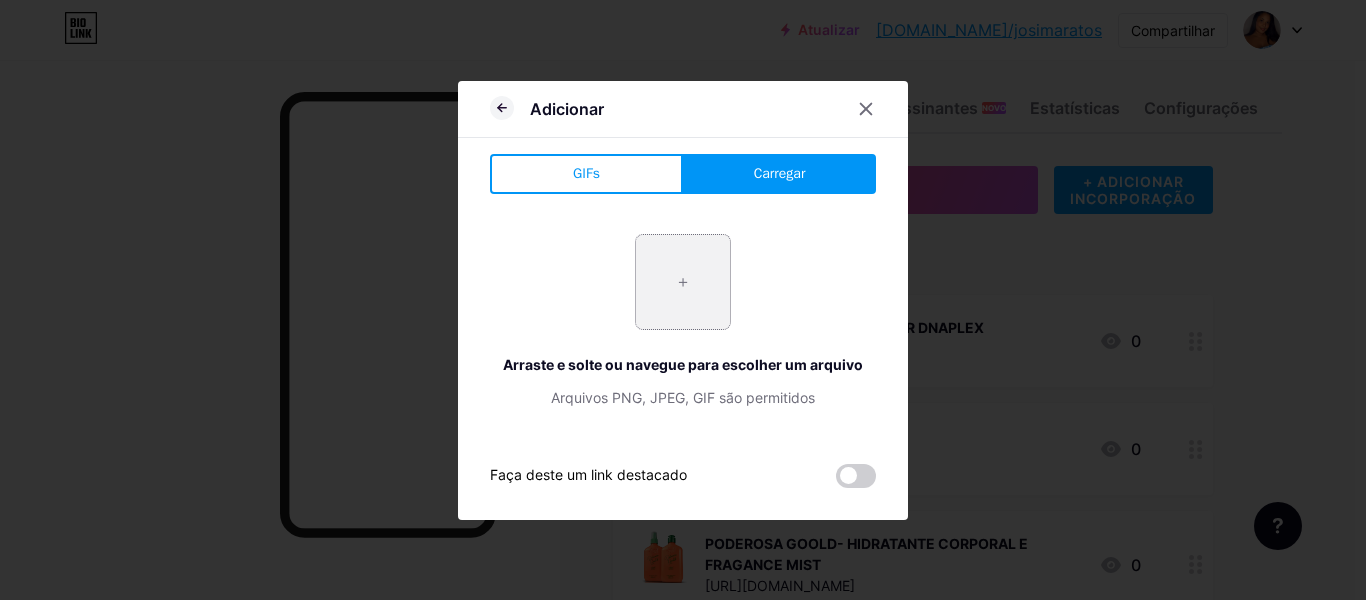 click at bounding box center (683, 282) 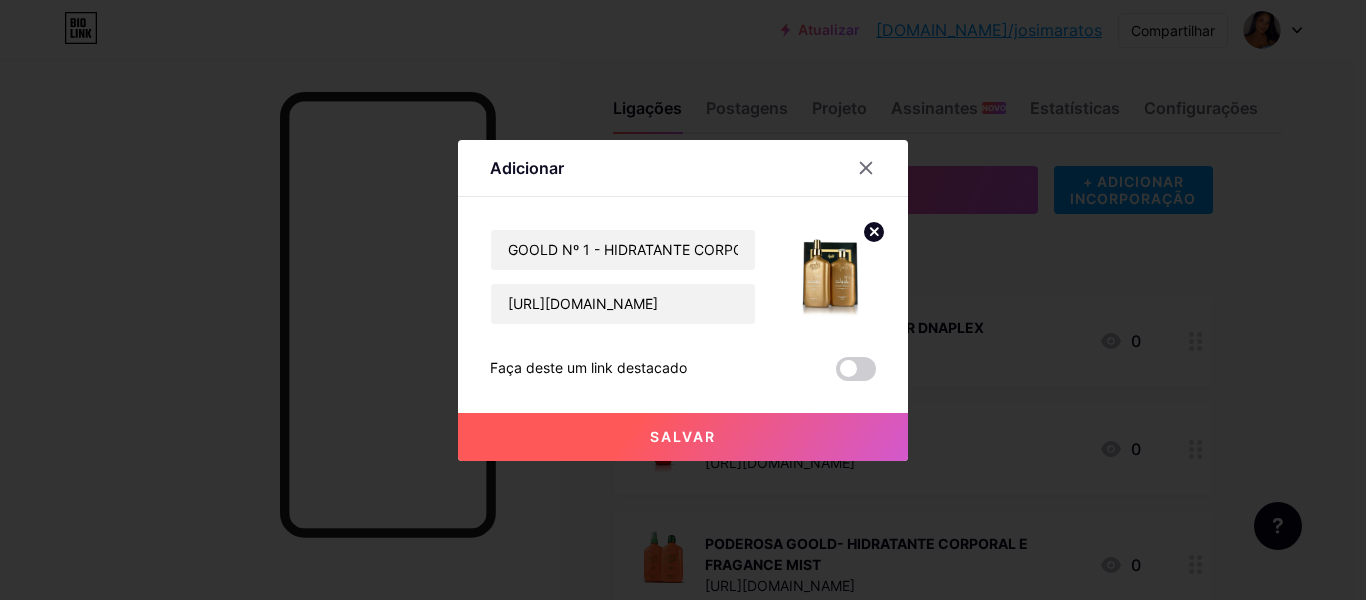 click on "Salvar" at bounding box center [683, 436] 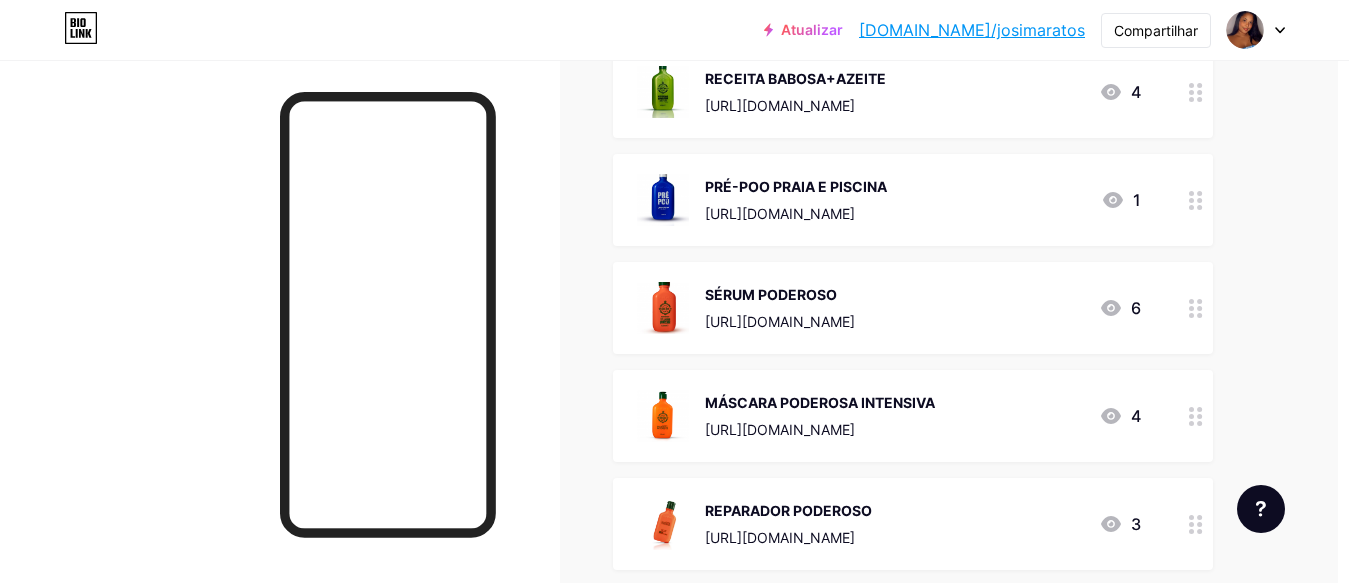 scroll, scrollTop: 0, scrollLeft: 11, axis: horizontal 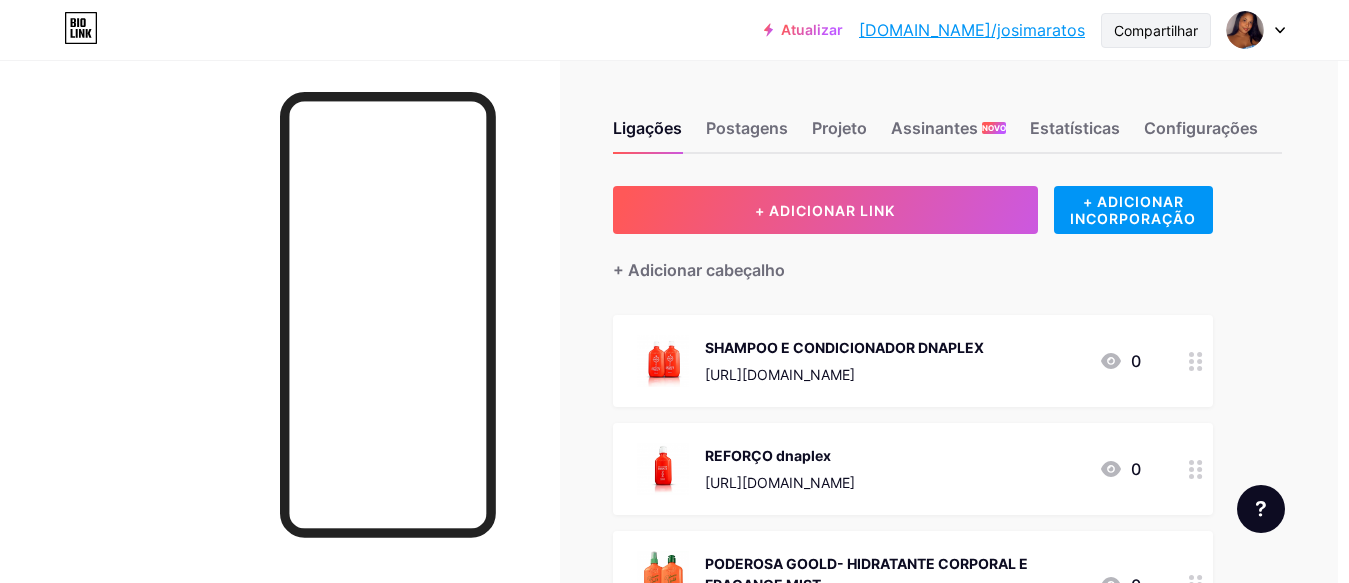 click on "Compartilhar" at bounding box center [1156, 30] 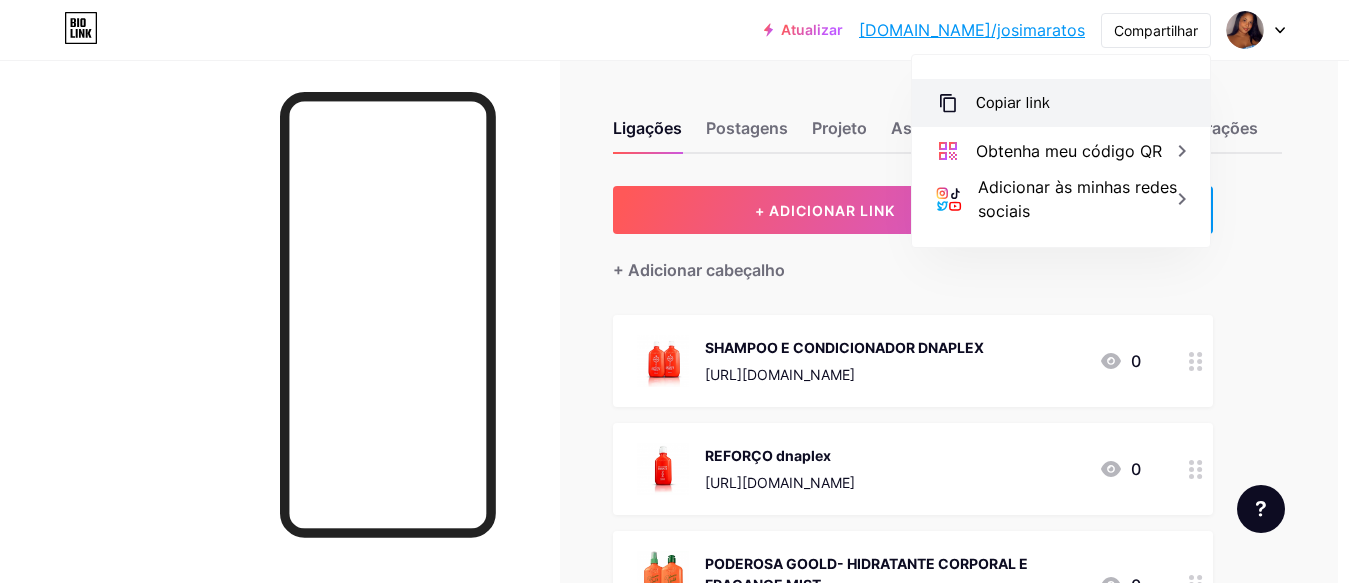 click on "Copiar link" at bounding box center [1013, 103] 